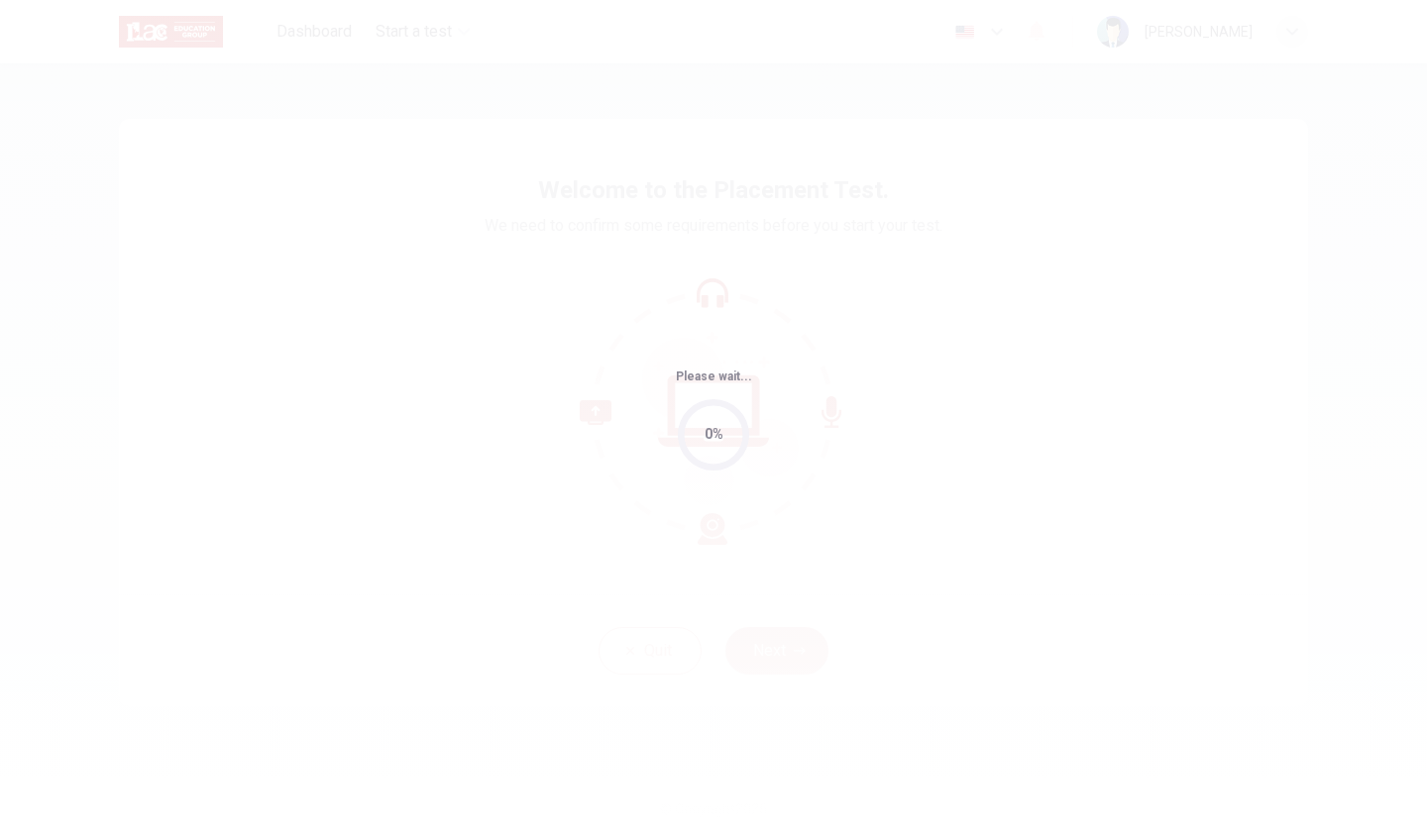 scroll, scrollTop: 0, scrollLeft: 0, axis: both 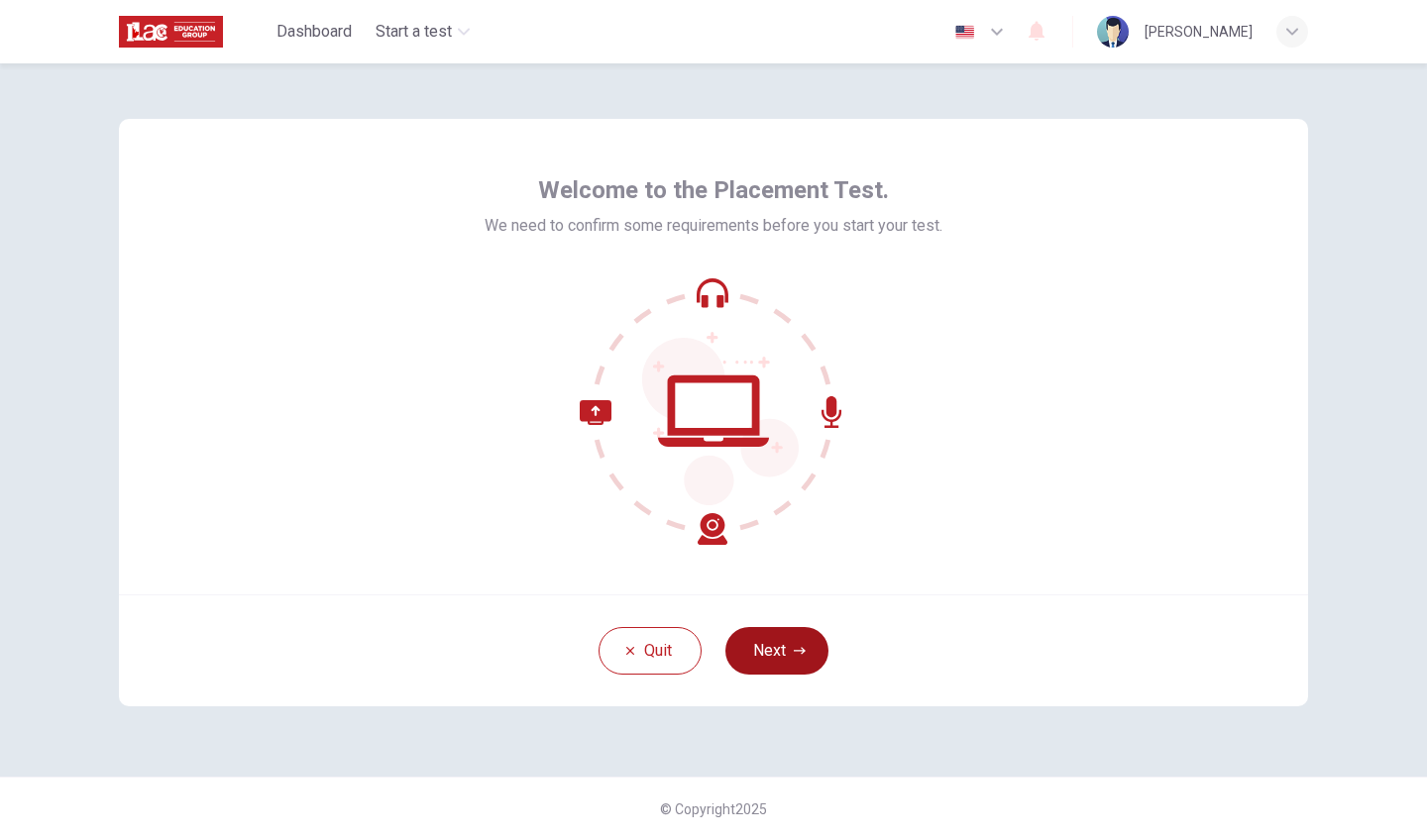 click 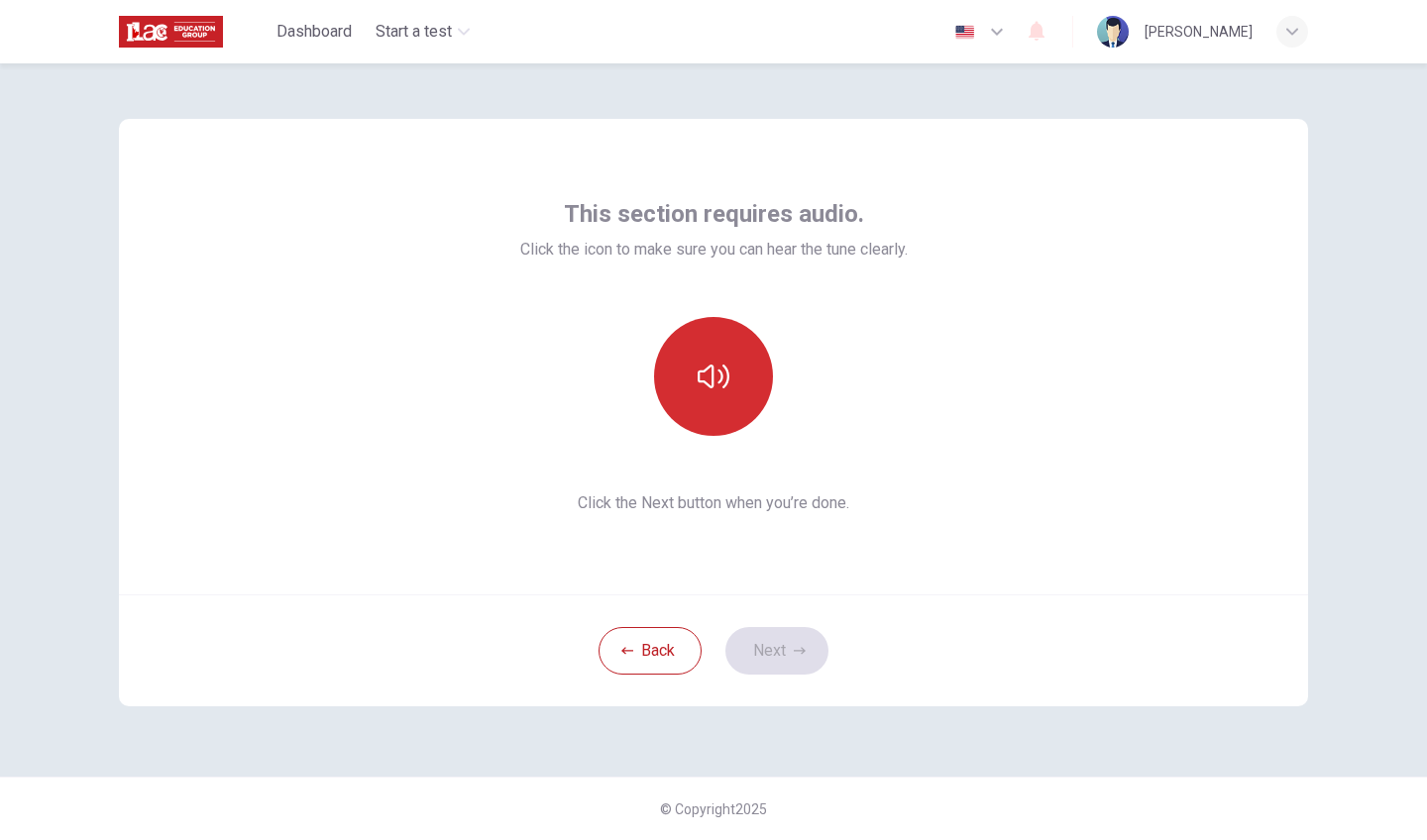 click 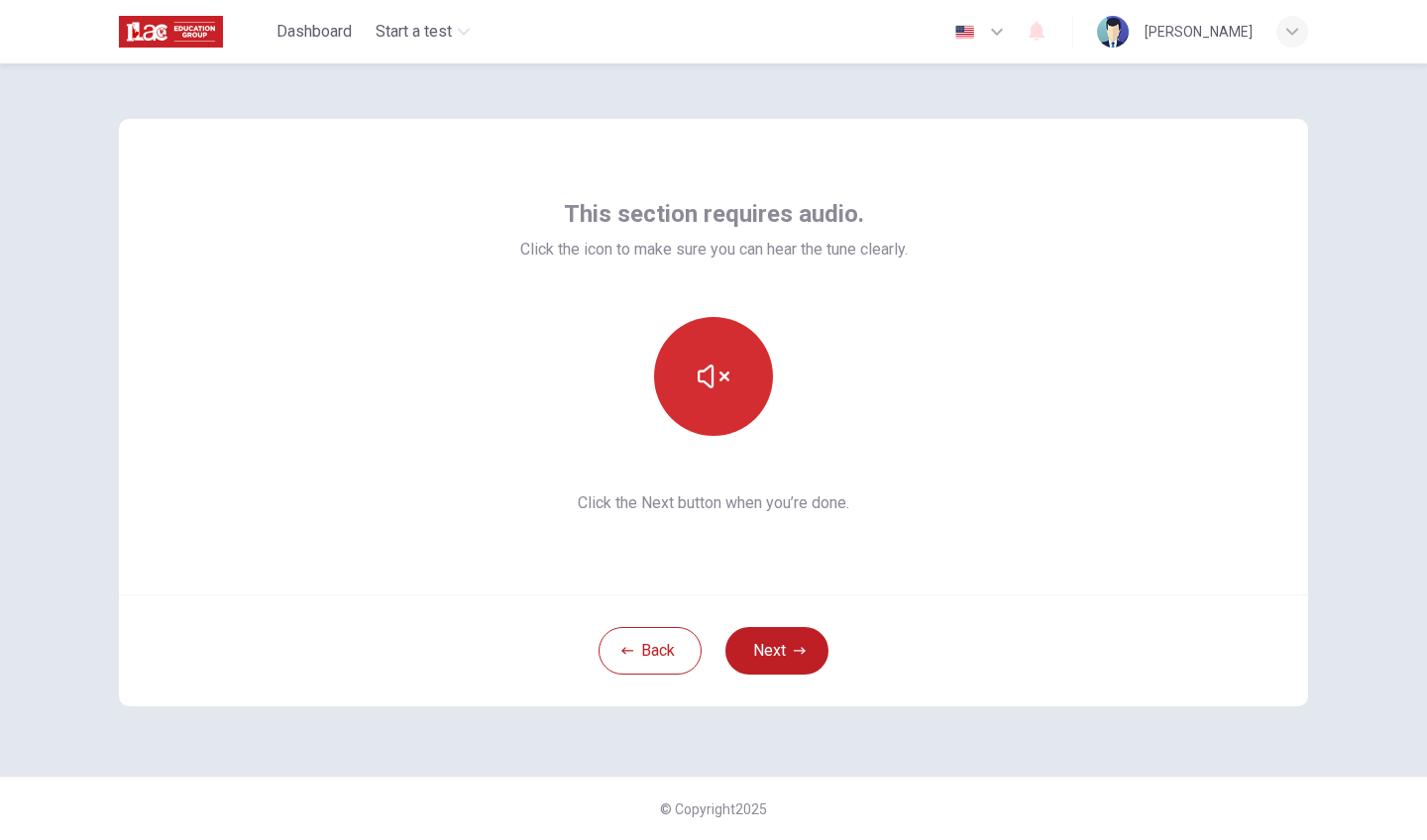 click 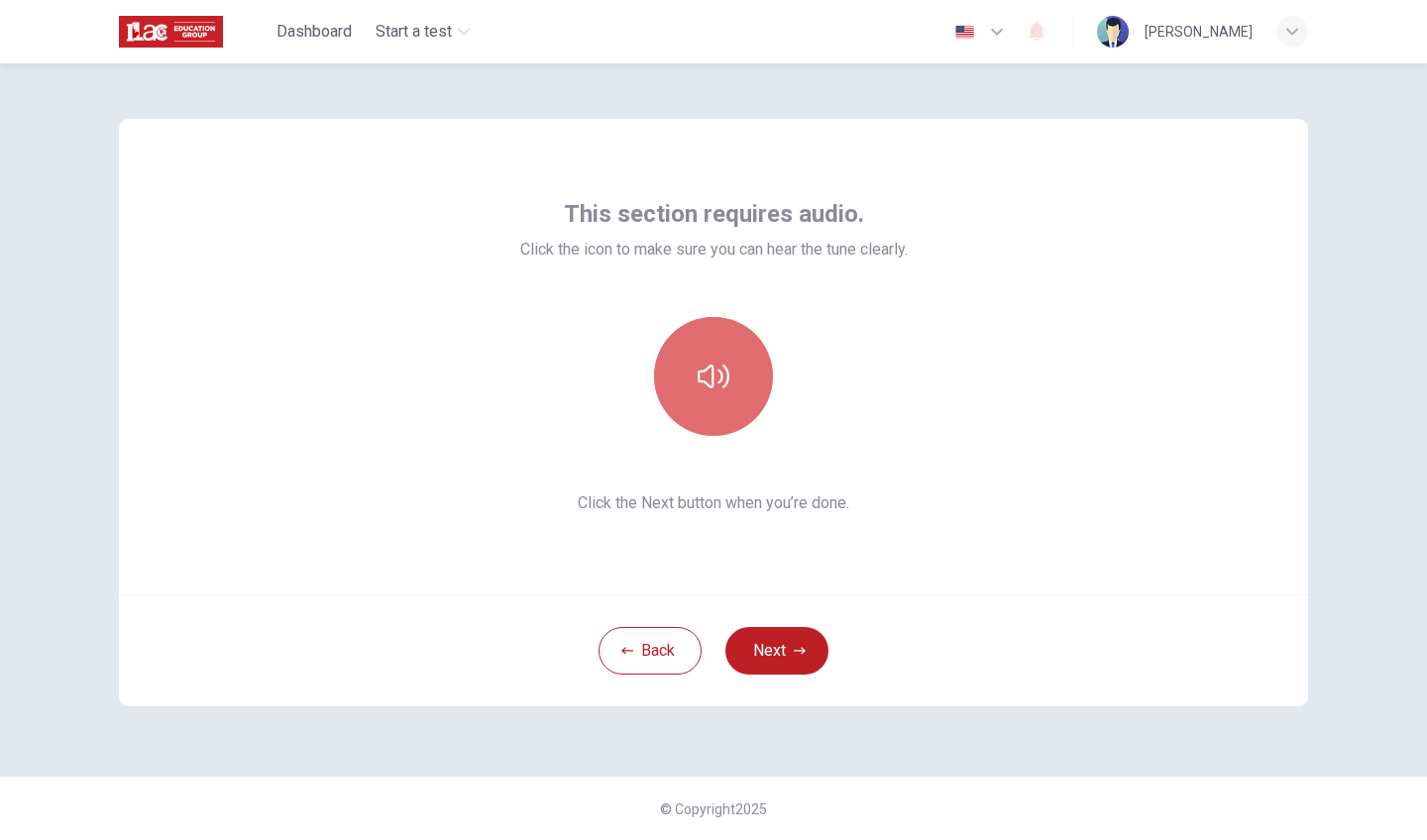 click 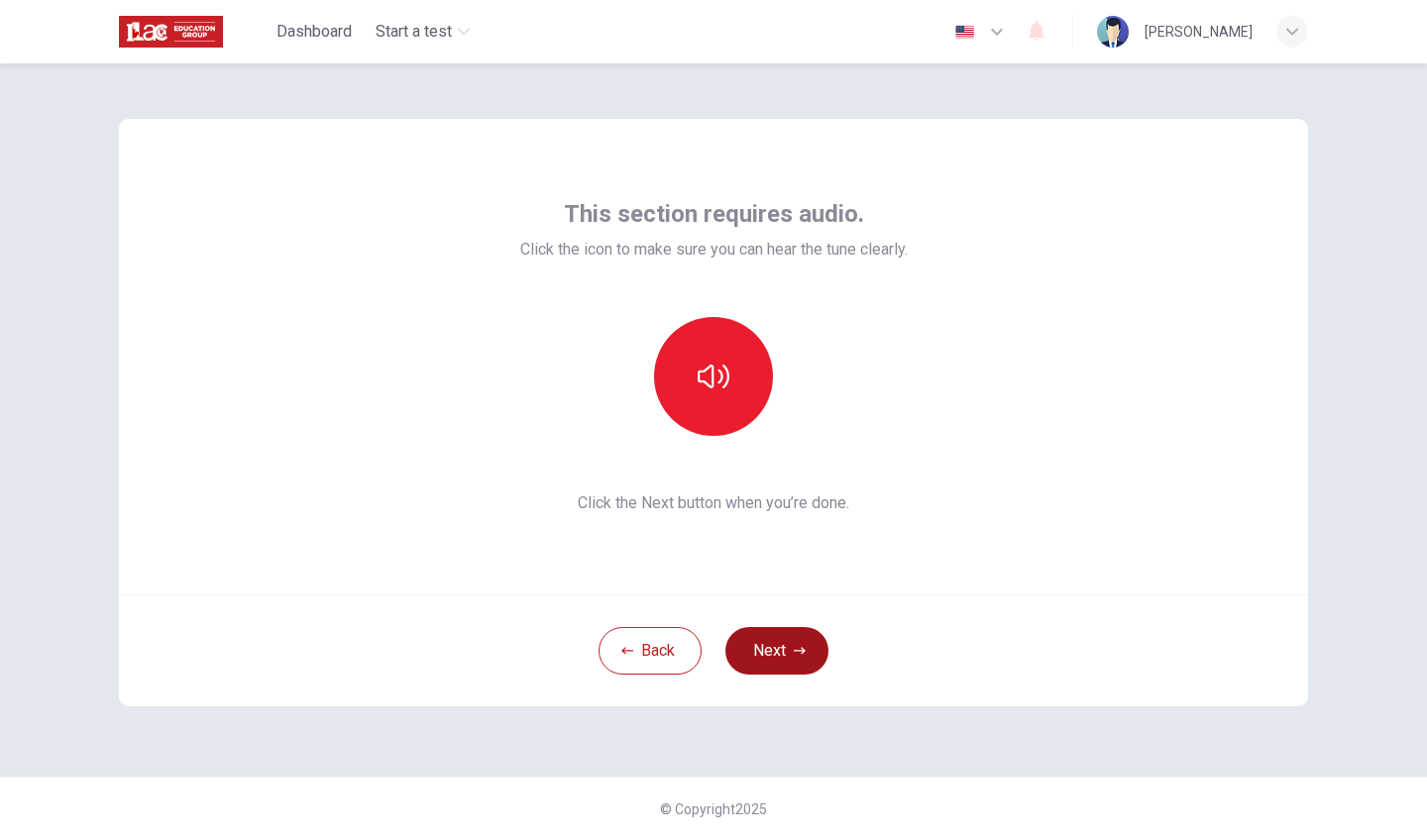 click 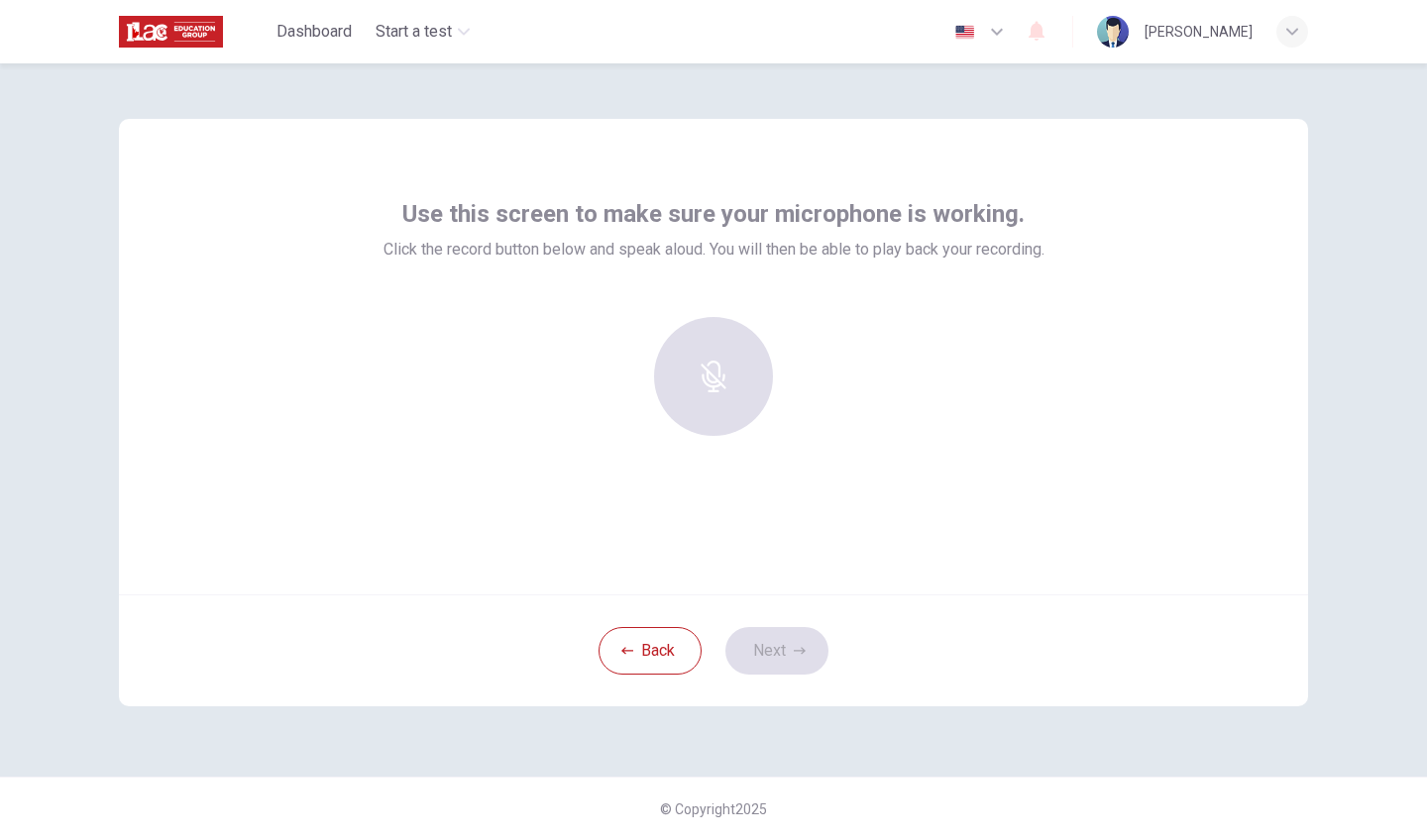 click at bounding box center [714, 376] 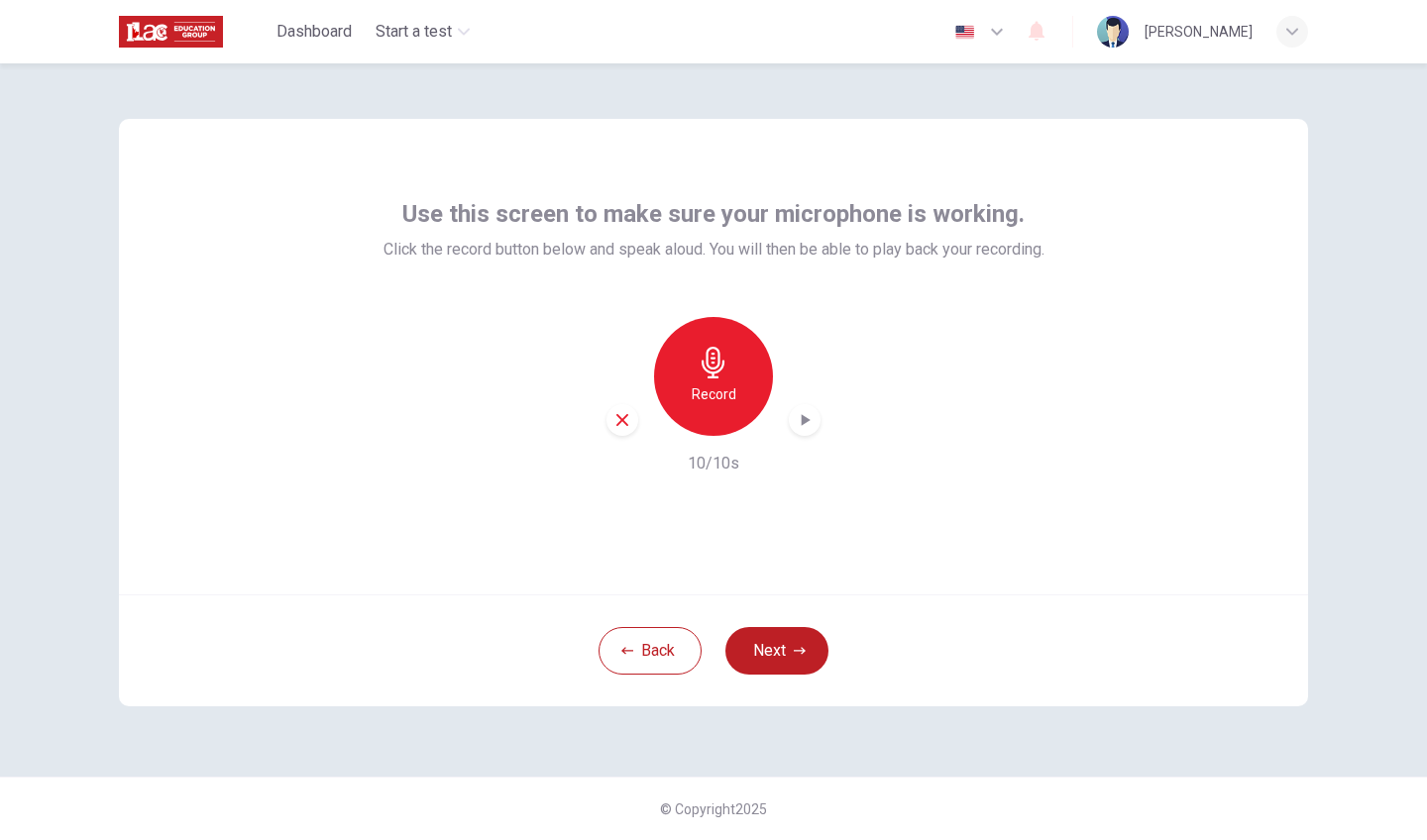 click 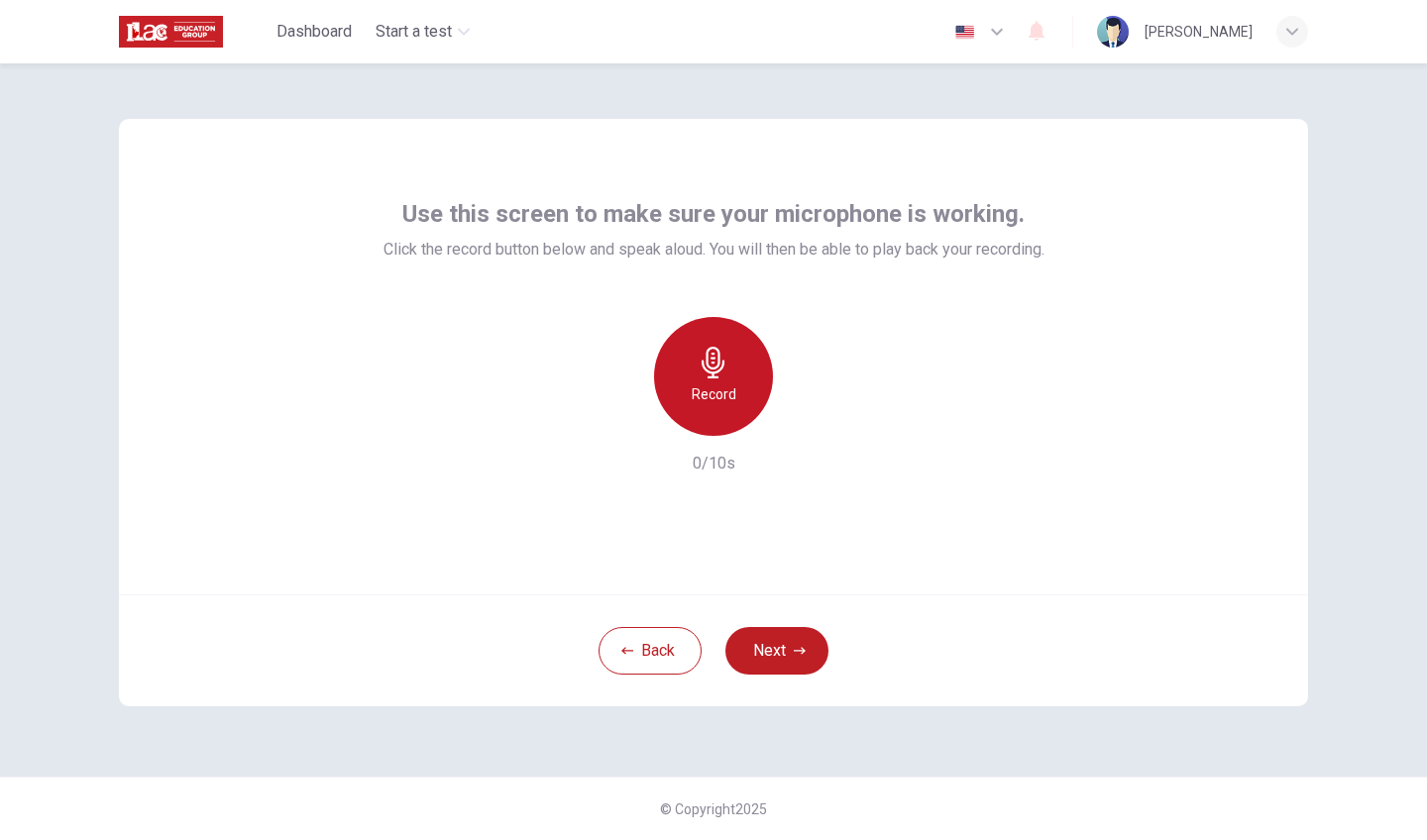 click on "Record" at bounding box center [714, 376] 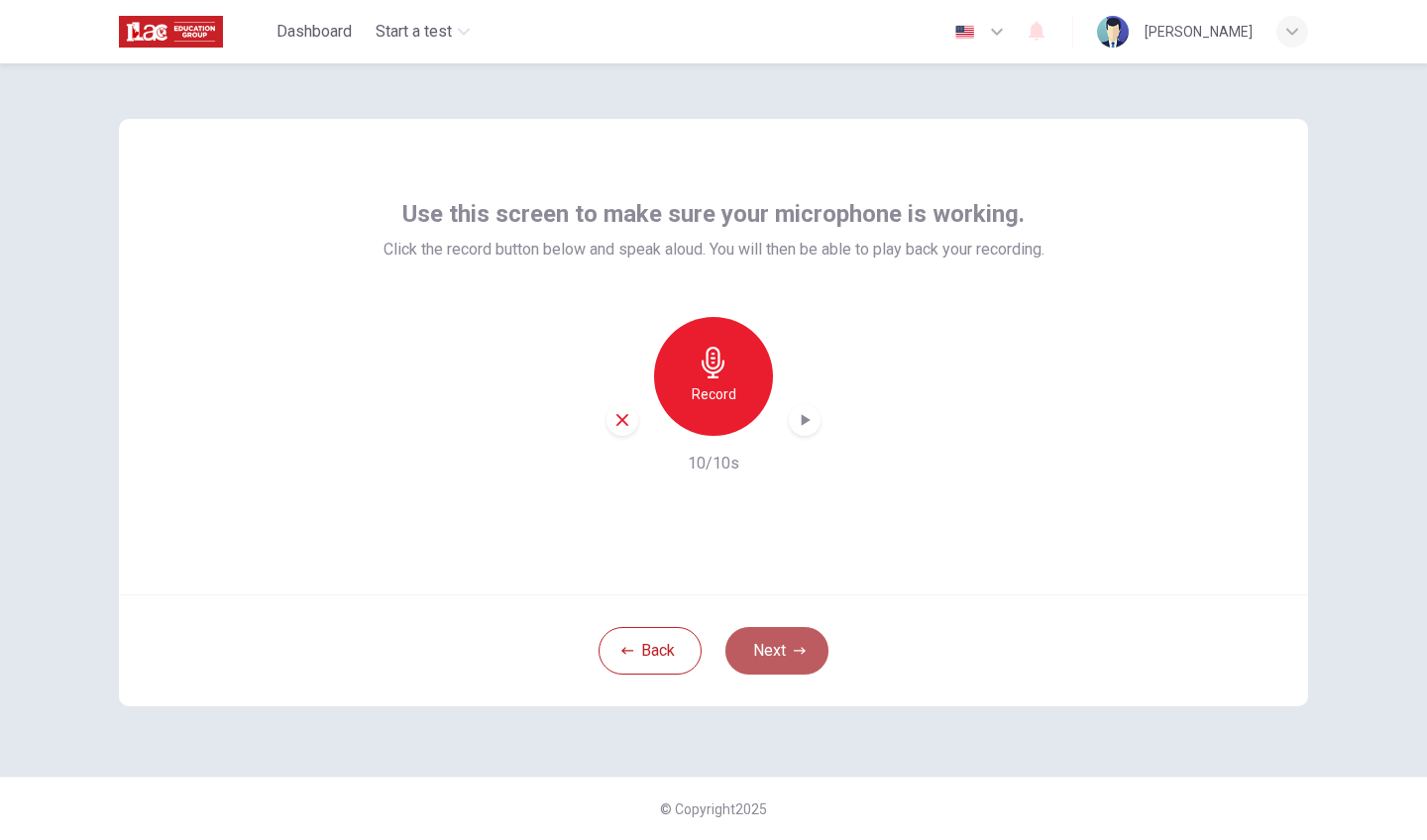 click 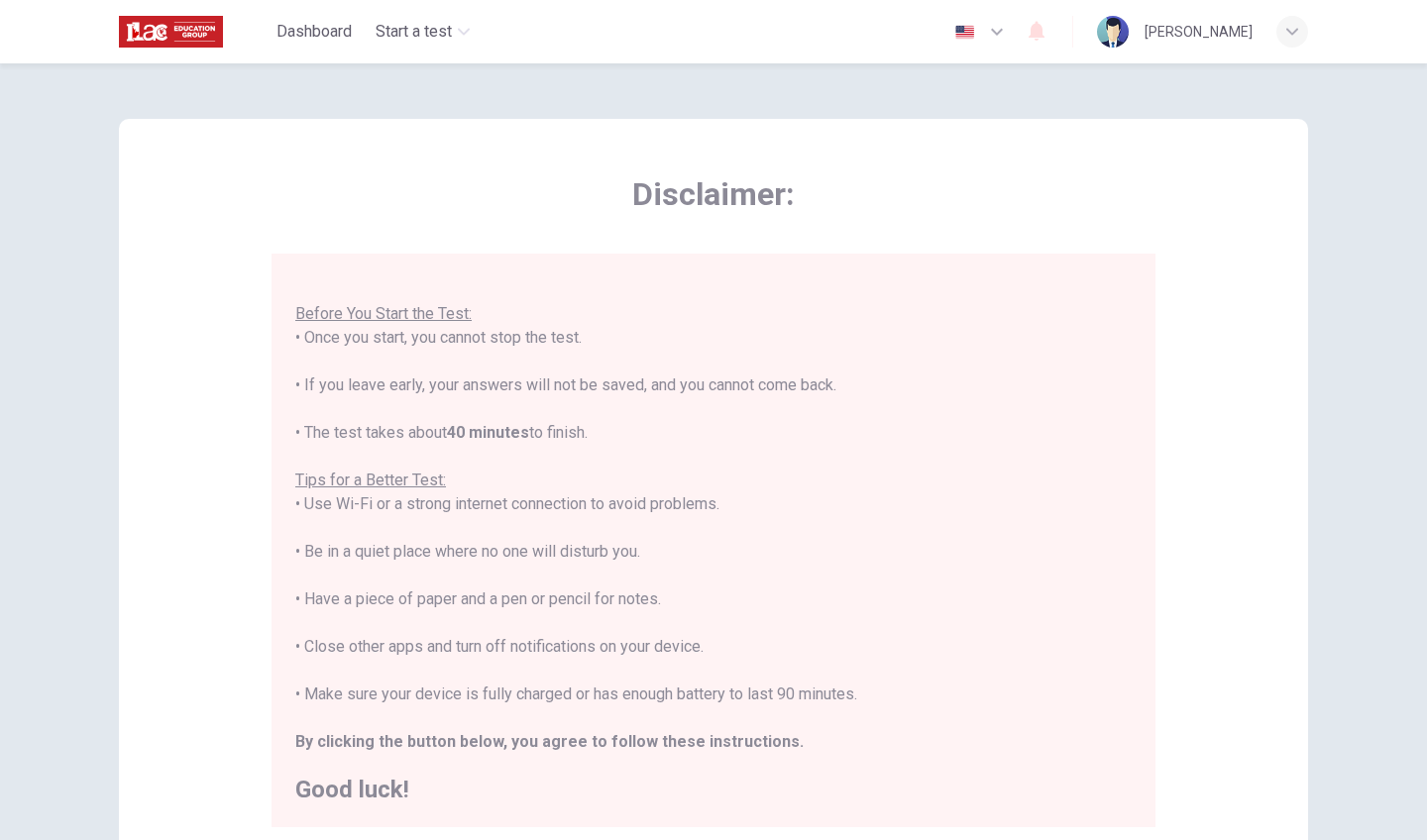 scroll, scrollTop: 21, scrollLeft: 0, axis: vertical 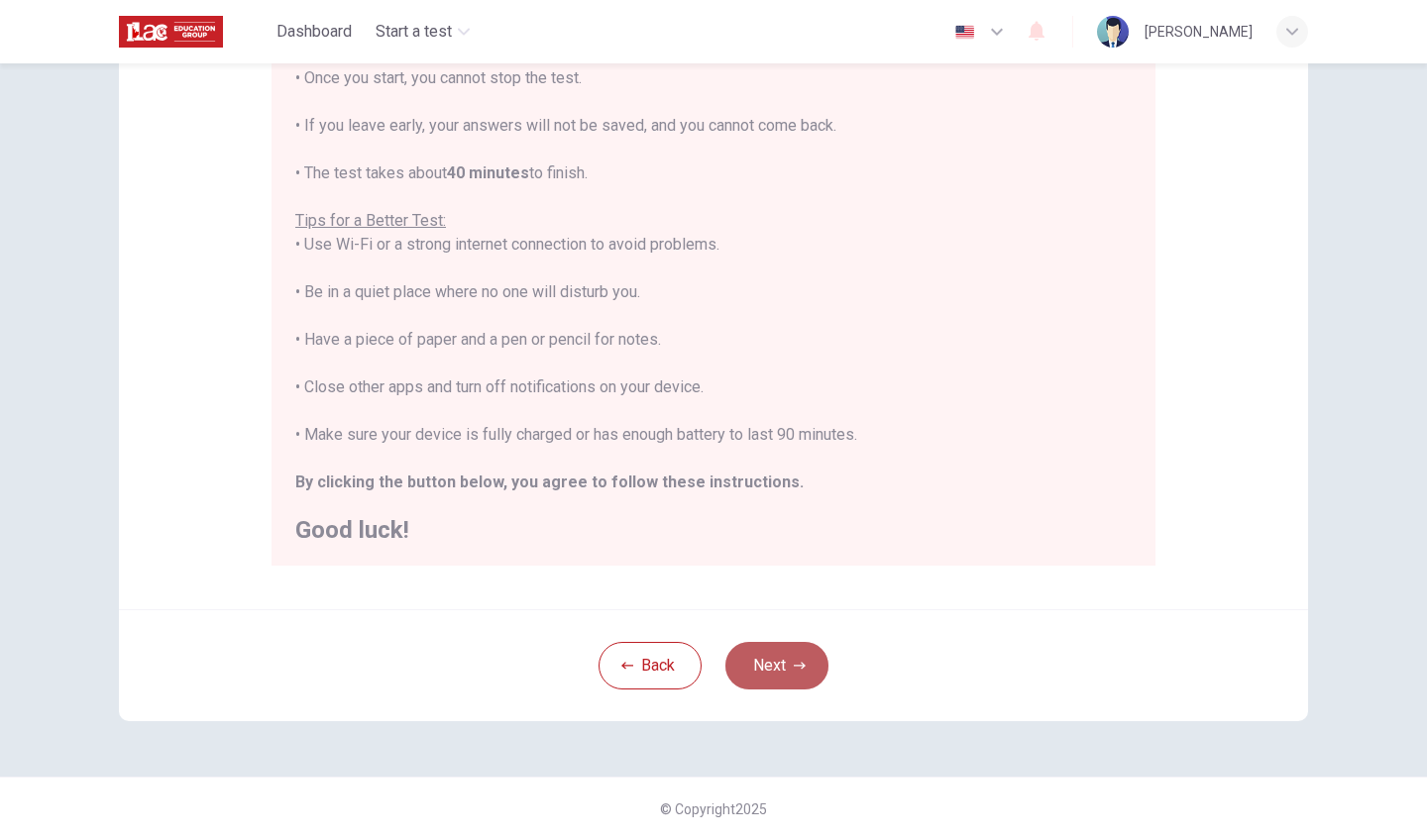 click on "Next" at bounding box center (777, 666) 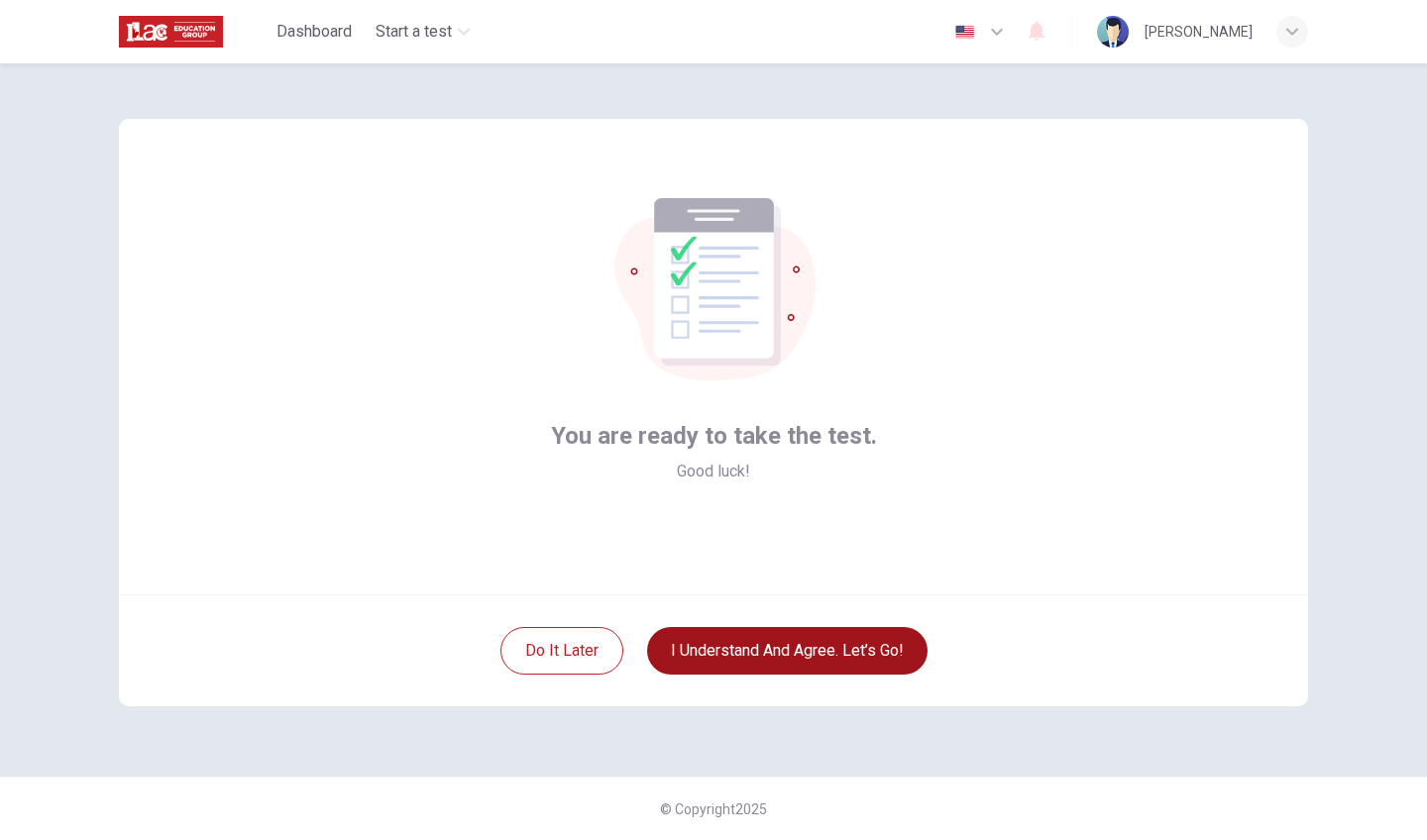 click on "I understand and agree. Let’s go!" at bounding box center [787, 651] 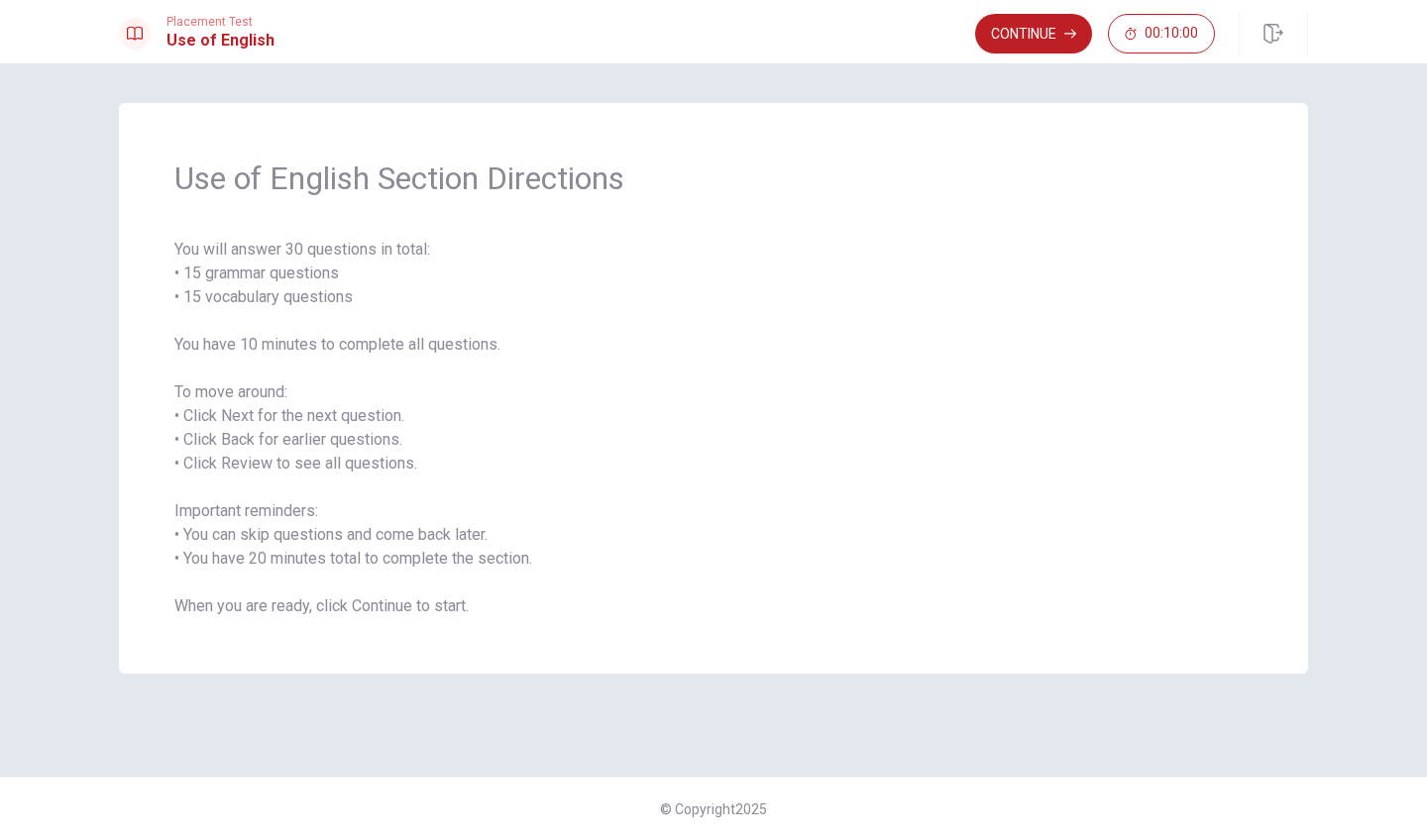 scroll, scrollTop: 0, scrollLeft: 0, axis: both 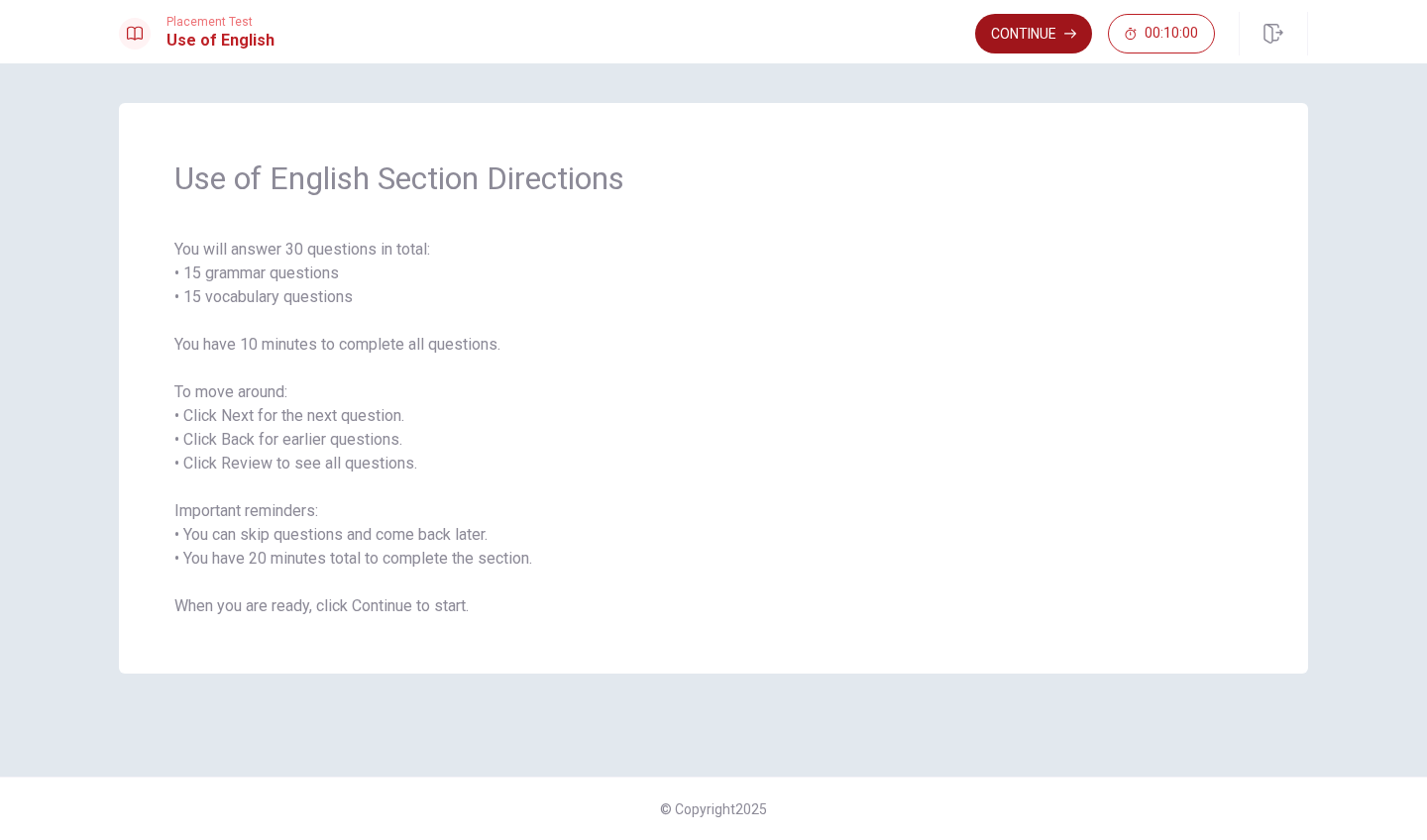 click on "Continue" at bounding box center [1034, 34] 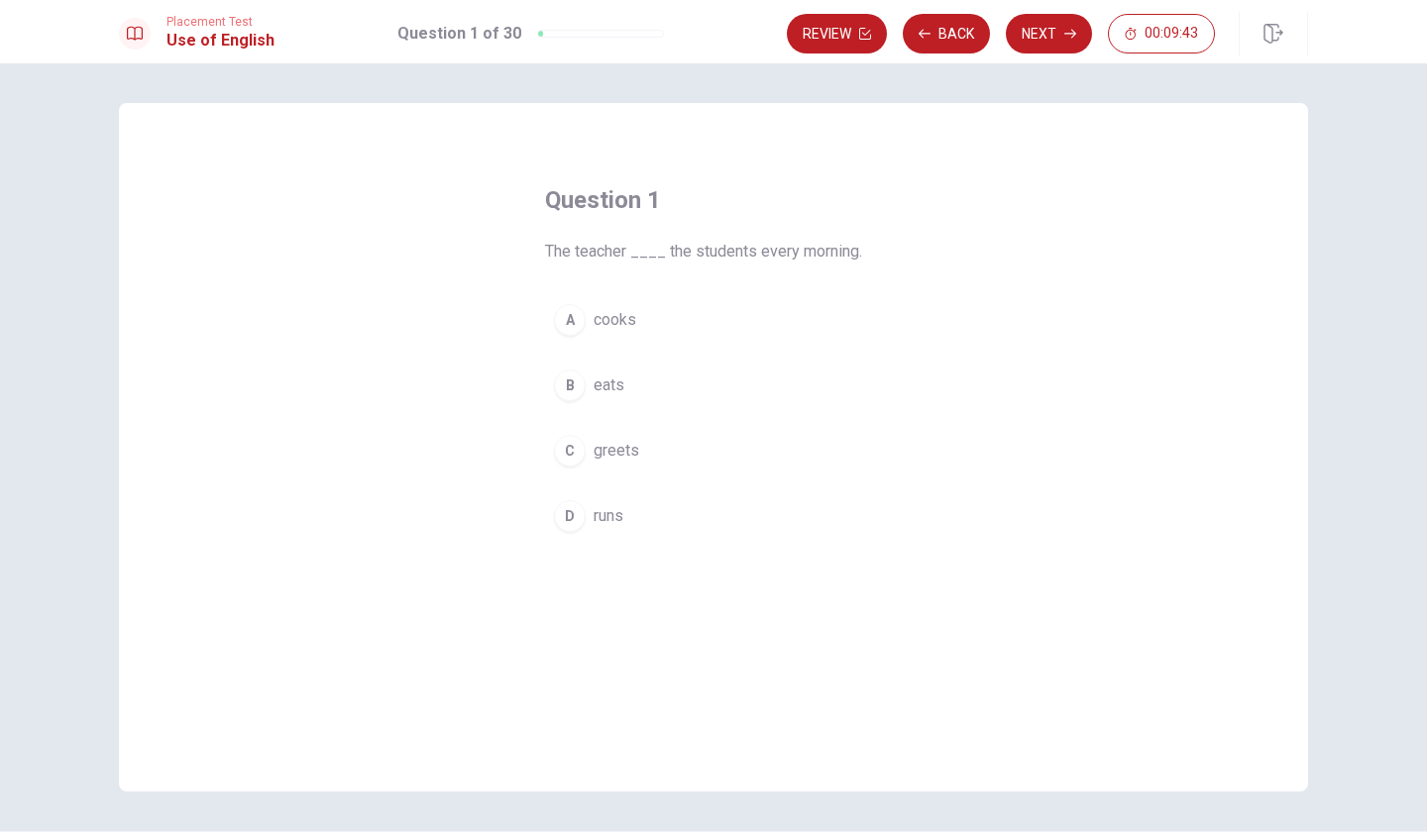click on "A" at bounding box center (570, 320) 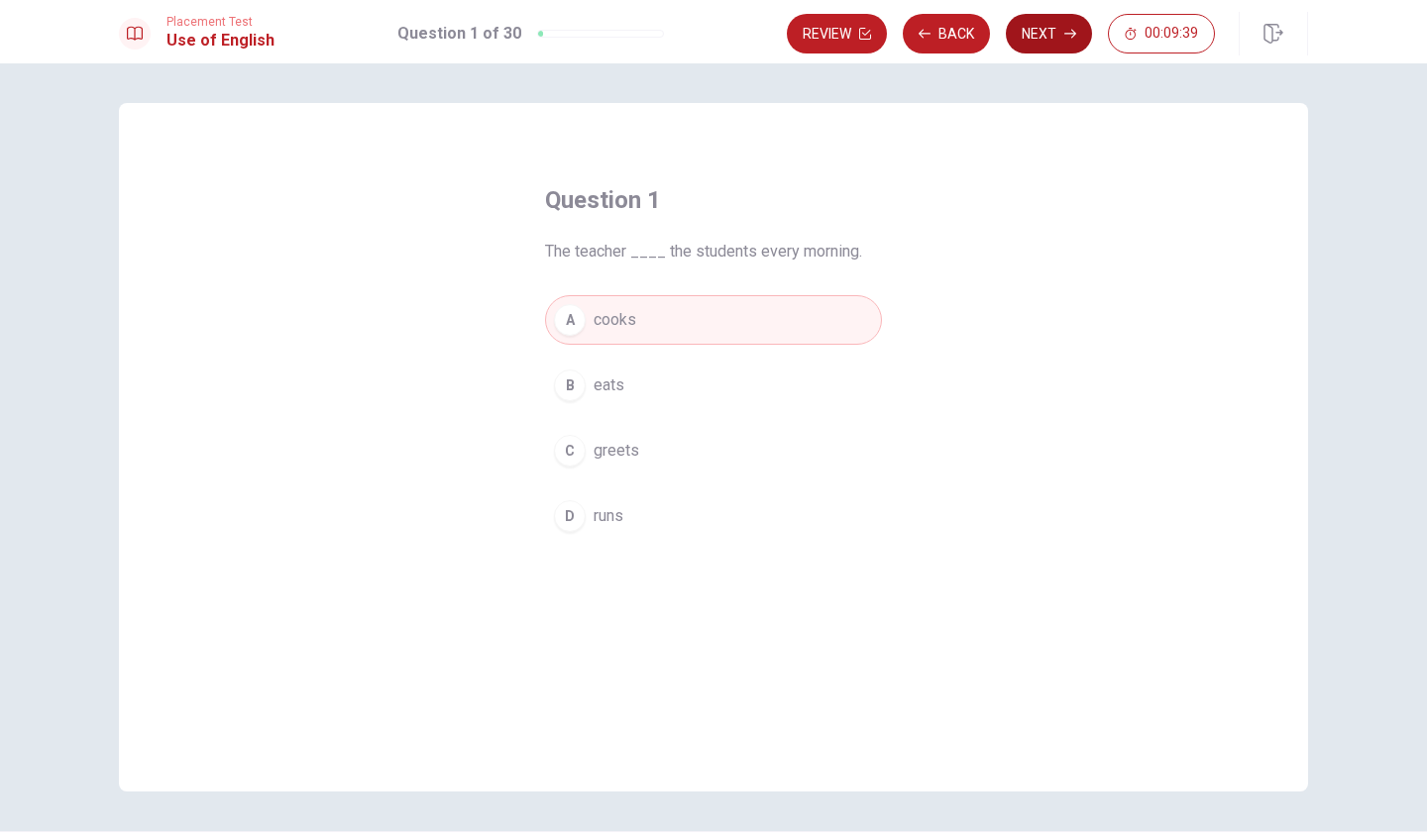 click on "Next" at bounding box center (1048, 34) 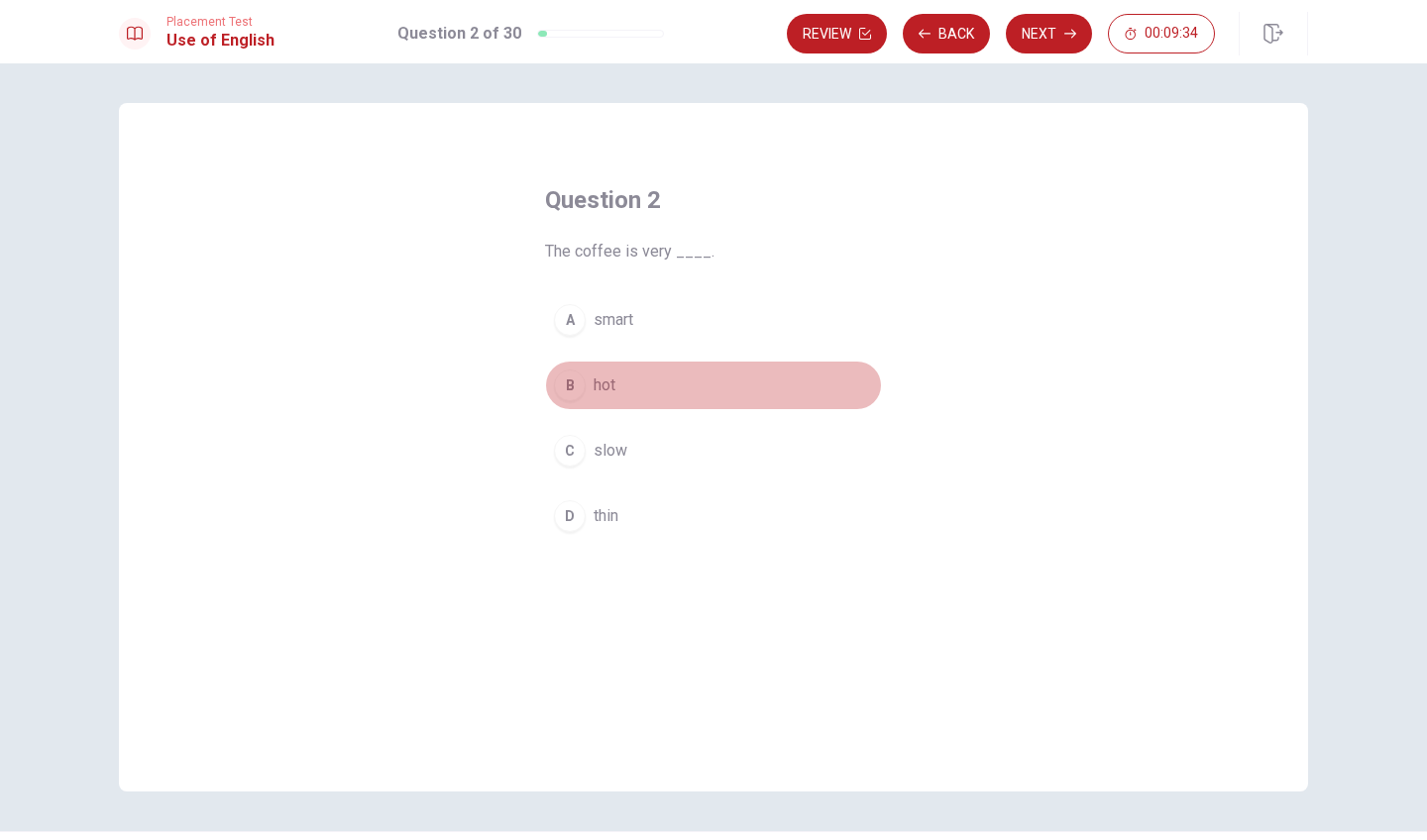 click on "B" at bounding box center (570, 385) 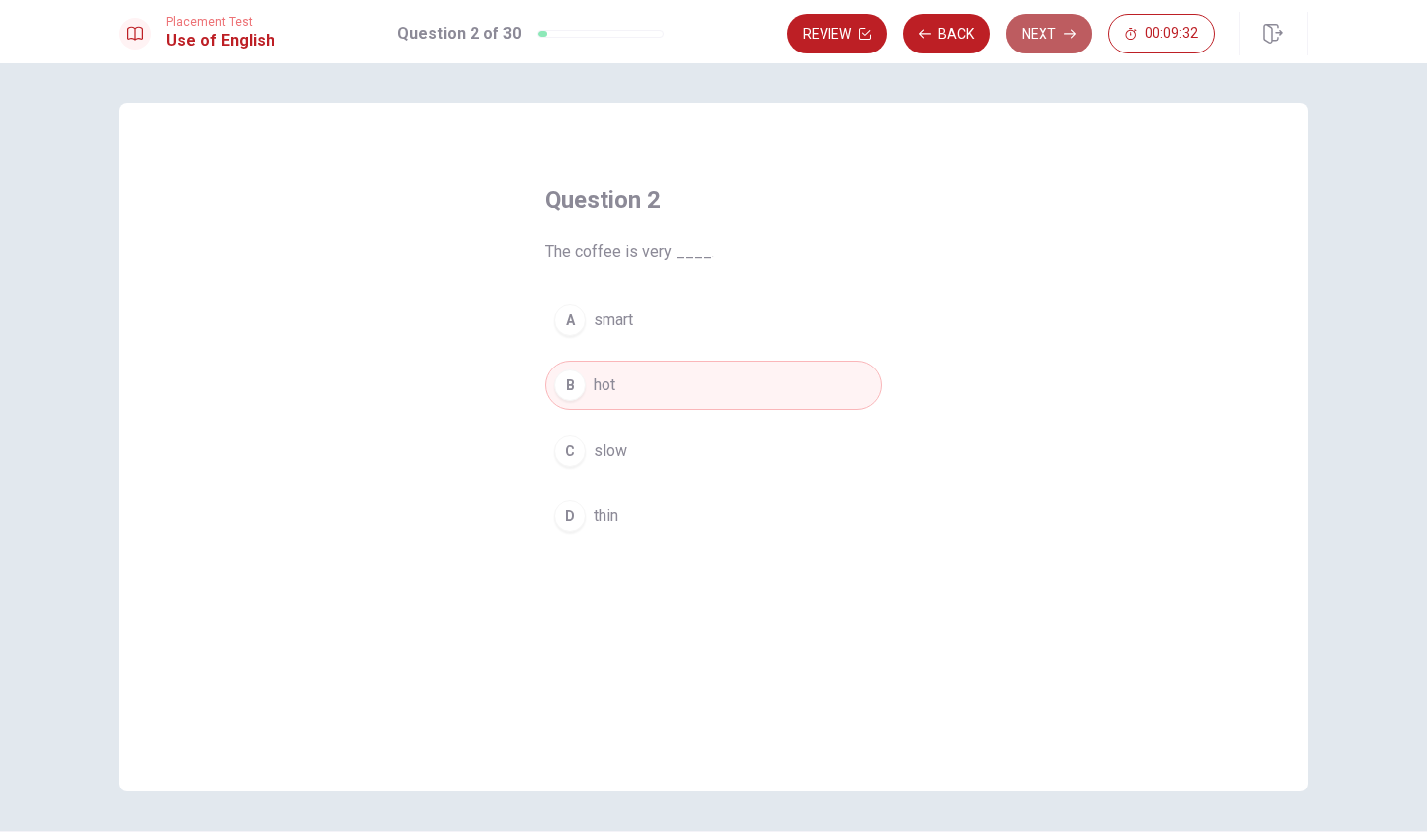 click on "Next" at bounding box center (1048, 34) 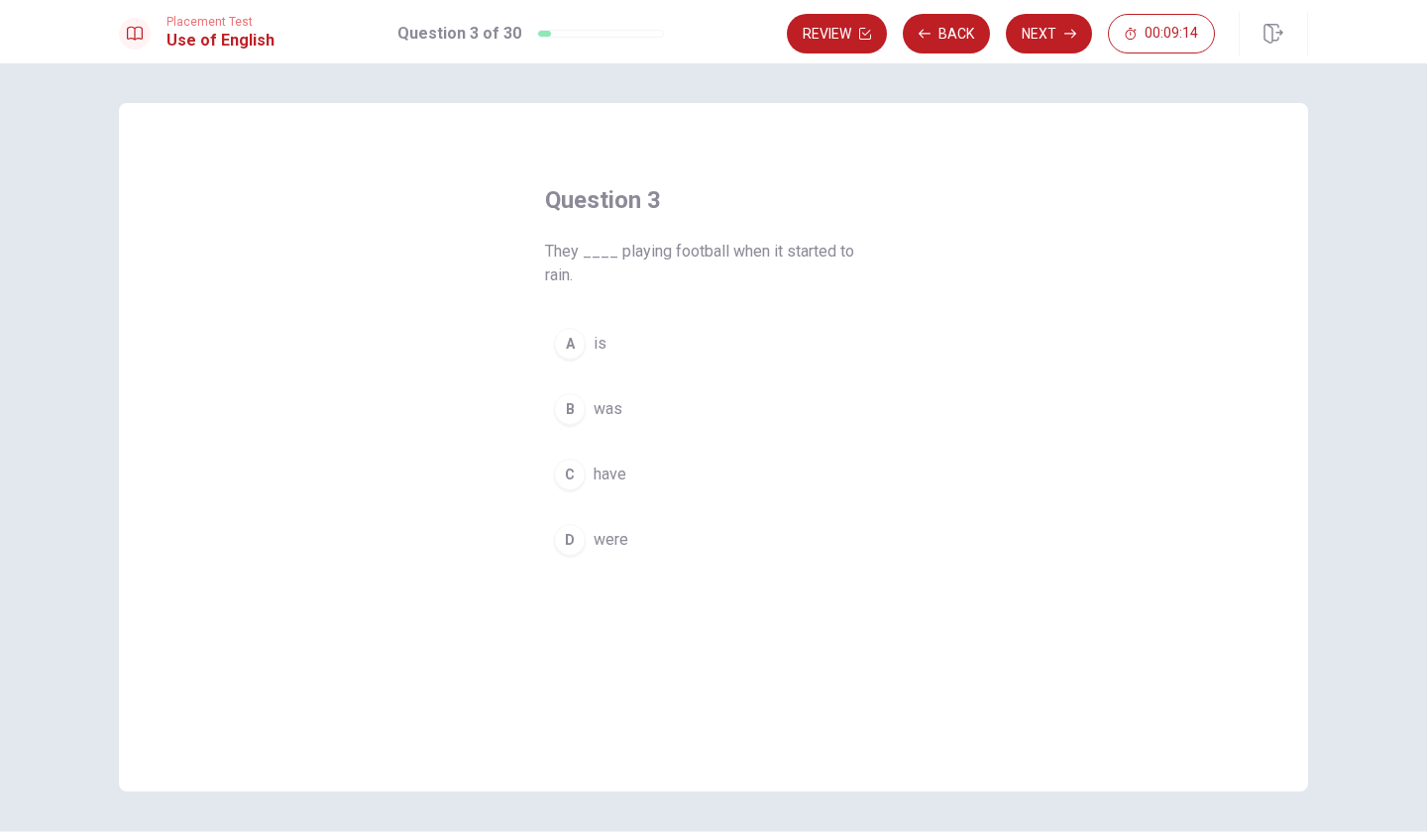 click on "B" at bounding box center [570, 409] 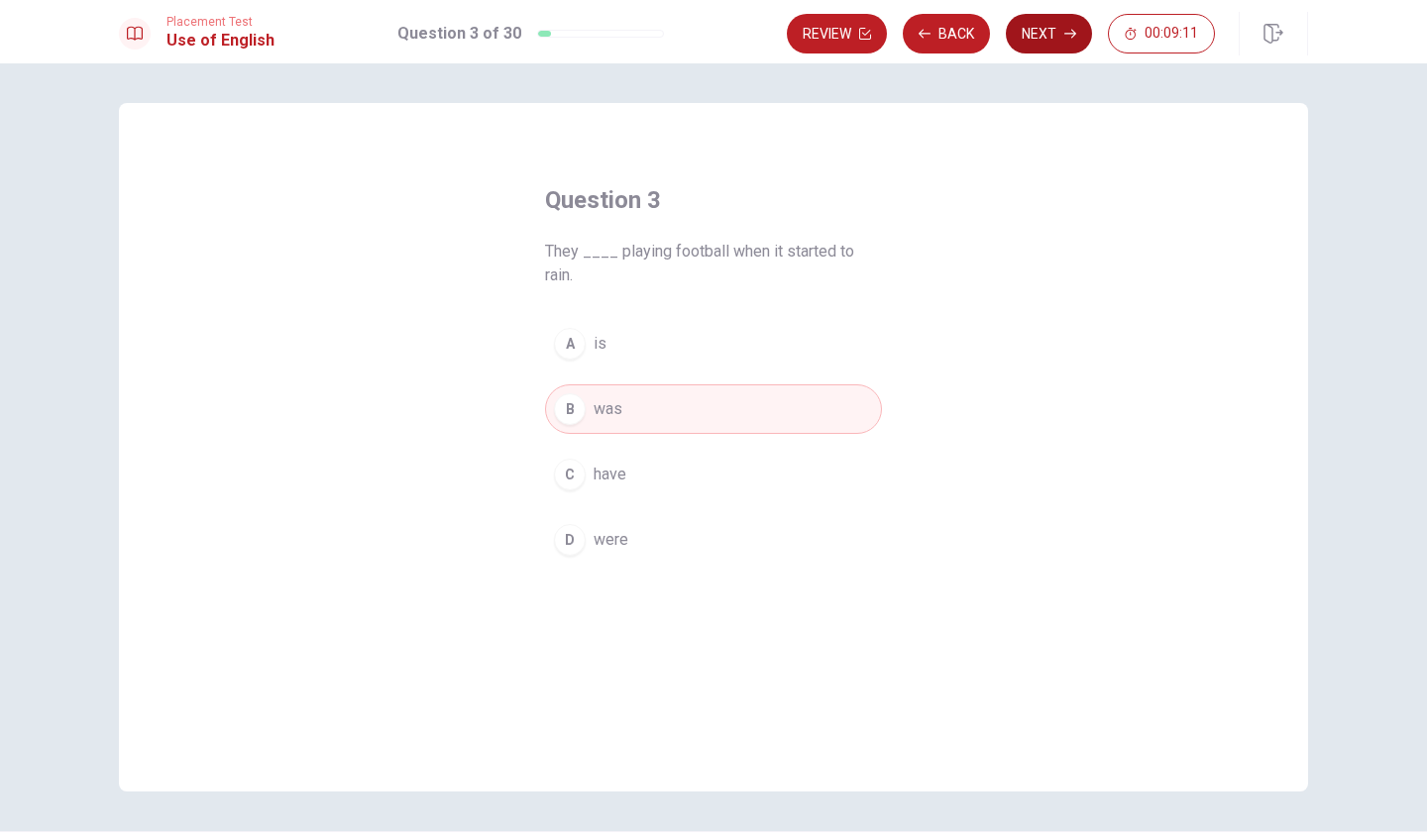 click on "Next" at bounding box center (1048, 34) 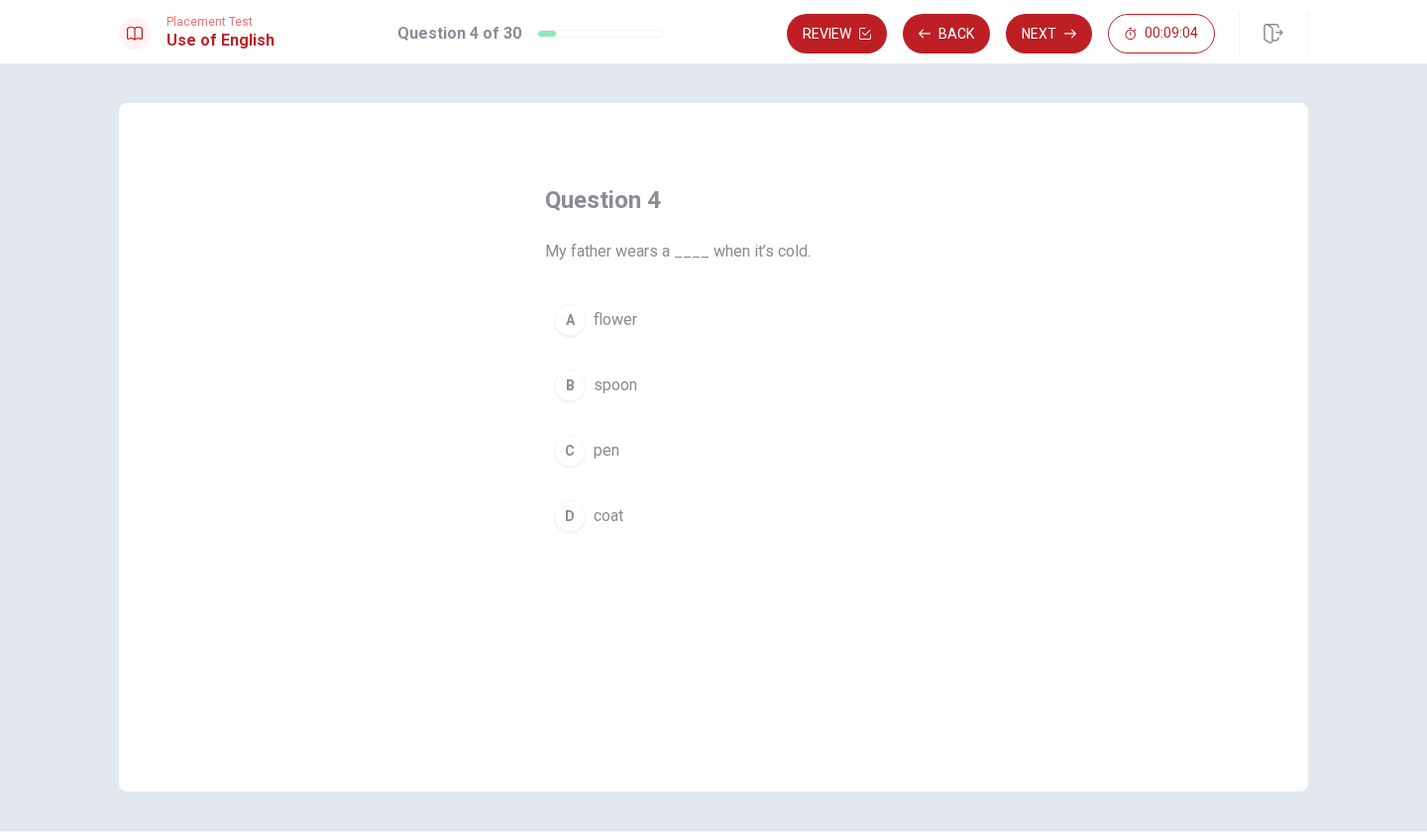 click on "D" at bounding box center (570, 516) 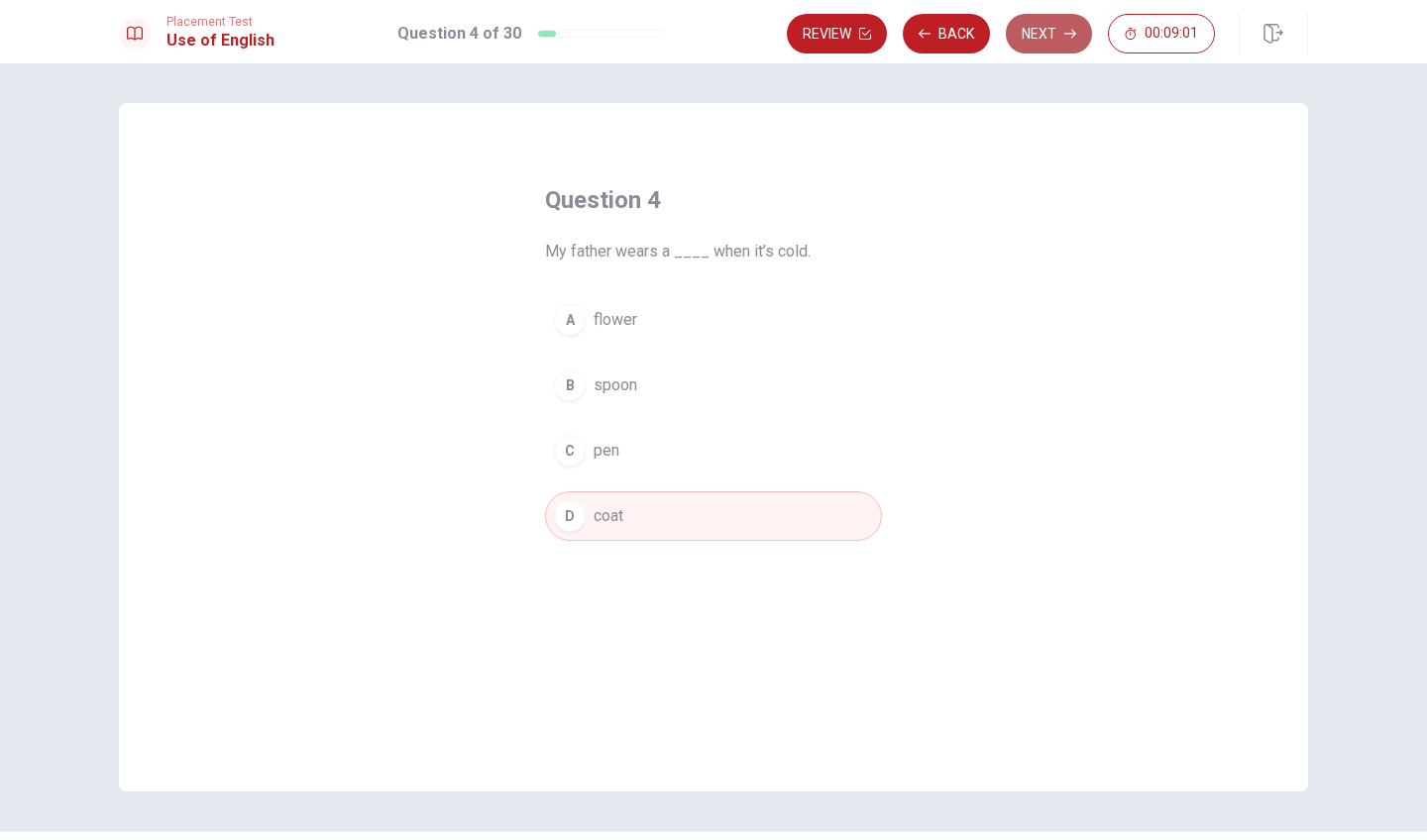 click on "Next" at bounding box center (1048, 34) 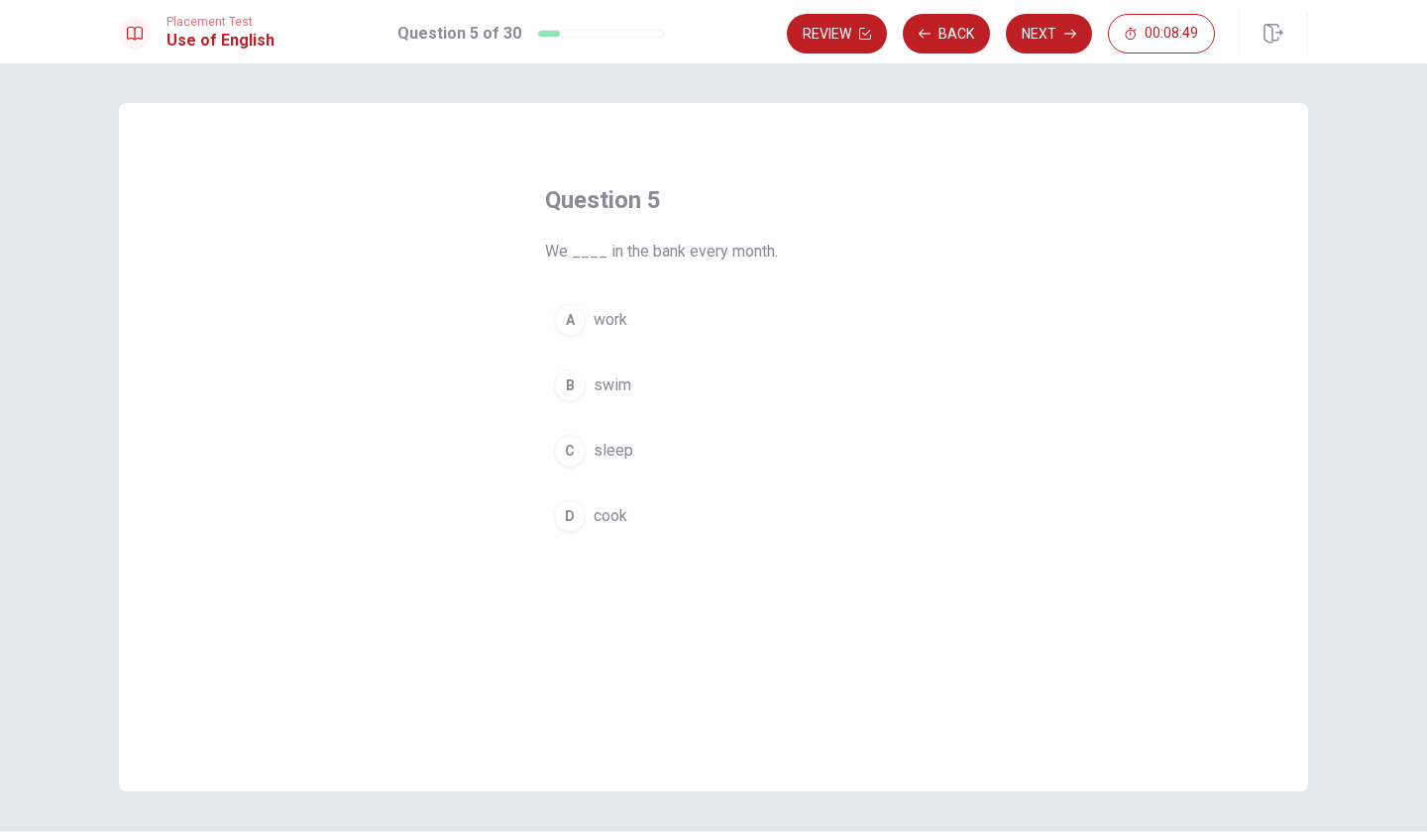 click on "A" at bounding box center (570, 320) 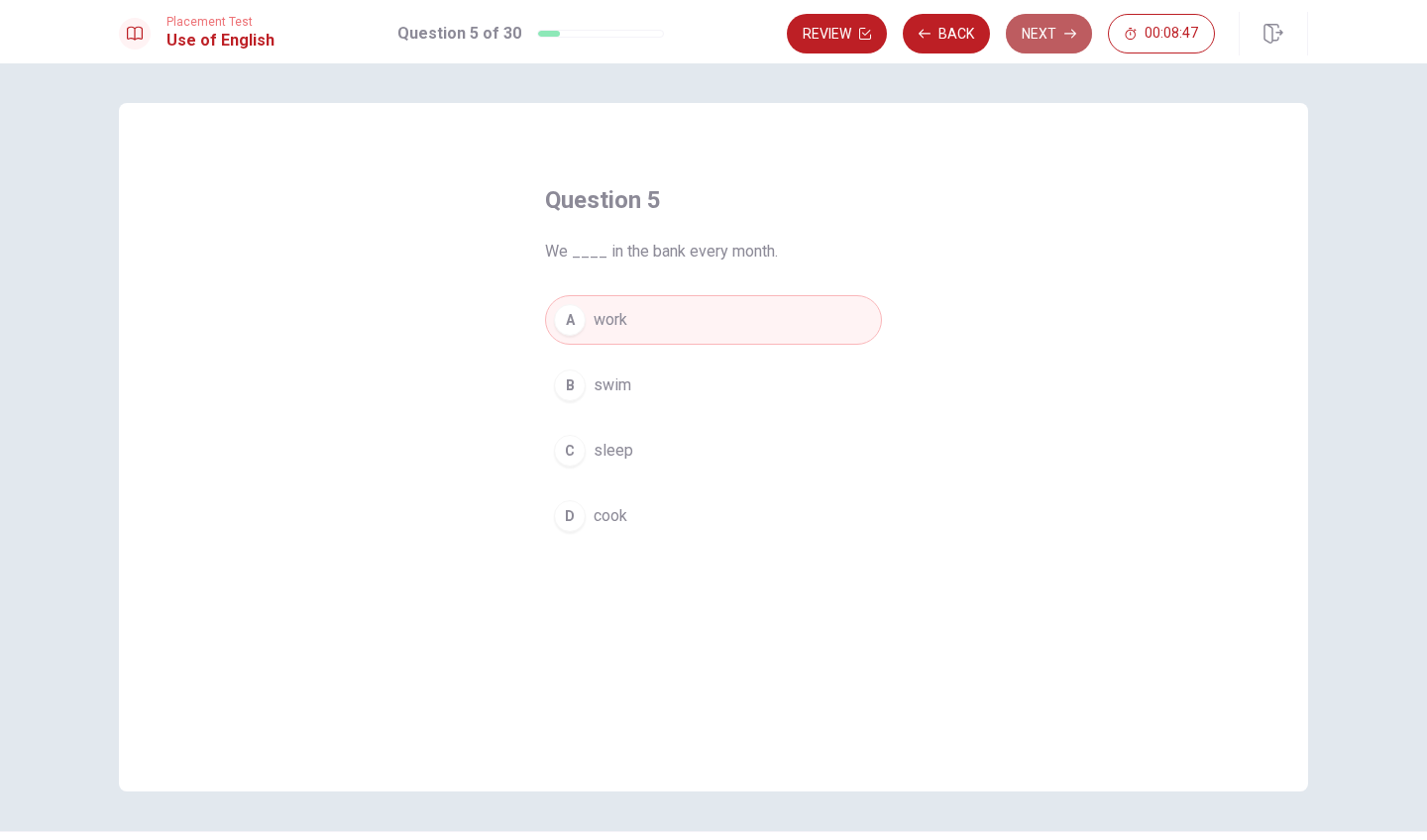 click on "Next" at bounding box center [1048, 34] 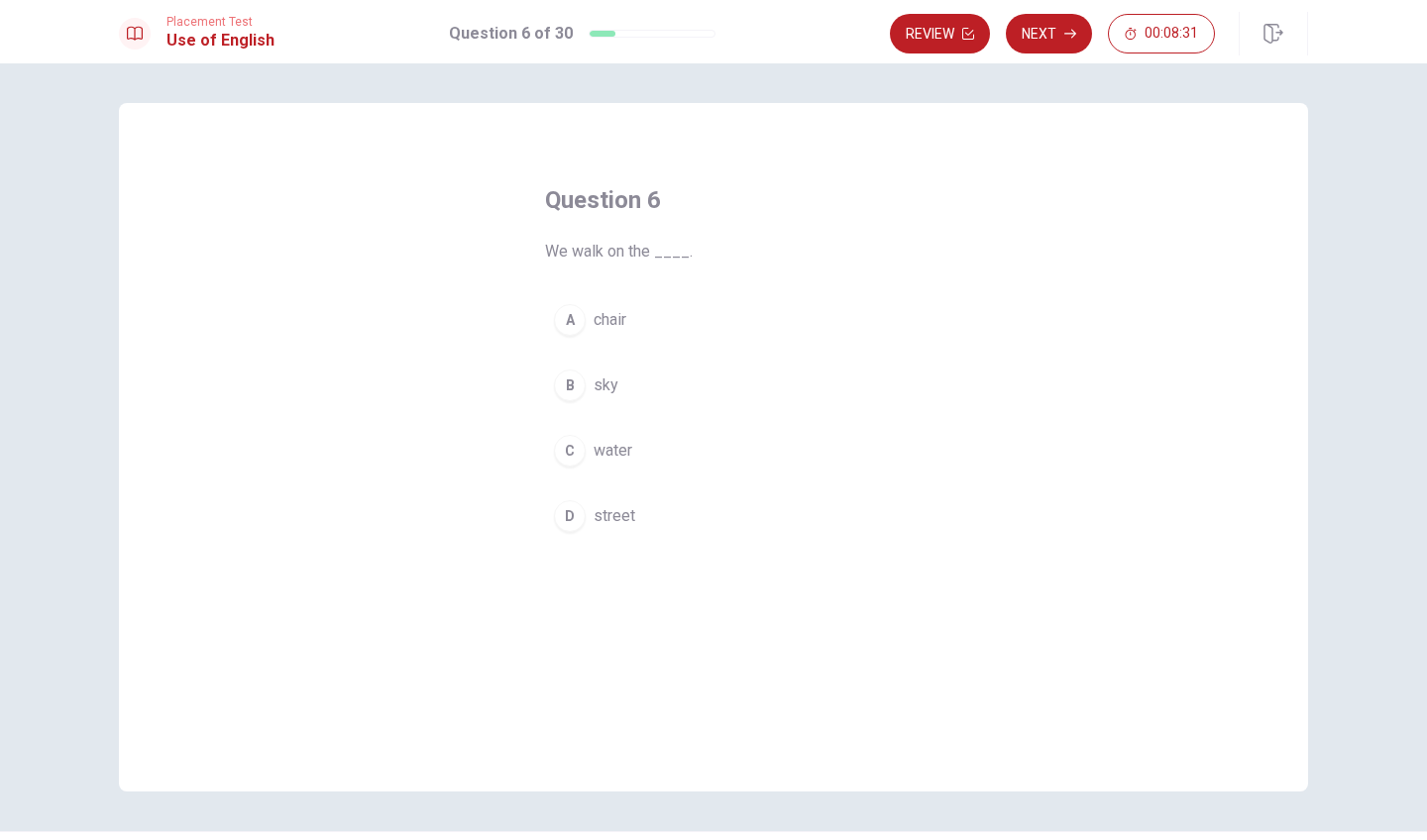 click on "D" at bounding box center [570, 516] 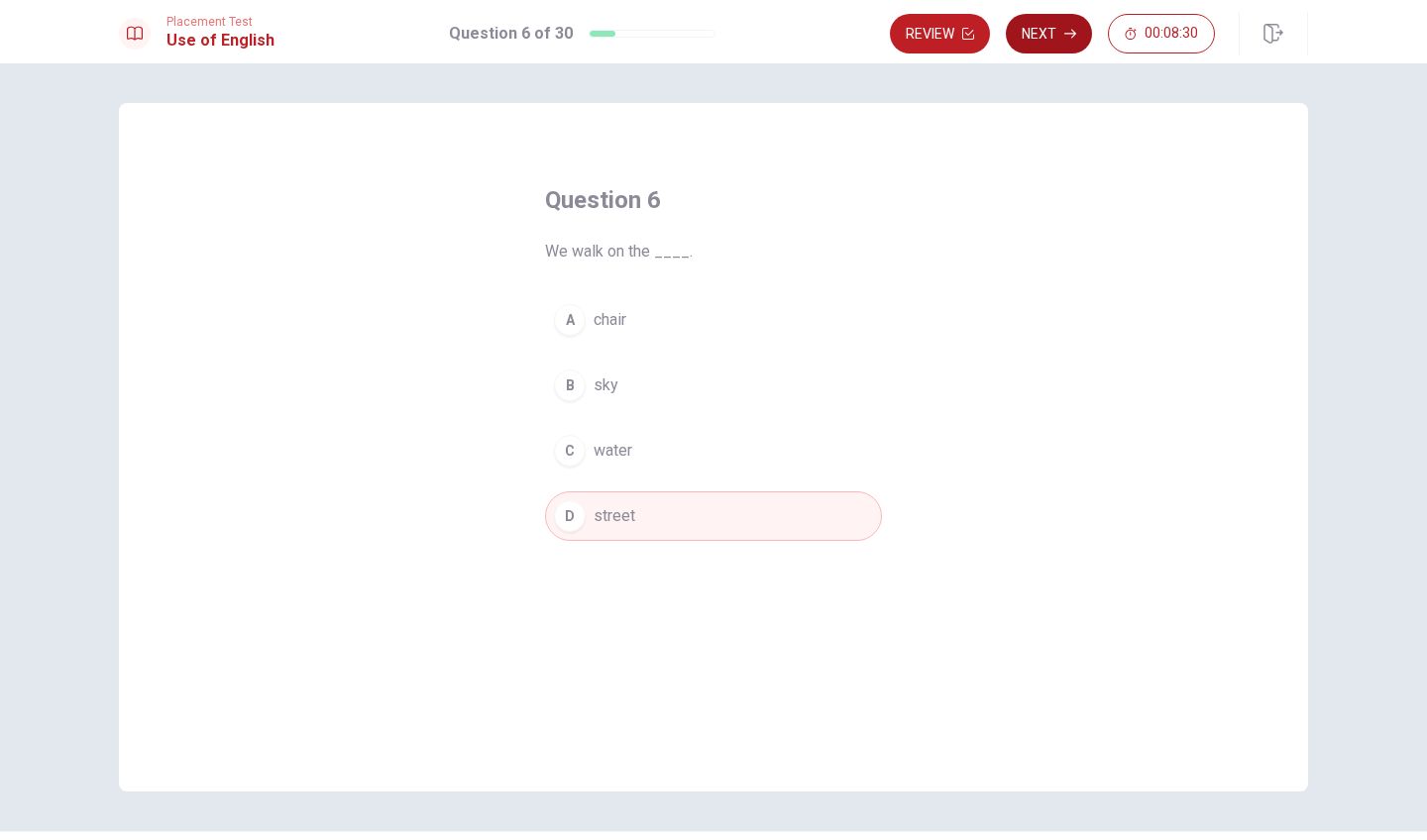 click on "Next" at bounding box center (1048, 34) 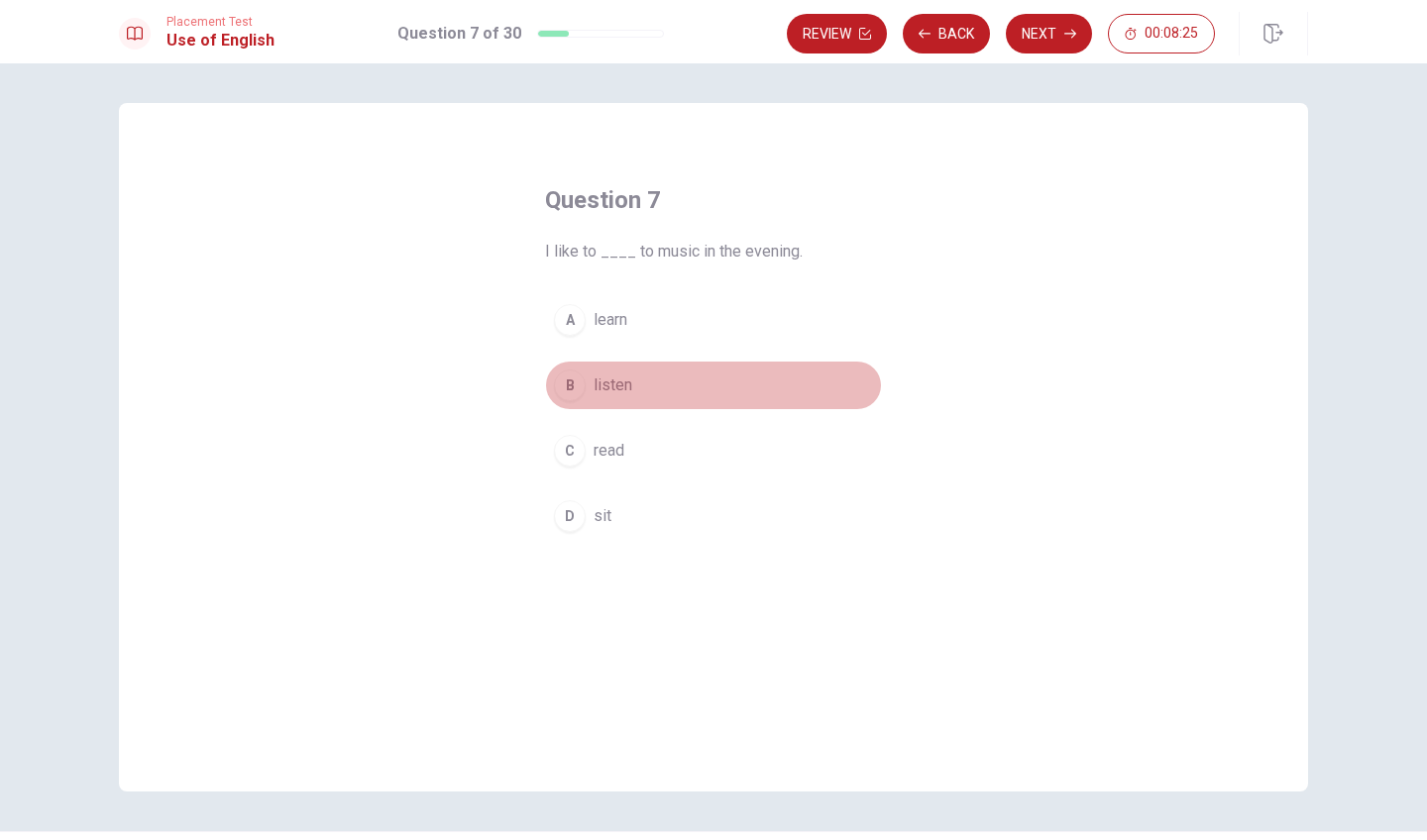 click on "B listen" at bounding box center [714, 385] 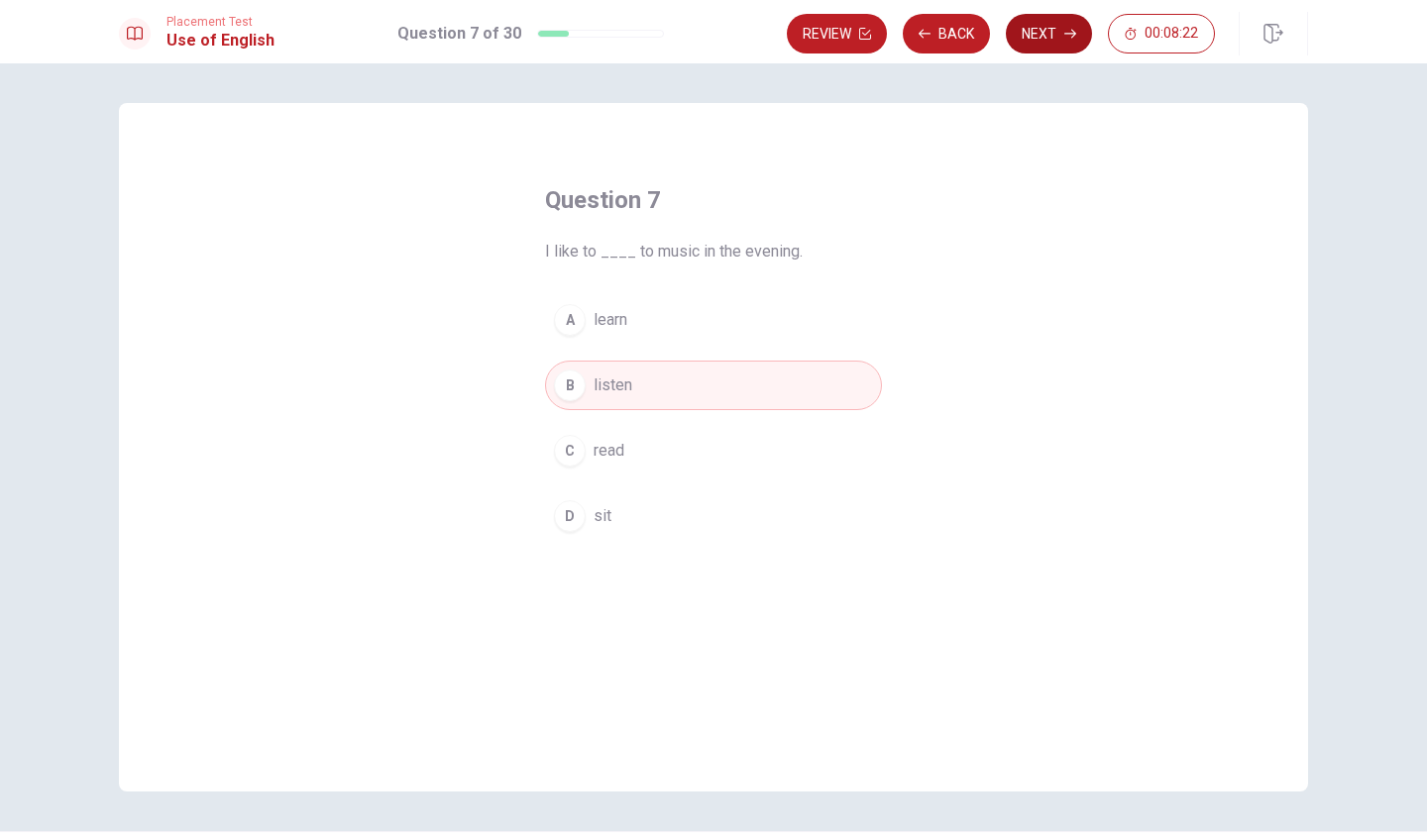 click on "Next" at bounding box center (1048, 34) 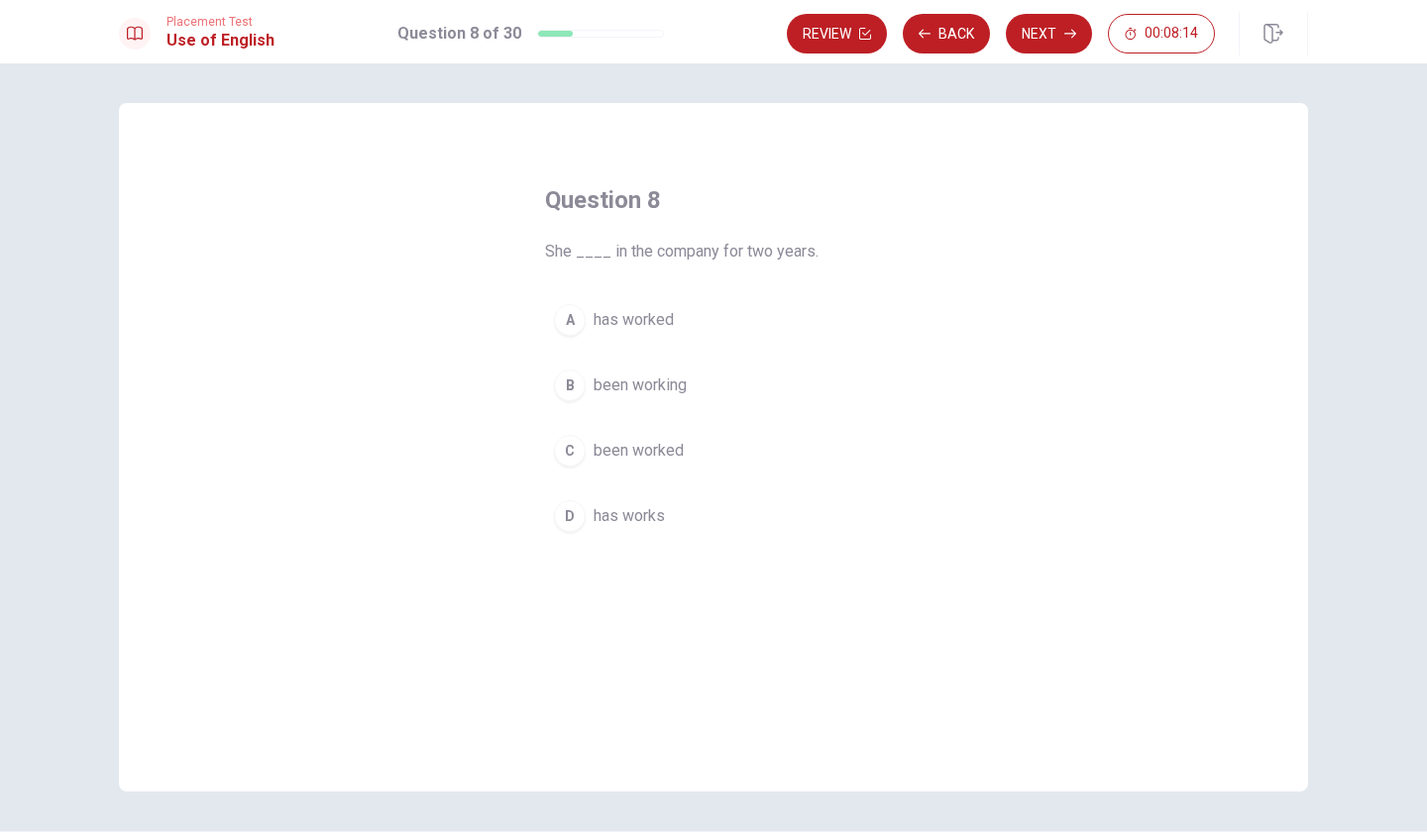 click on "A" at bounding box center (570, 320) 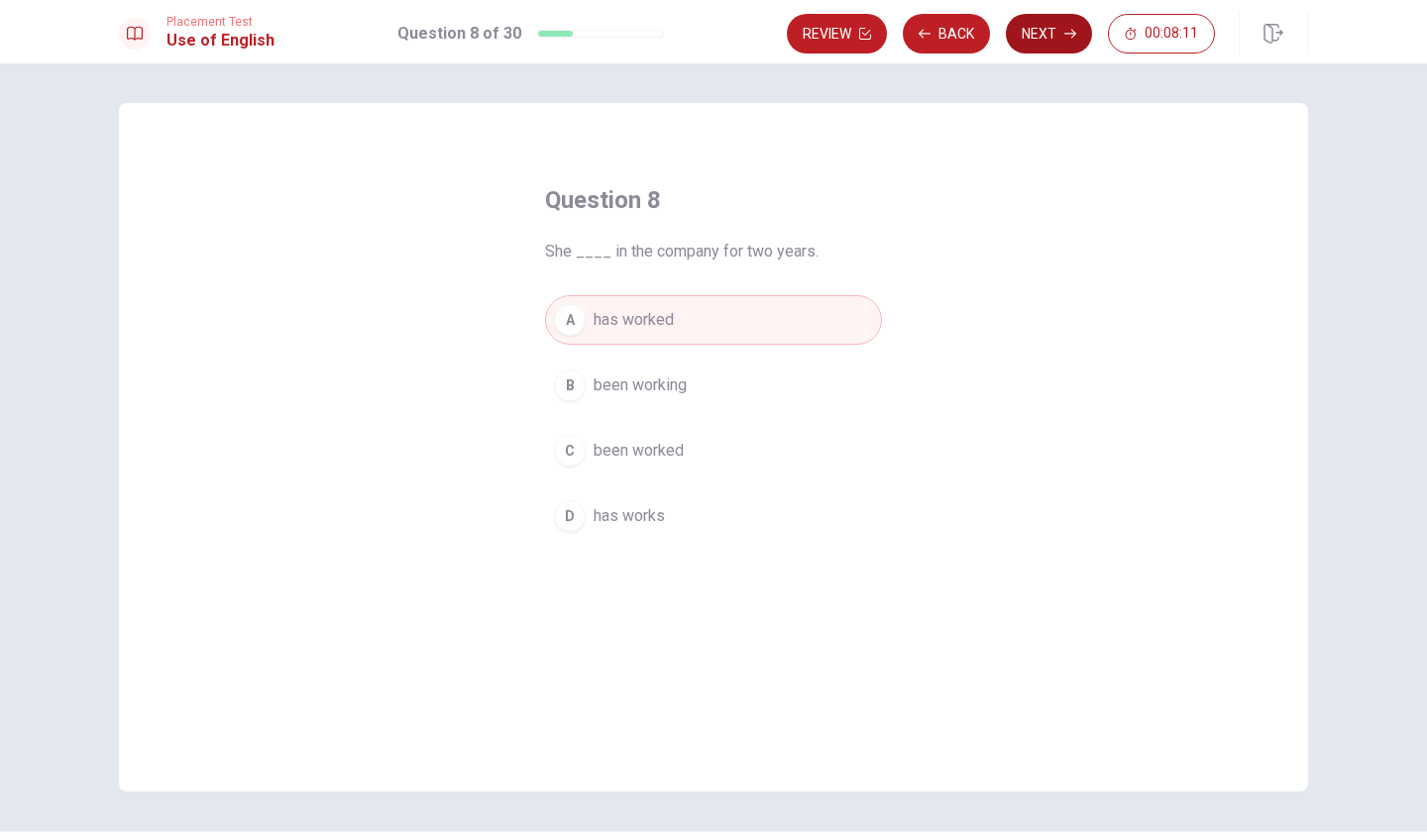 click 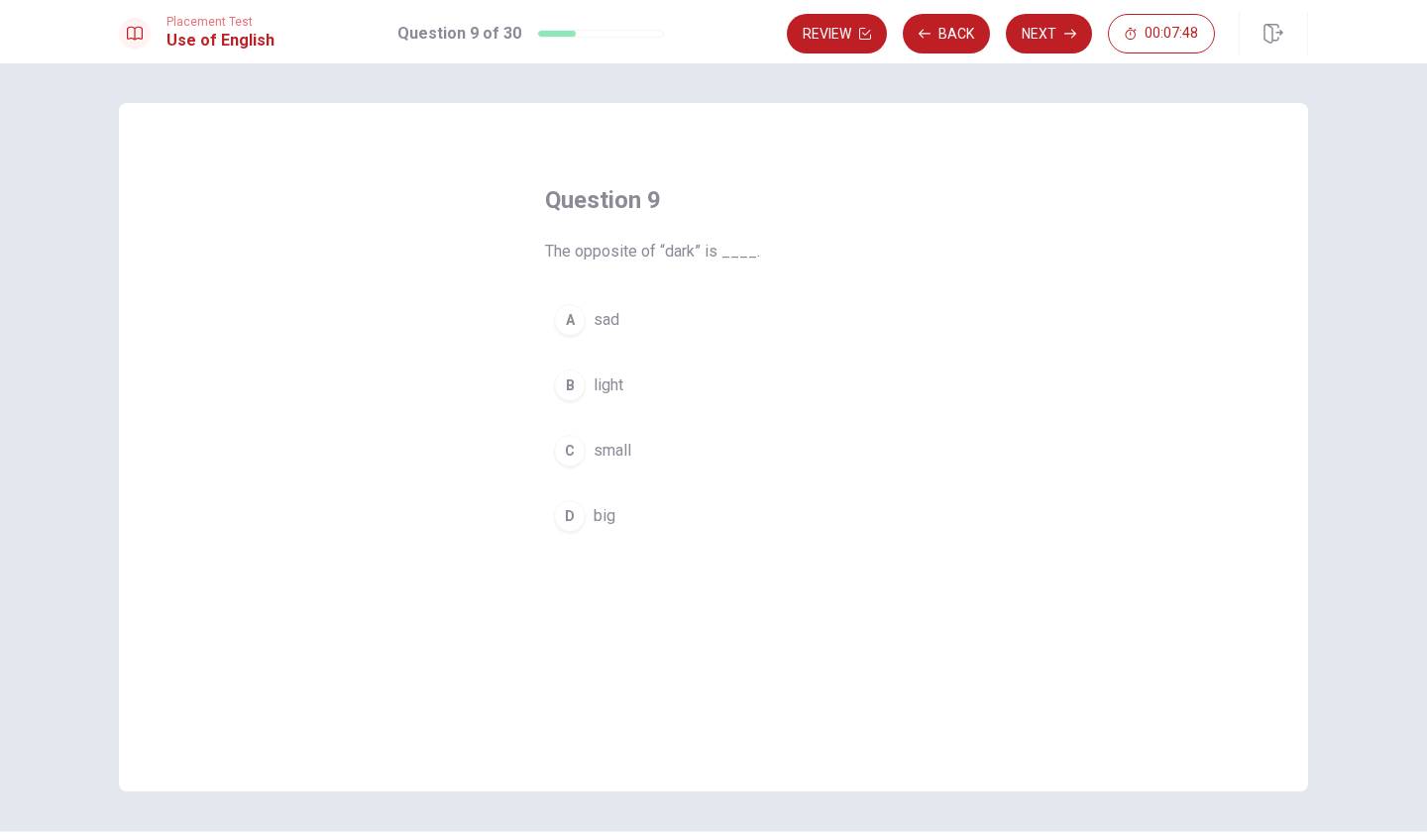 click on "B" at bounding box center (570, 385) 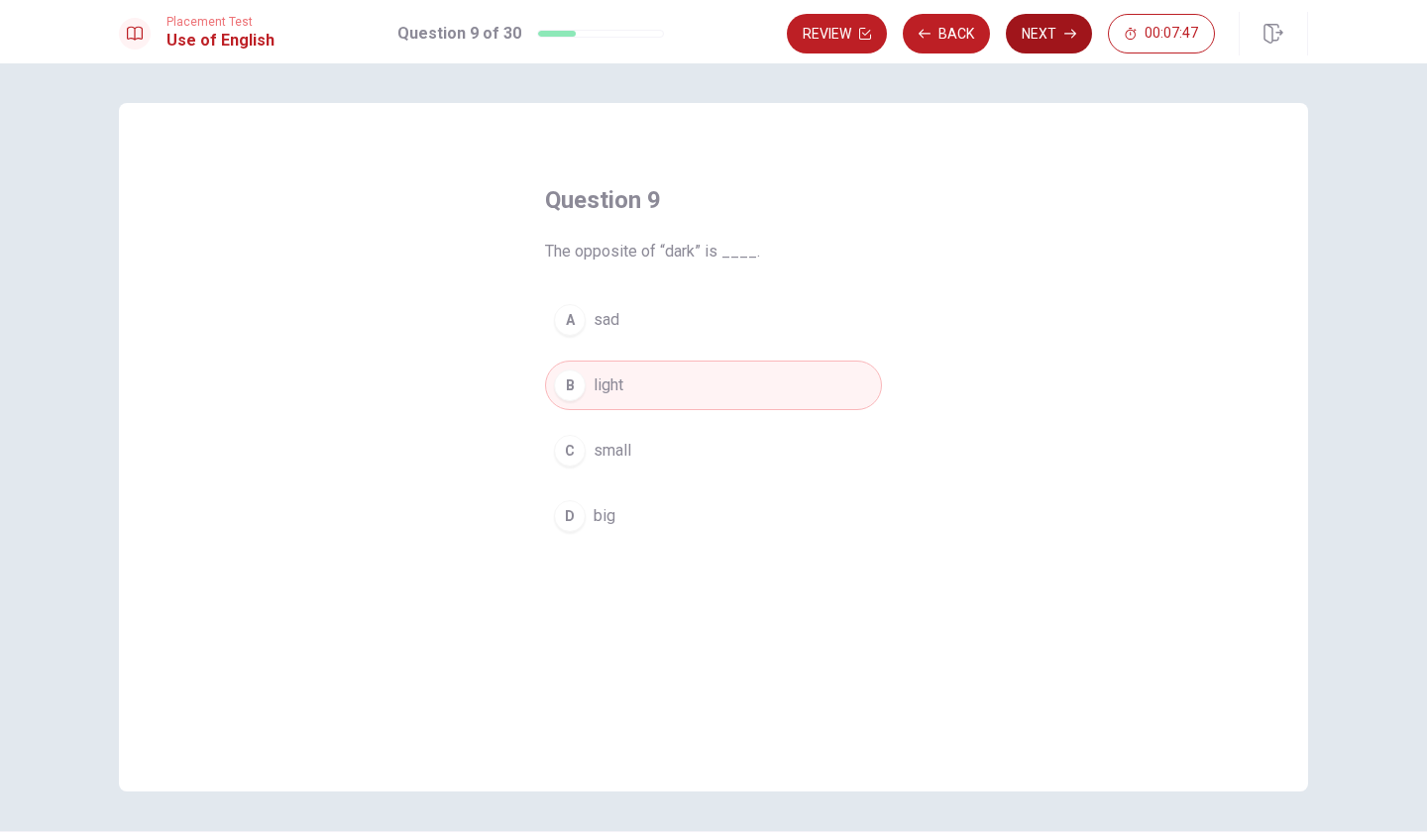 click on "Next" at bounding box center (1048, 34) 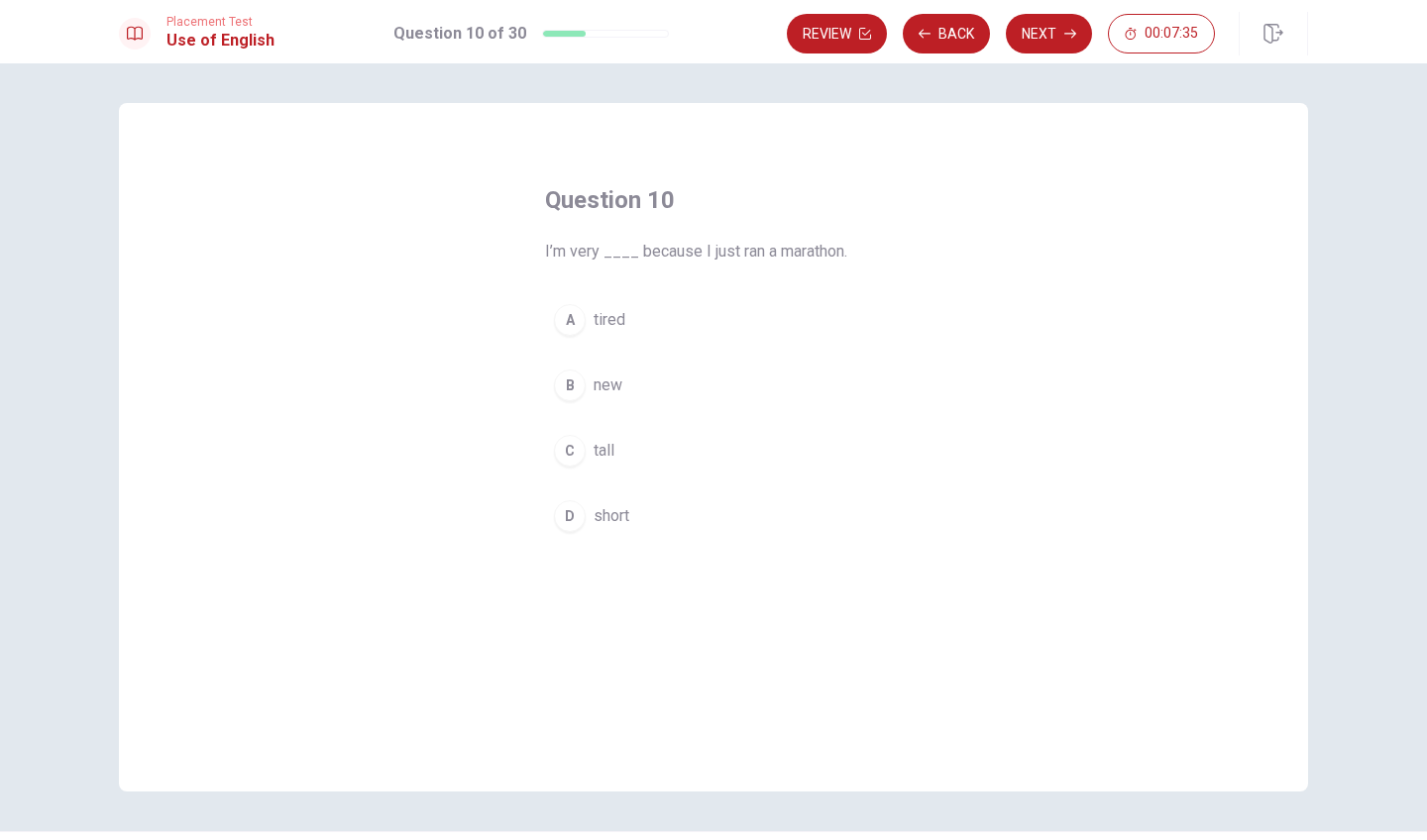click on "A" at bounding box center [570, 320] 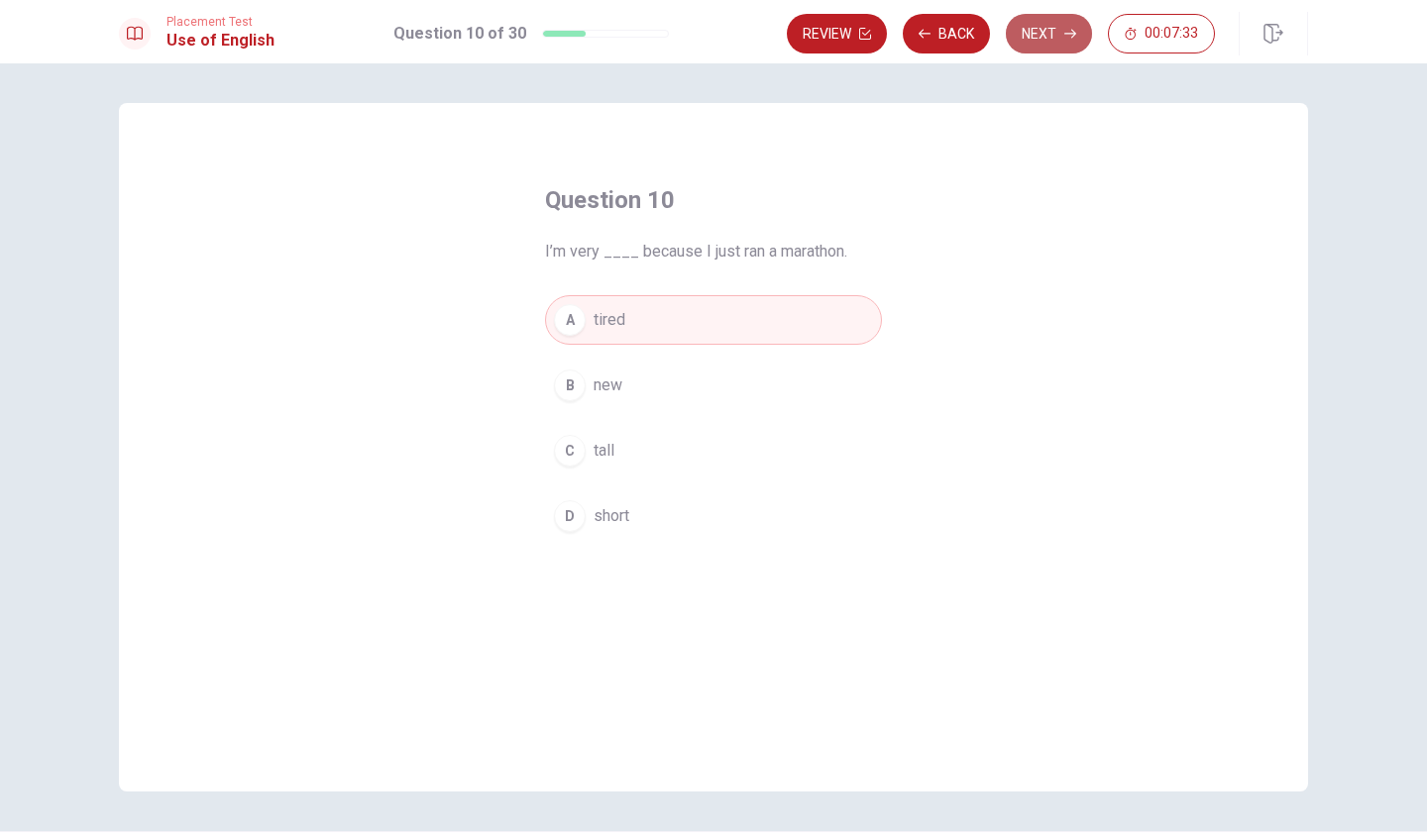 click on "Next" at bounding box center [1048, 34] 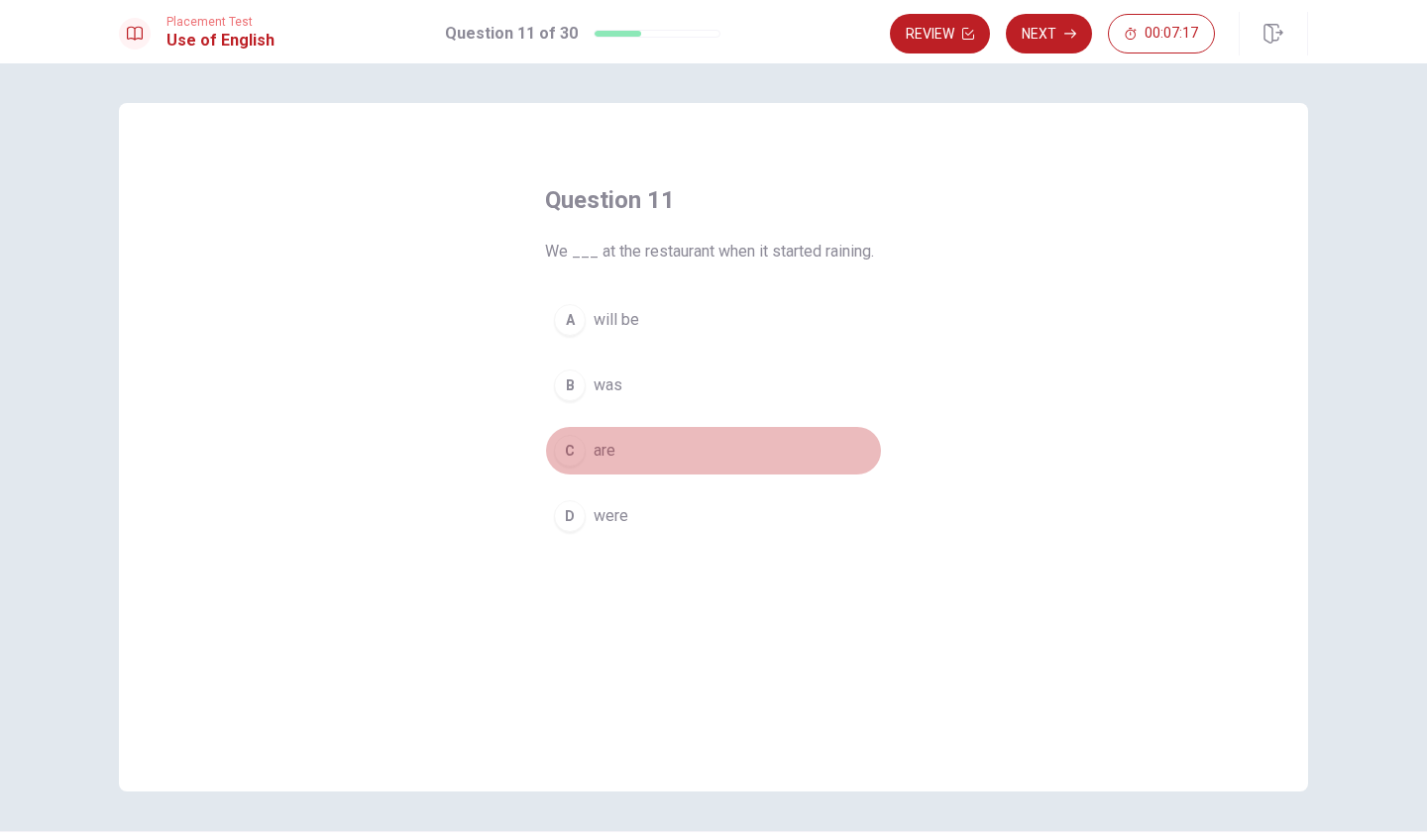 click on "C" at bounding box center [570, 451] 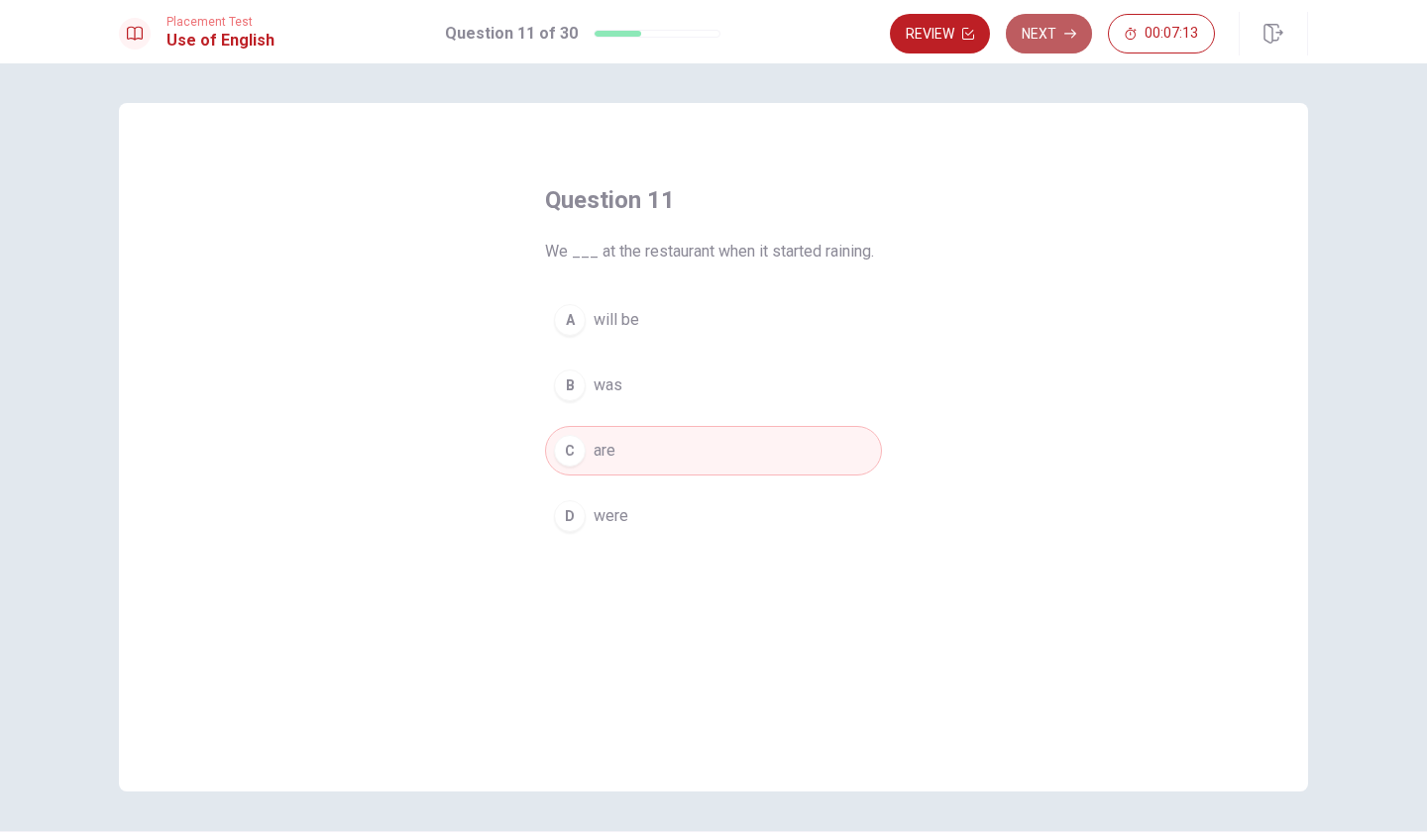 click on "Next" at bounding box center [1048, 34] 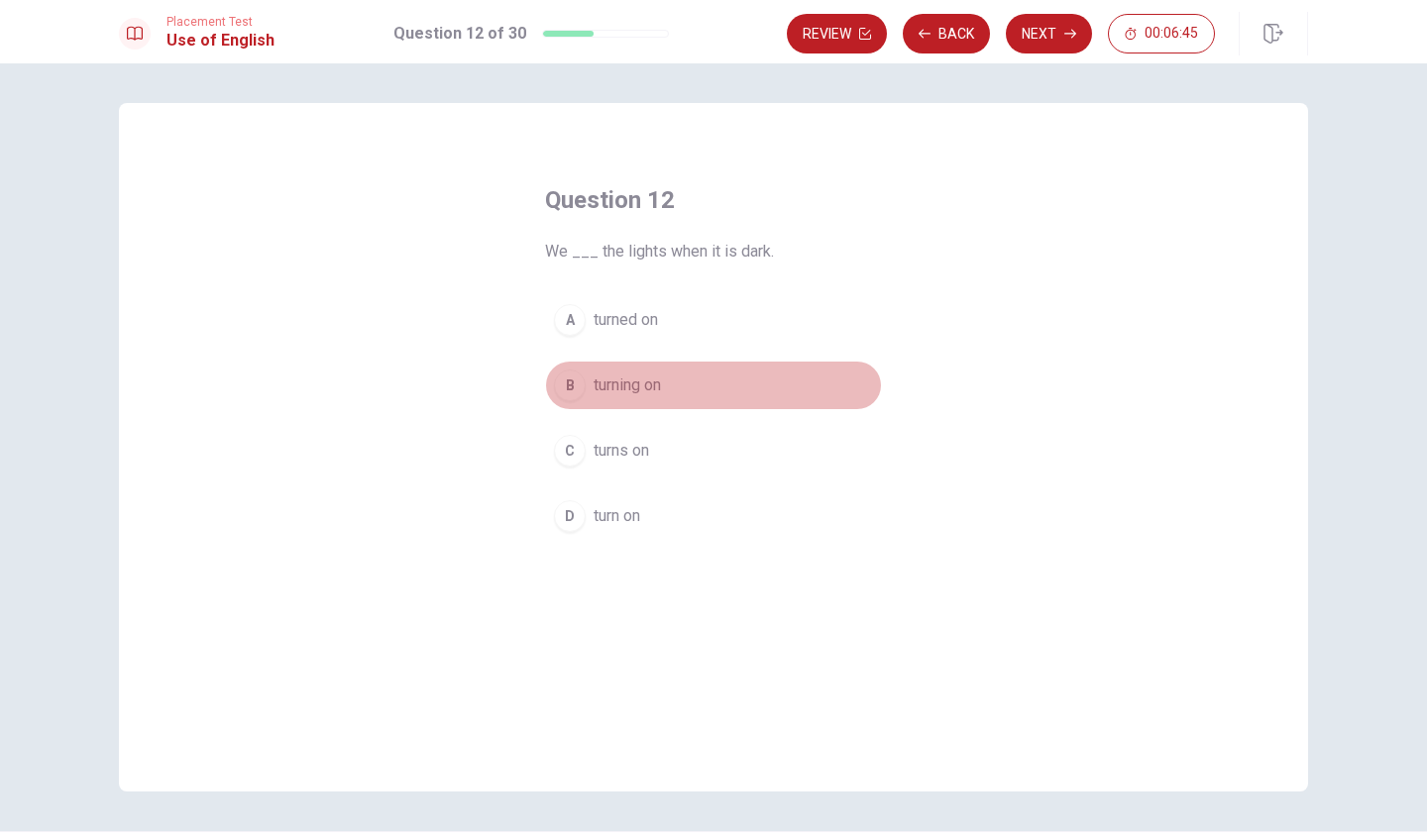 drag, startPoint x: 585, startPoint y: 383, endPoint x: 614, endPoint y: 390, distance: 29.832868 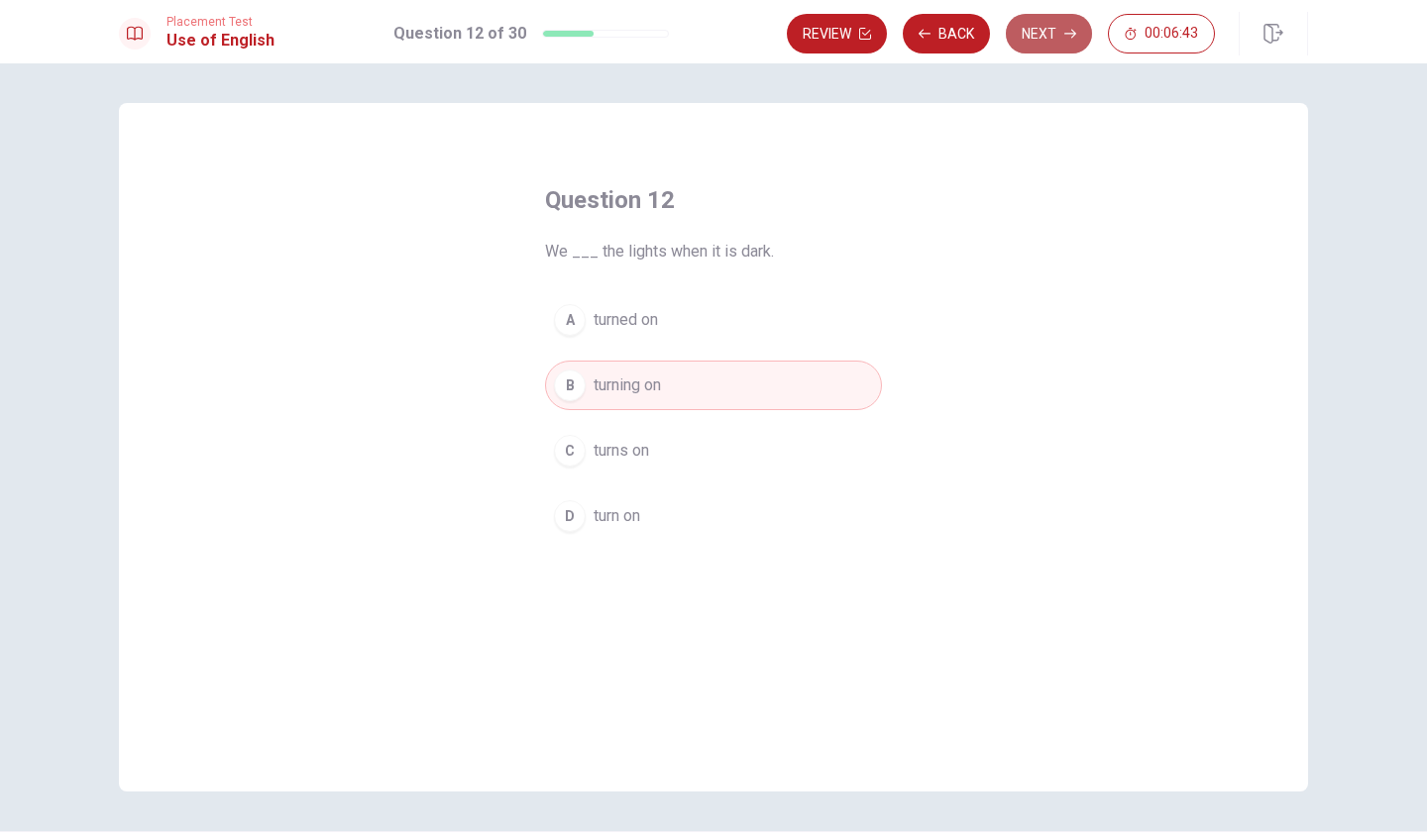 click on "Next" at bounding box center (1048, 34) 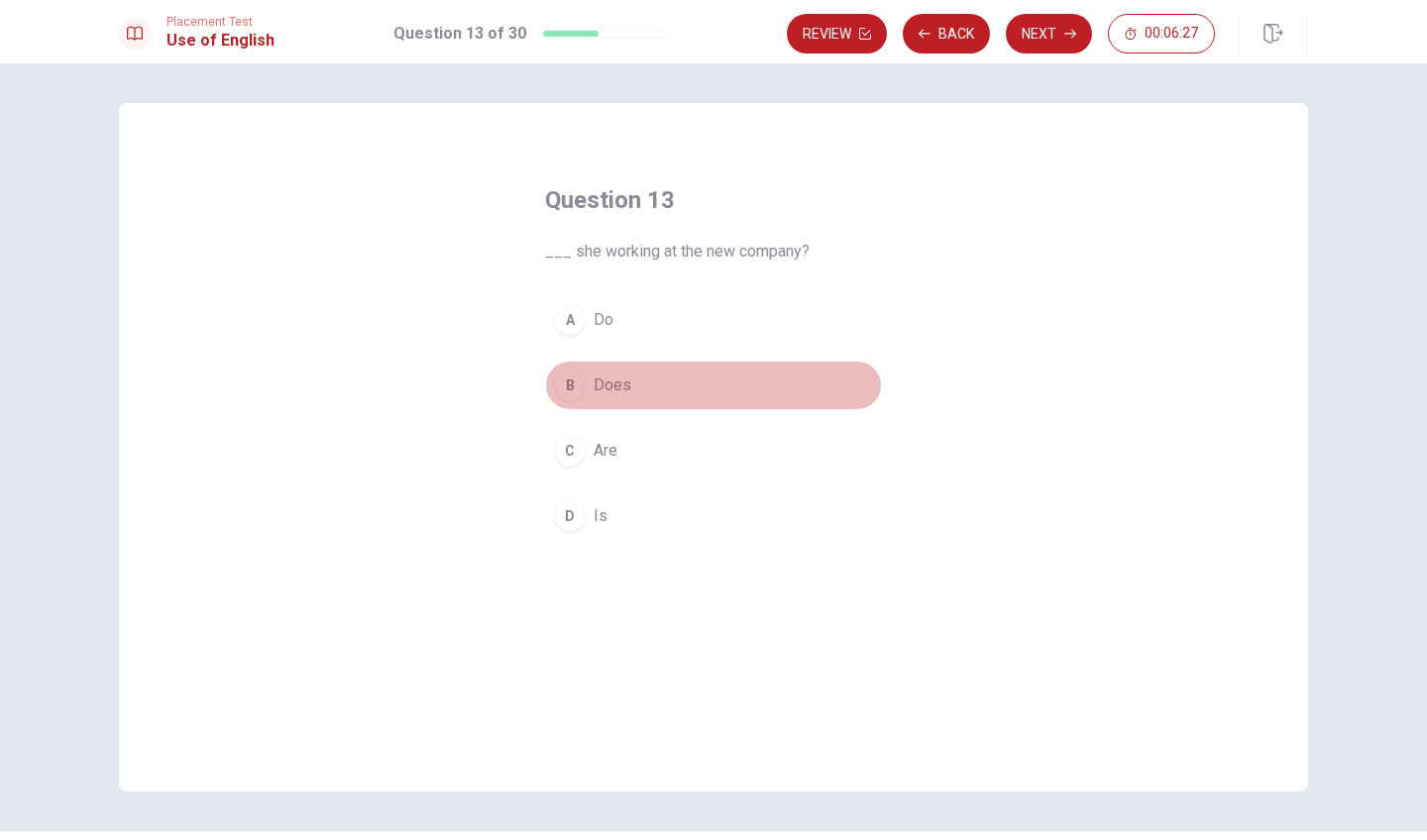 click on "Does" at bounding box center (612, 385) 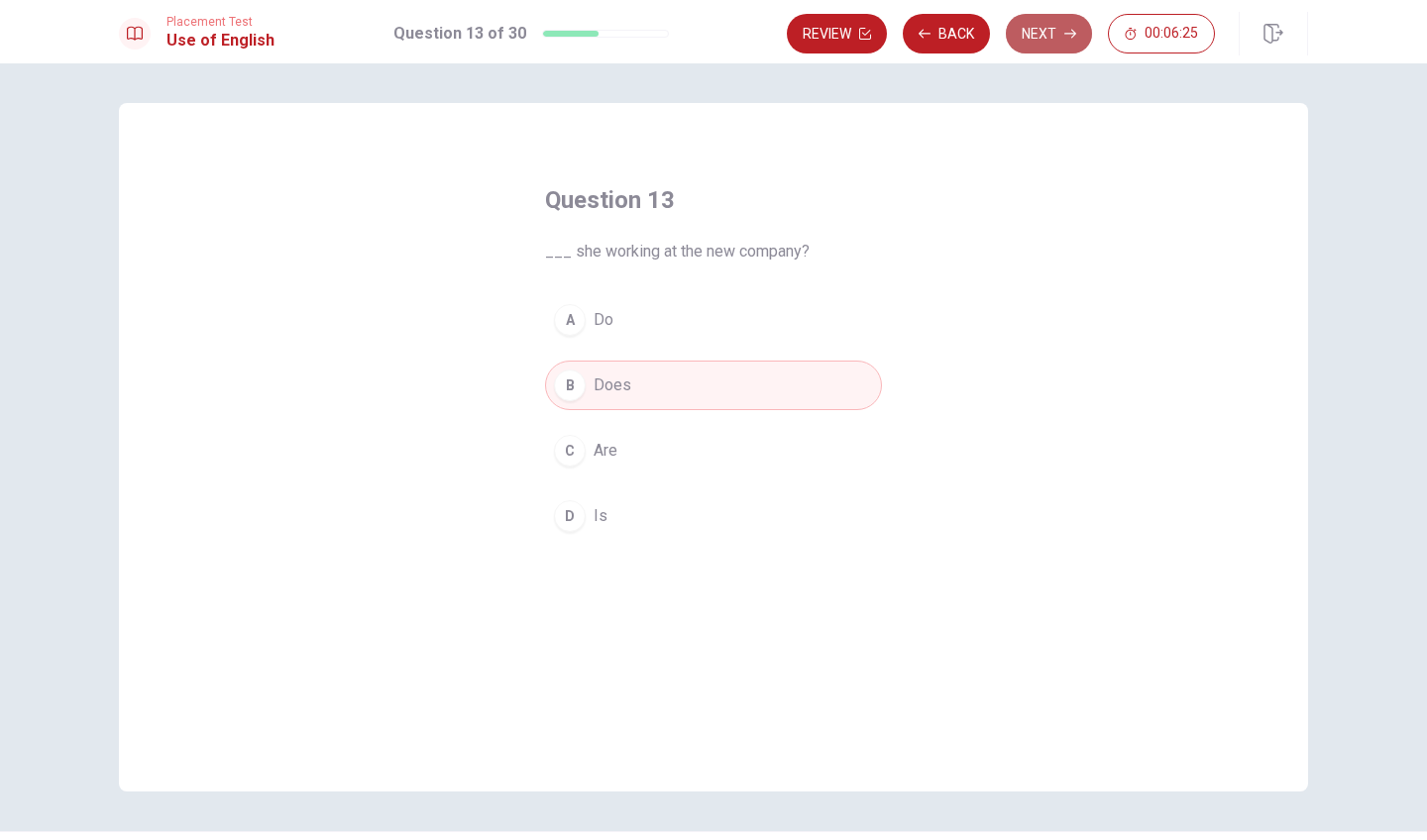 click on "Next" at bounding box center [1048, 34] 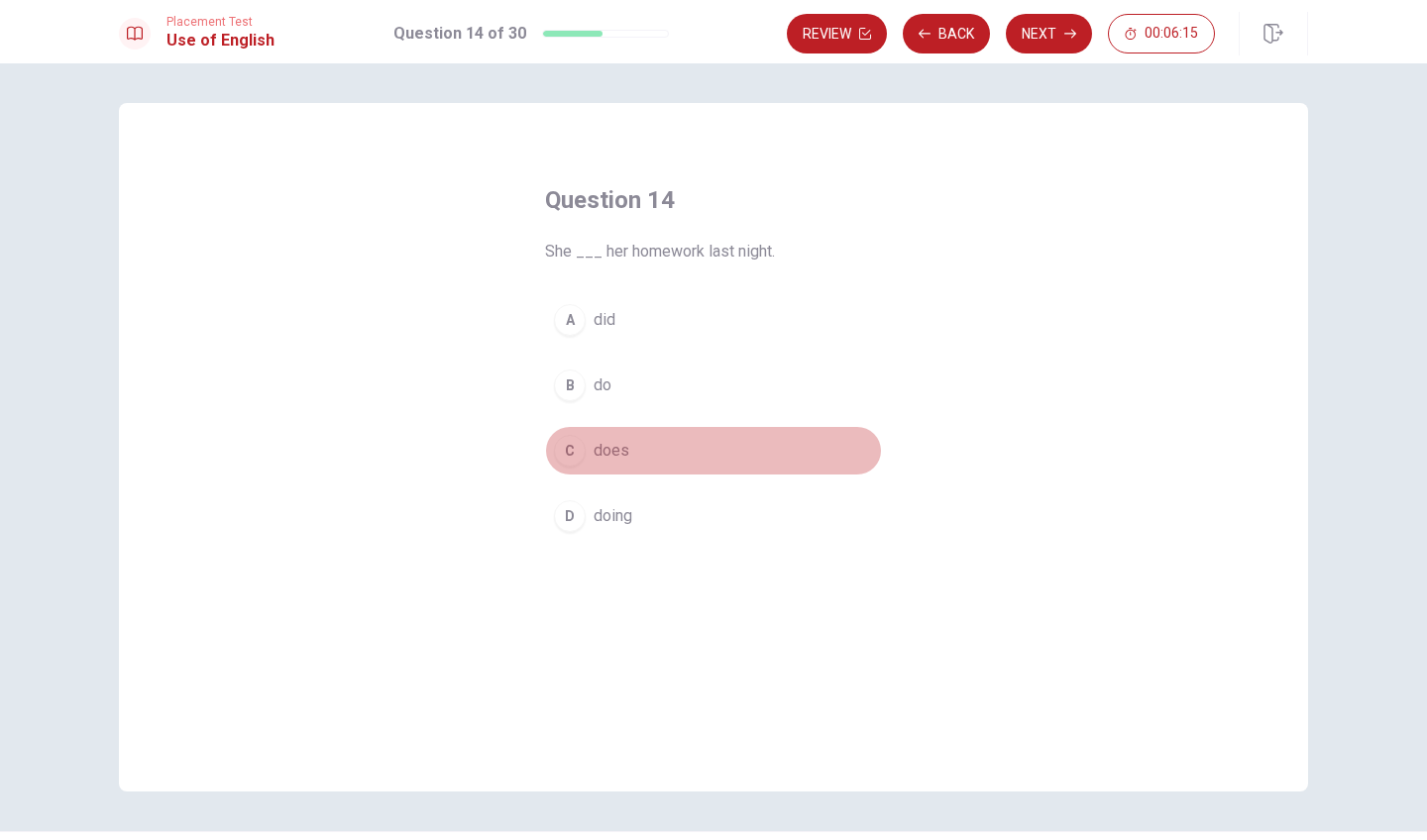 click on "C" at bounding box center [570, 451] 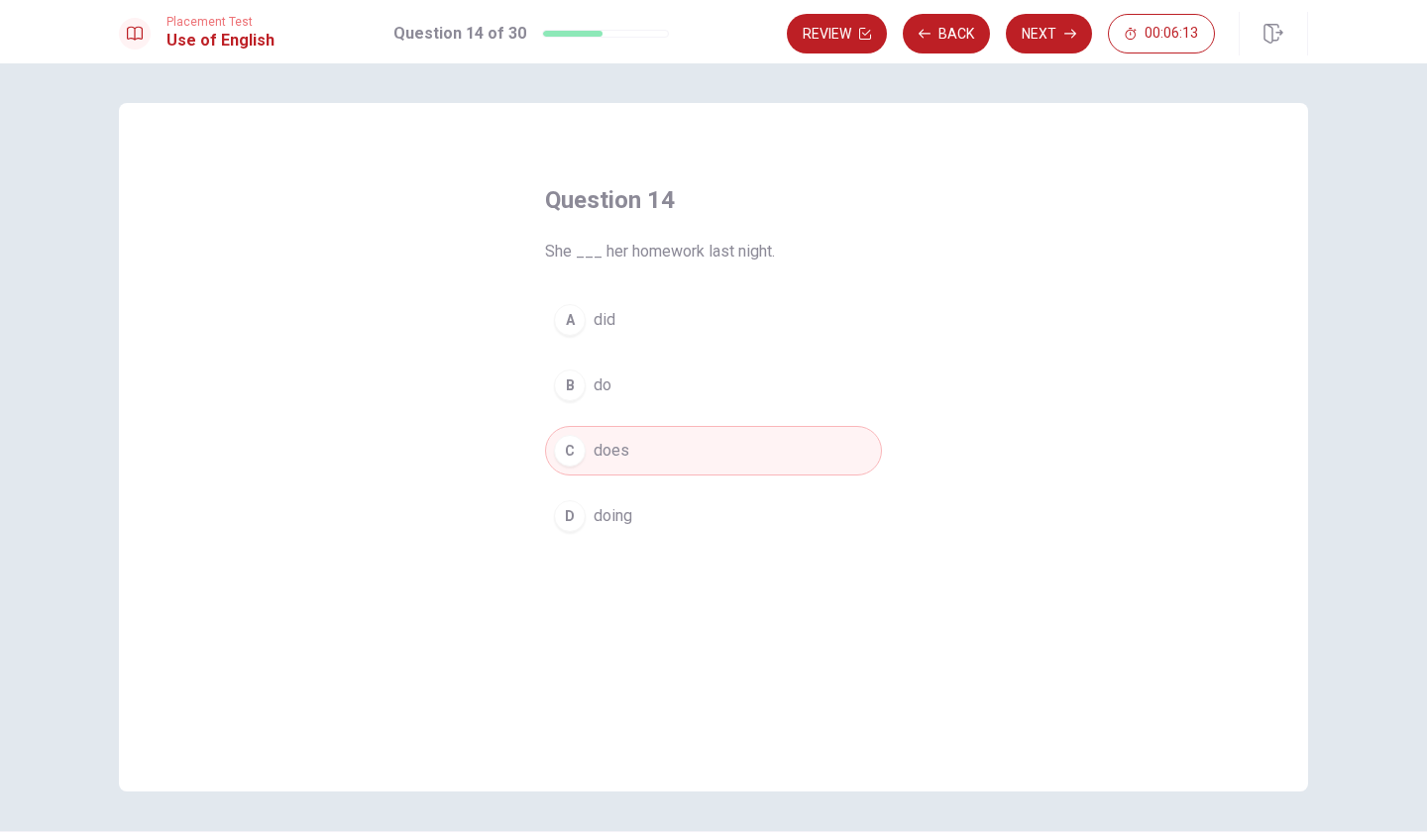 click on "A" at bounding box center (570, 320) 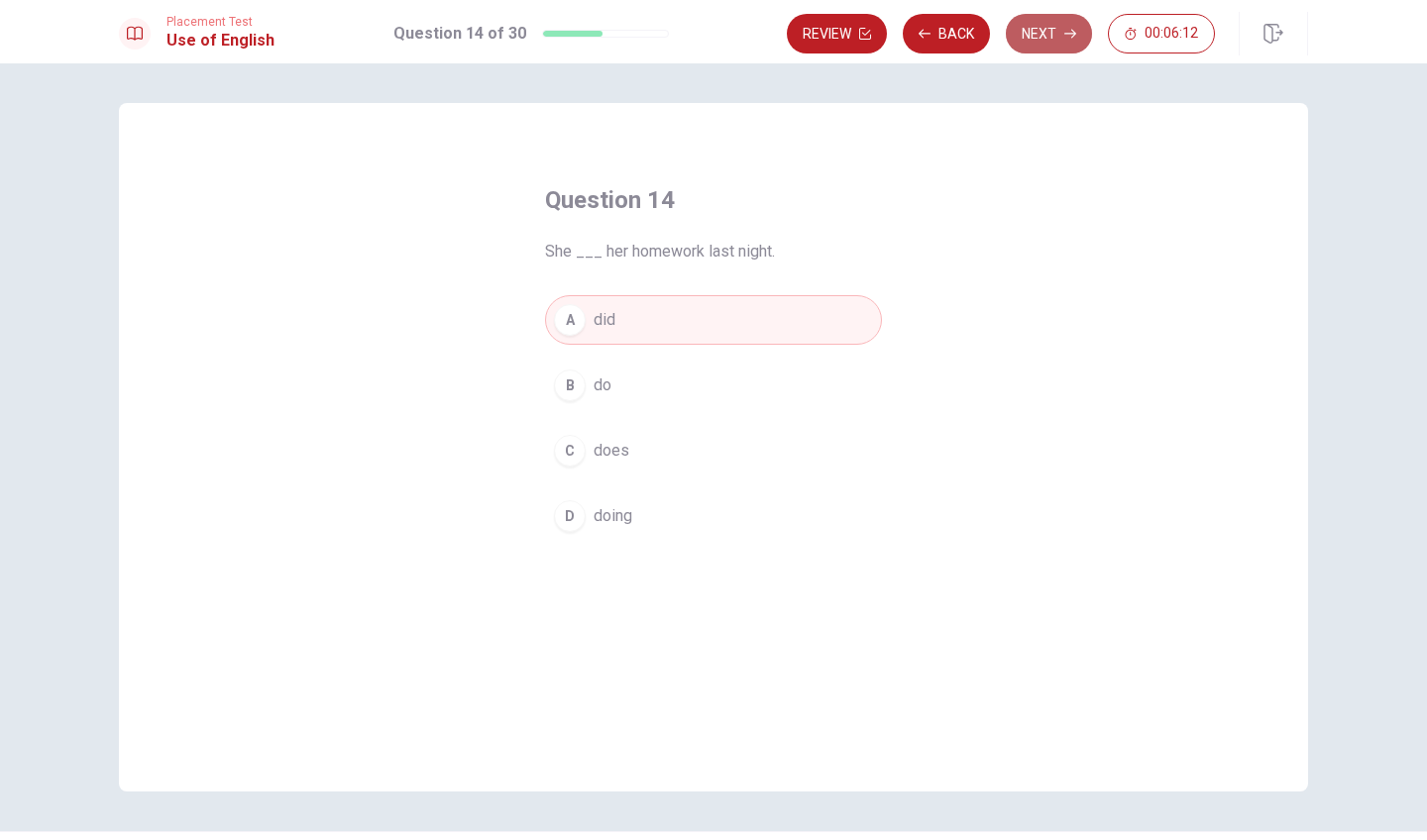 click on "Next" at bounding box center (1048, 34) 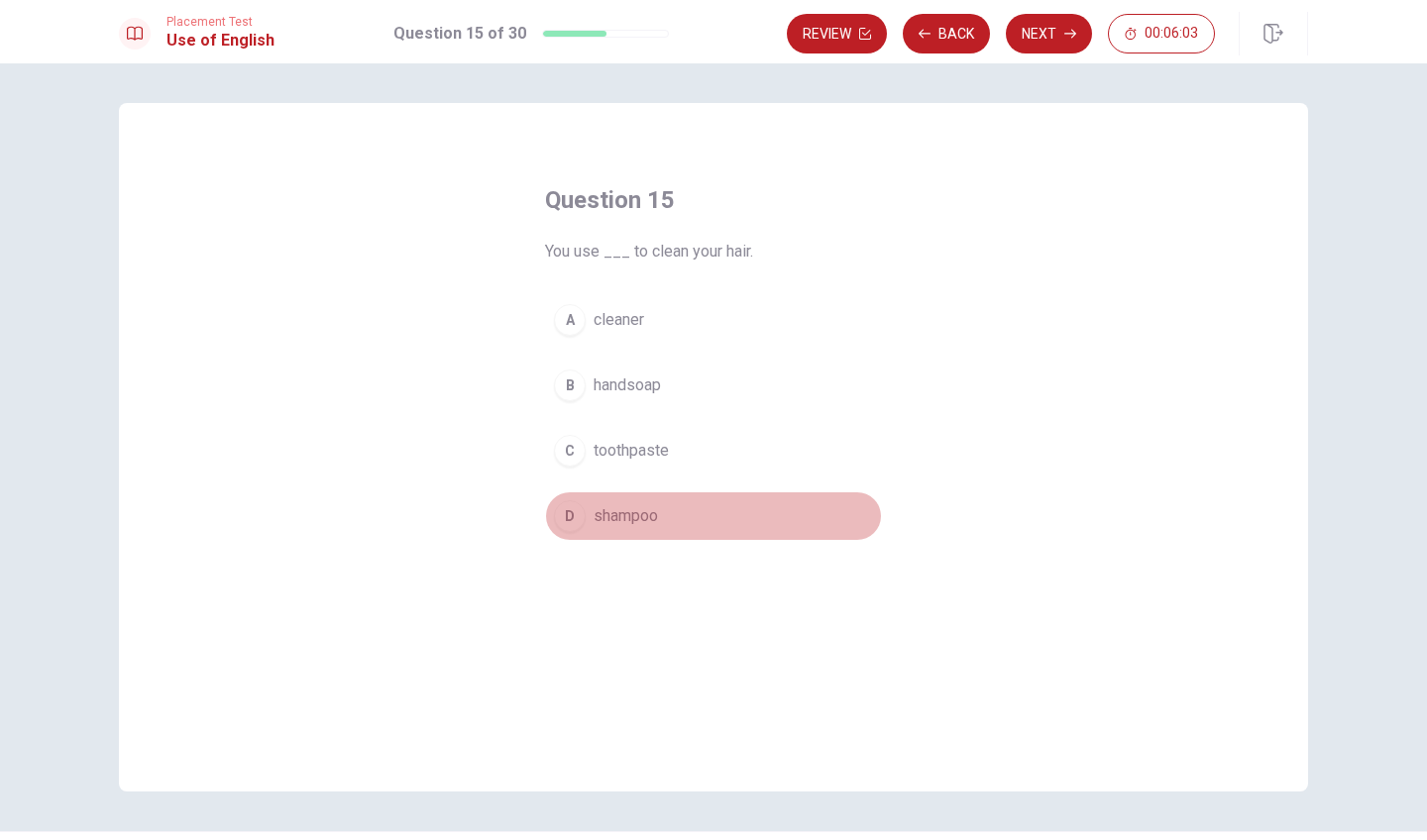 click on "D" at bounding box center (570, 516) 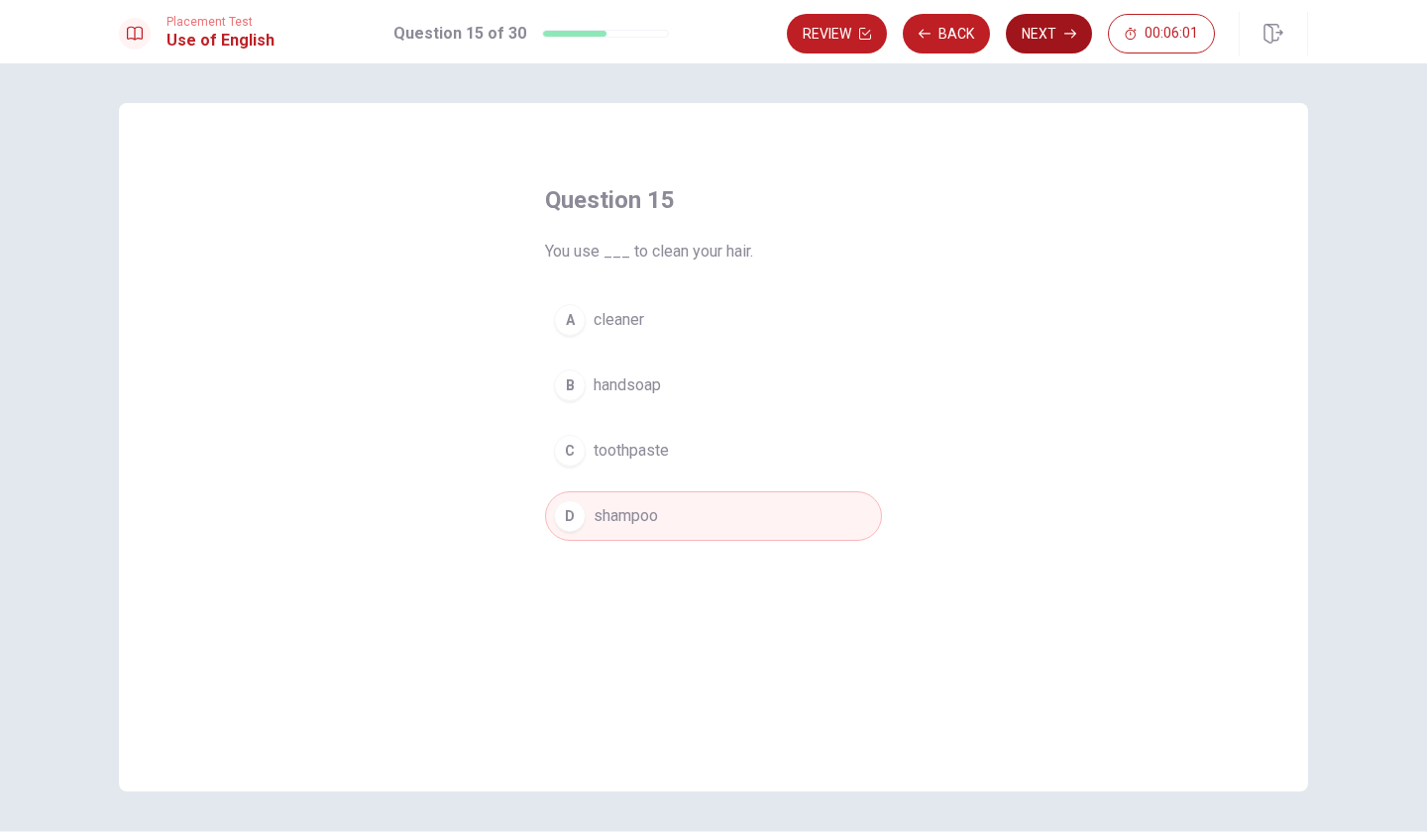 click on "Next" at bounding box center [1048, 34] 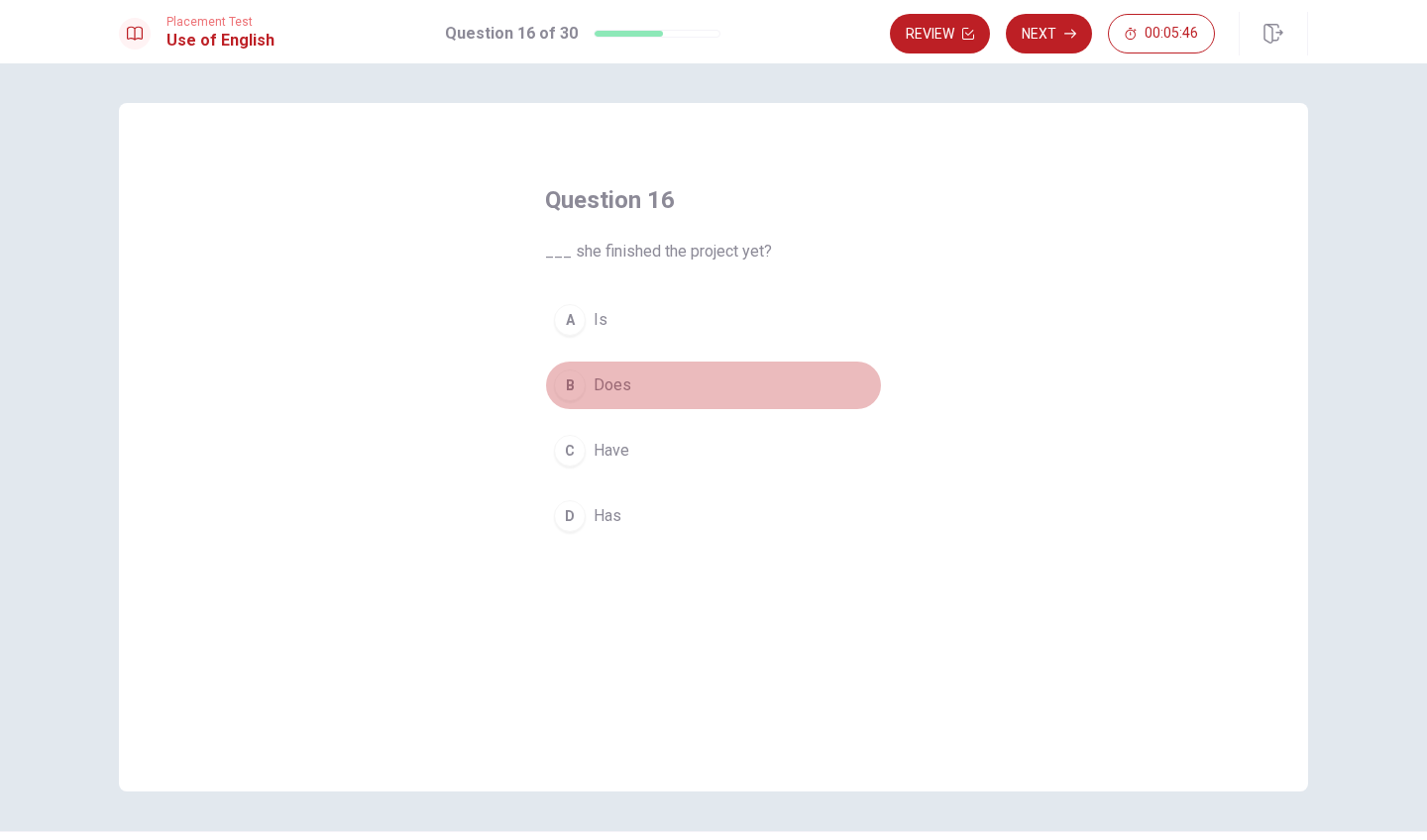 click on "B" at bounding box center (570, 385) 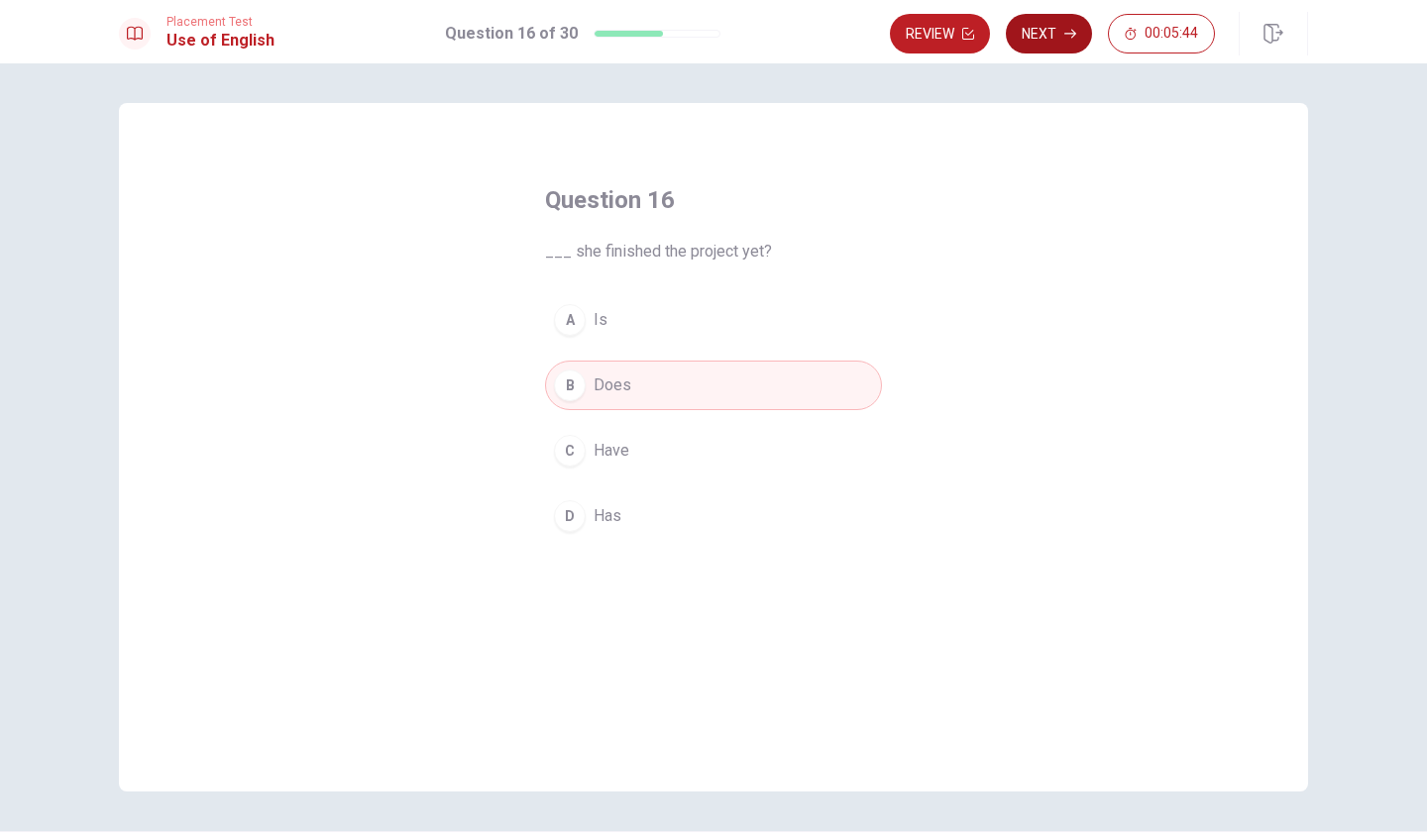 click on "Next" at bounding box center (1048, 34) 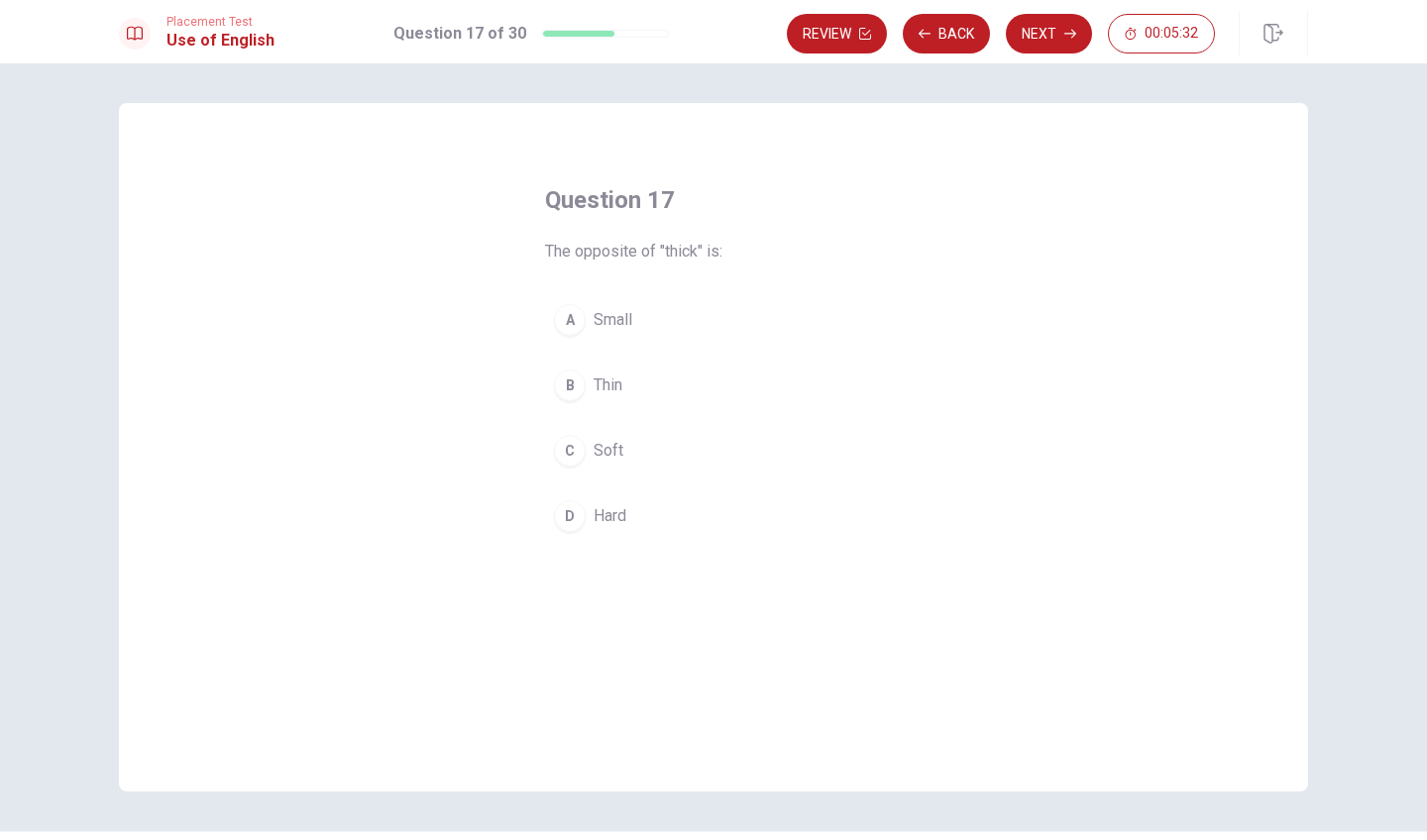 click on "B" at bounding box center (570, 385) 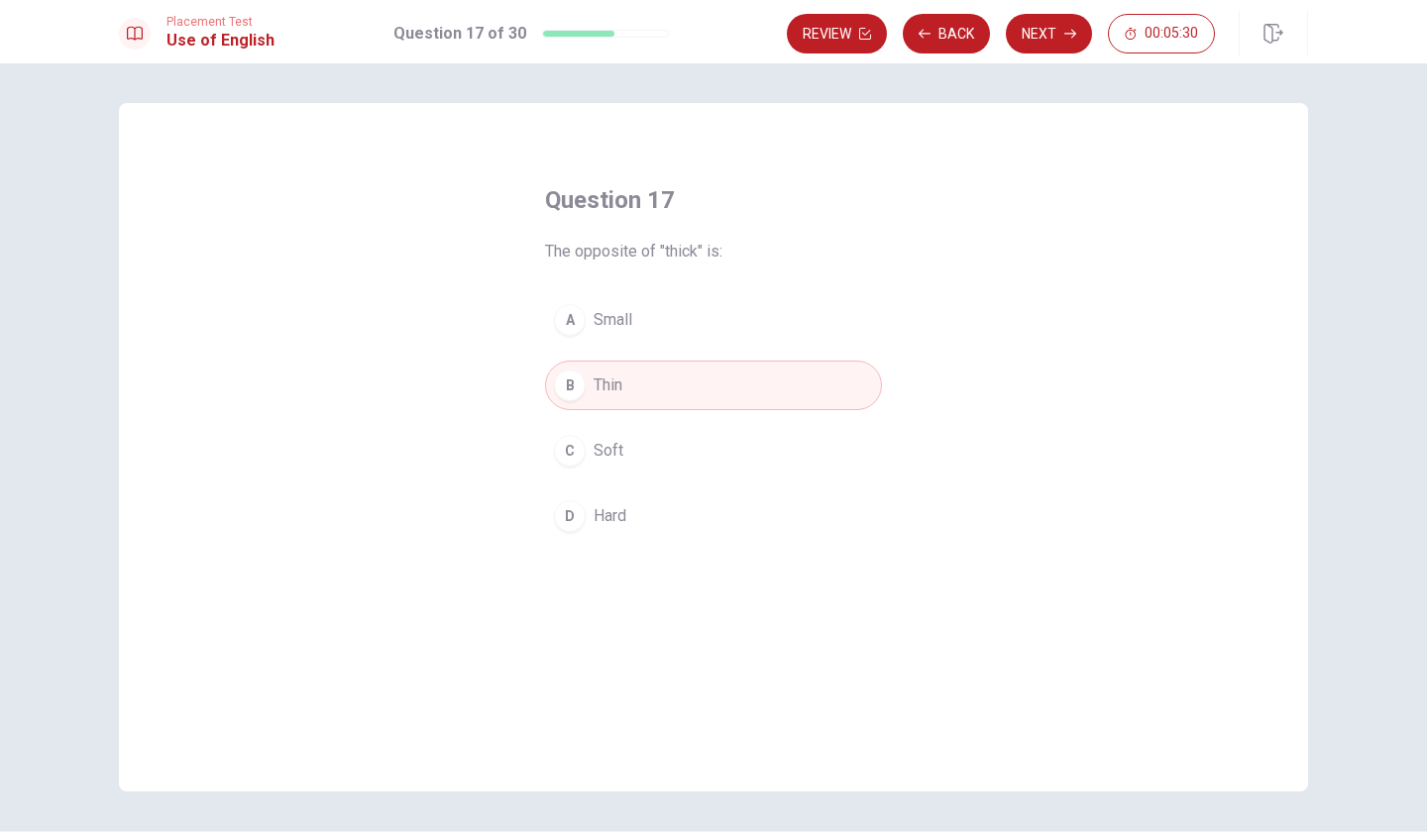 drag, startPoint x: 1038, startPoint y: 46, endPoint x: 1041, endPoint y: 146, distance: 100.04499 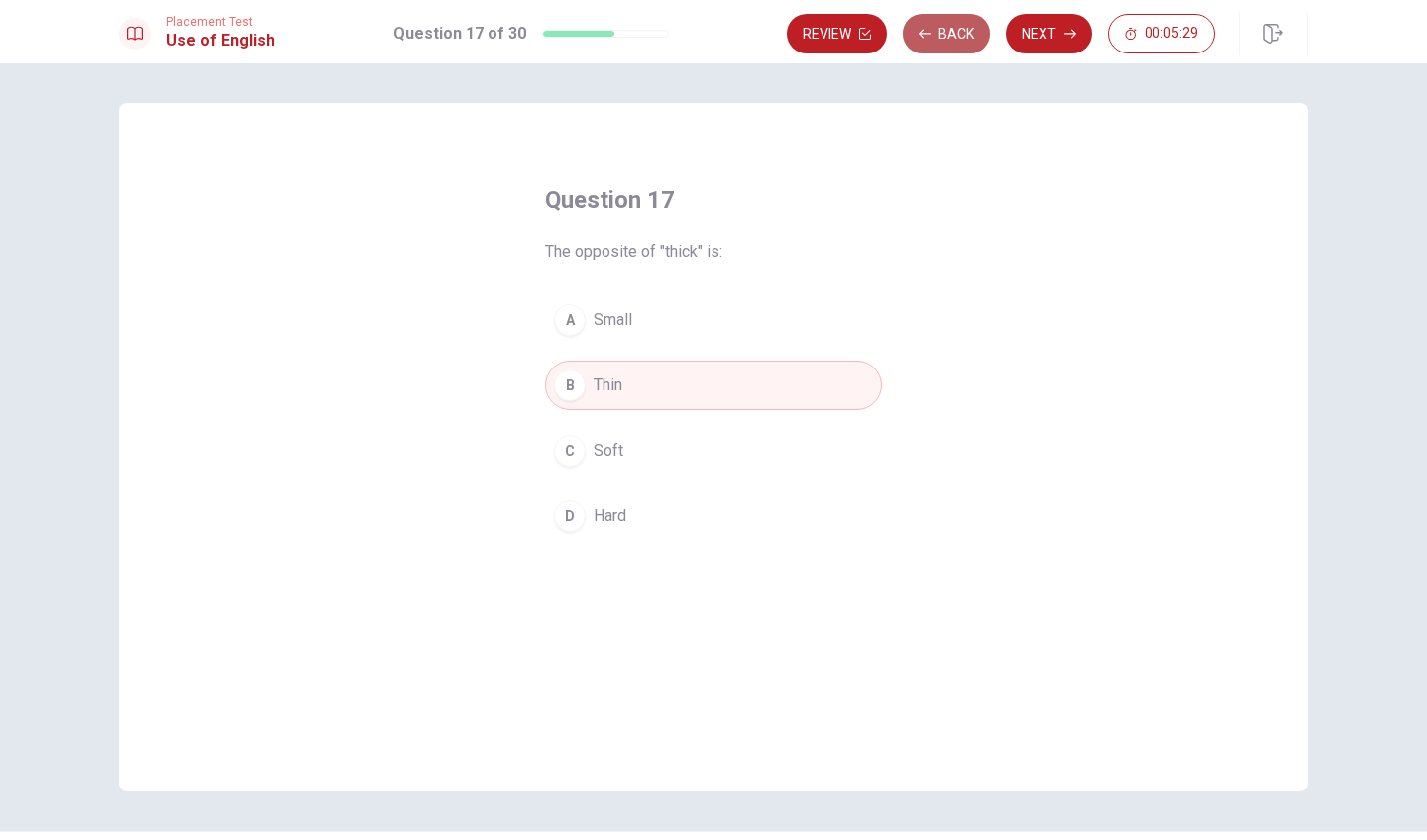 click on "Back" at bounding box center (946, 34) 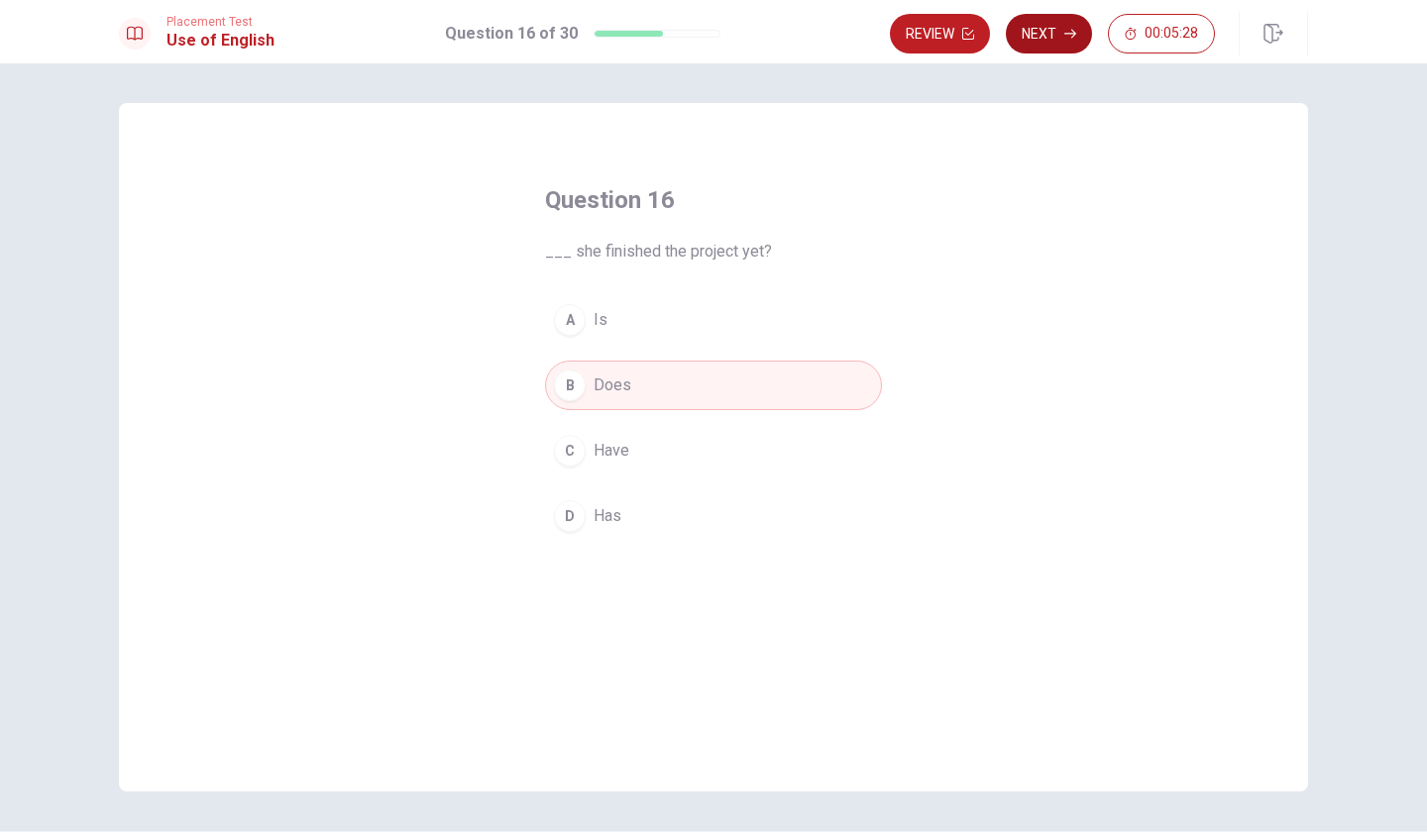 click on "Next" at bounding box center [1048, 34] 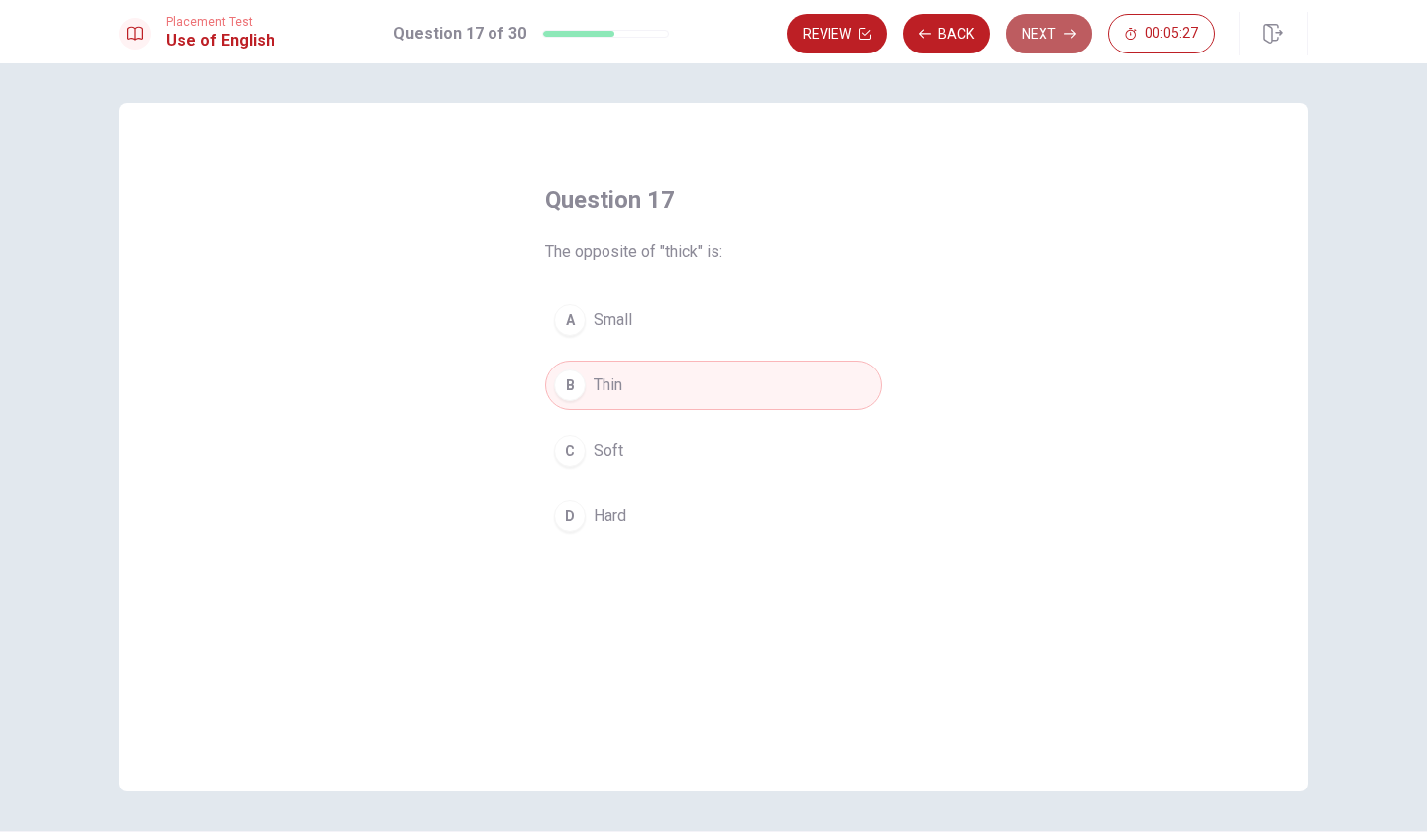 click on "Next" at bounding box center (1048, 34) 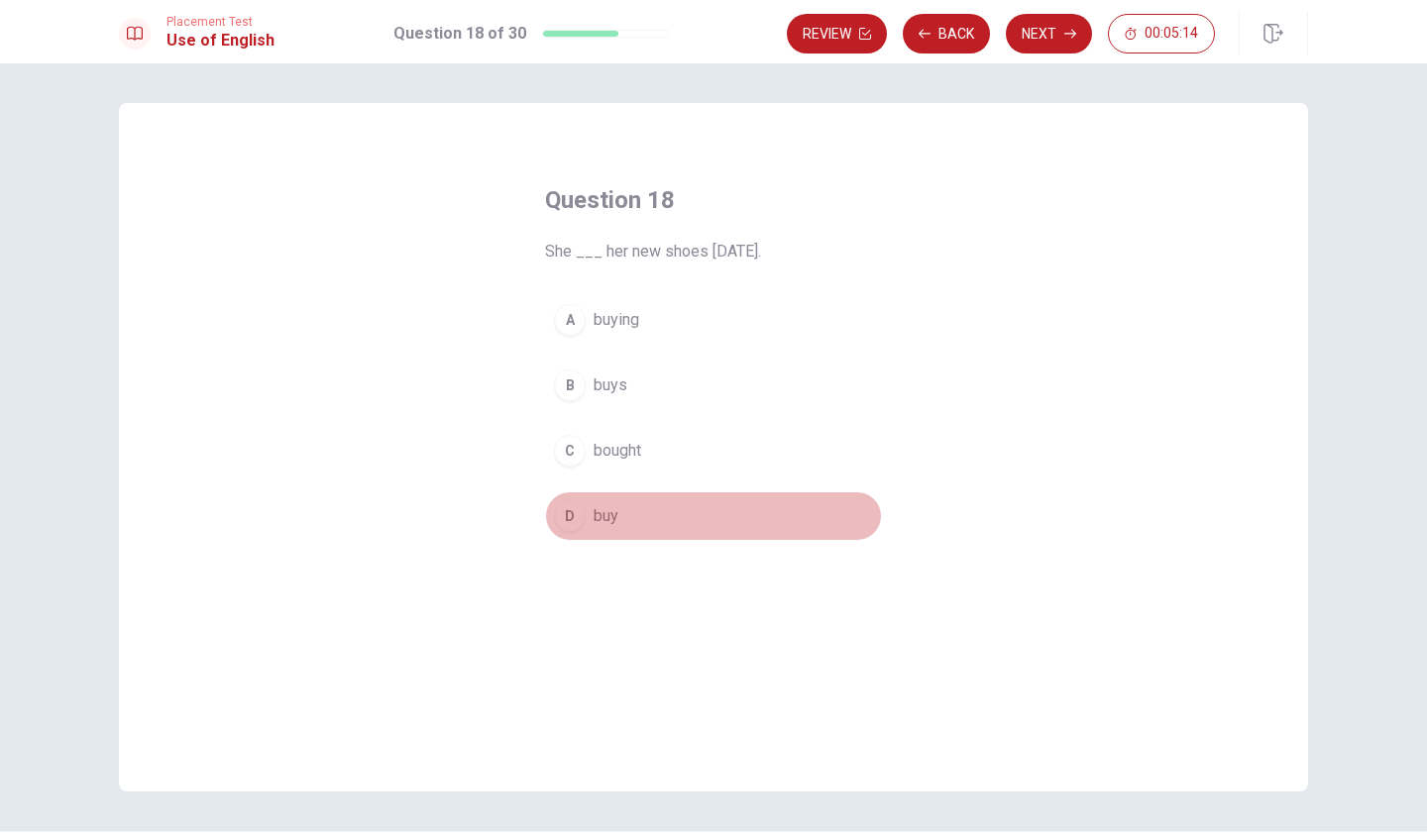 click on "D" at bounding box center (570, 516) 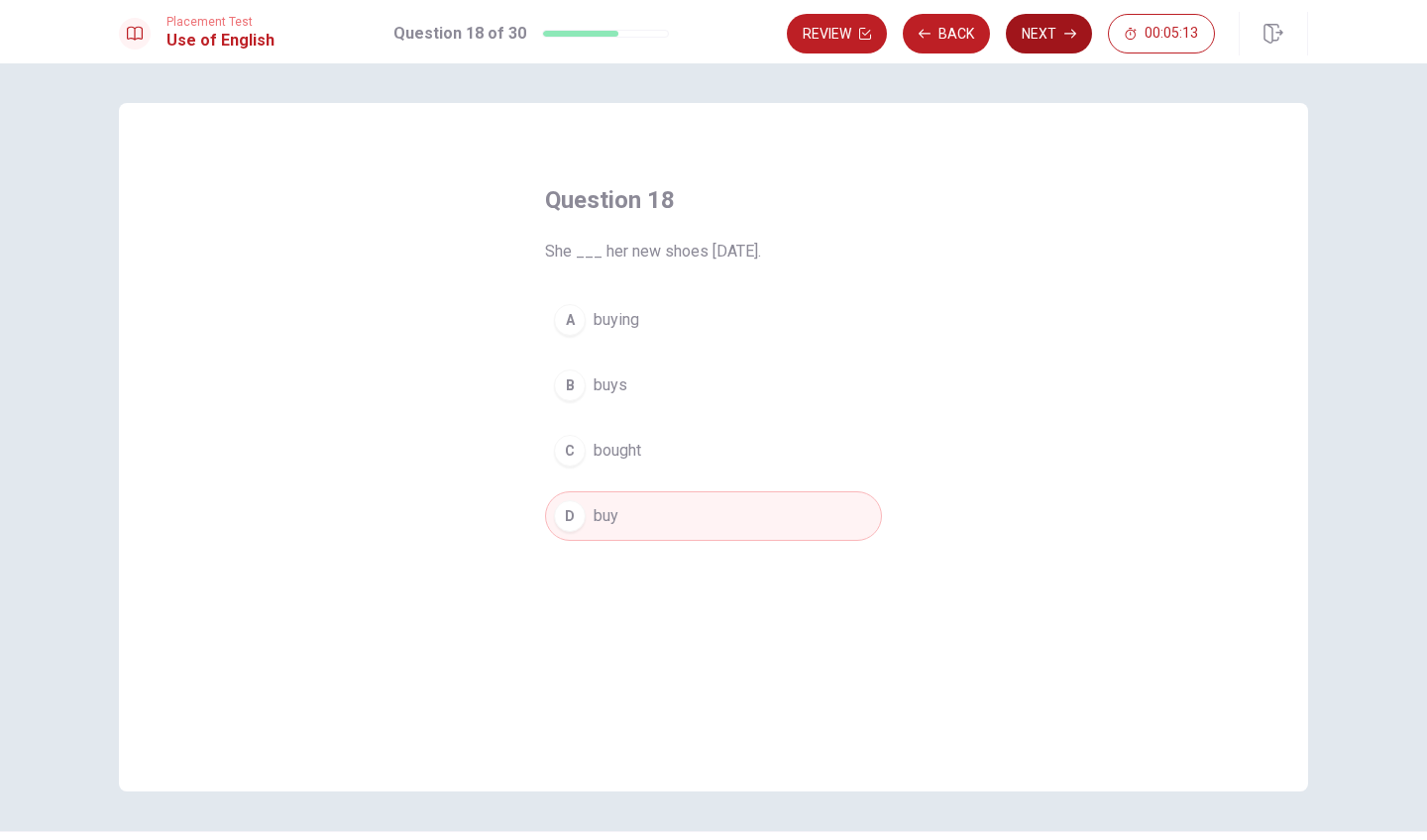 click on "Next" at bounding box center (1048, 34) 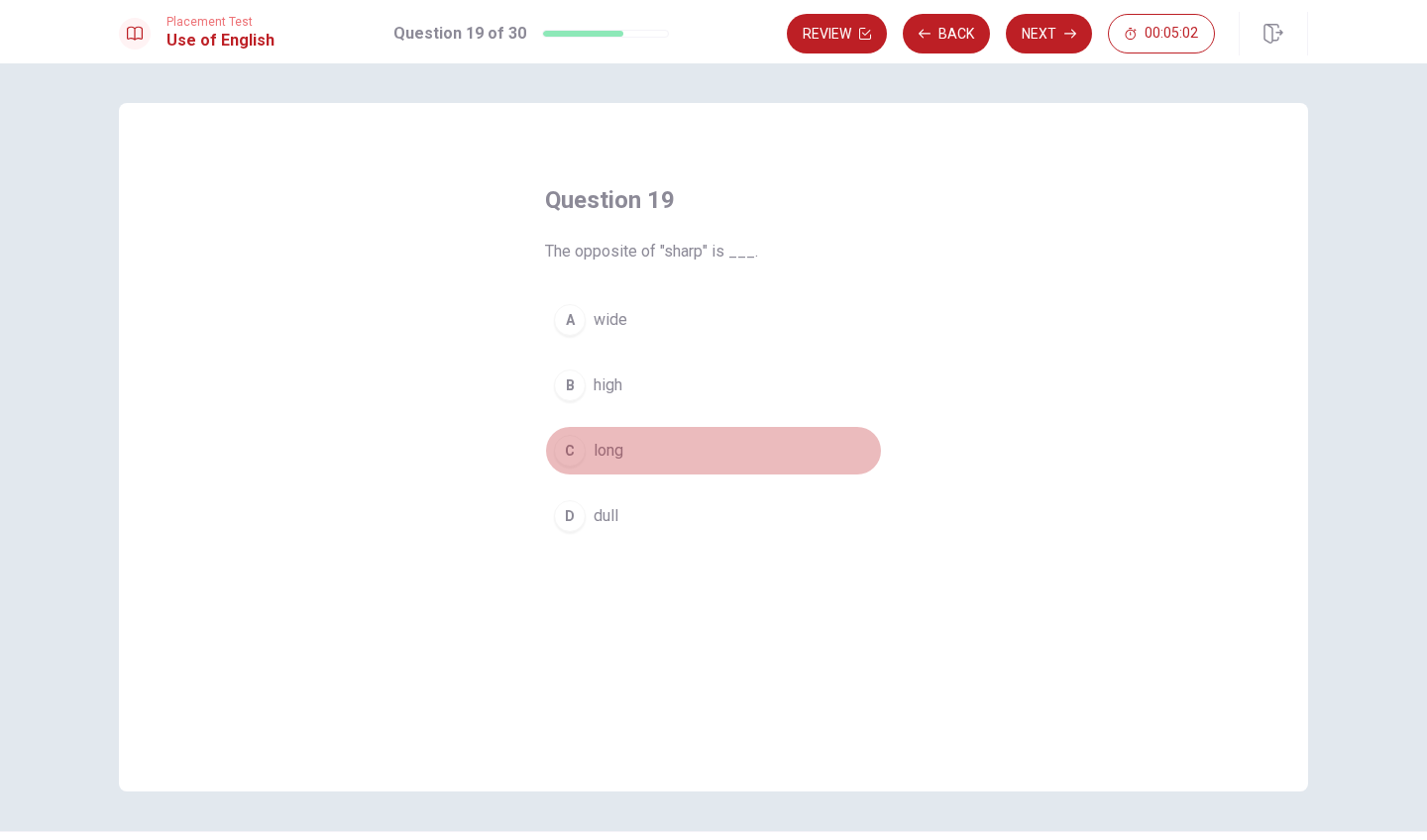 click on "C" at bounding box center (570, 451) 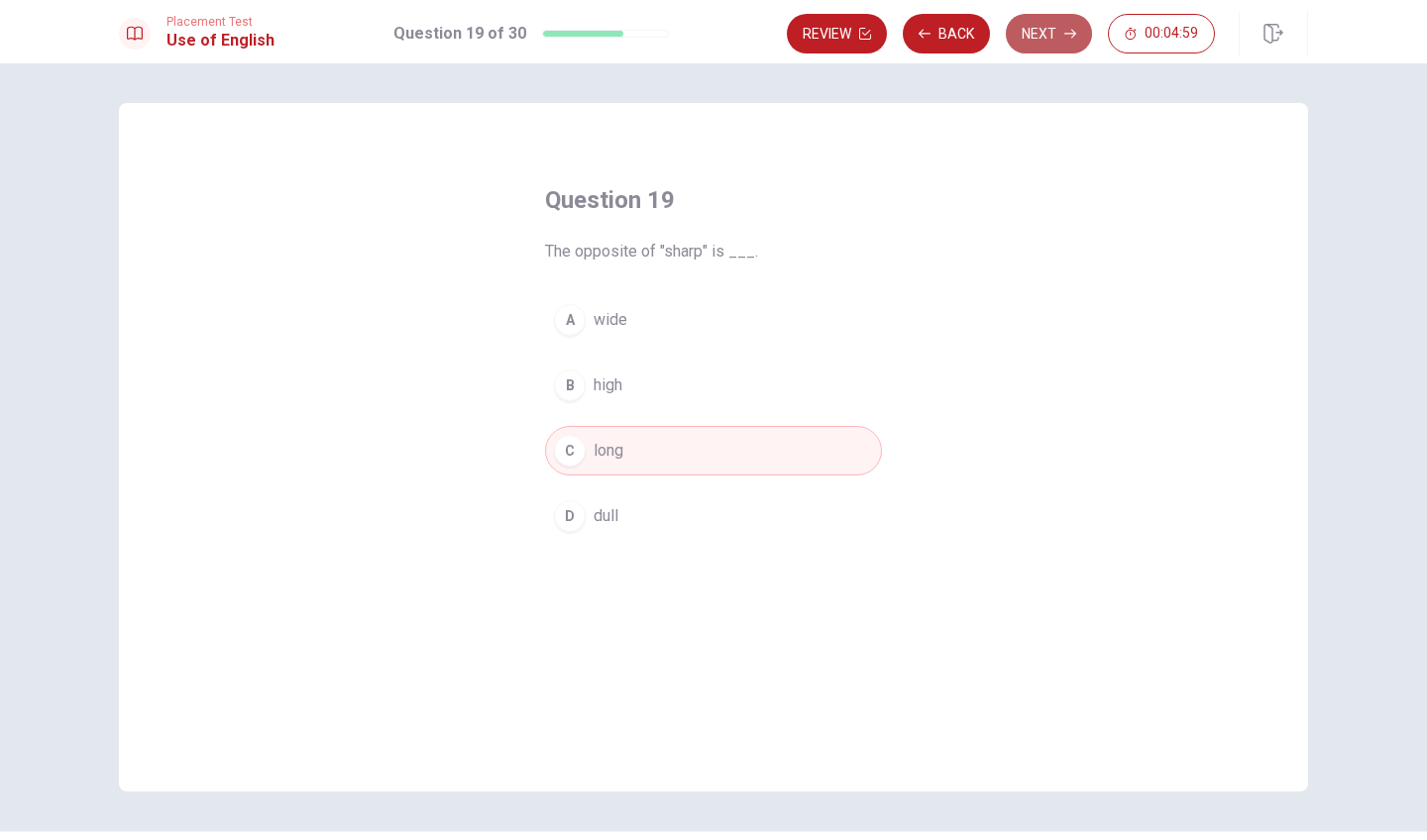click on "Next" at bounding box center [1048, 34] 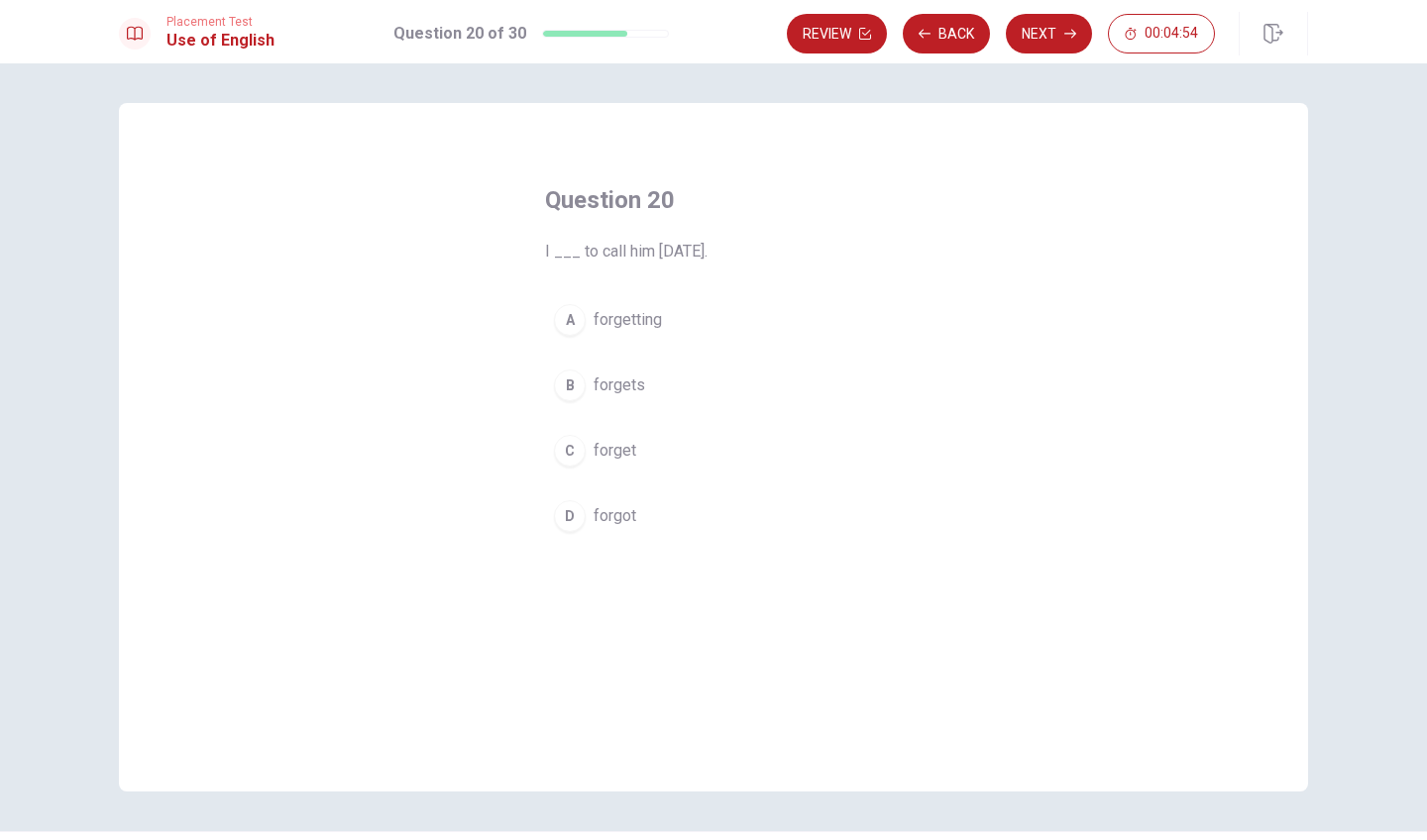 click on "D" at bounding box center [570, 516] 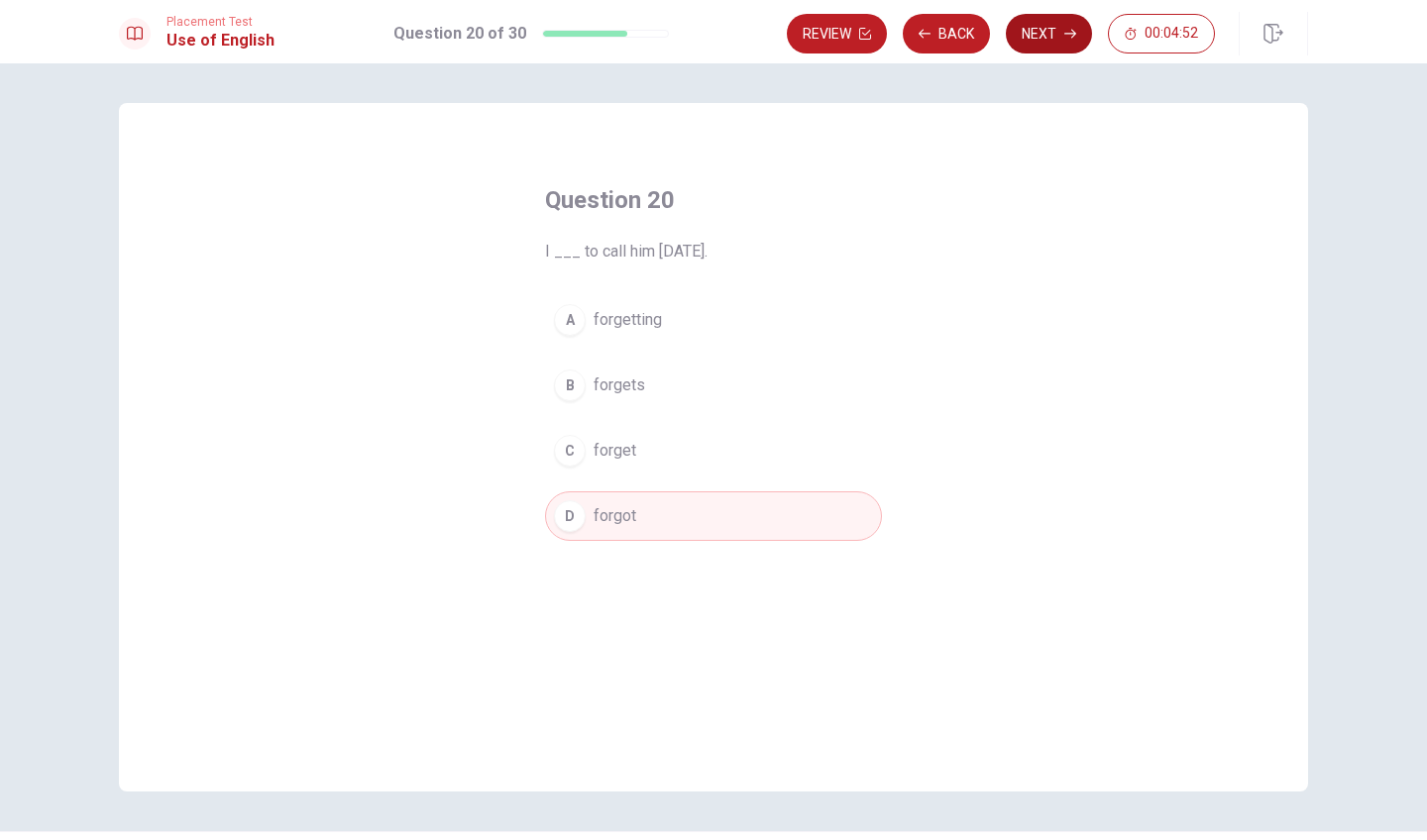 click 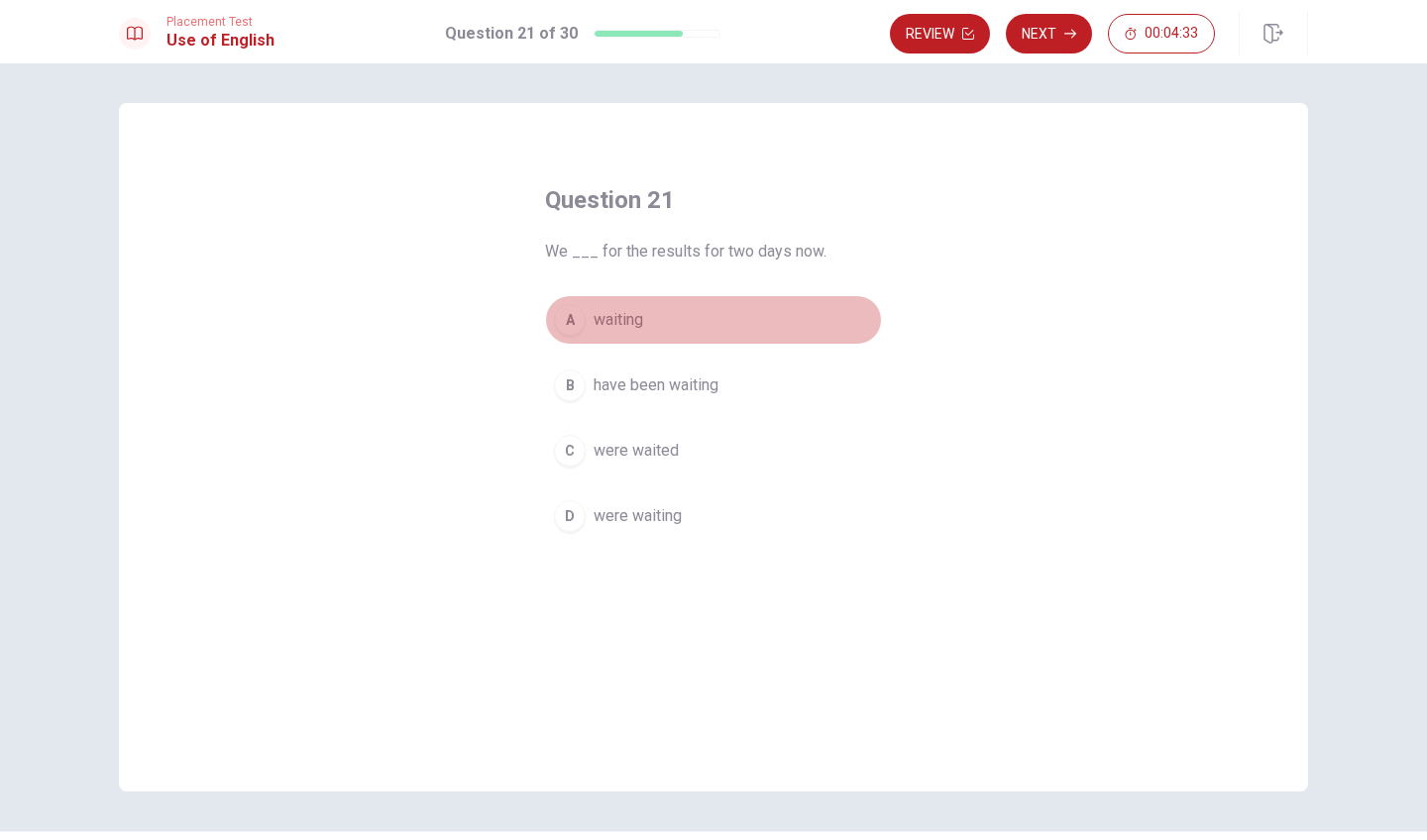 click on "A" at bounding box center [570, 320] 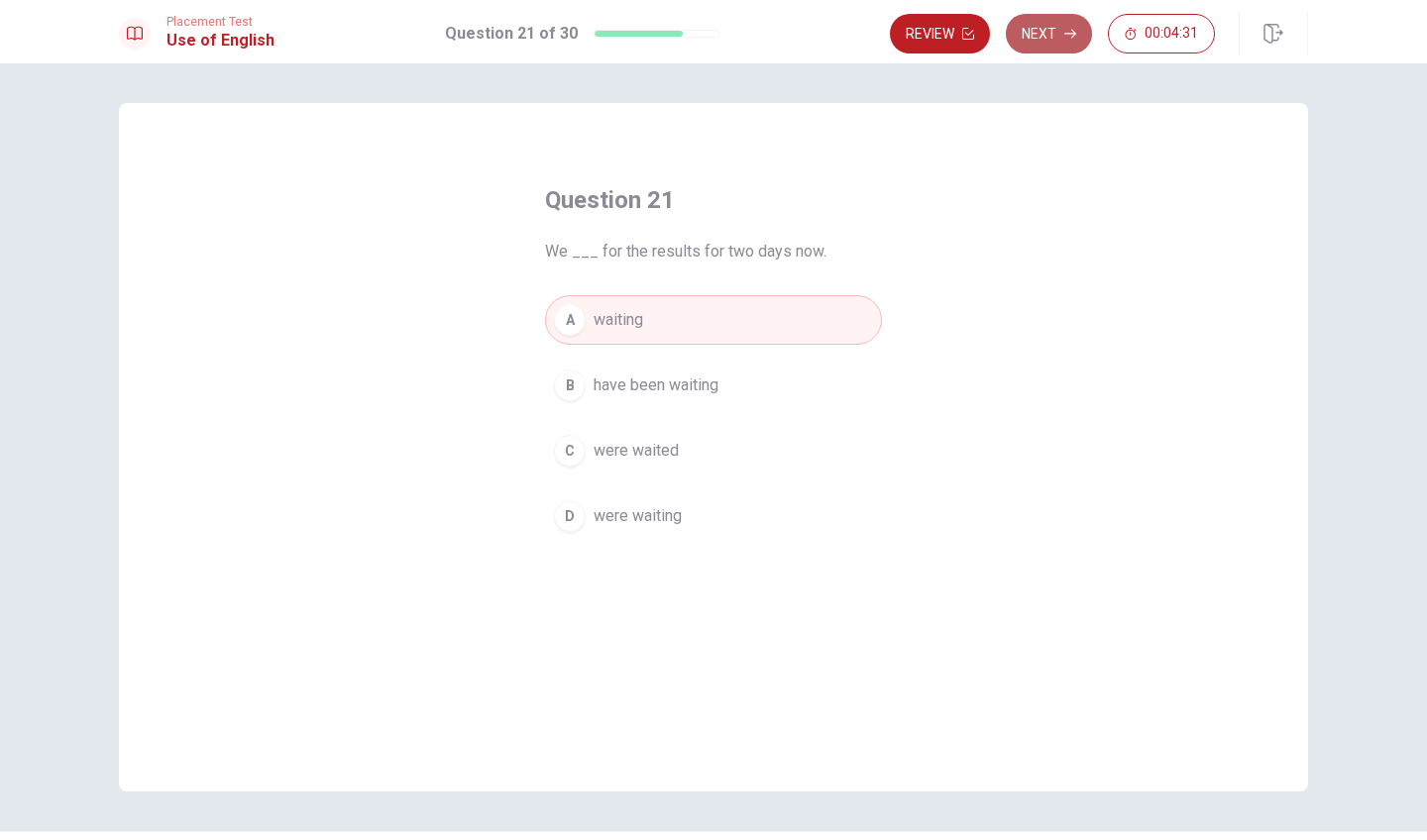 click on "Next" at bounding box center [1048, 34] 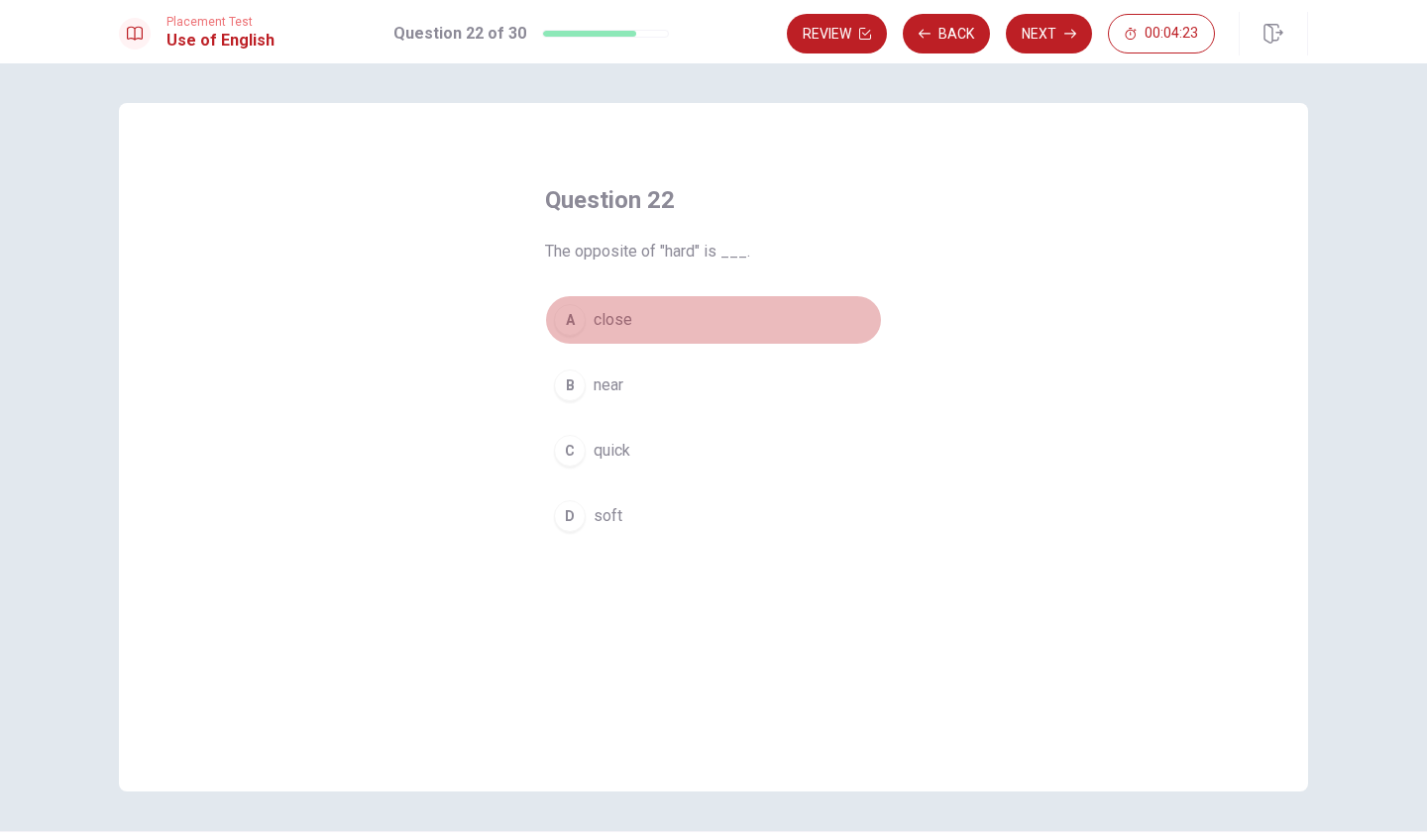 click on "A" at bounding box center (570, 320) 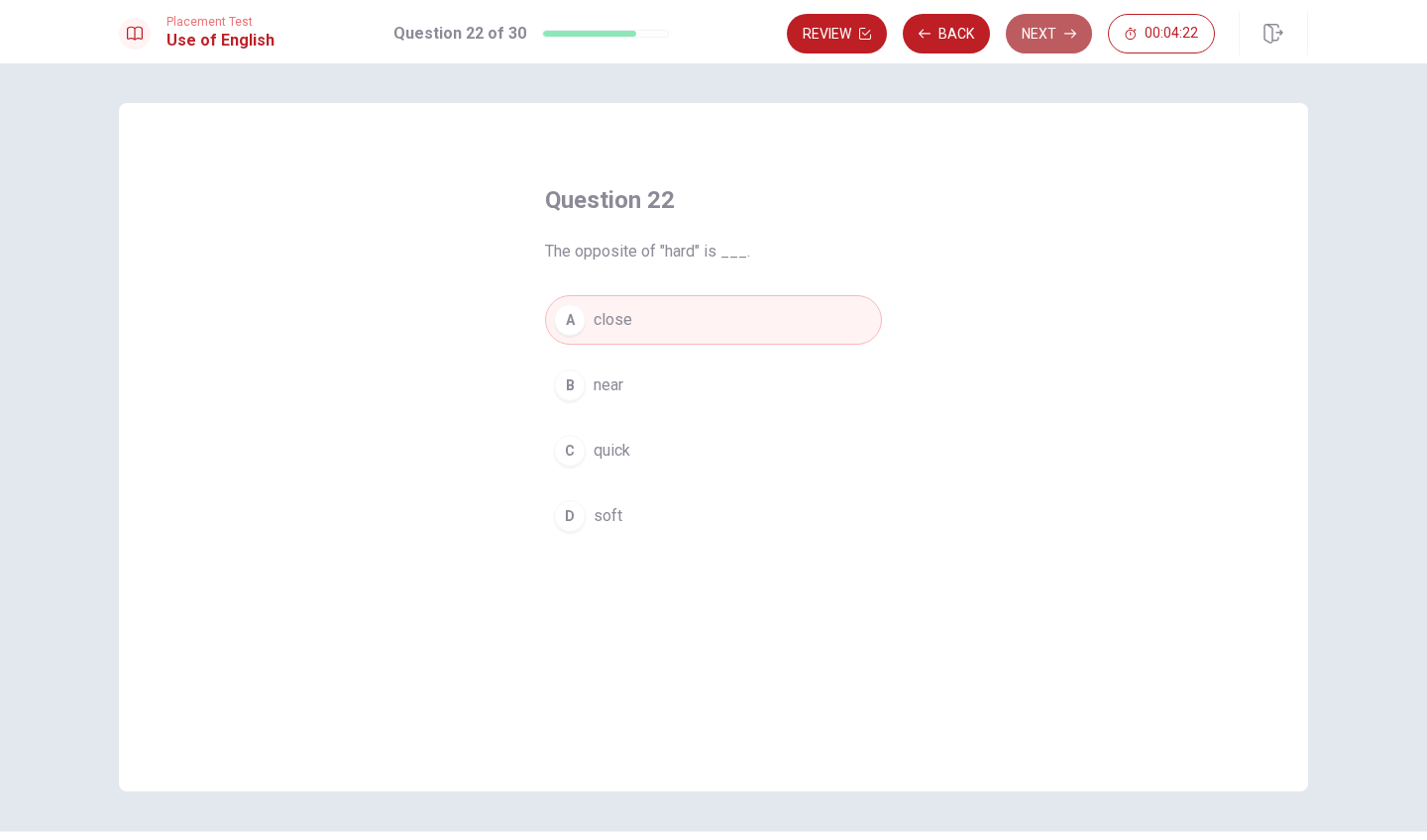 click on "Next" at bounding box center (1048, 34) 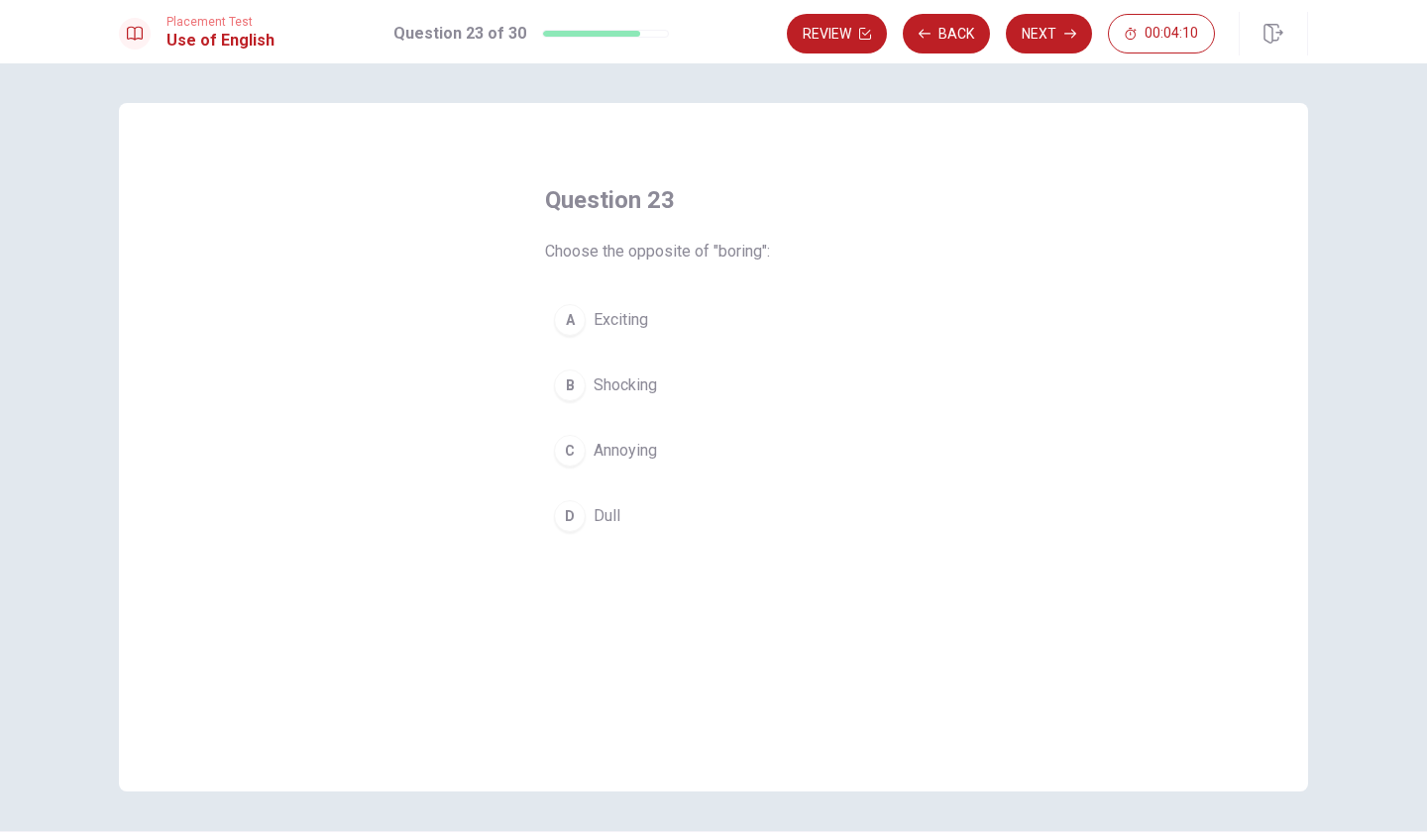 click on "C" at bounding box center [570, 451] 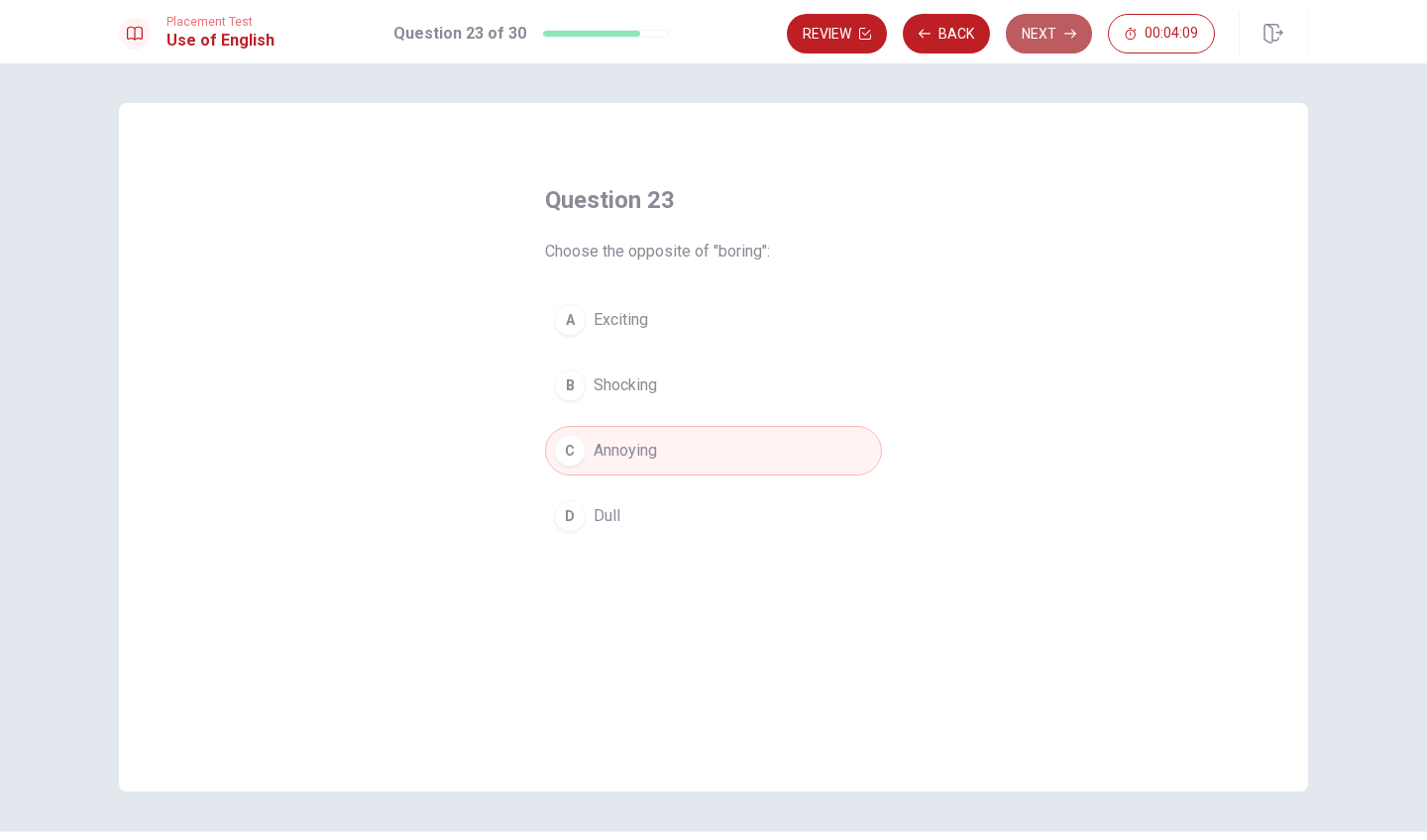click on "Next" at bounding box center [1048, 34] 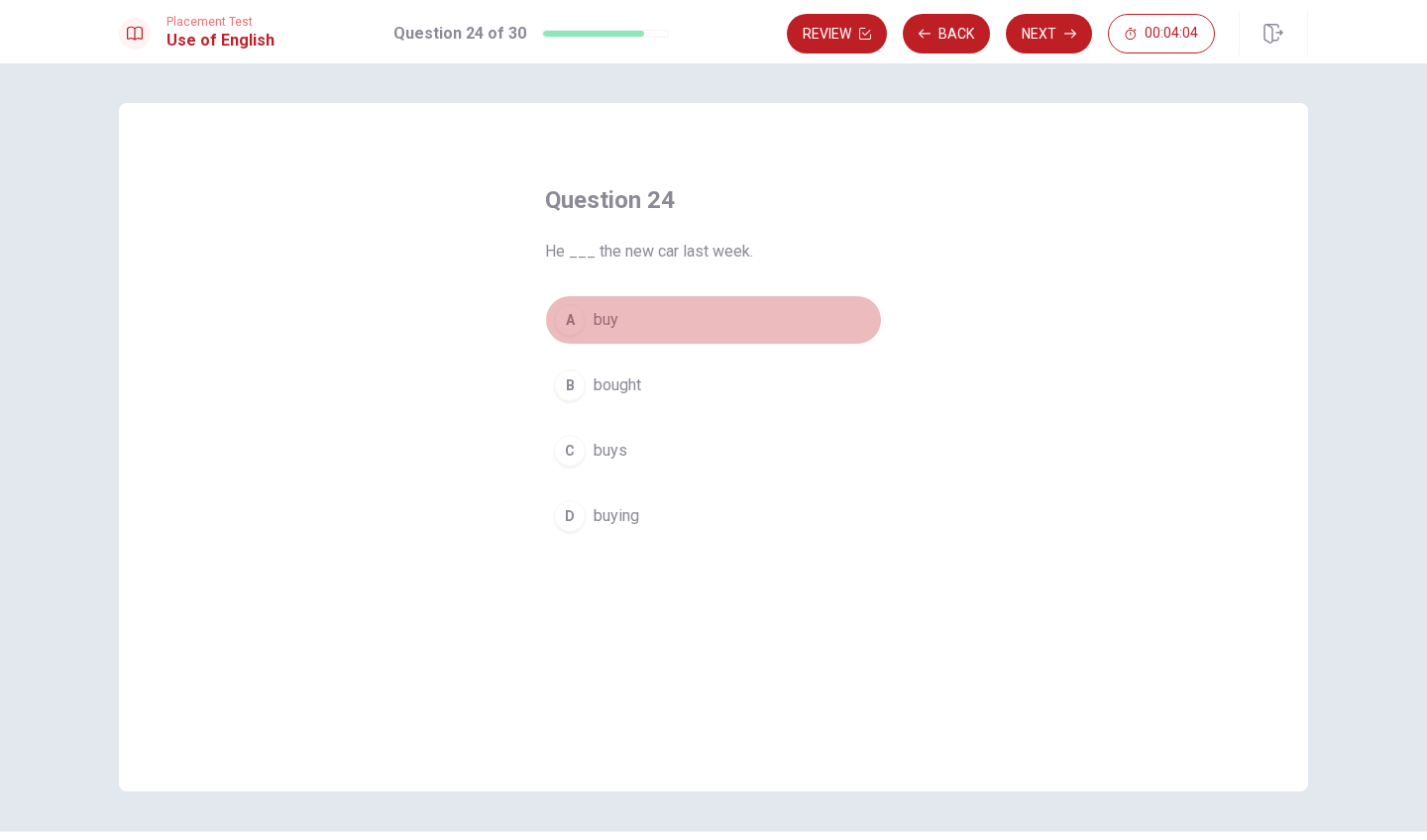 click on "A" at bounding box center (570, 320) 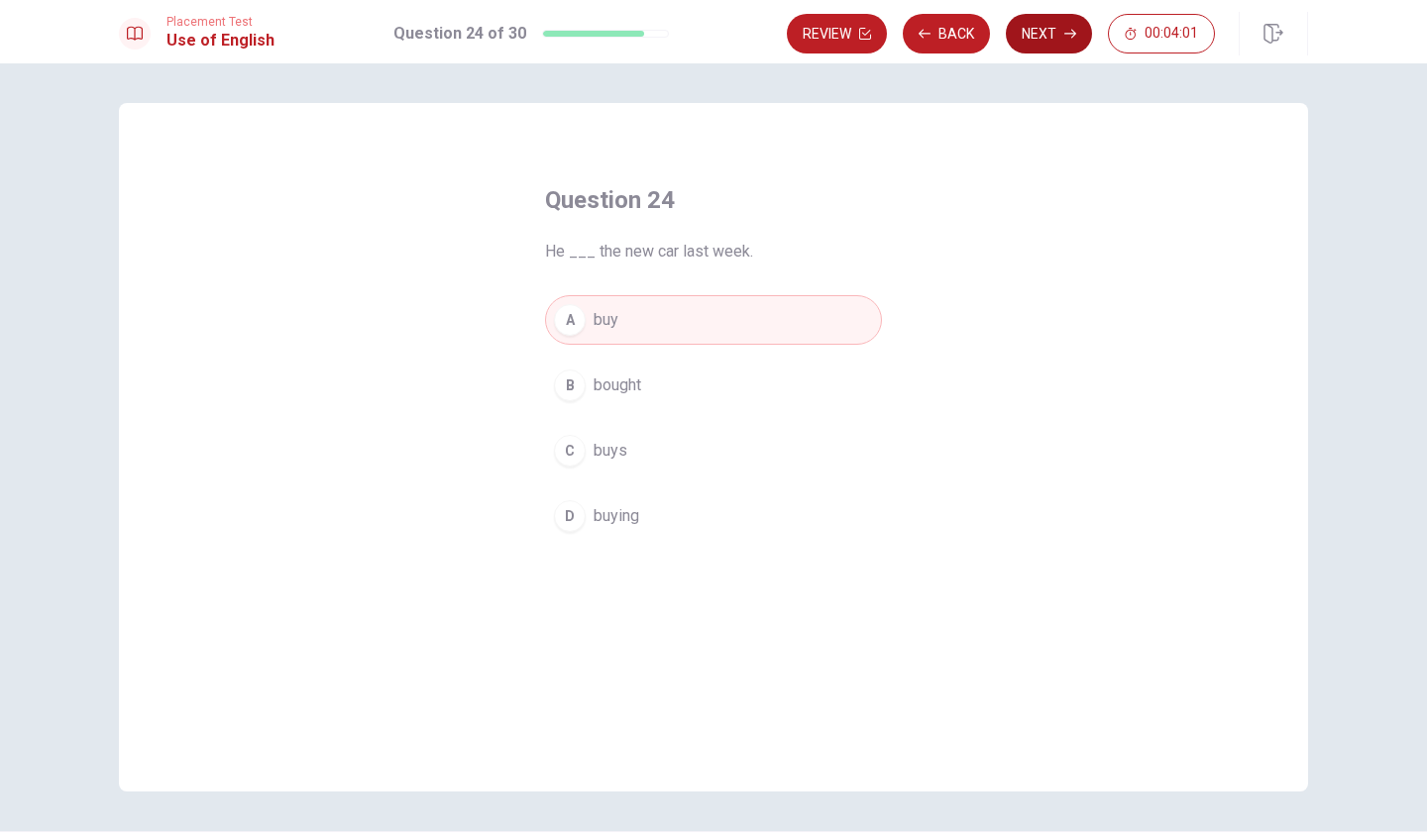 click on "Next" at bounding box center [1048, 34] 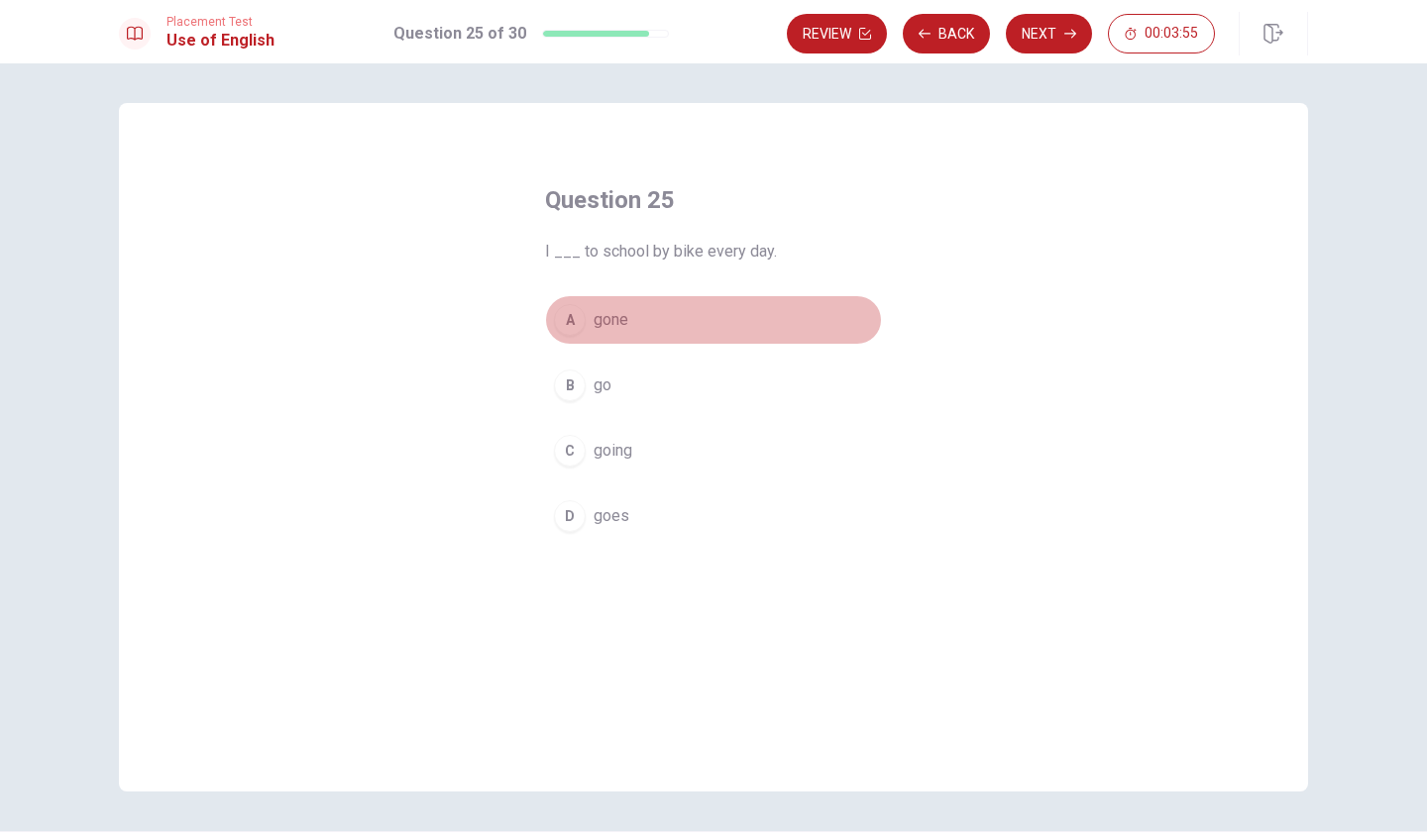 click on "A" at bounding box center [570, 320] 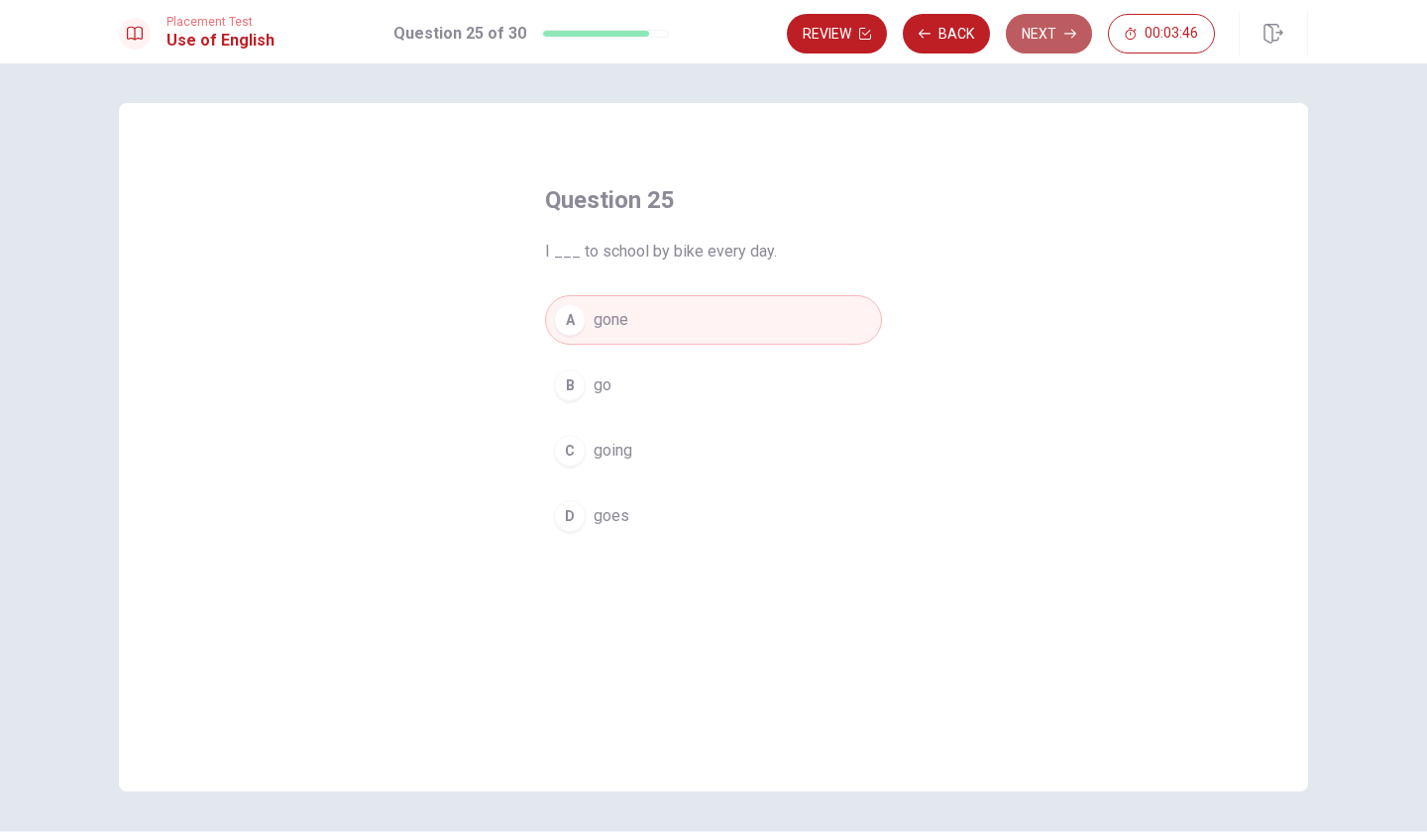 click on "Next" at bounding box center [1048, 34] 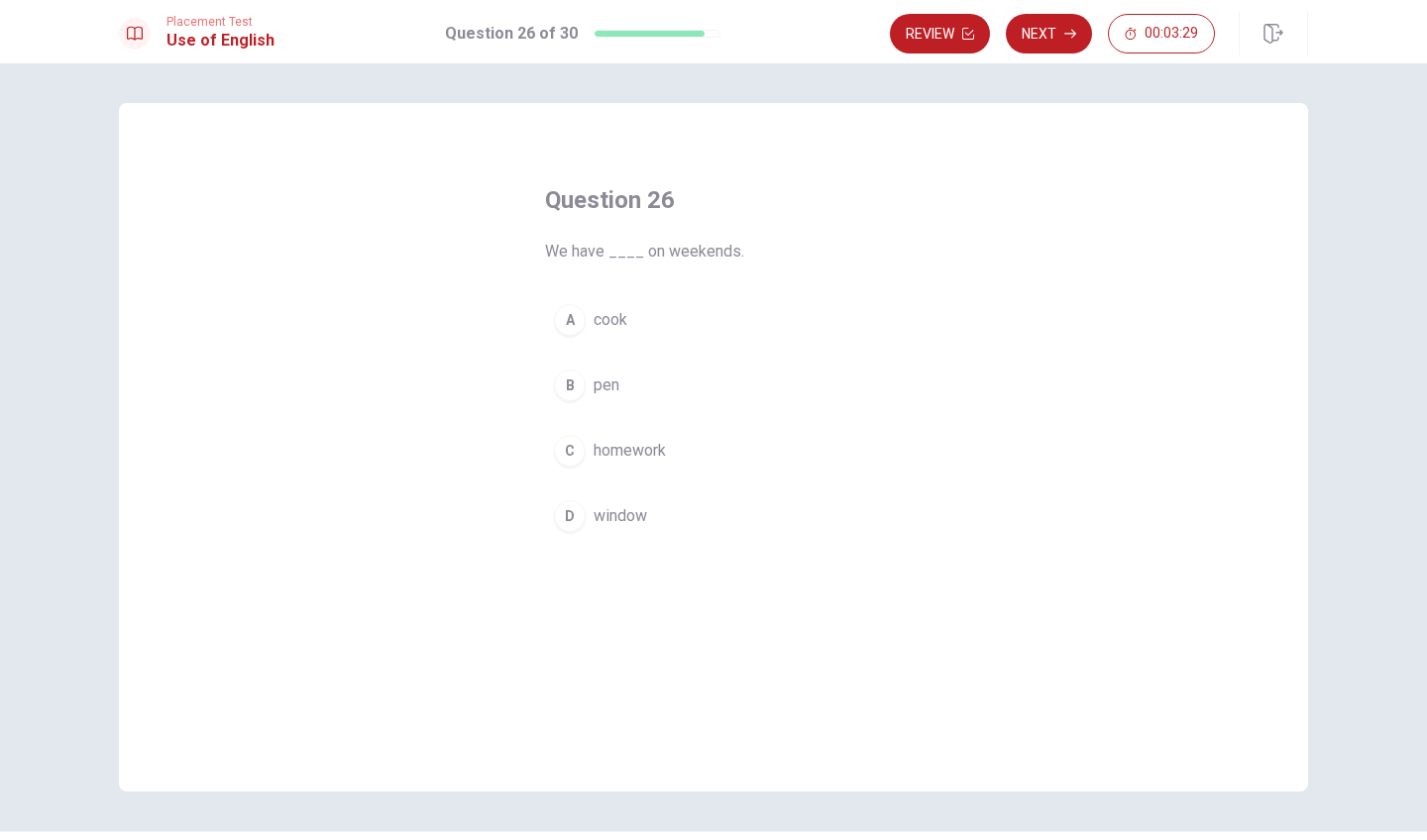 click on "C" at bounding box center (570, 451) 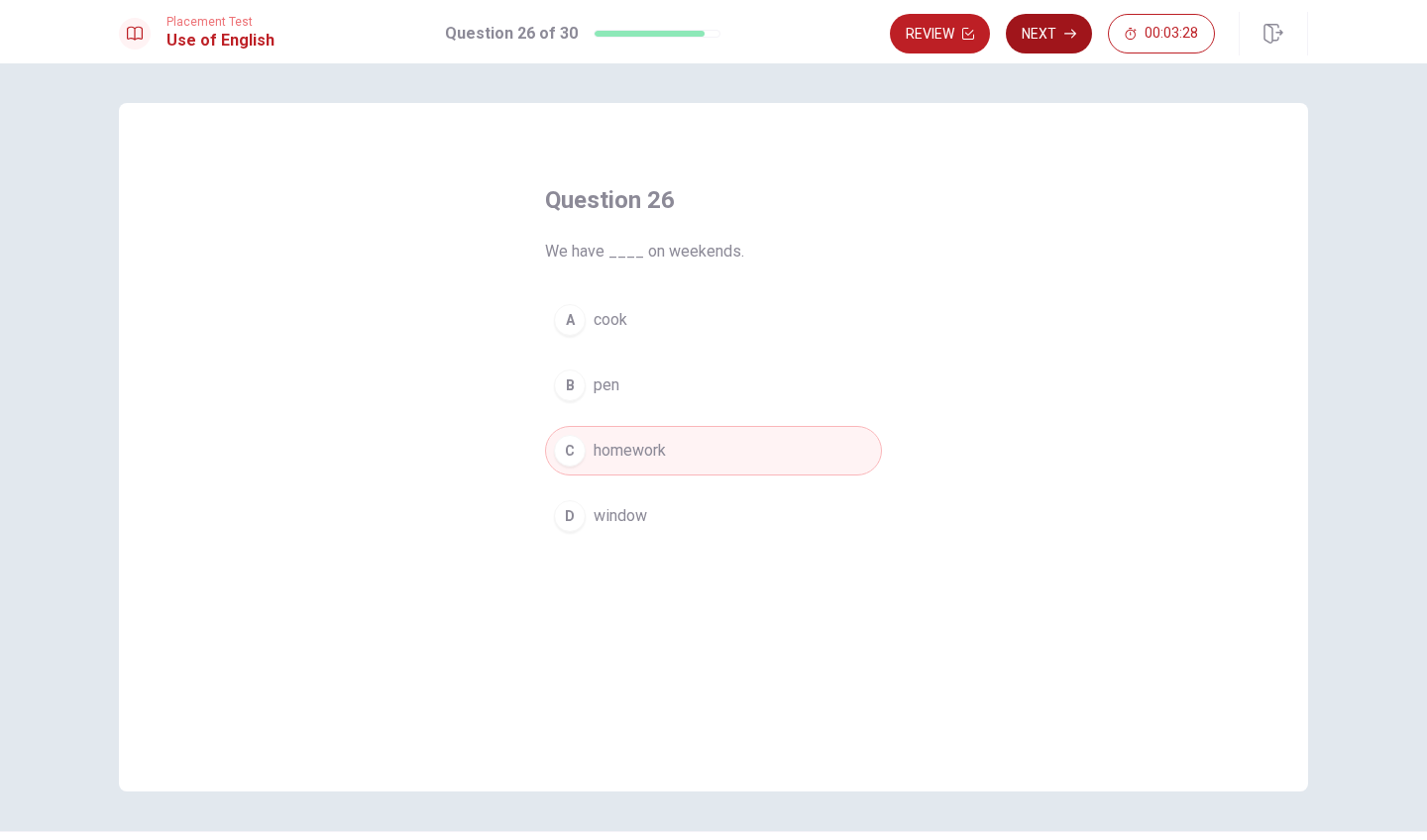click on "Next" at bounding box center [1048, 34] 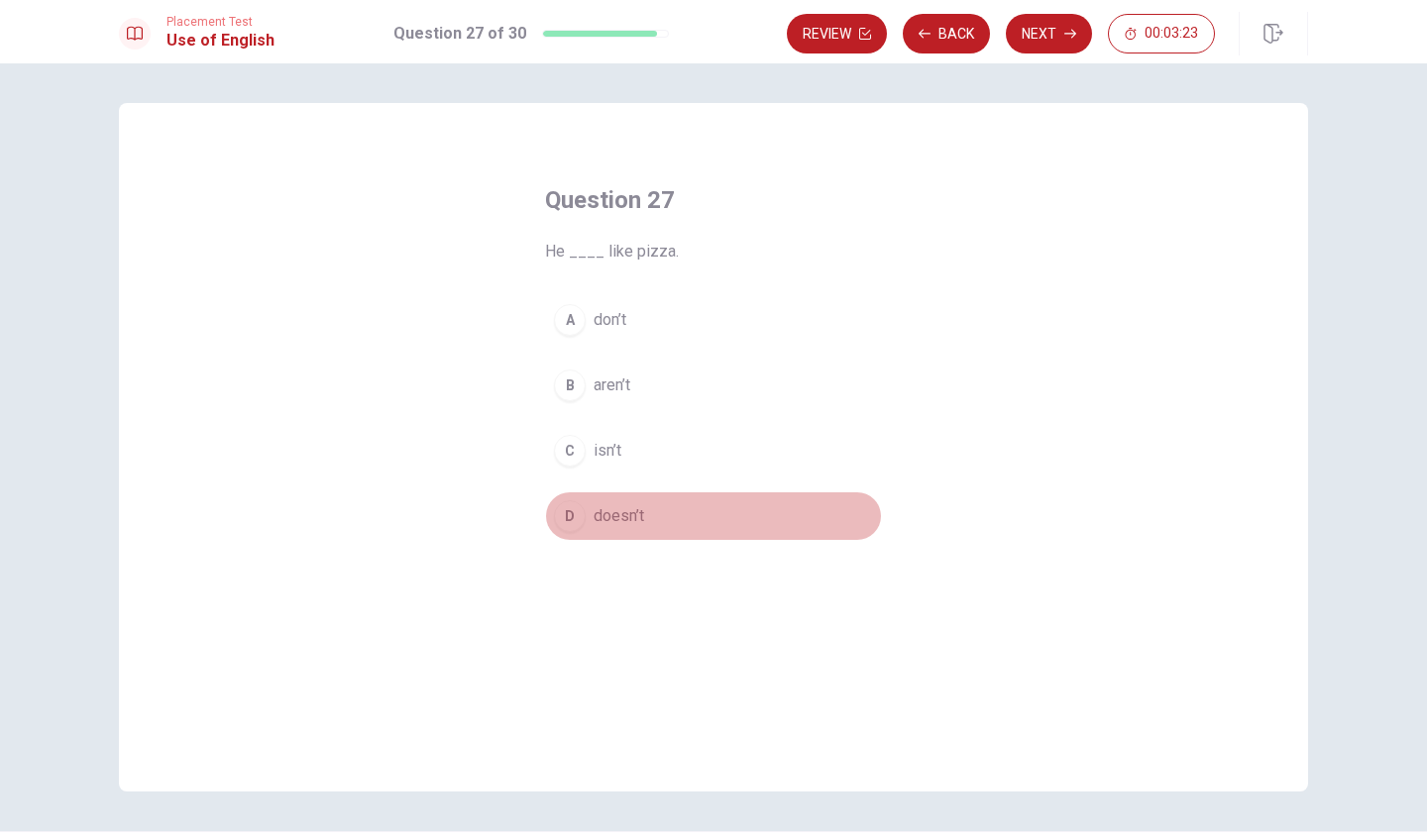 click on "D" at bounding box center (570, 516) 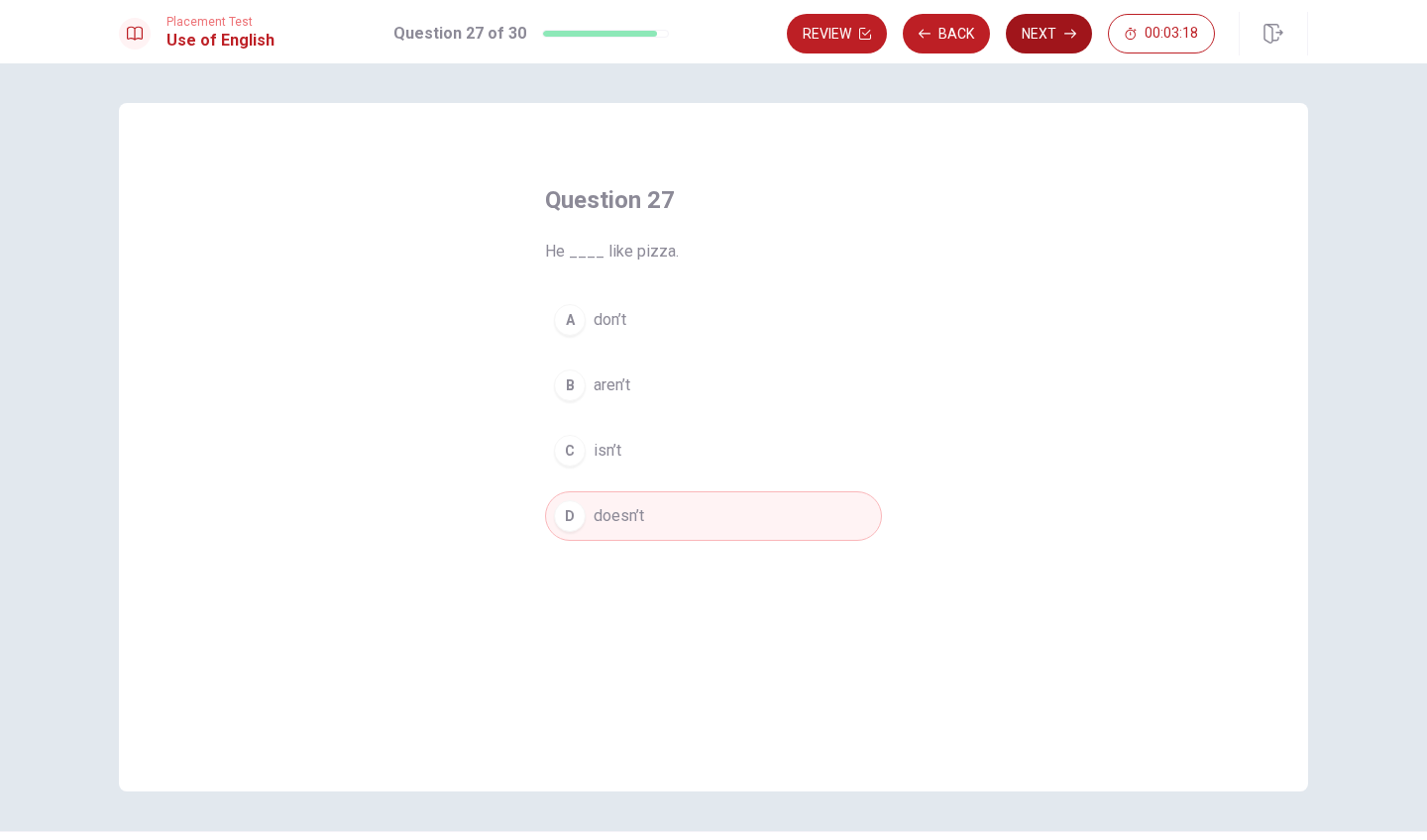 click on "Next" at bounding box center (1048, 34) 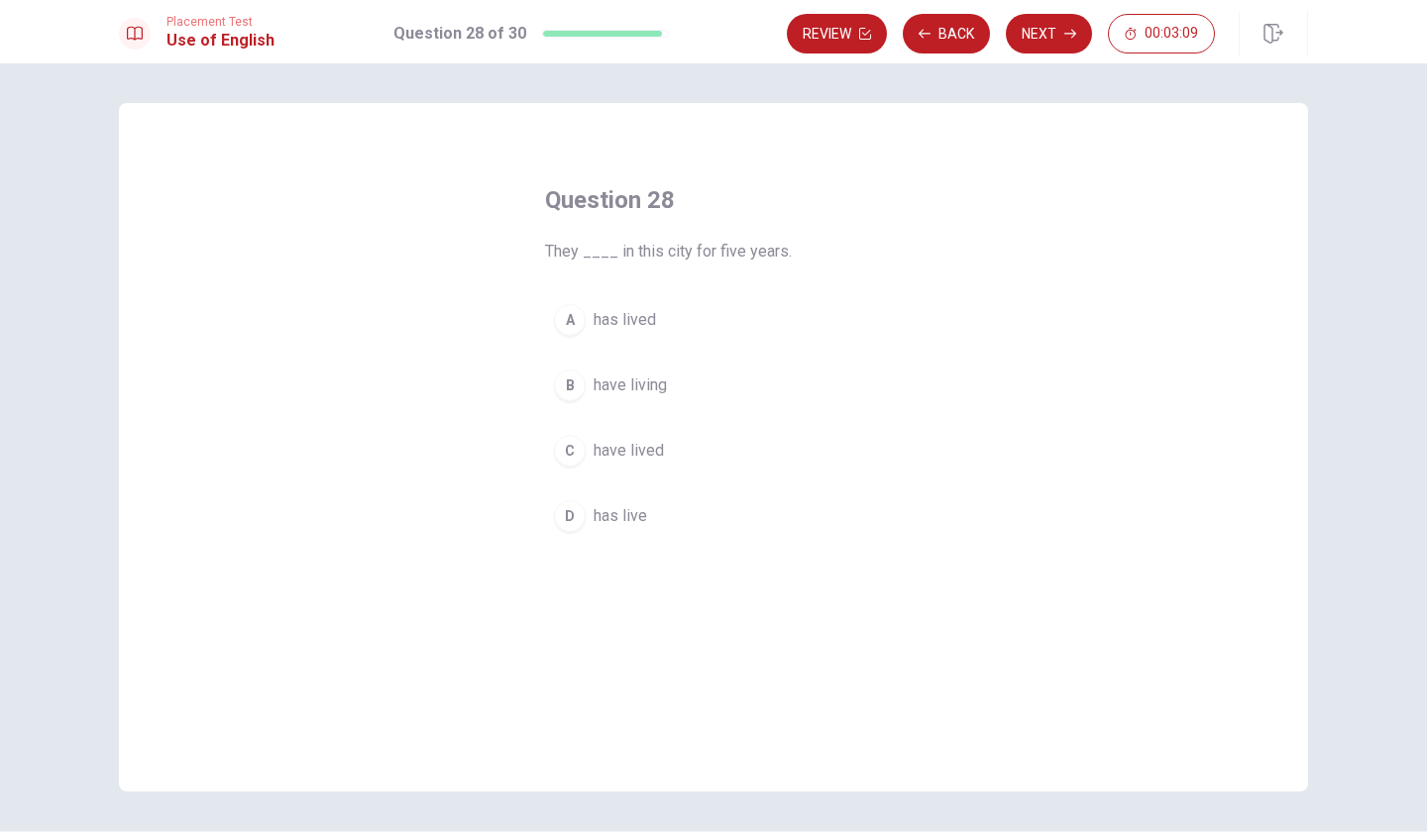 click on "A" at bounding box center (570, 320) 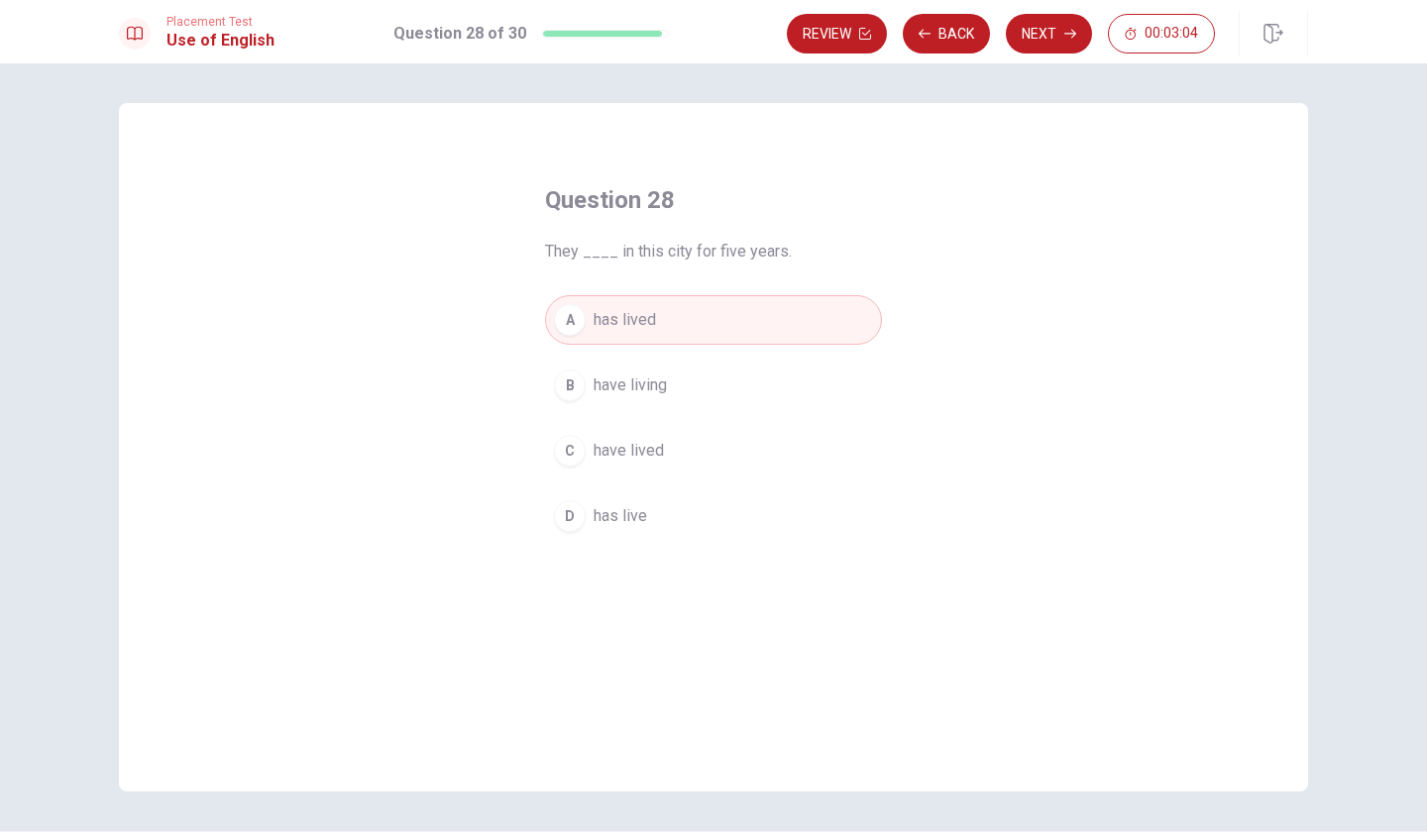 click on "D" at bounding box center [570, 516] 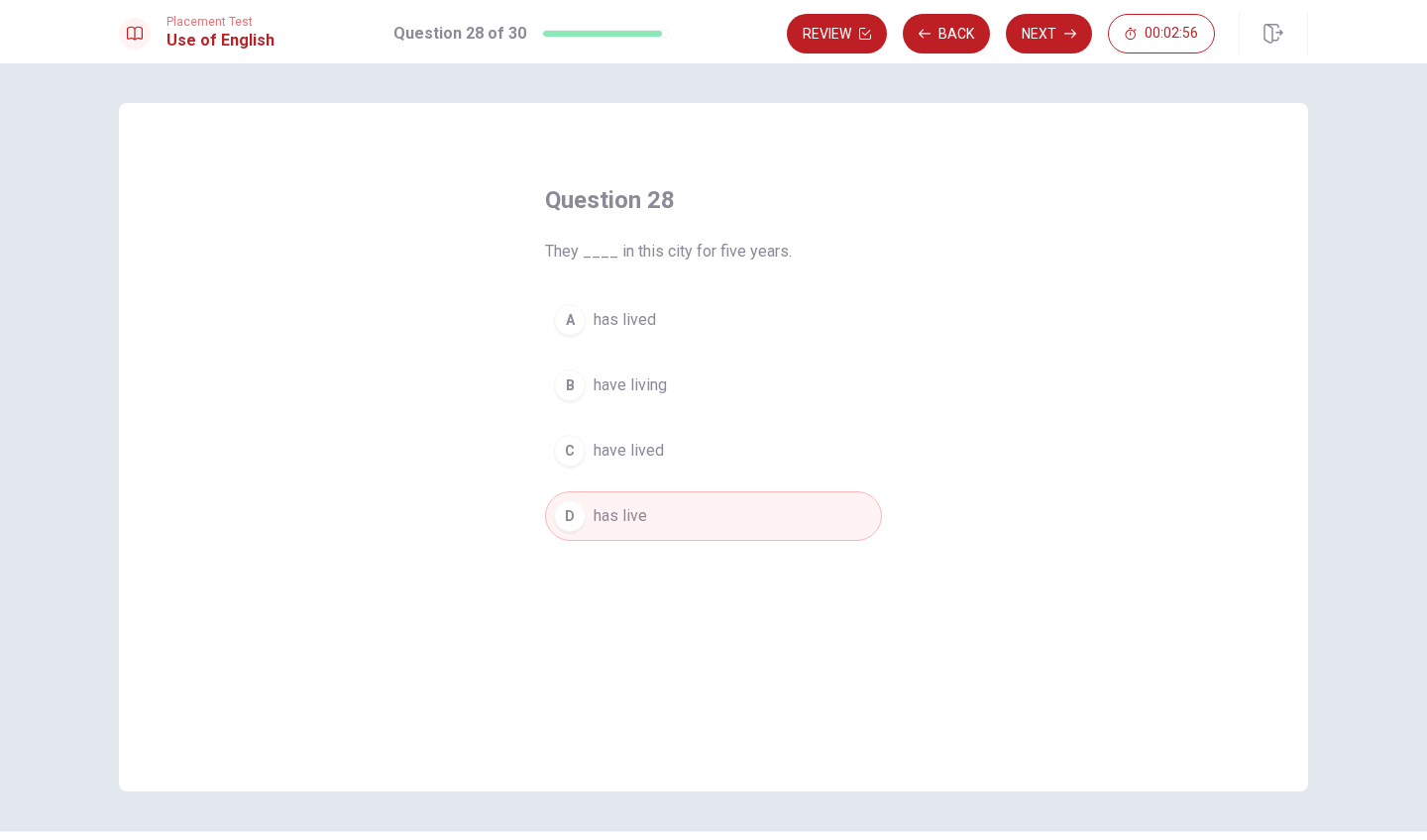 click on "has lived" at bounding box center (624, 320) 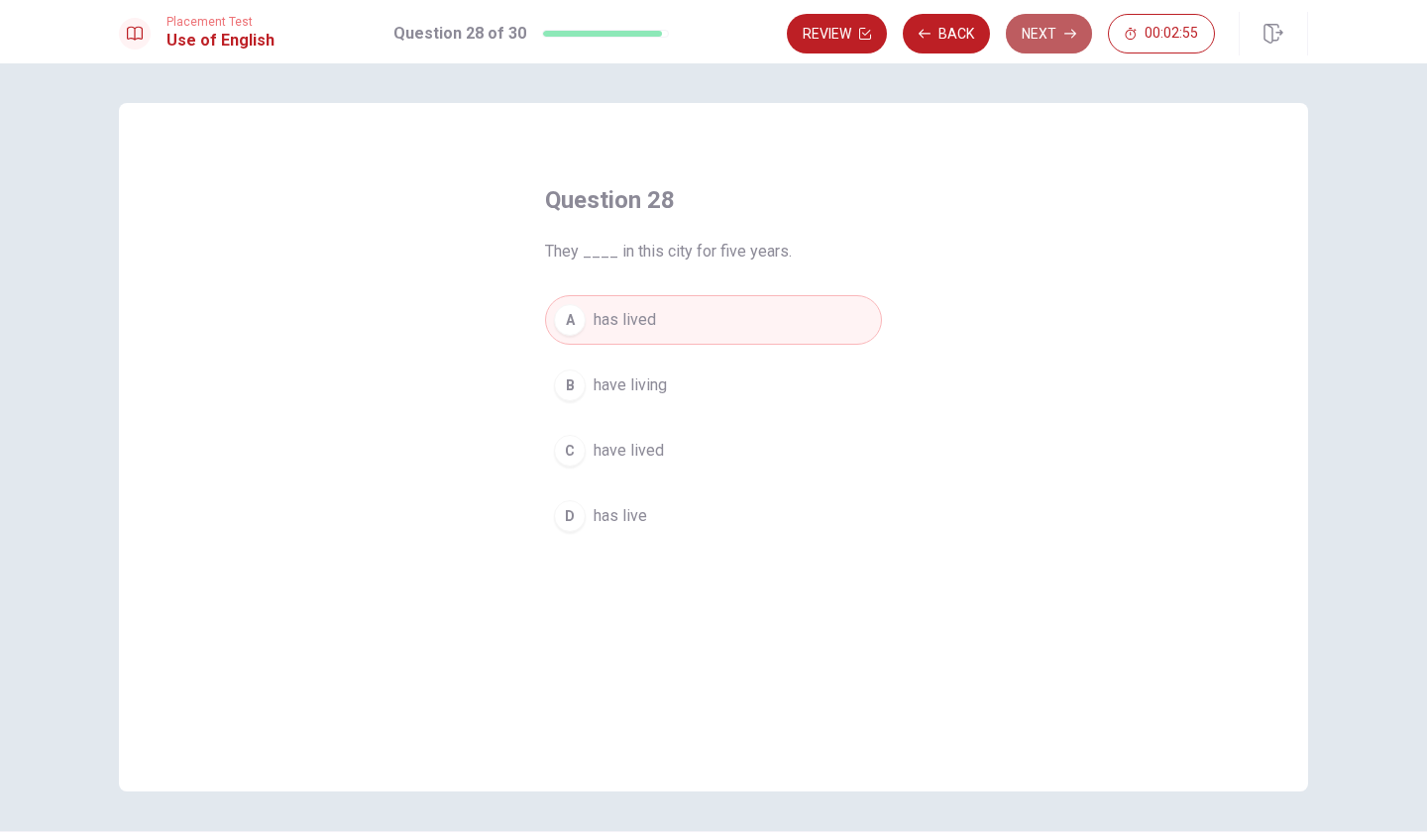 click on "Next" at bounding box center (1048, 34) 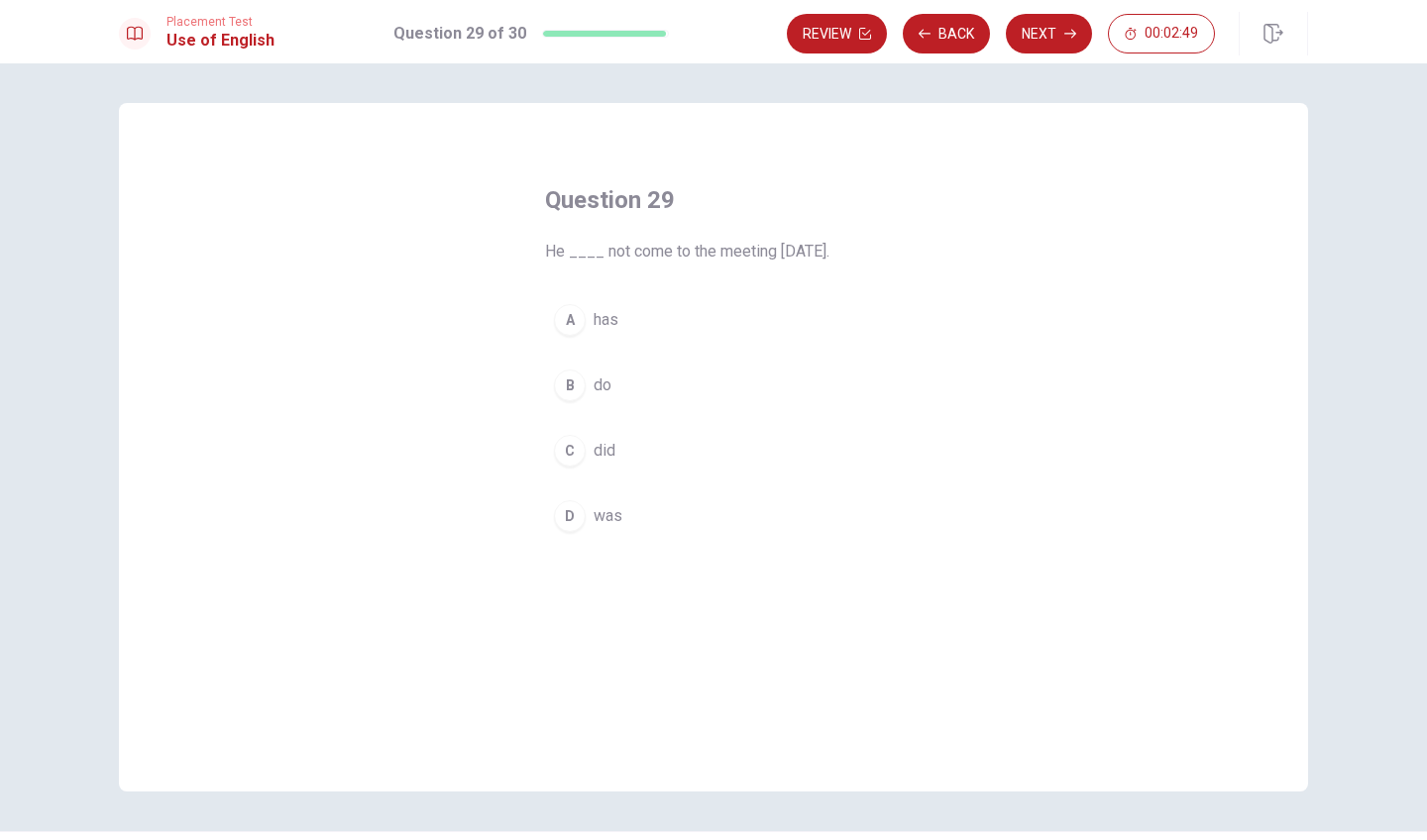 click on "C" at bounding box center (570, 451) 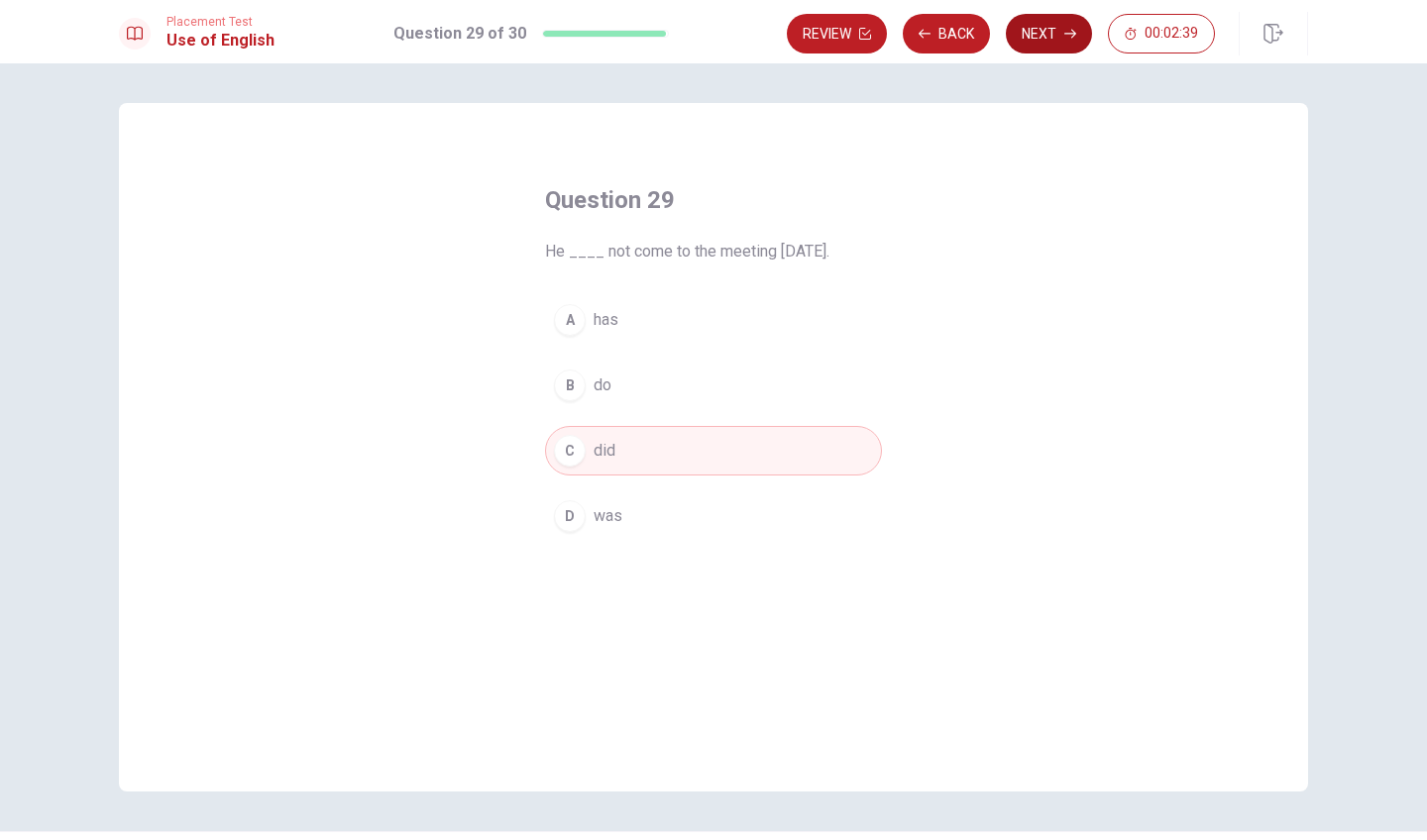 click on "Next" at bounding box center (1048, 34) 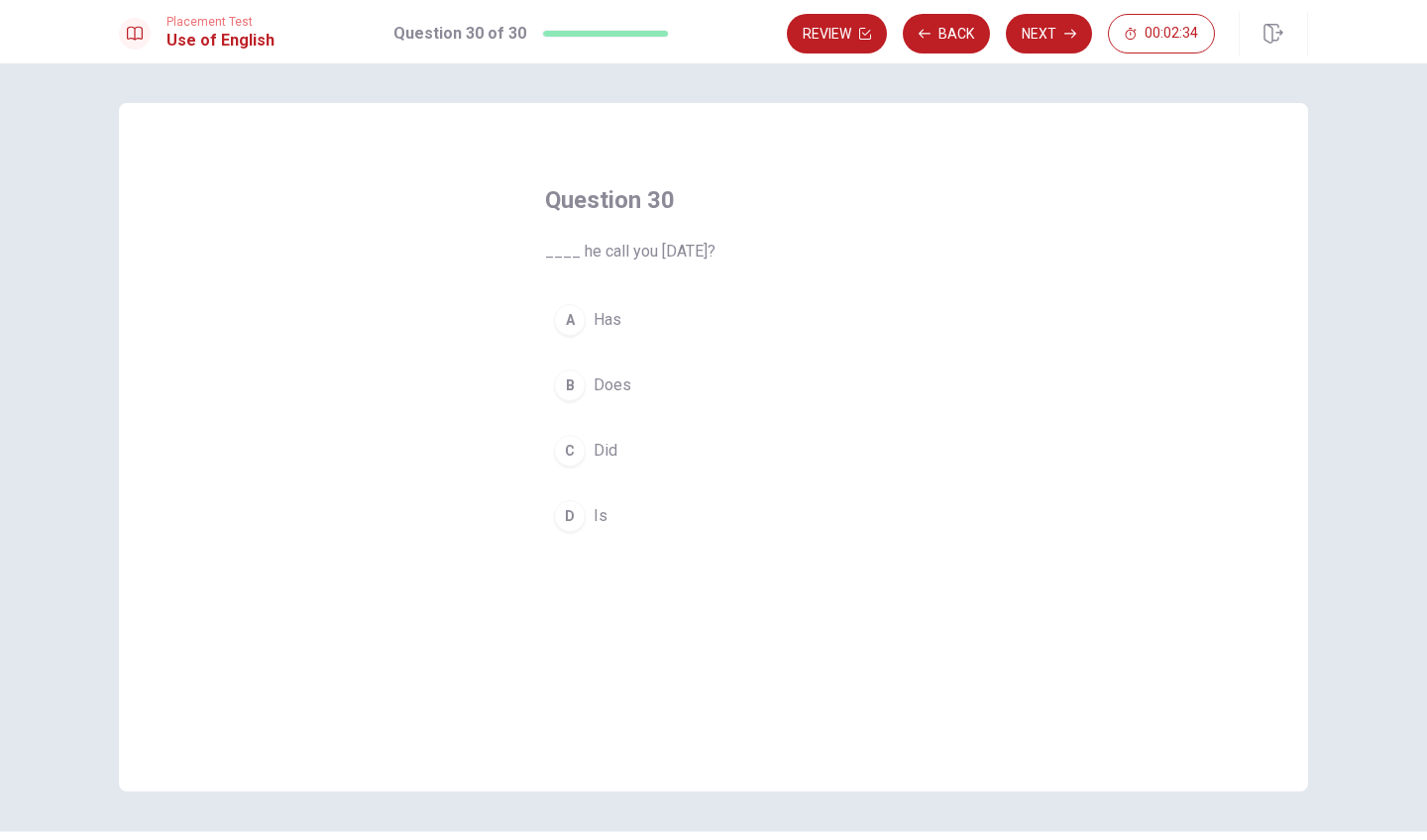click on "Did" at bounding box center (605, 451) 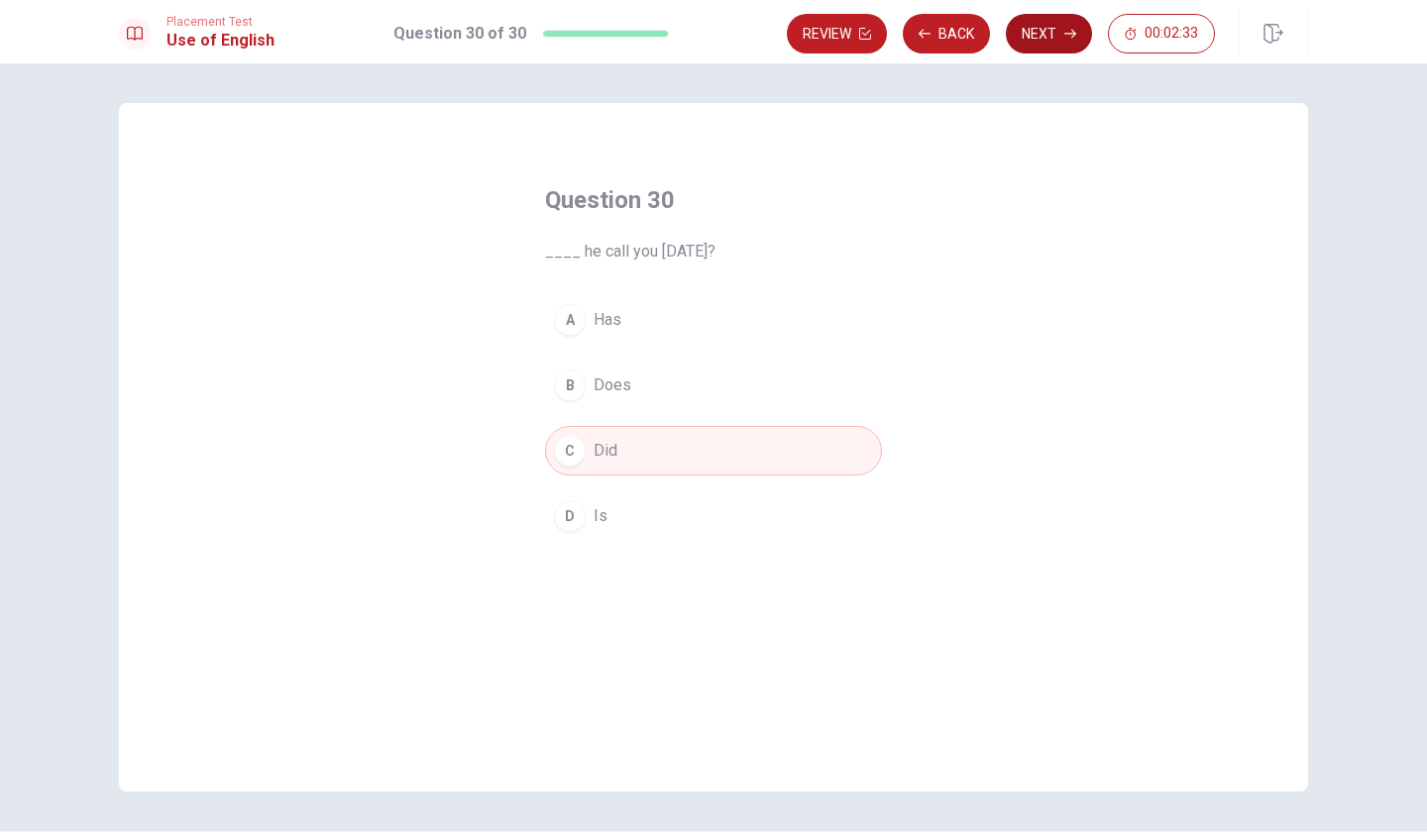 click on "Next" at bounding box center [1048, 34] 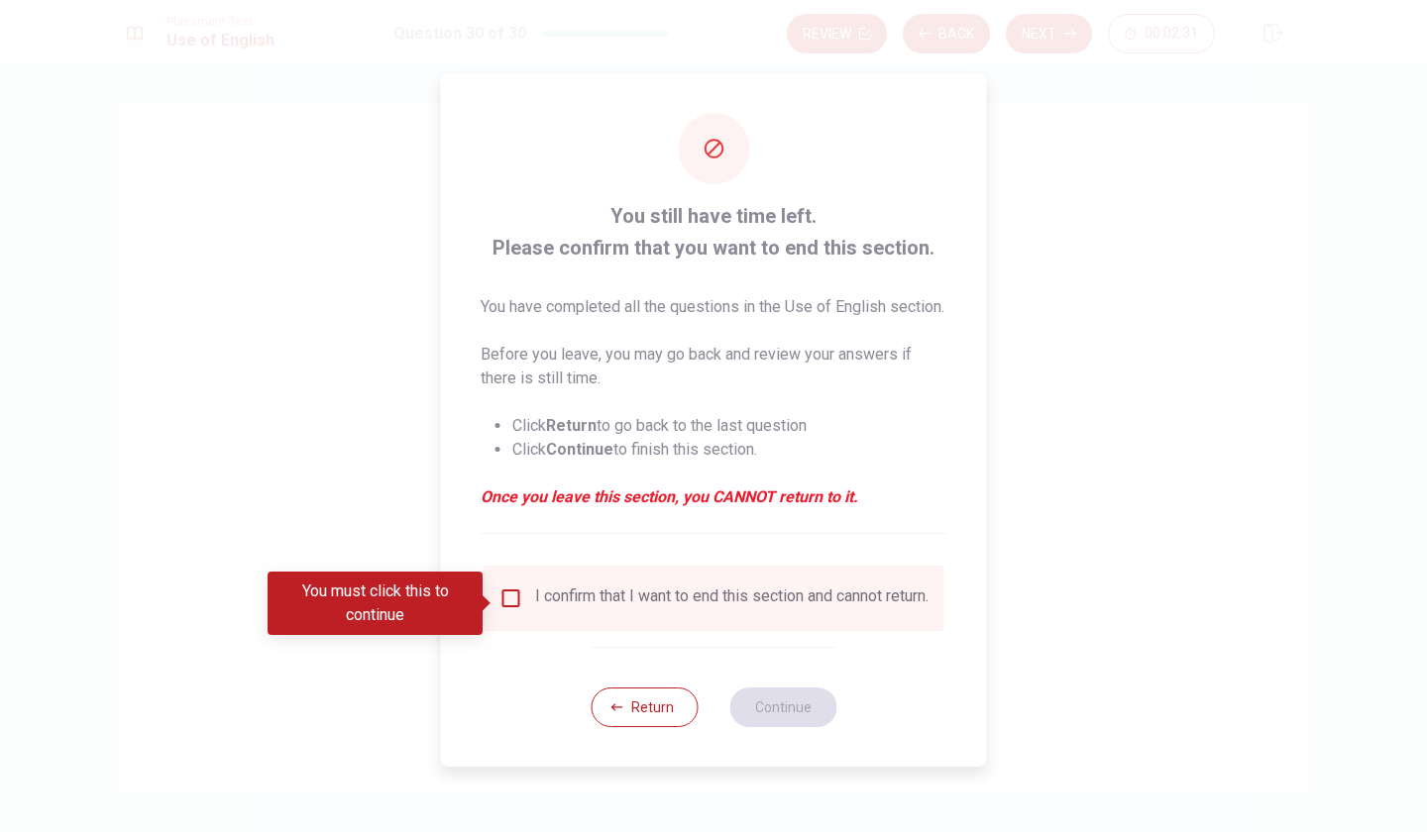 click at bounding box center (511, 598) 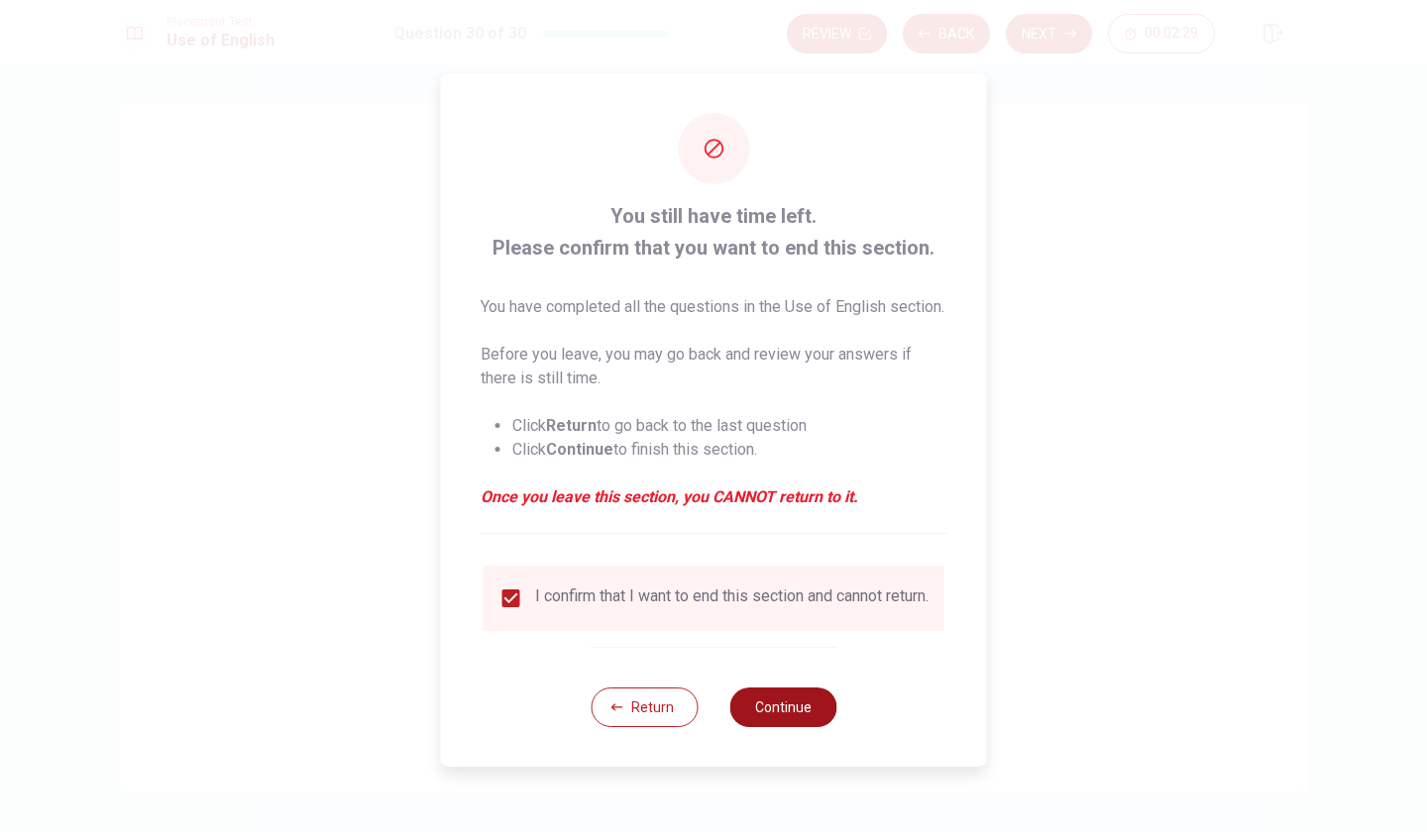 click on "Continue" at bounding box center (783, 707) 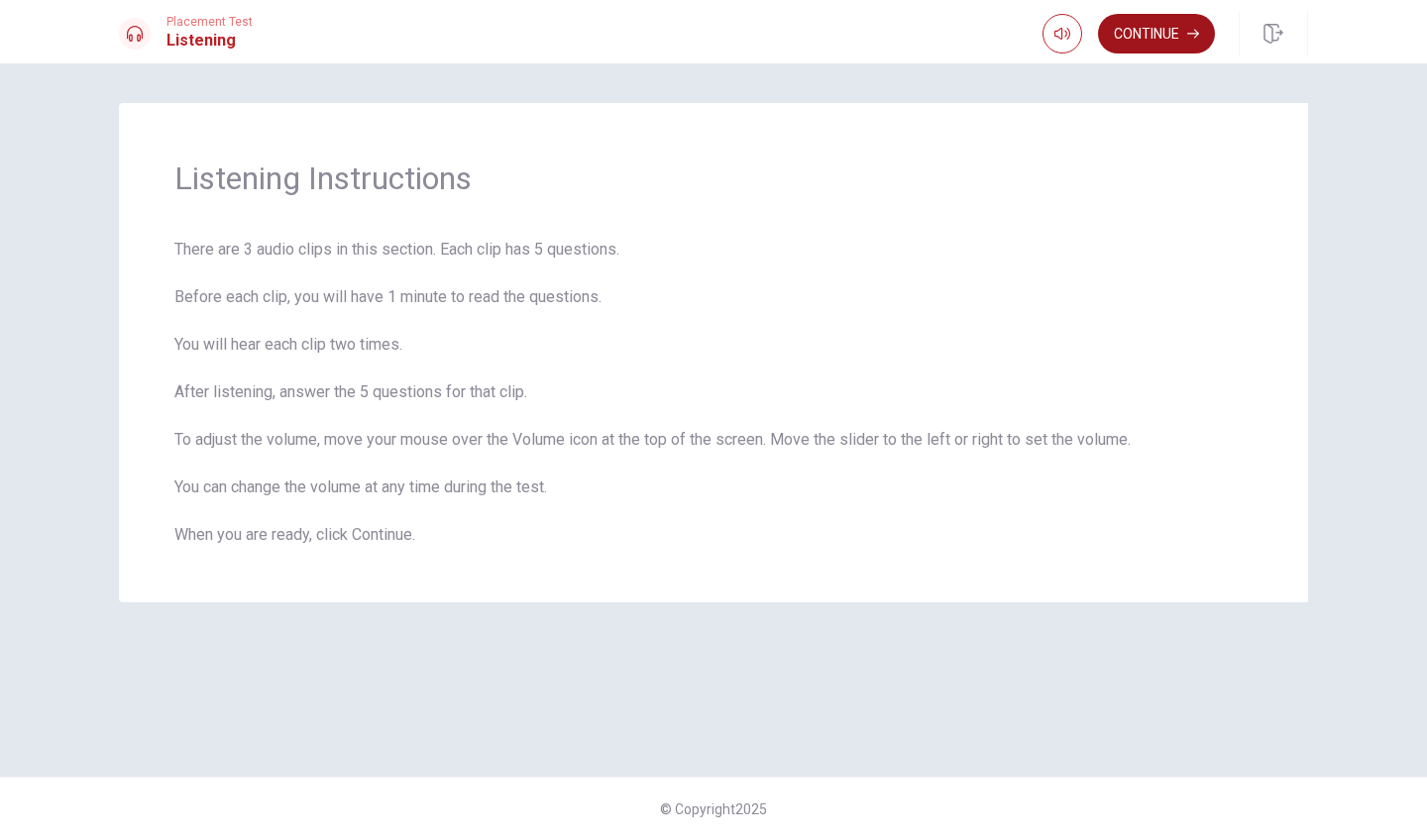click on "Continue" at bounding box center (1156, 34) 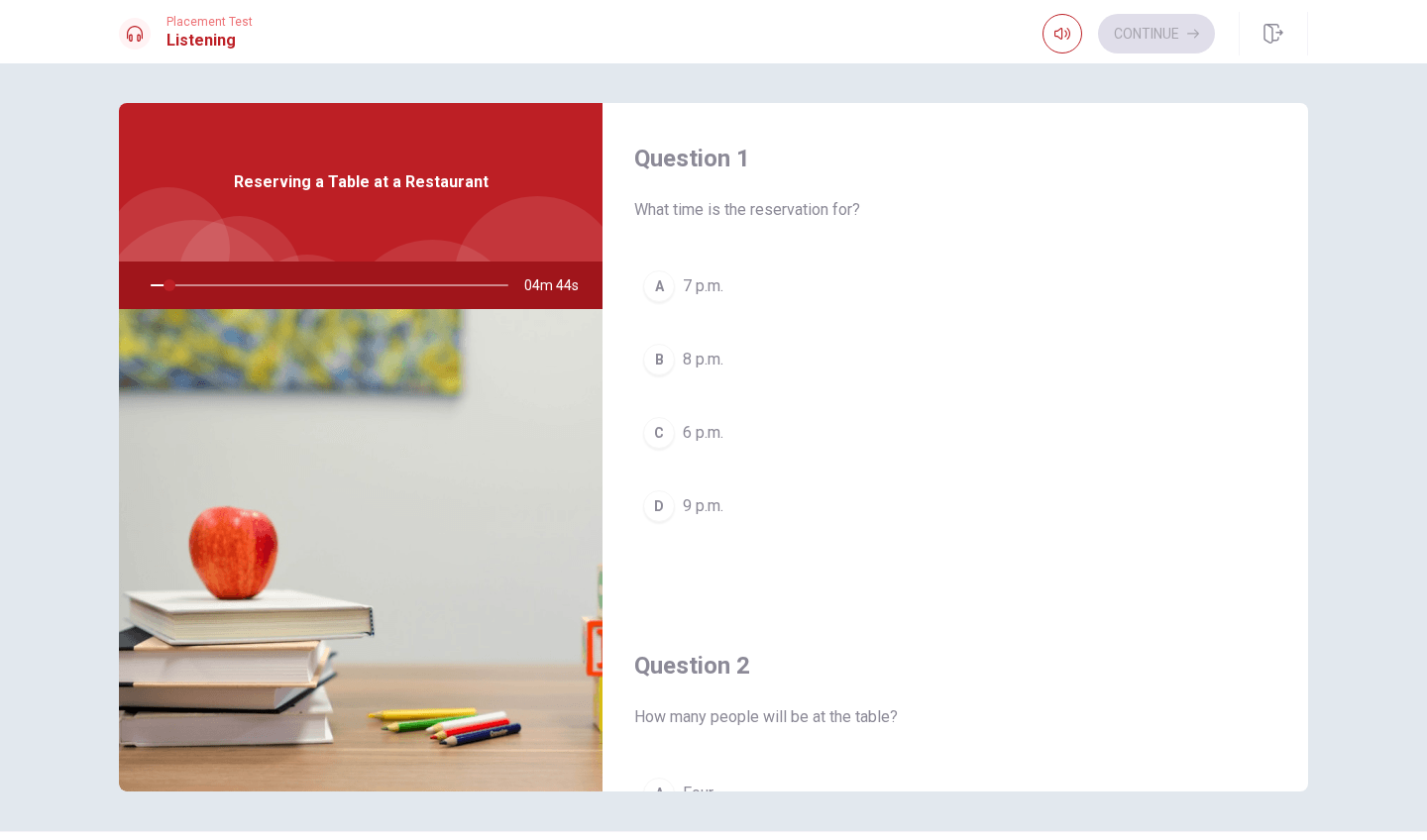 scroll, scrollTop: 0, scrollLeft: 0, axis: both 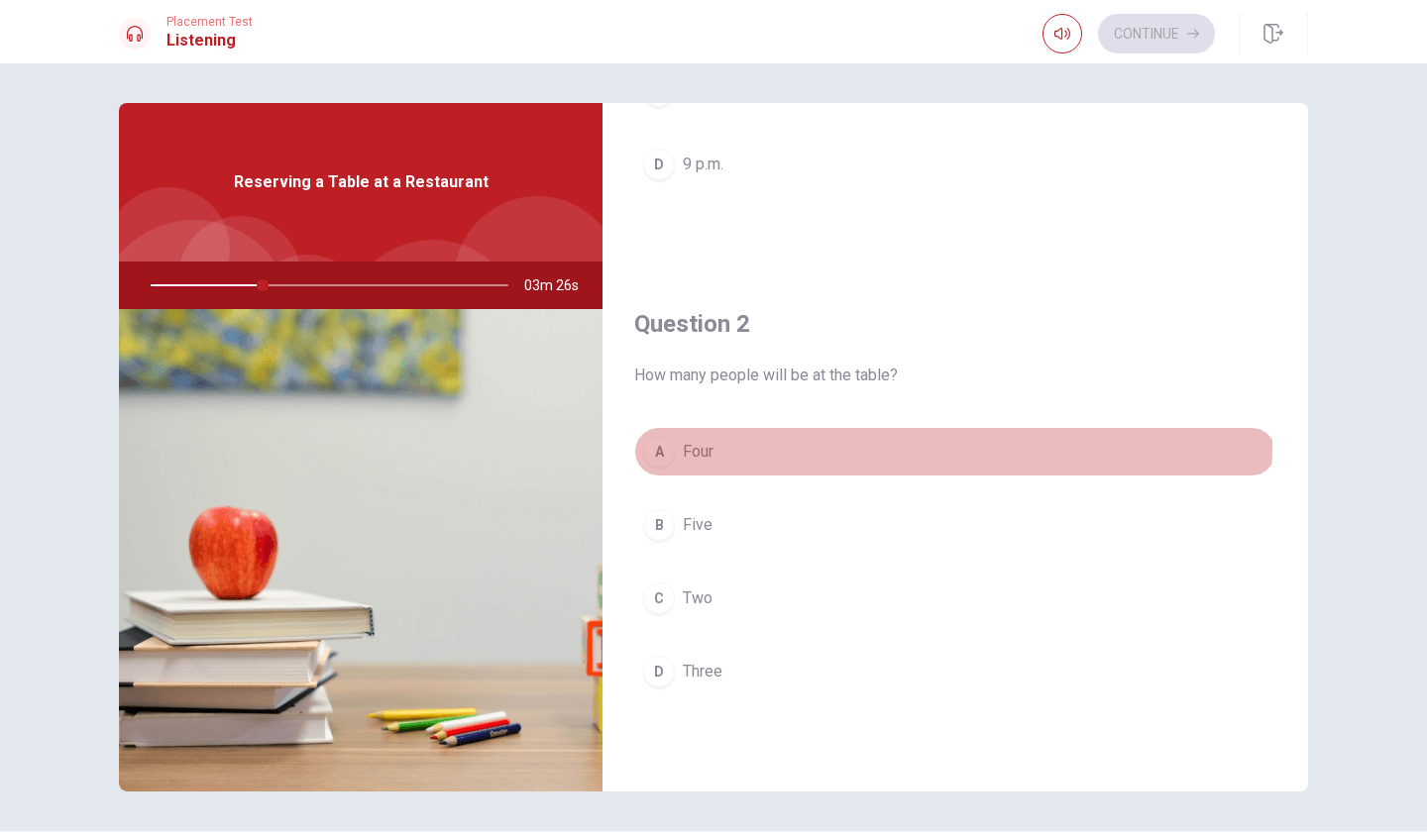 click on "A" at bounding box center (659, 452) 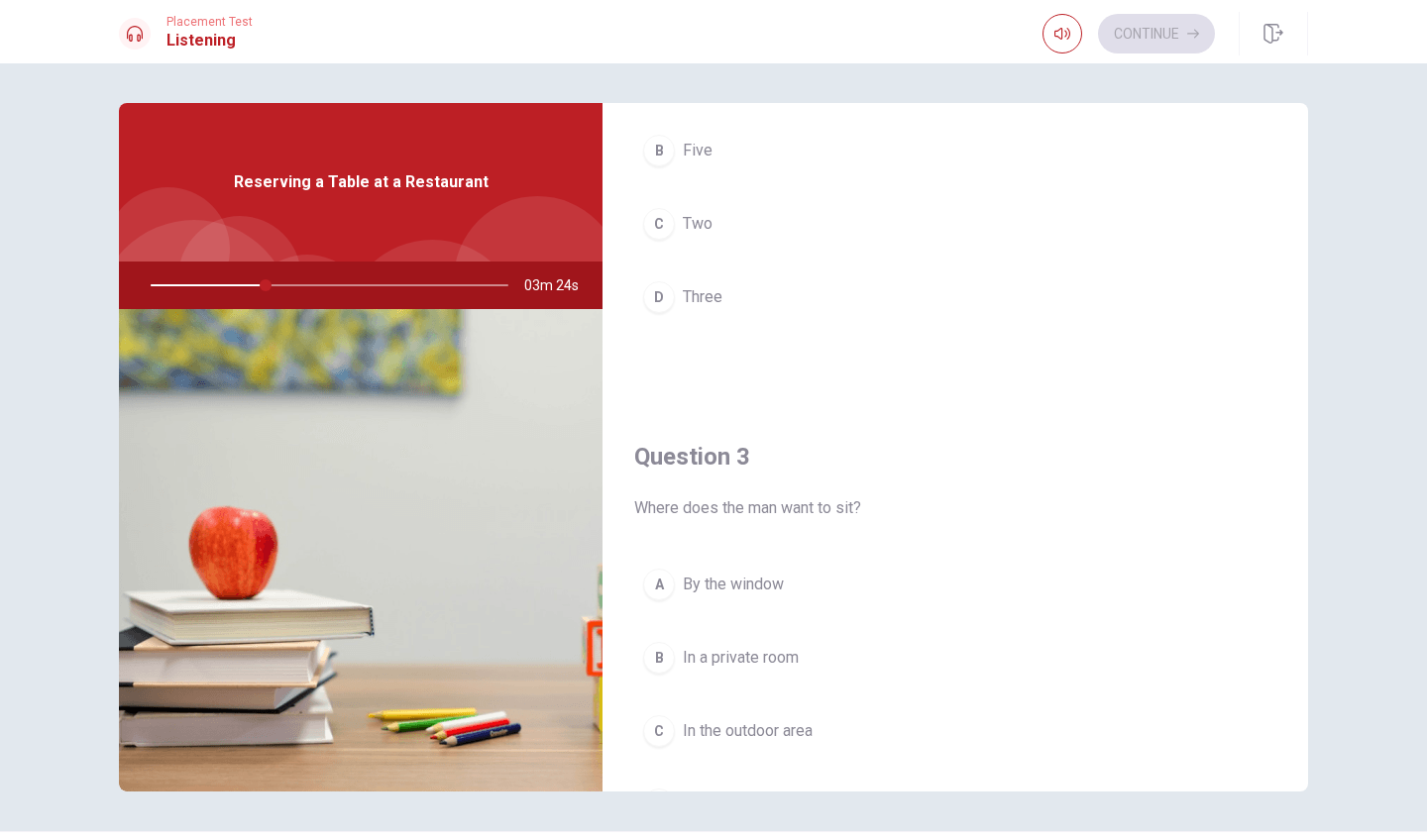 scroll, scrollTop: 760, scrollLeft: 0, axis: vertical 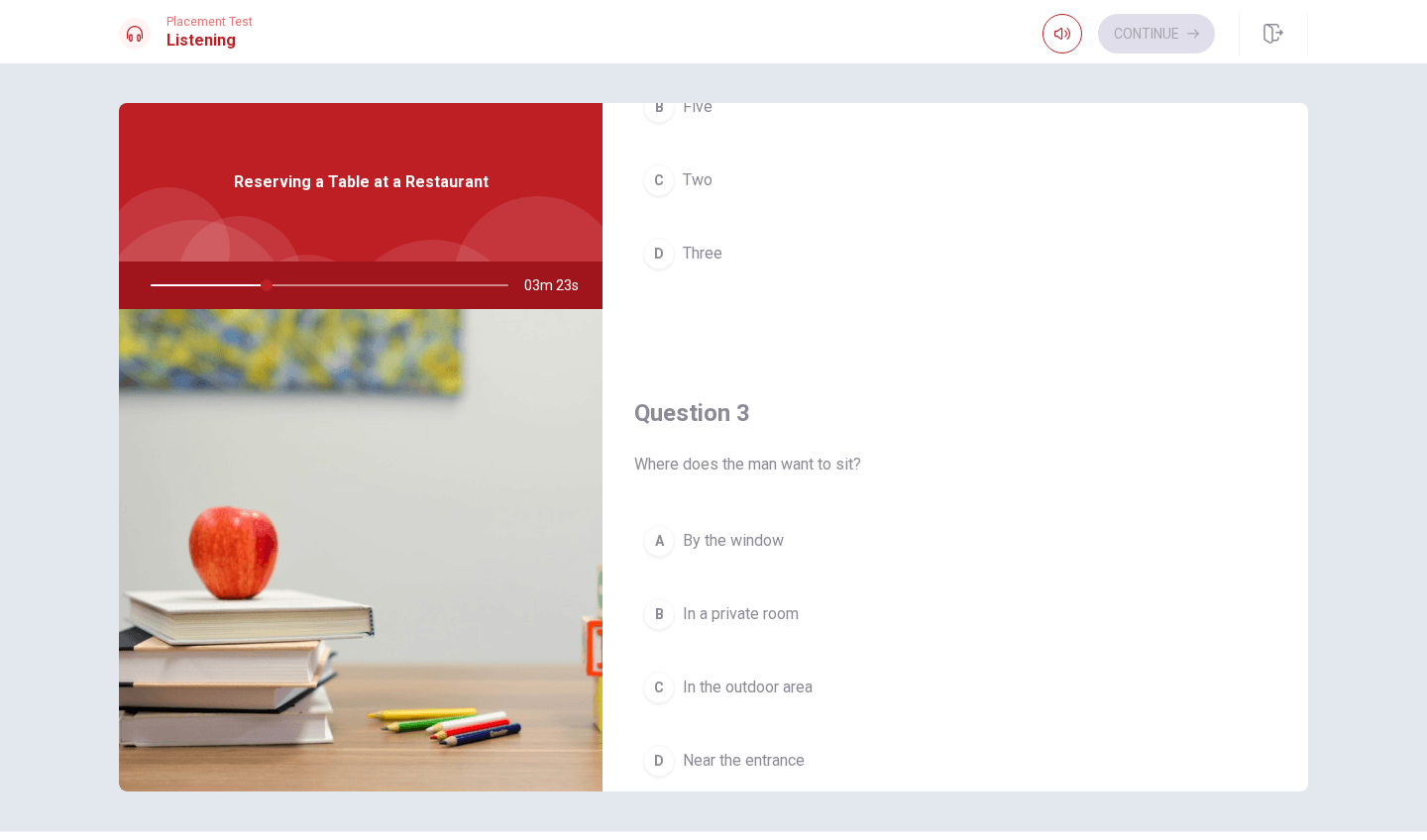 click on "A" at bounding box center [659, 541] 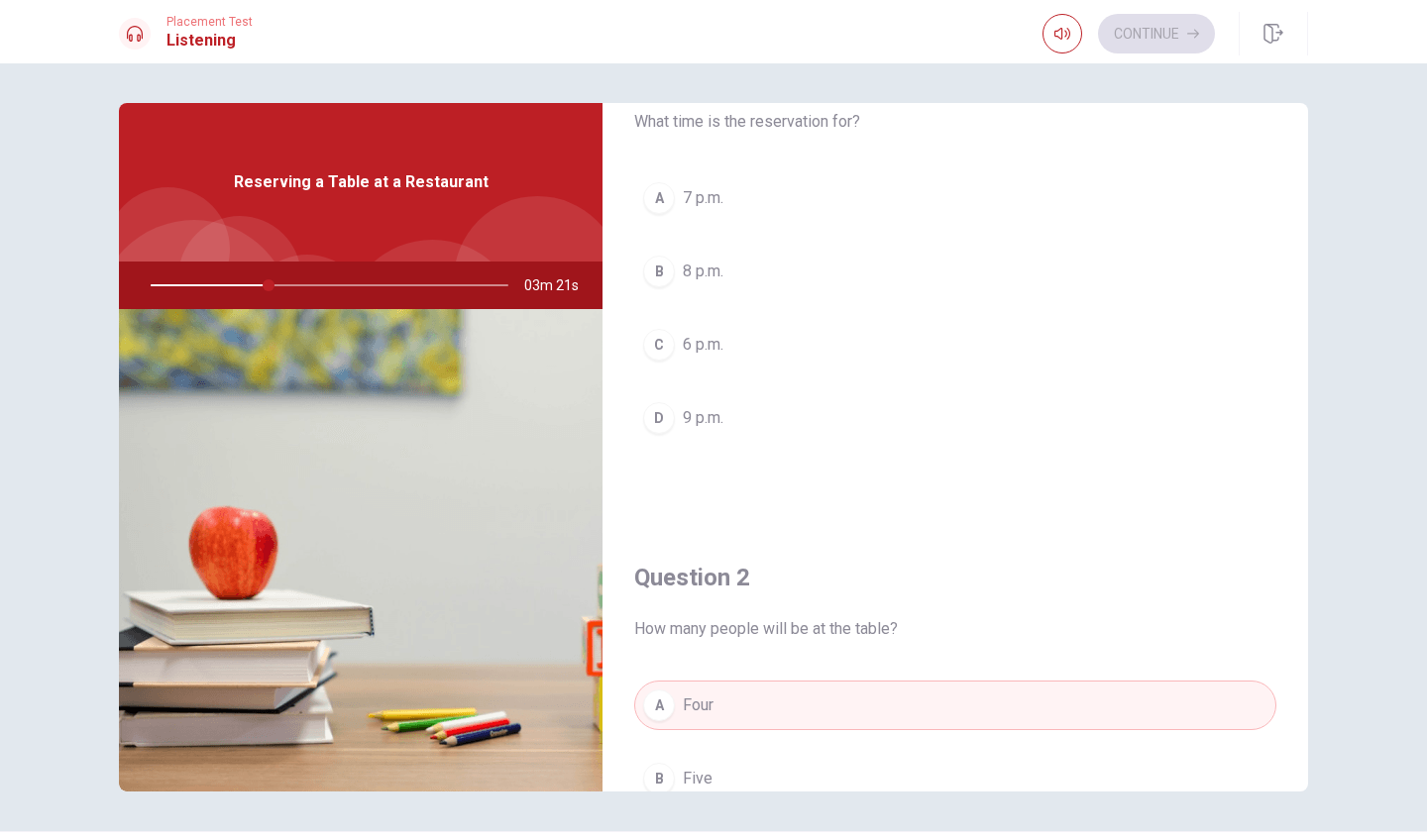 scroll, scrollTop: 42, scrollLeft: 0, axis: vertical 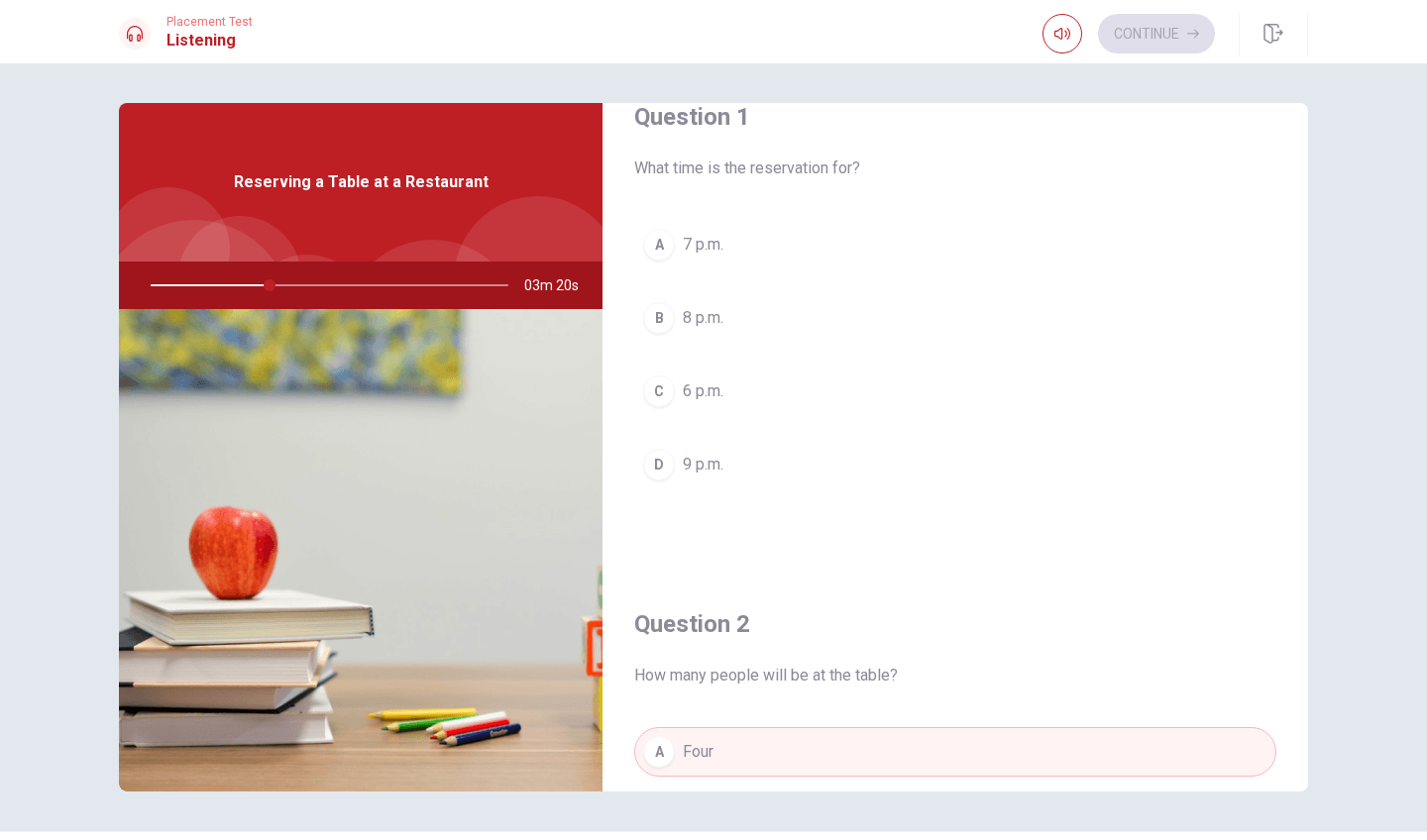 click on "A" at bounding box center (659, 245) 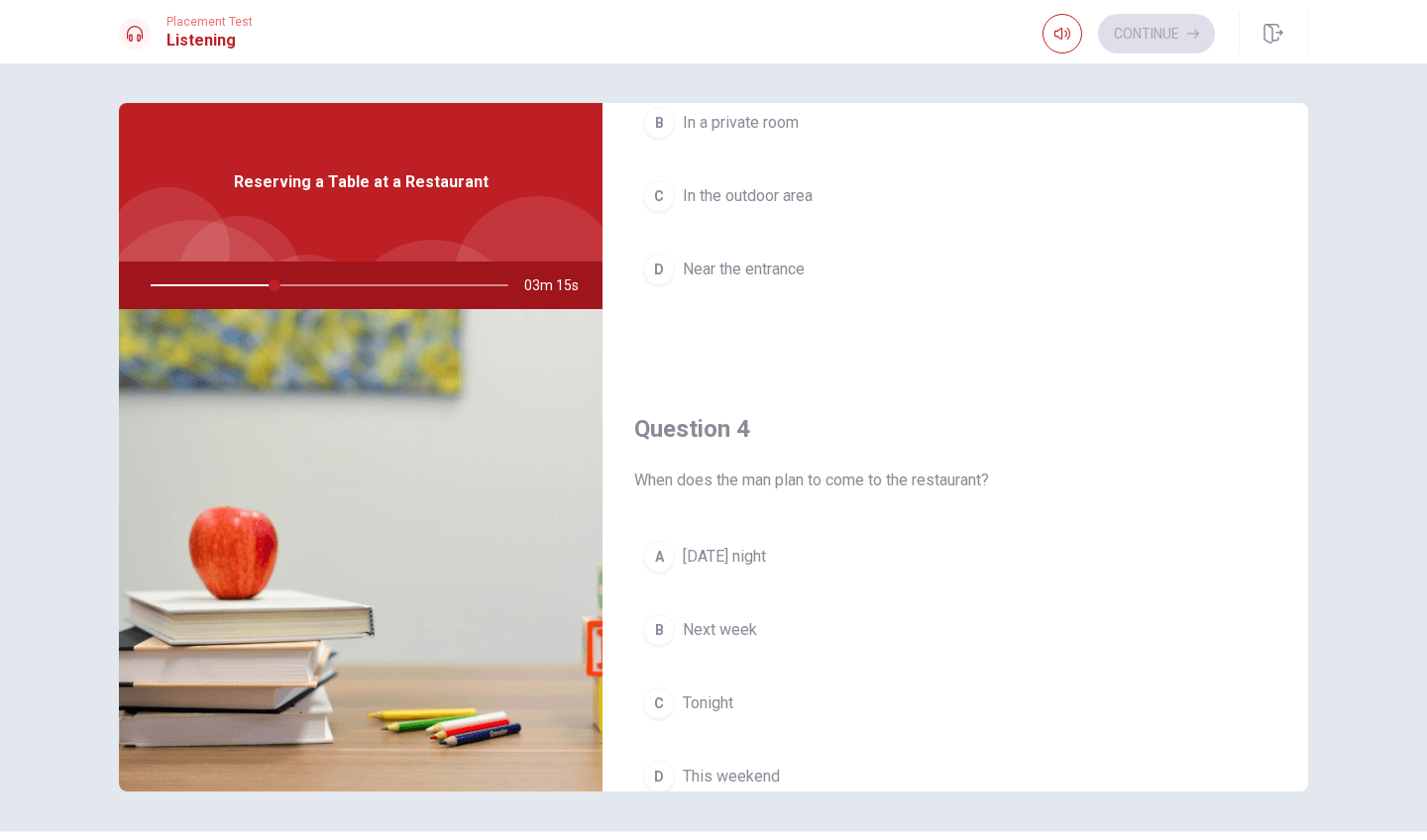 scroll, scrollTop: 1359, scrollLeft: 0, axis: vertical 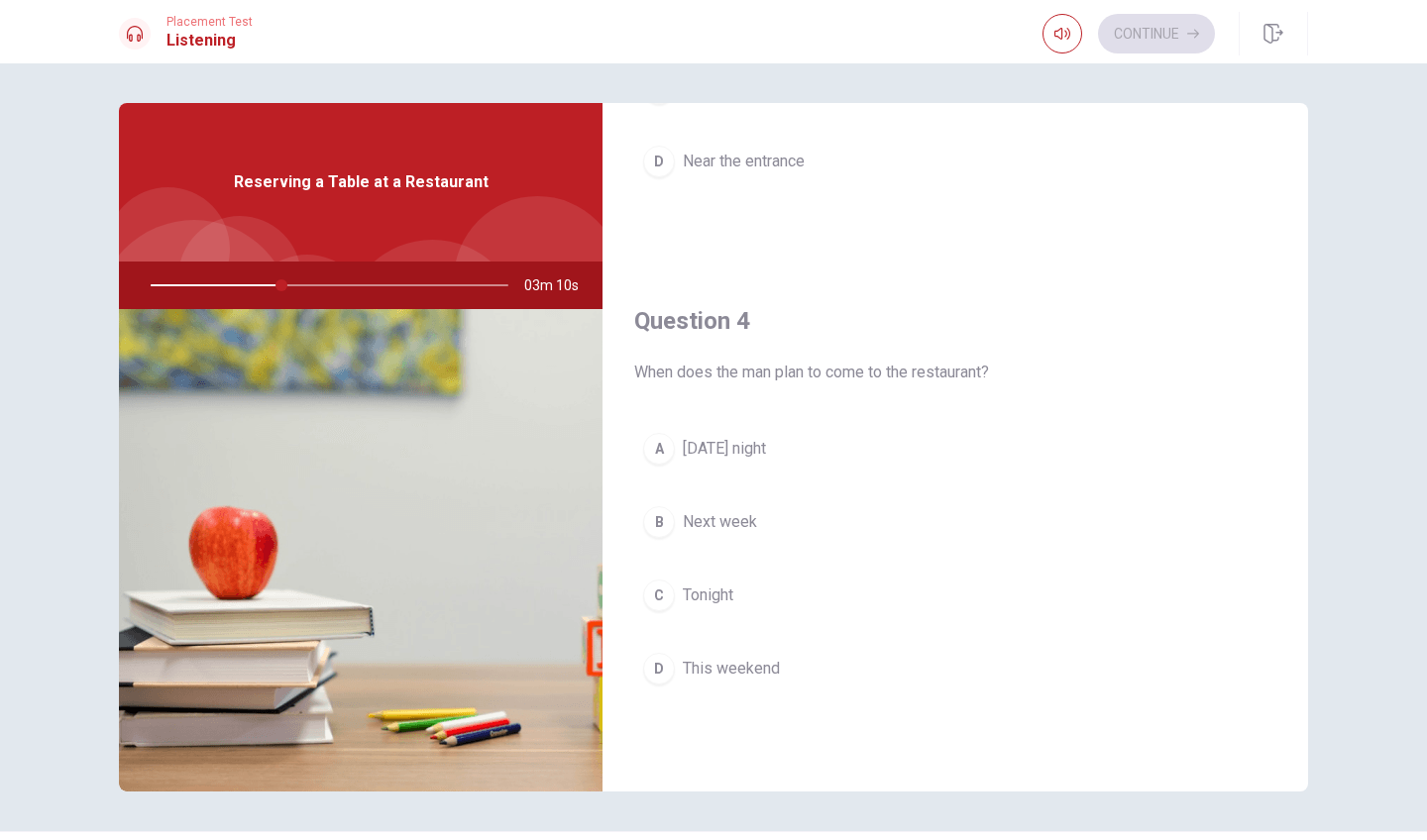 click at bounding box center (325, 285) 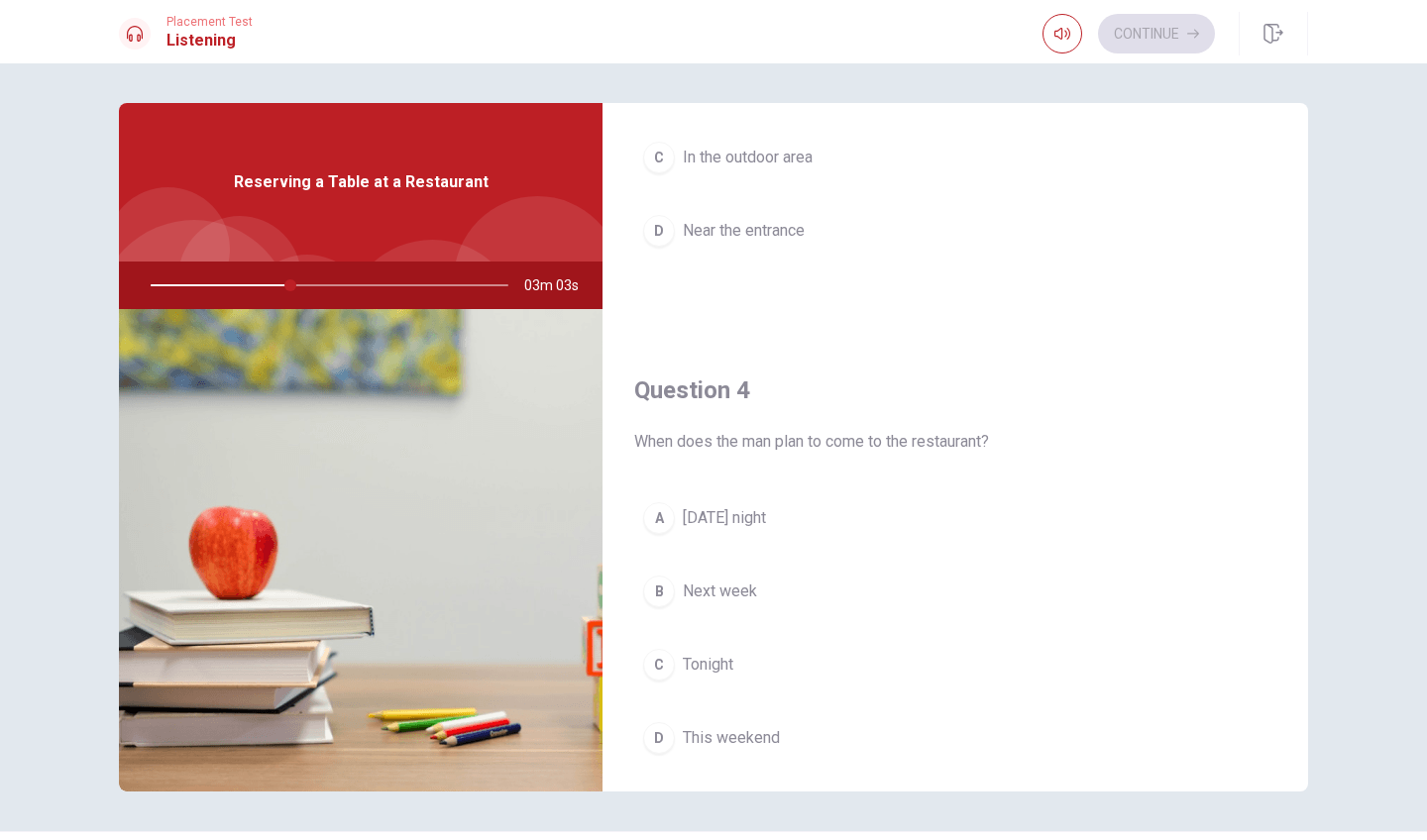 scroll, scrollTop: 1291, scrollLeft: 0, axis: vertical 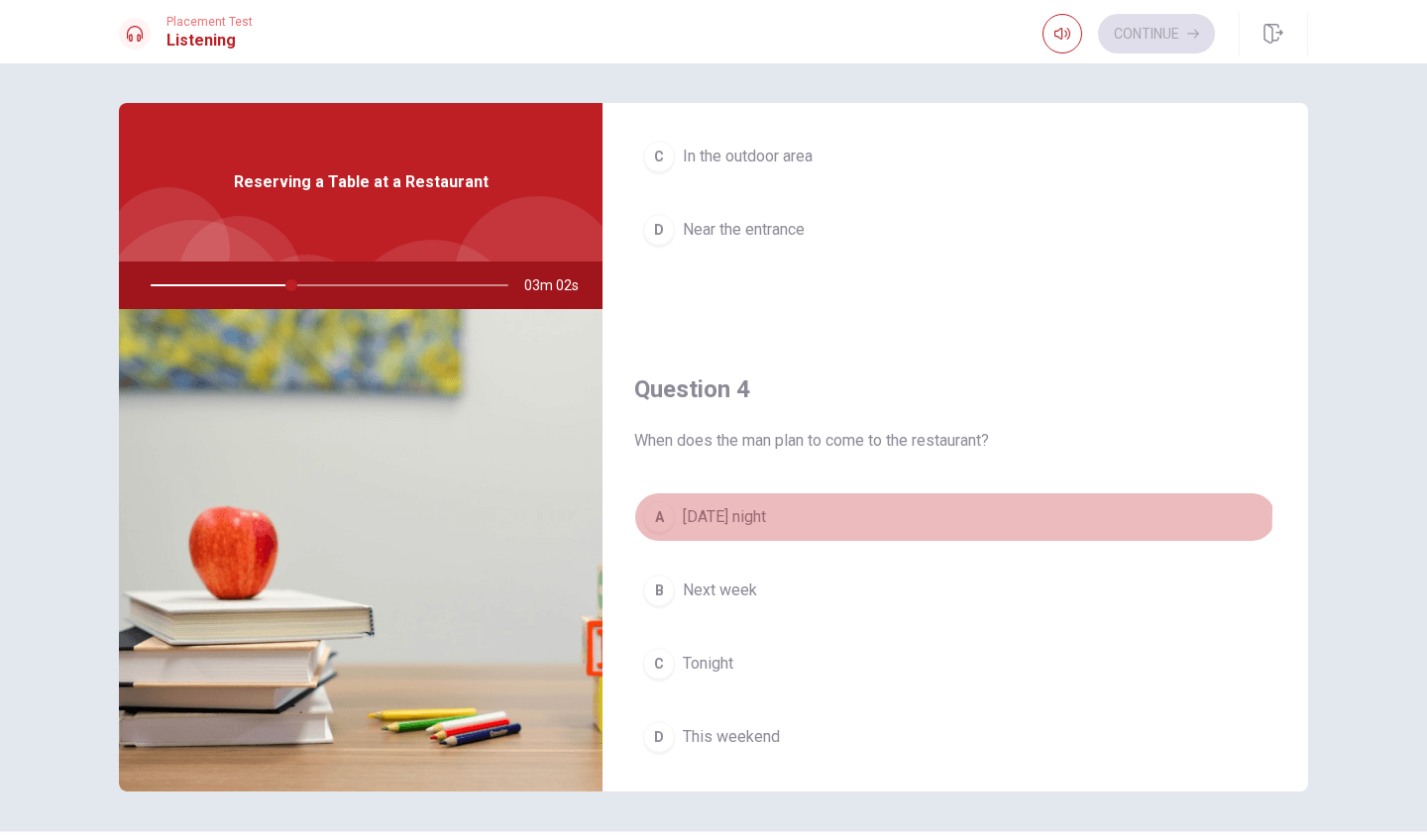 click on "[DATE] night" at bounding box center (724, 517) 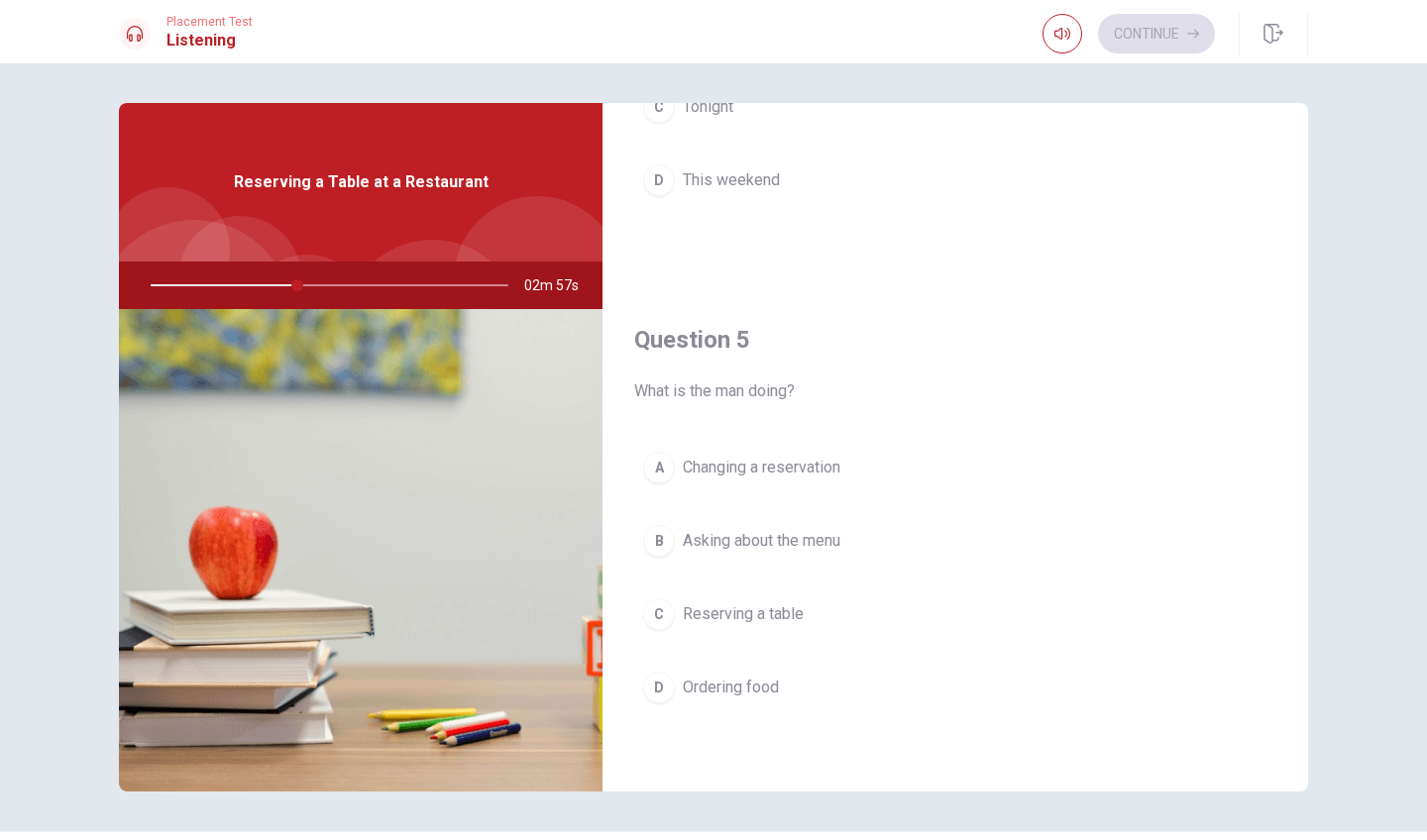 scroll, scrollTop: 1847, scrollLeft: 0, axis: vertical 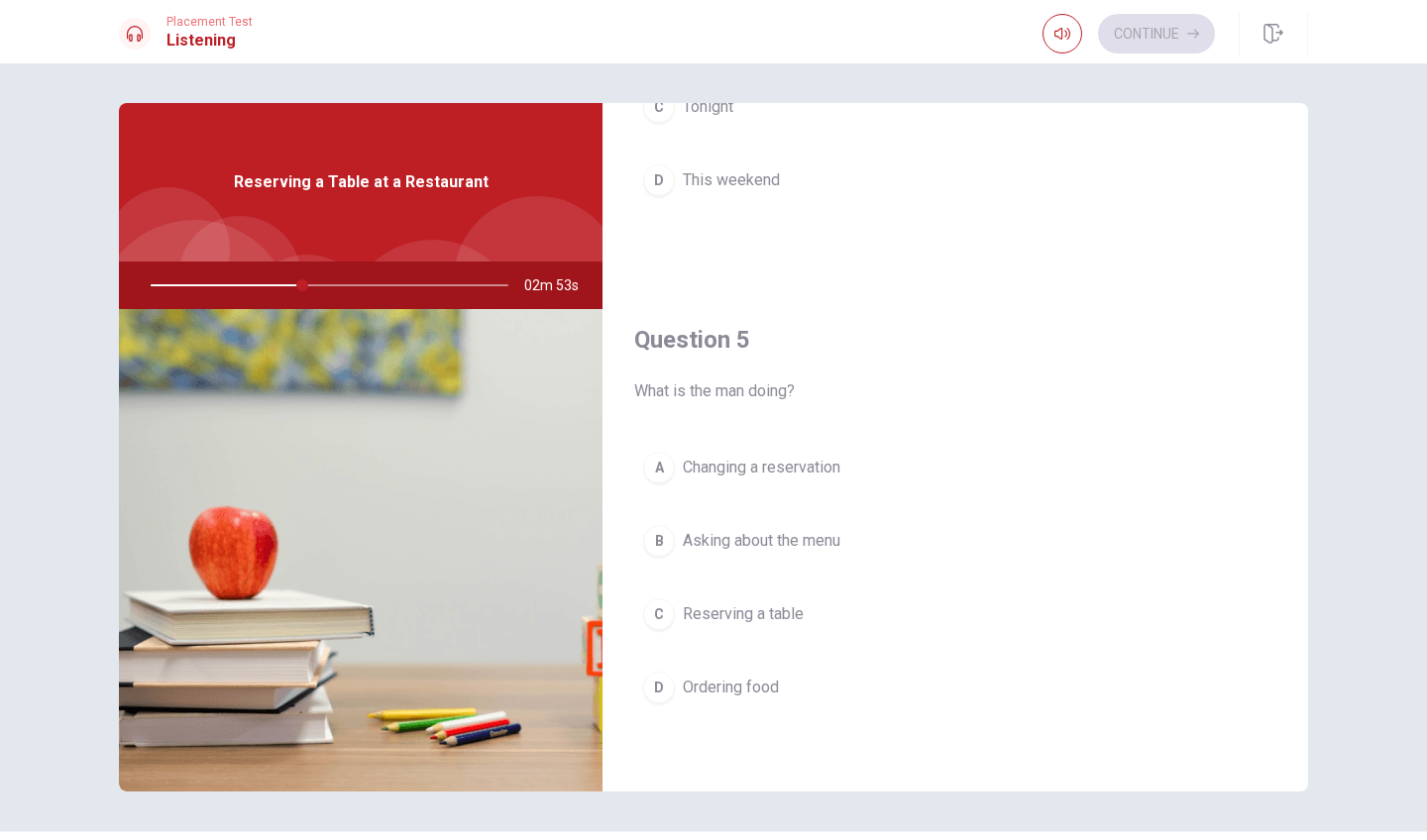 click on "A" at bounding box center (659, 468) 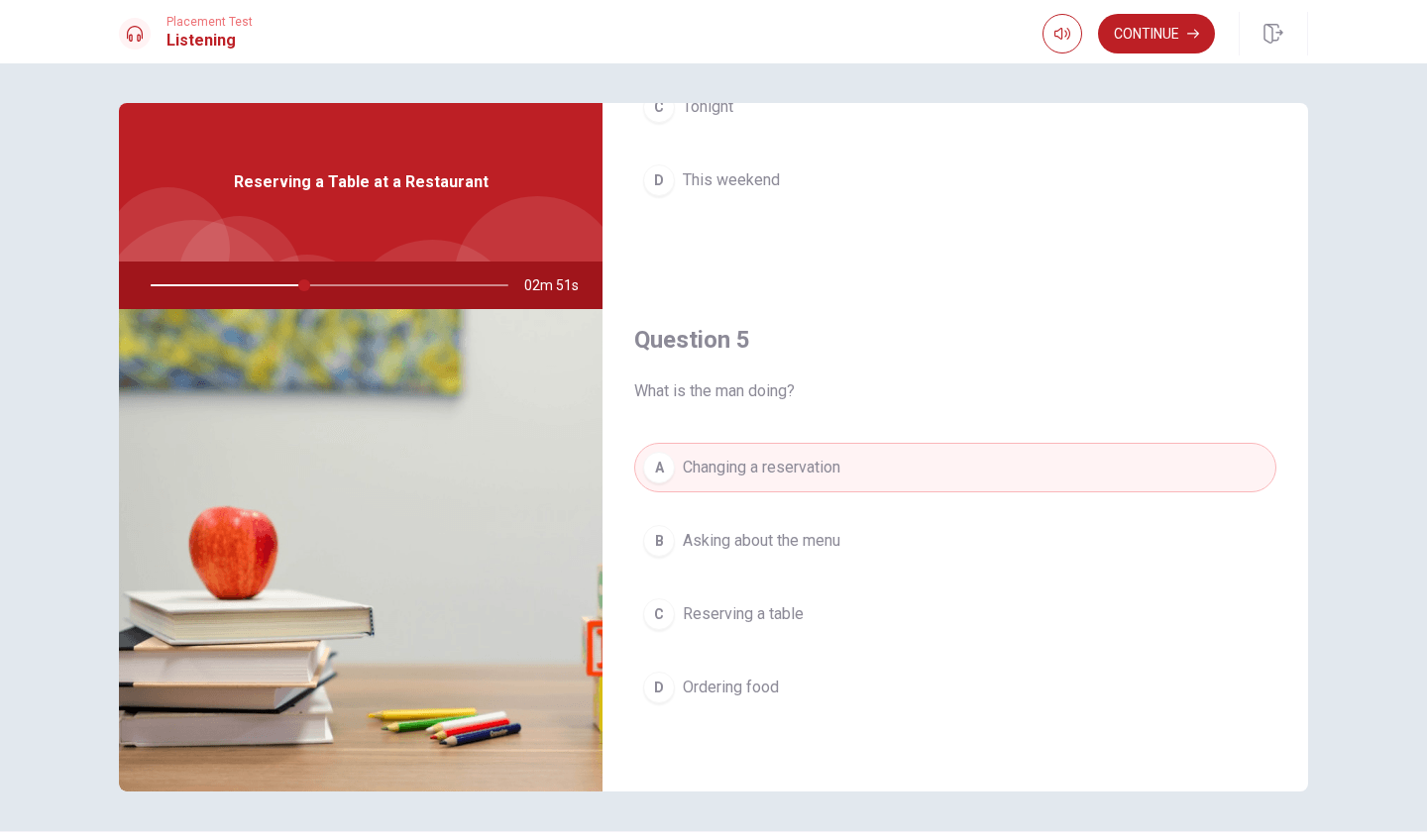 click on "Reserving a table" at bounding box center [743, 614] 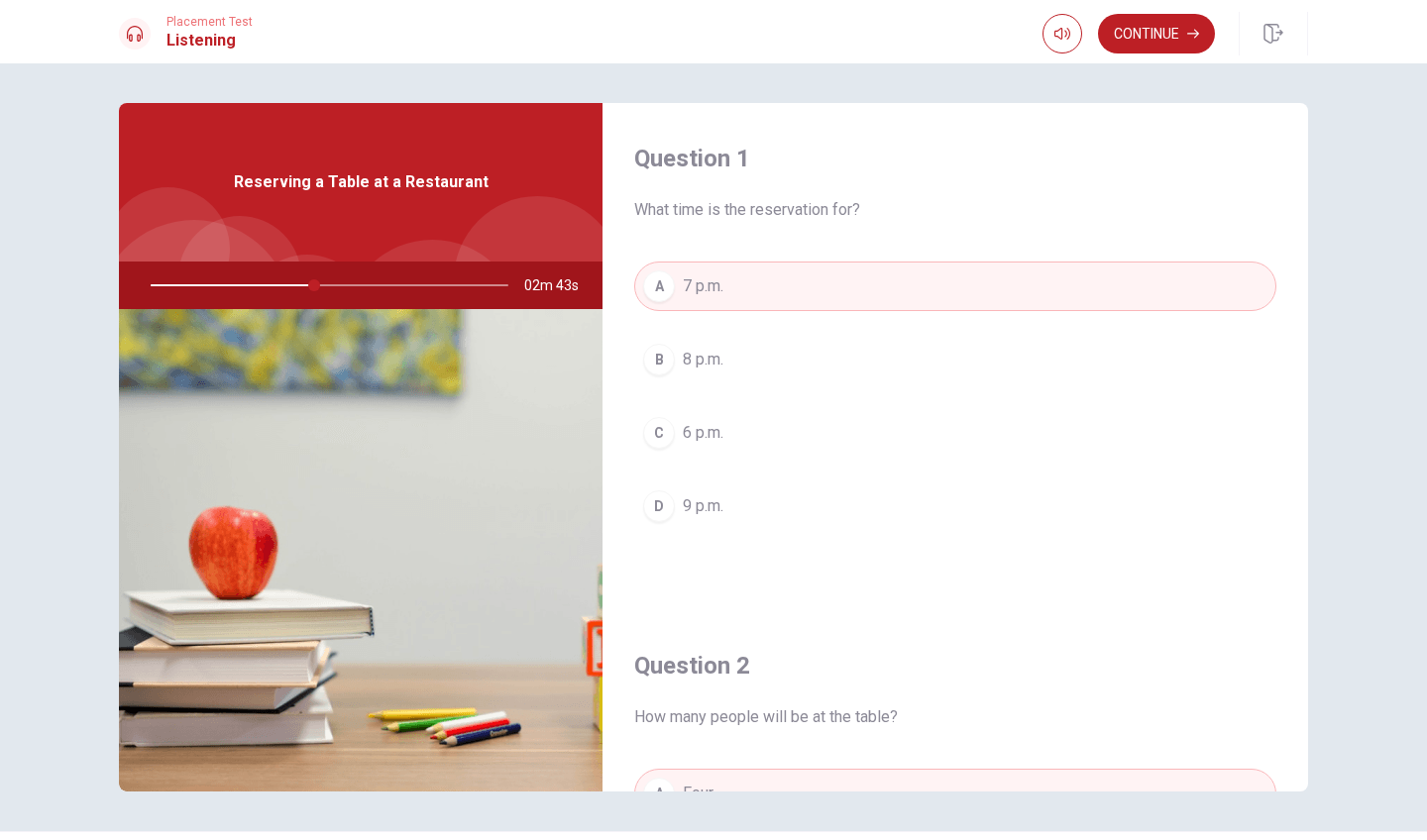scroll, scrollTop: 0, scrollLeft: 0, axis: both 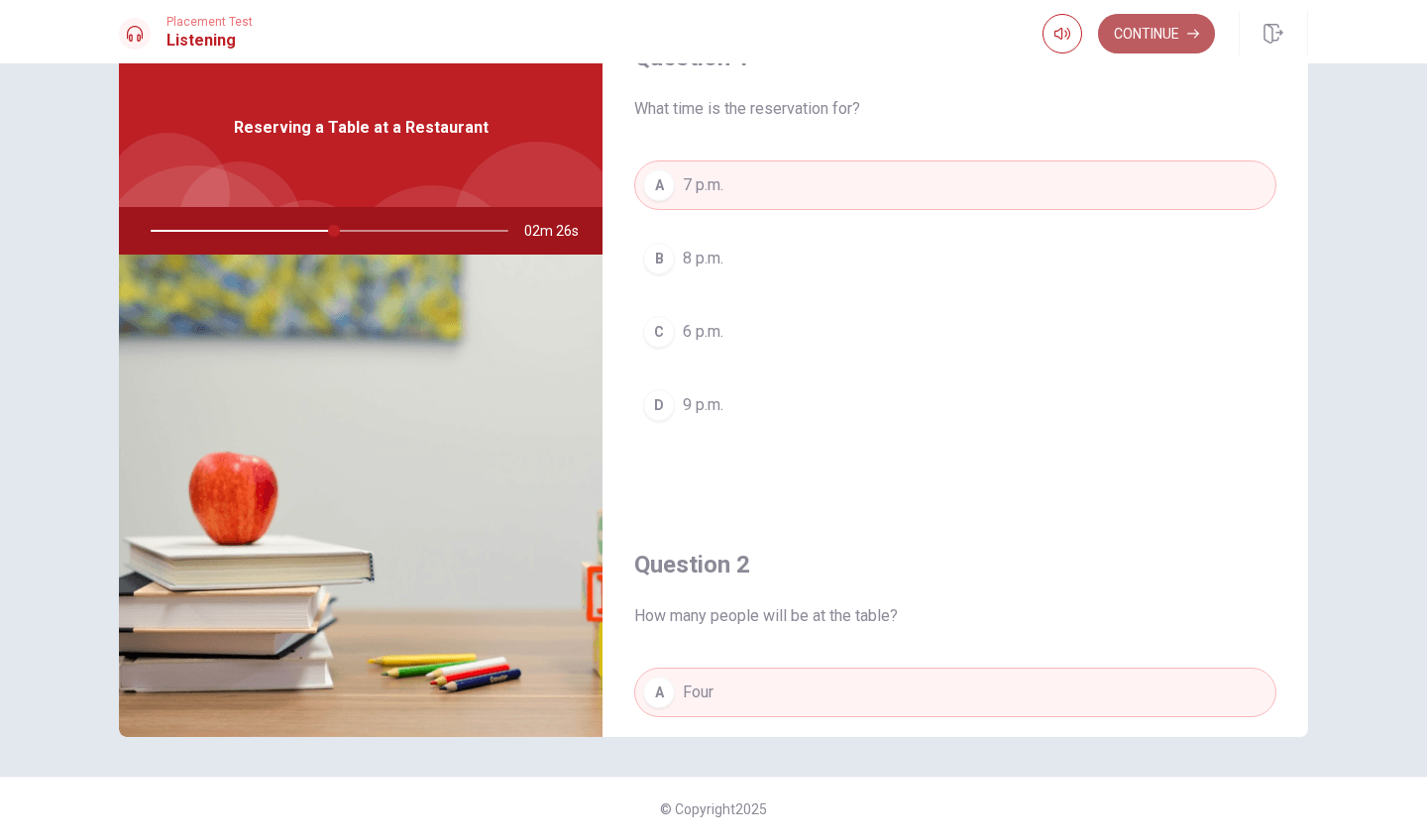 click on "Continue" at bounding box center [1156, 34] 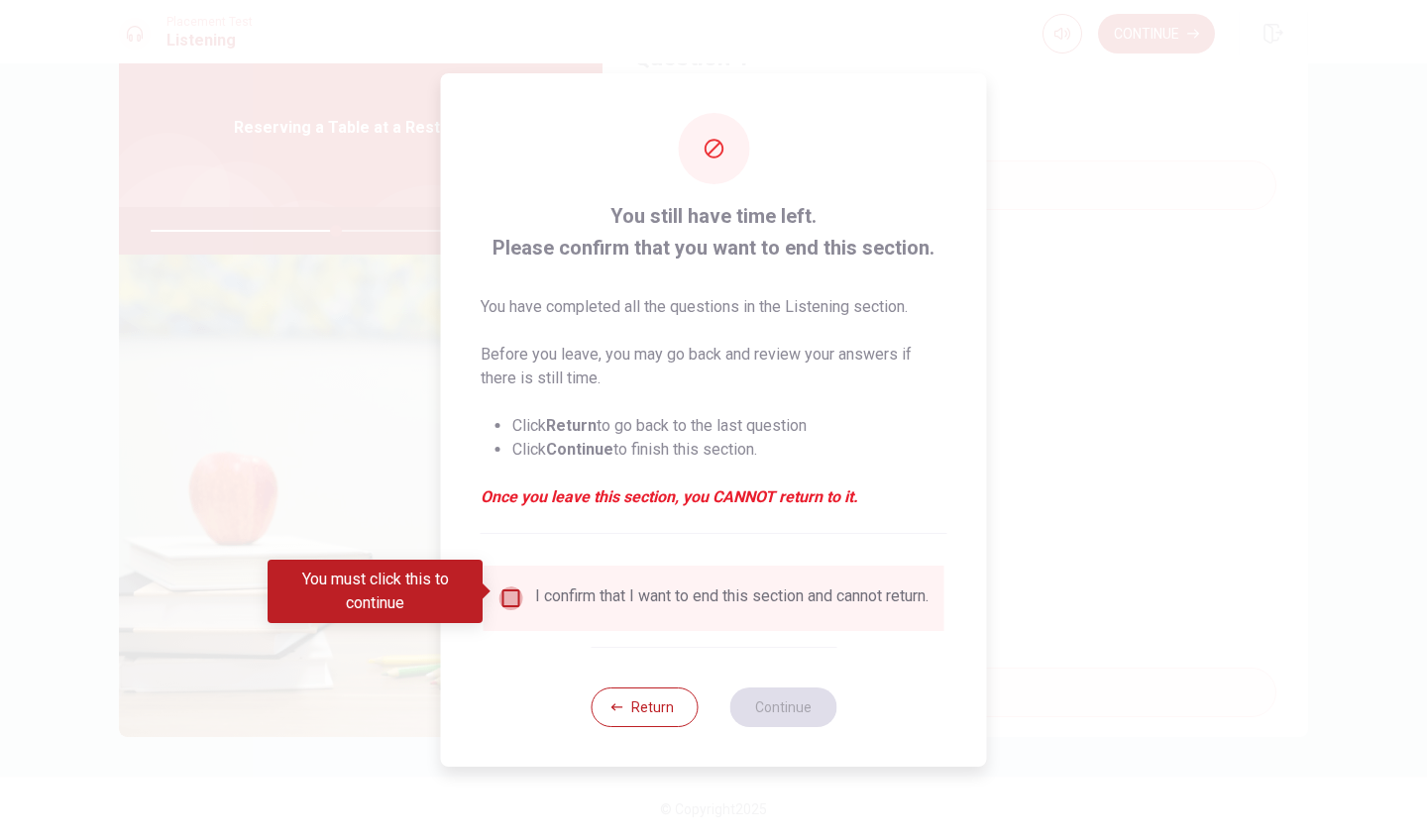 click at bounding box center (511, 598) 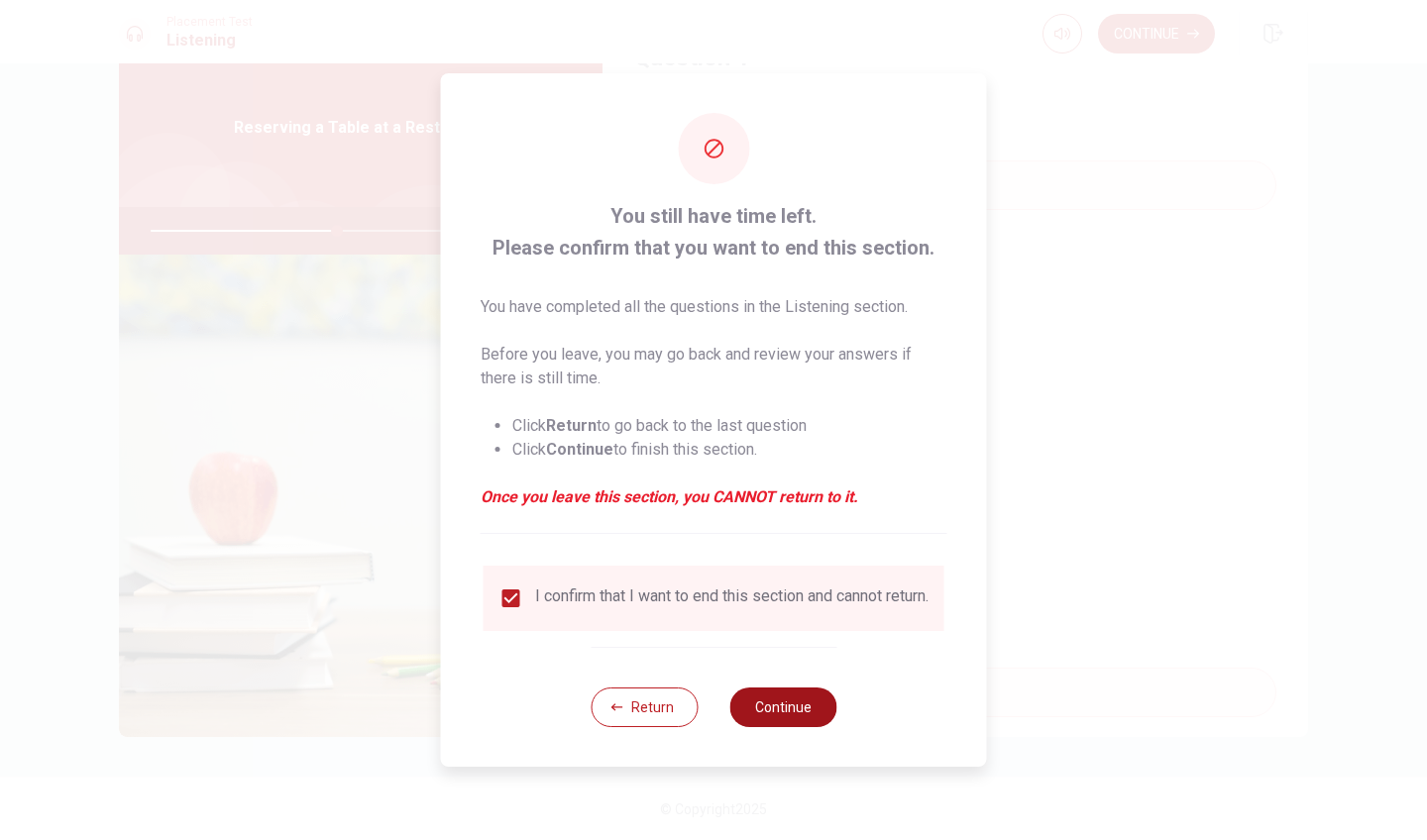 click on "Continue" at bounding box center [783, 707] 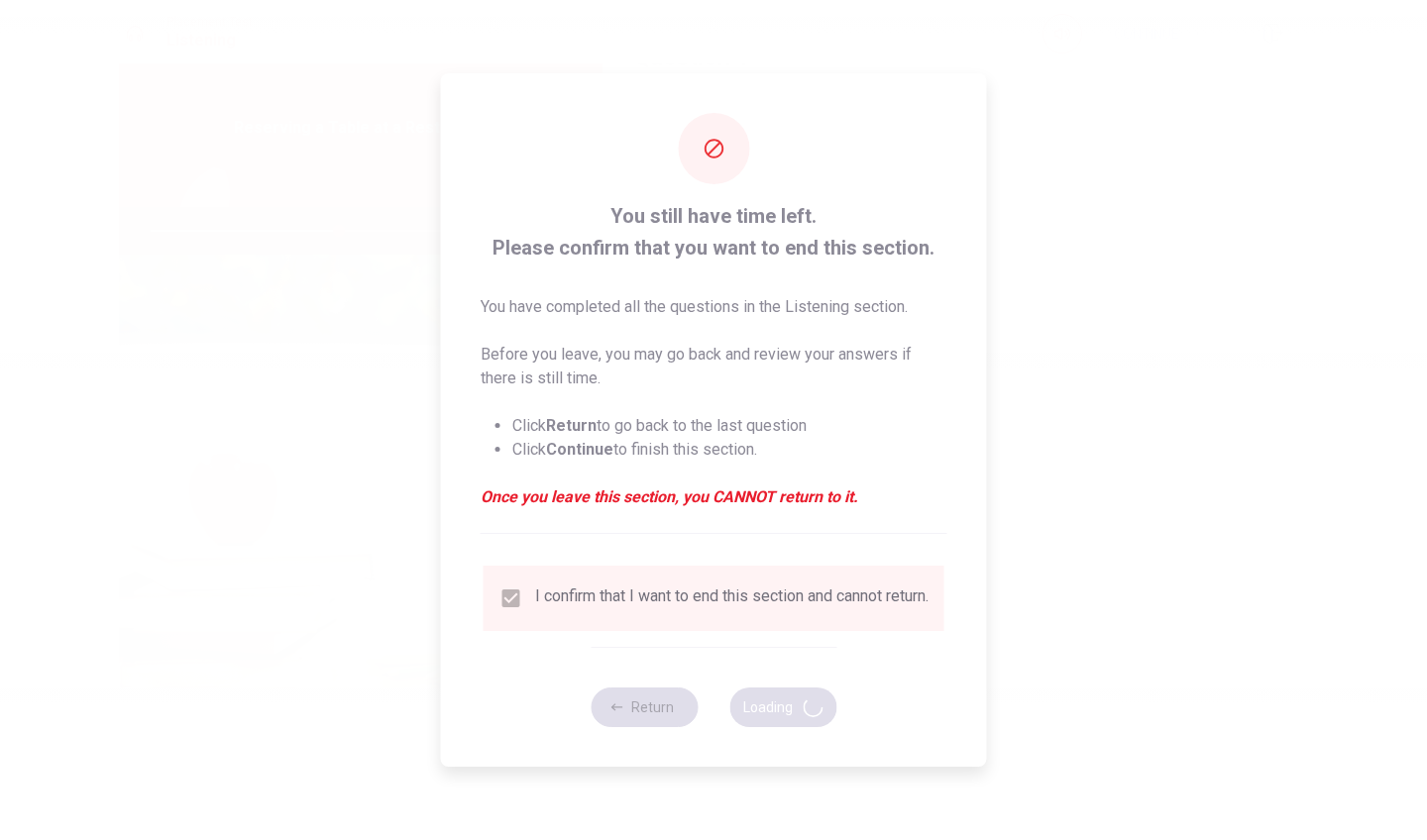 type on "53" 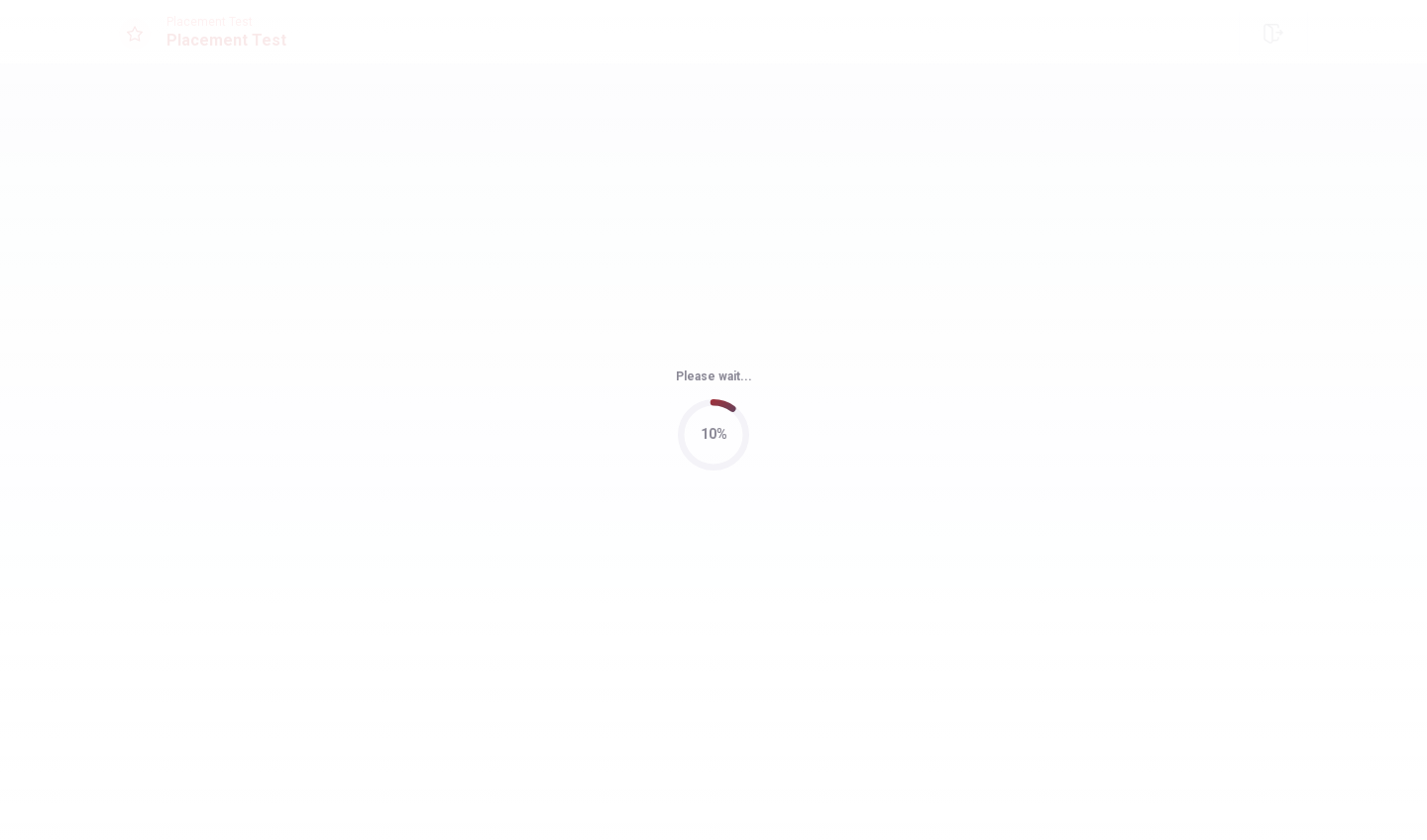 scroll, scrollTop: 0, scrollLeft: 0, axis: both 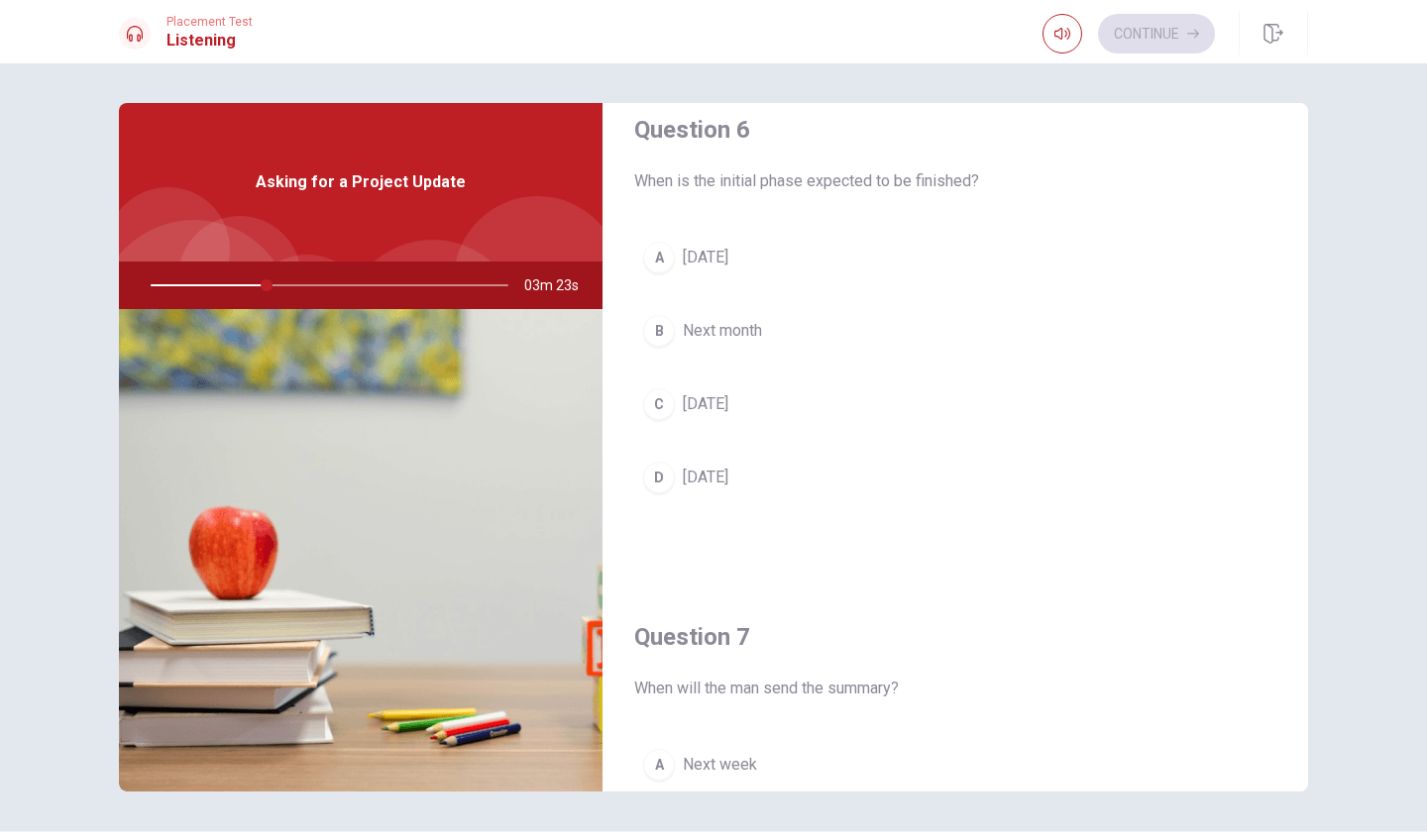 click on "[DATE]" at bounding box center [706, 477] 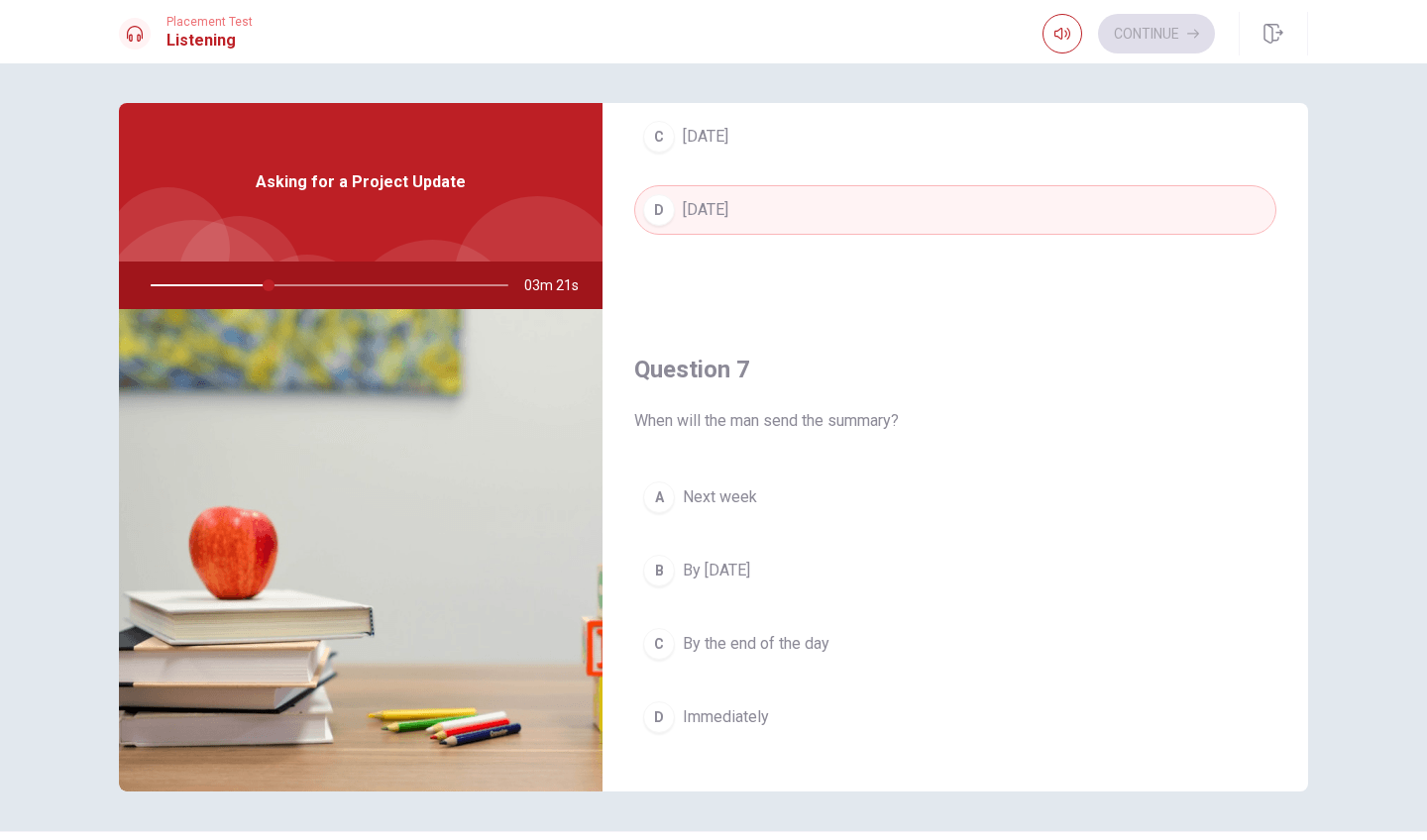 scroll, scrollTop: 300, scrollLeft: 0, axis: vertical 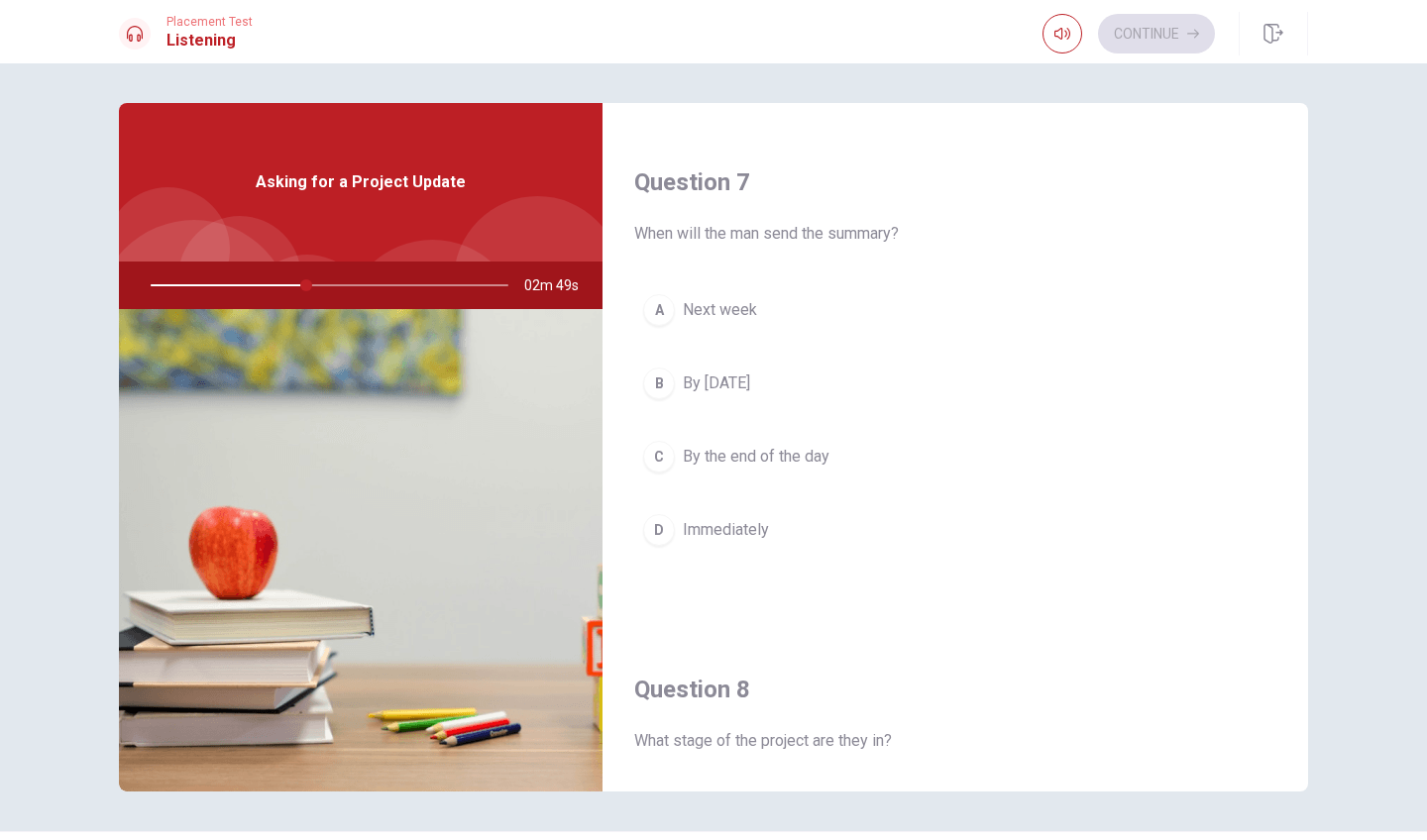 click on "By the end of the day" at bounding box center (756, 457) 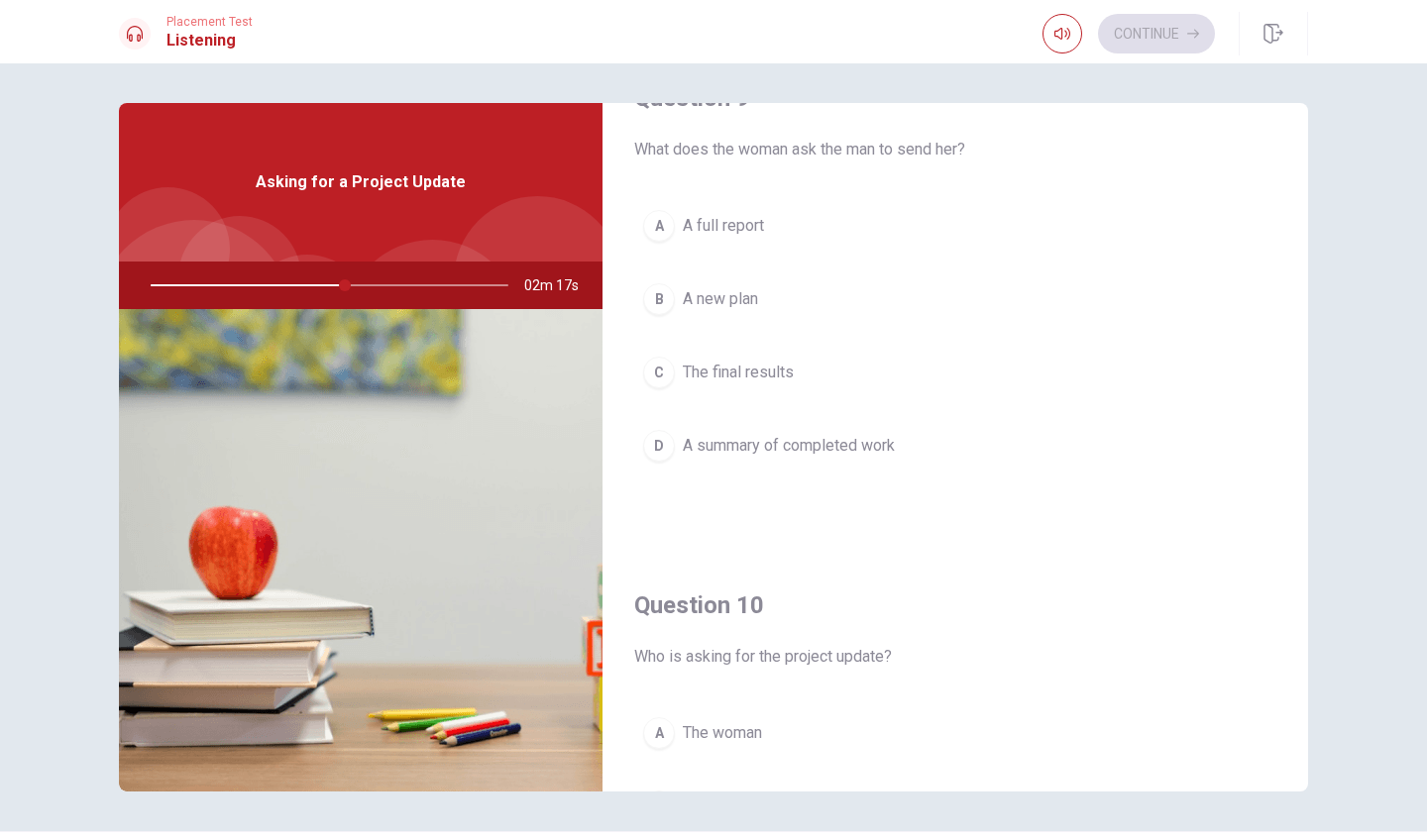 scroll, scrollTop: 1573, scrollLeft: 0, axis: vertical 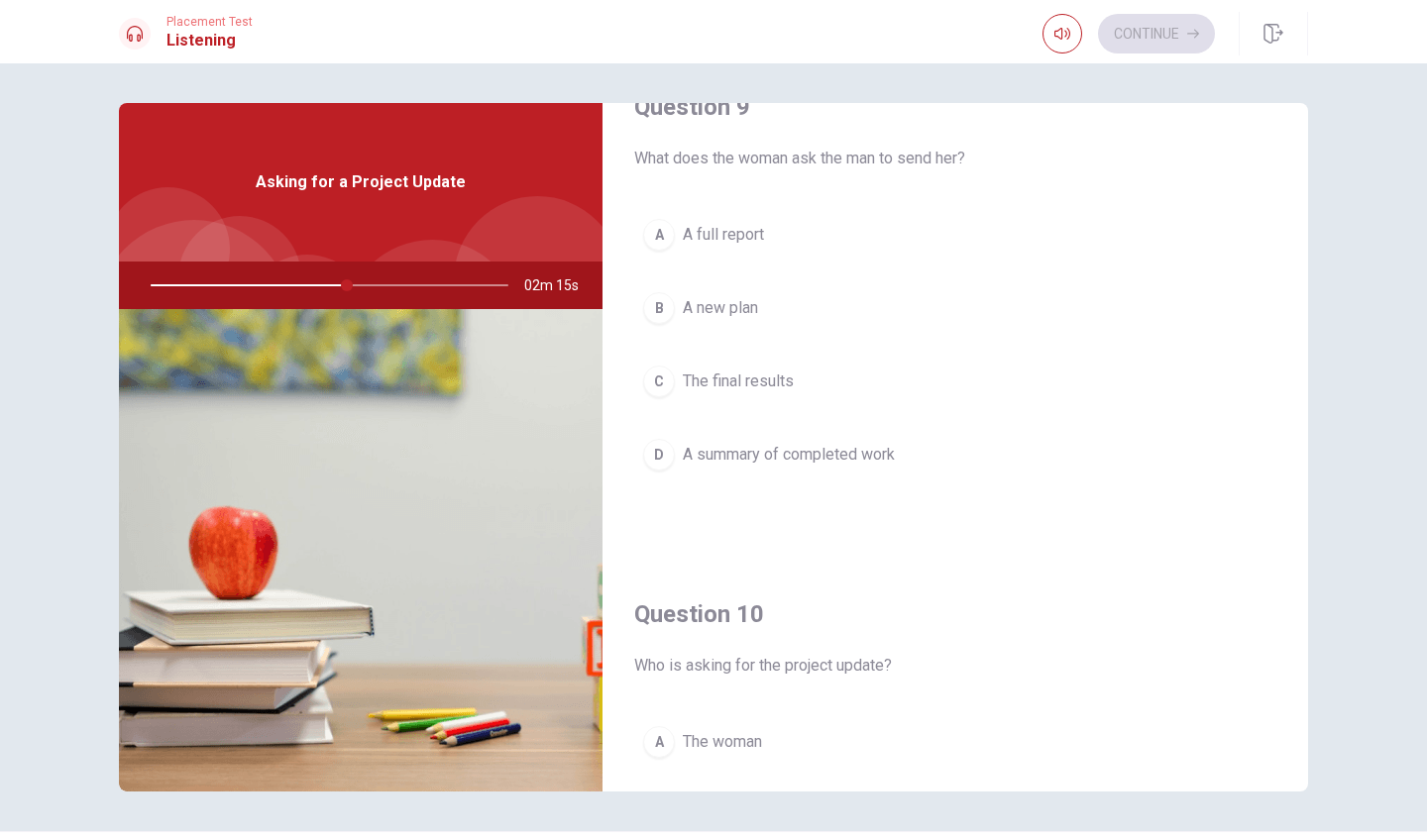 click on "A summary of completed work" at bounding box center (789, 455) 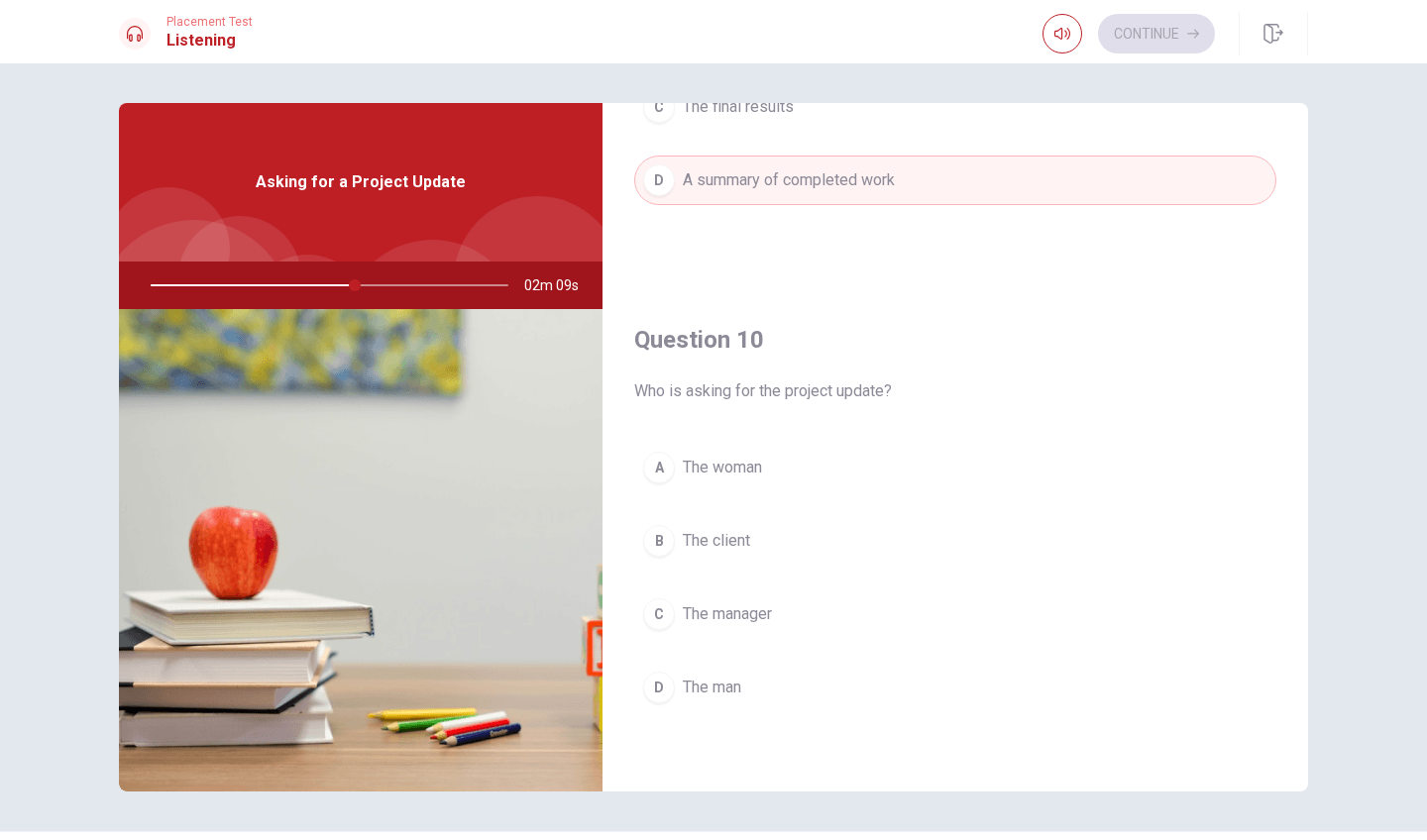 scroll, scrollTop: 1847, scrollLeft: 0, axis: vertical 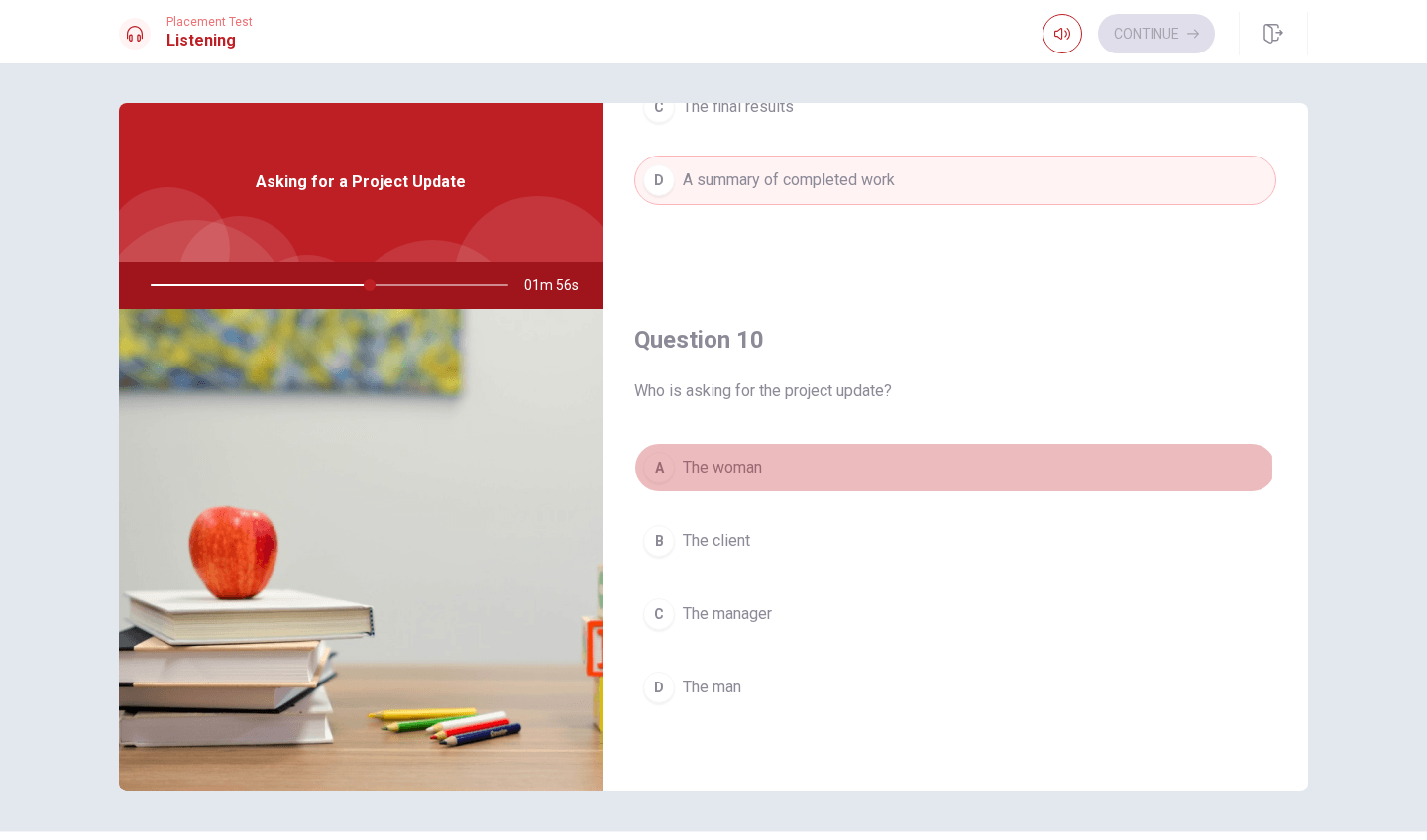 click on "A The woman" at bounding box center (955, 468) 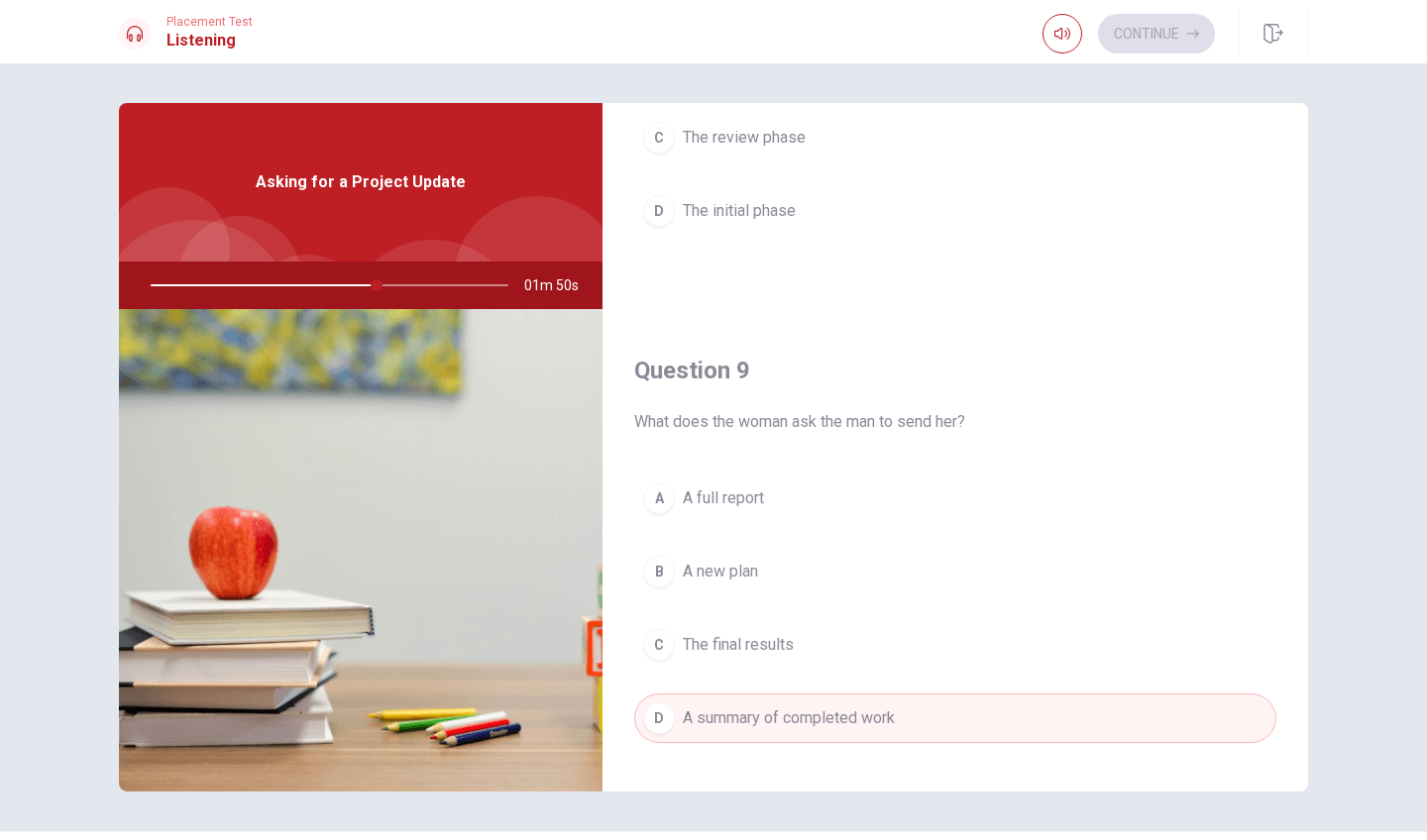 scroll, scrollTop: 1847, scrollLeft: 0, axis: vertical 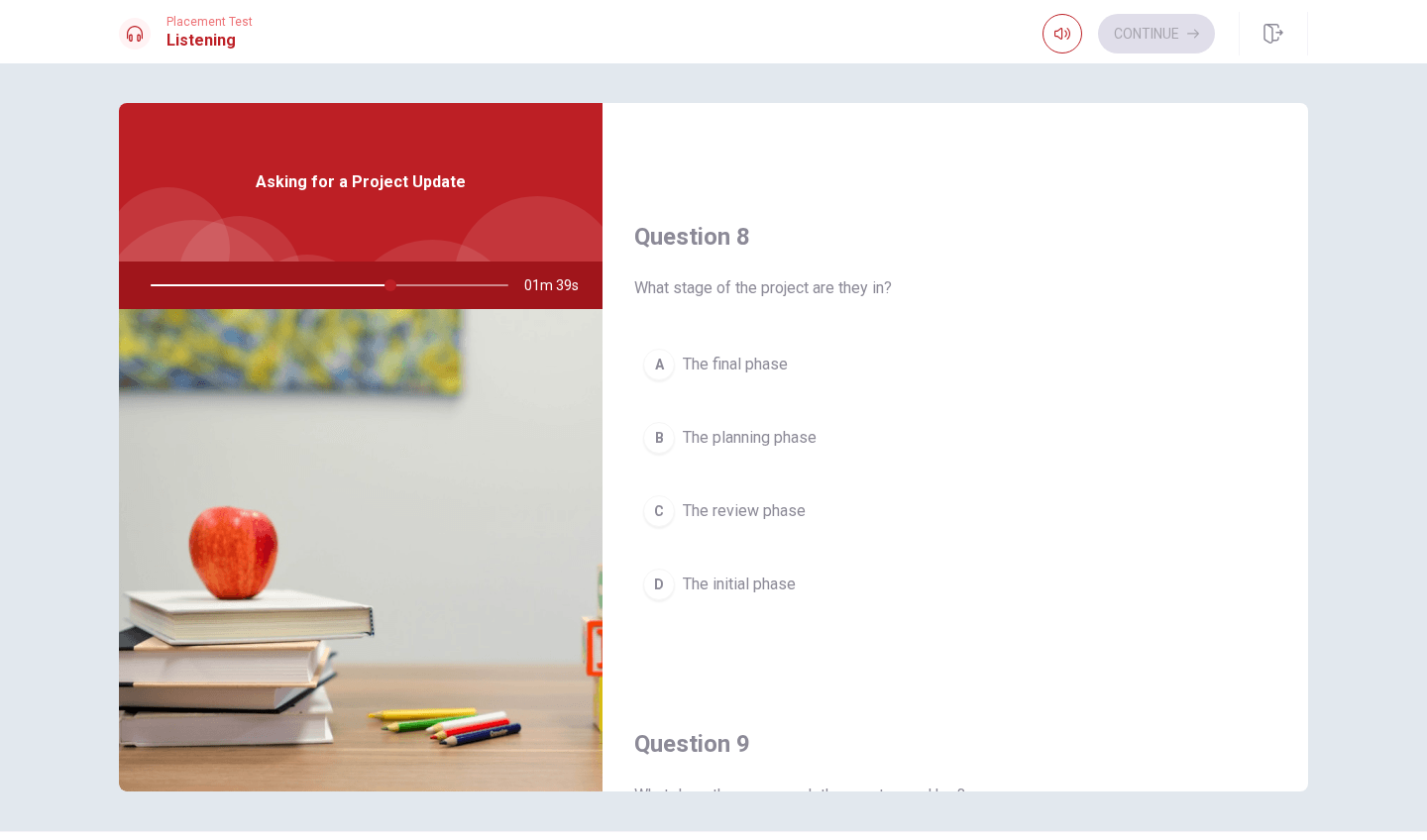 click on "A" at bounding box center [659, 365] 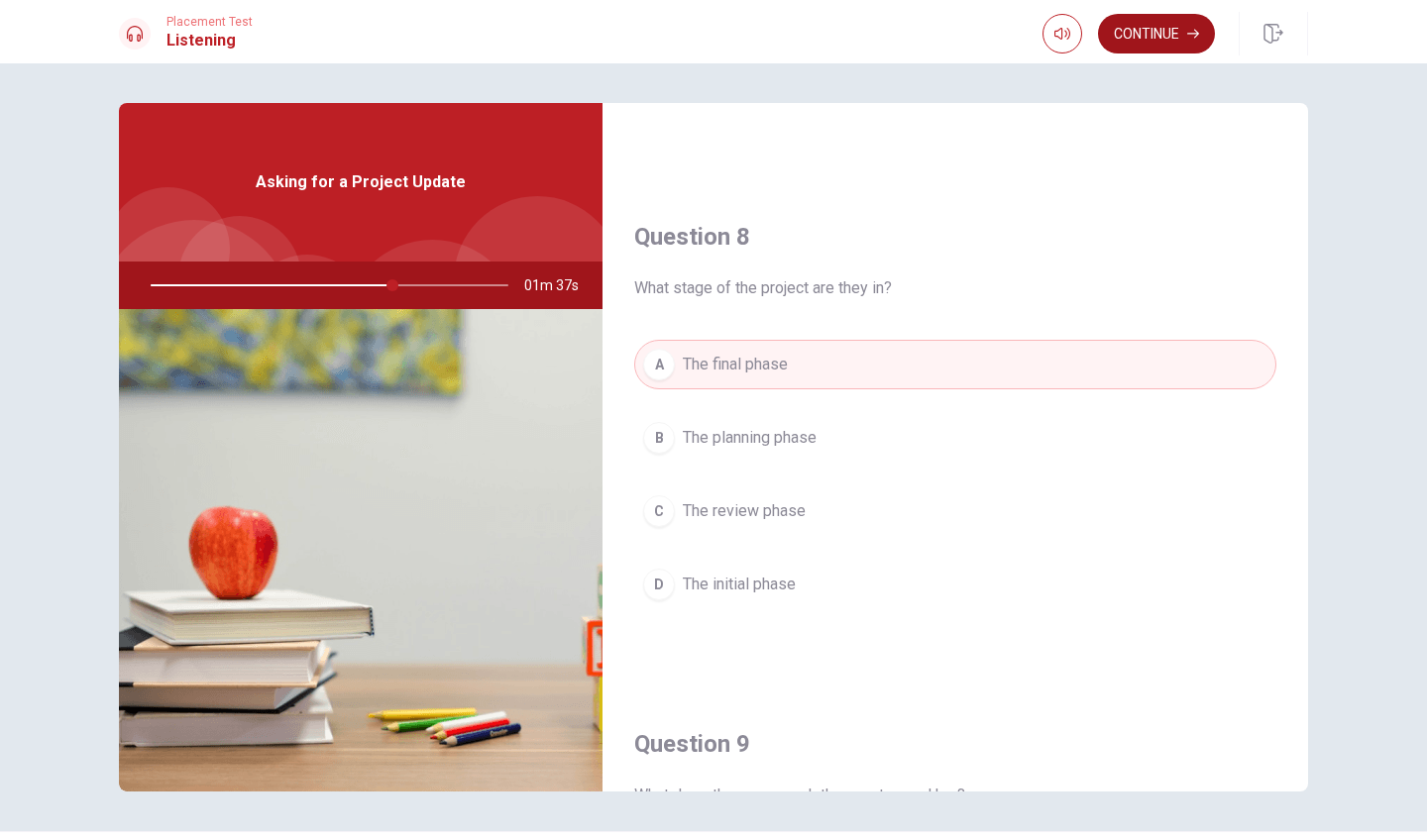 click on "Continue" at bounding box center [1156, 34] 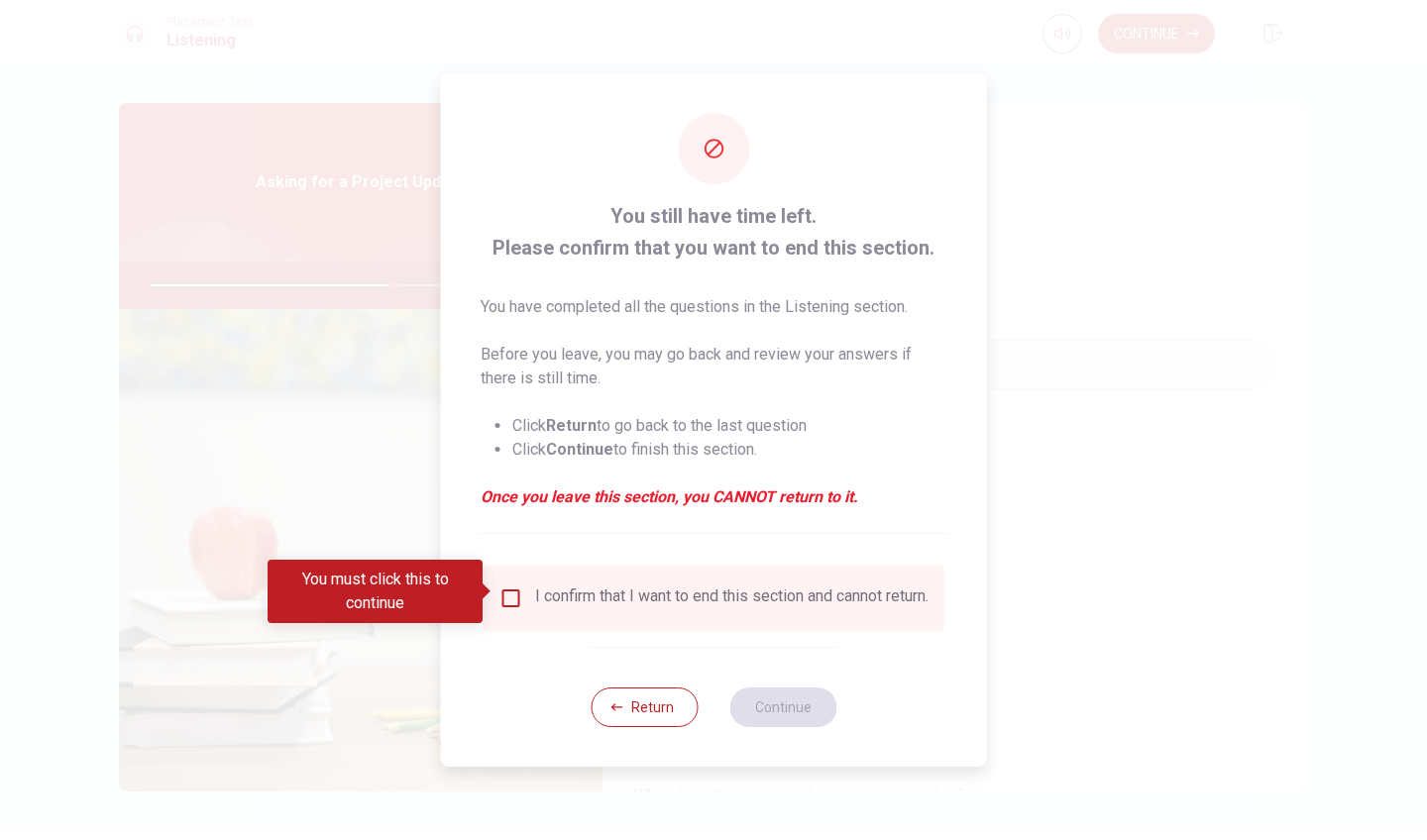 click on "I confirm that I want to end this section and cannot return." at bounding box center [731, 598] 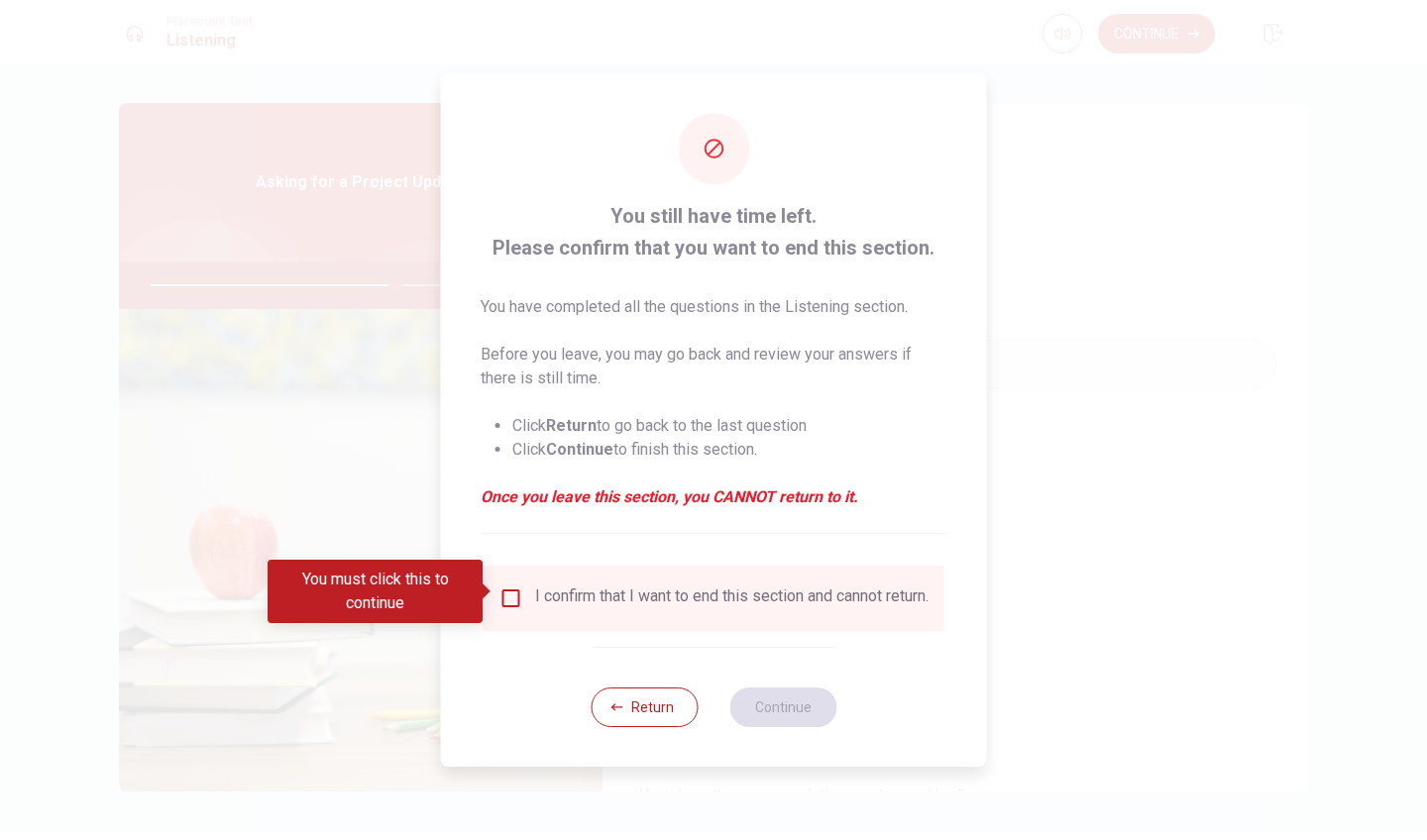 click at bounding box center [511, 598] 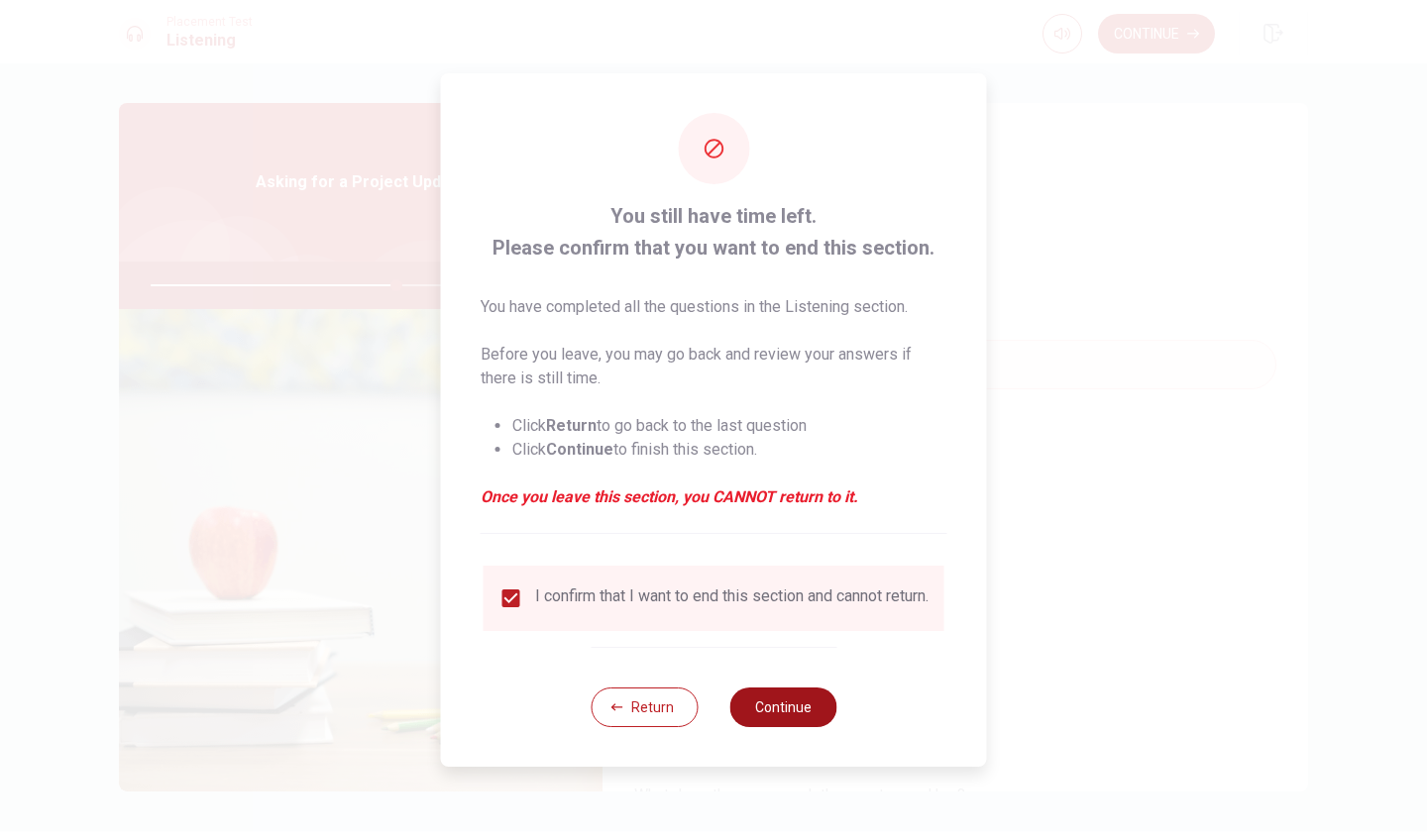 click on "Continue" at bounding box center (783, 707) 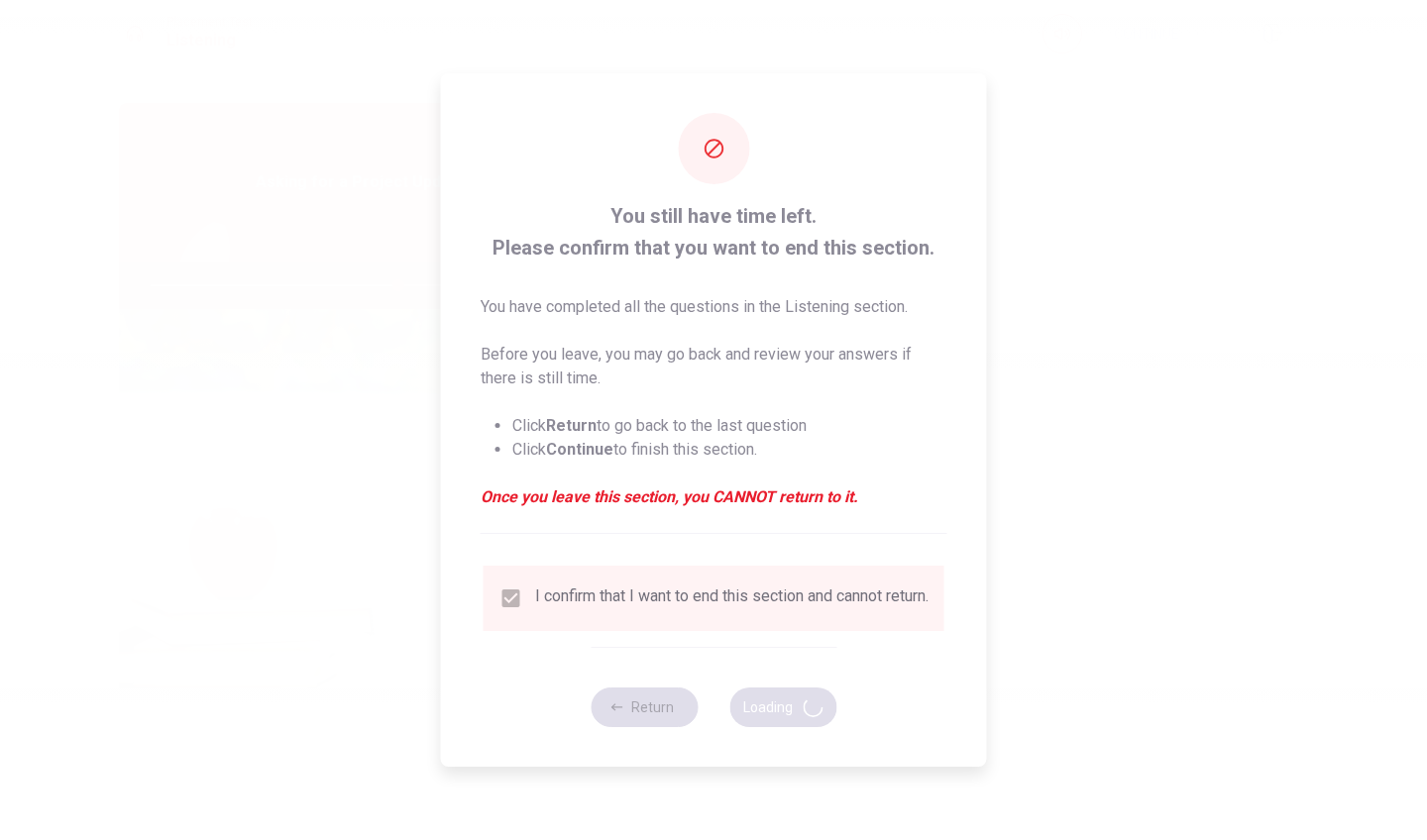 type on "70" 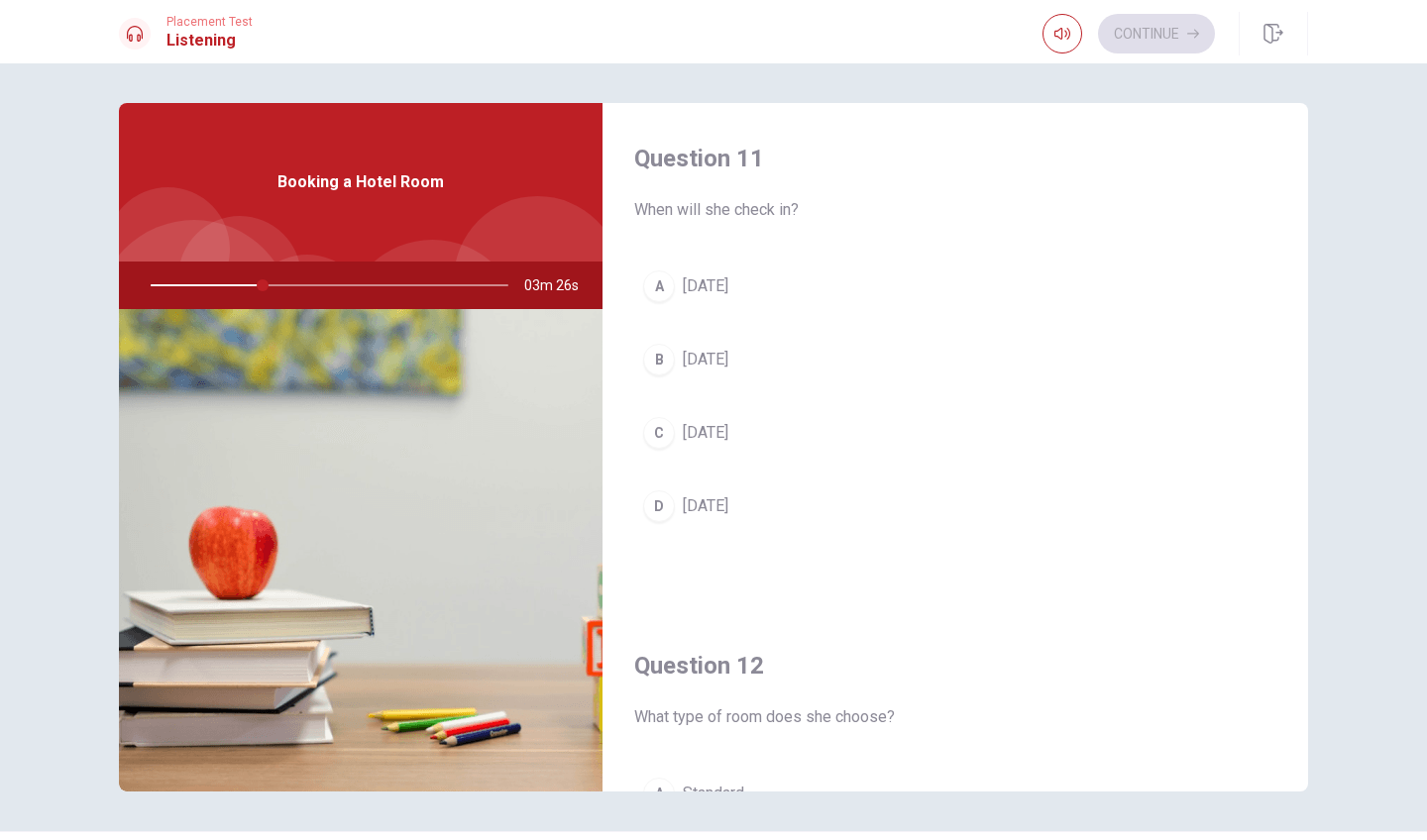 scroll, scrollTop: 0, scrollLeft: 0, axis: both 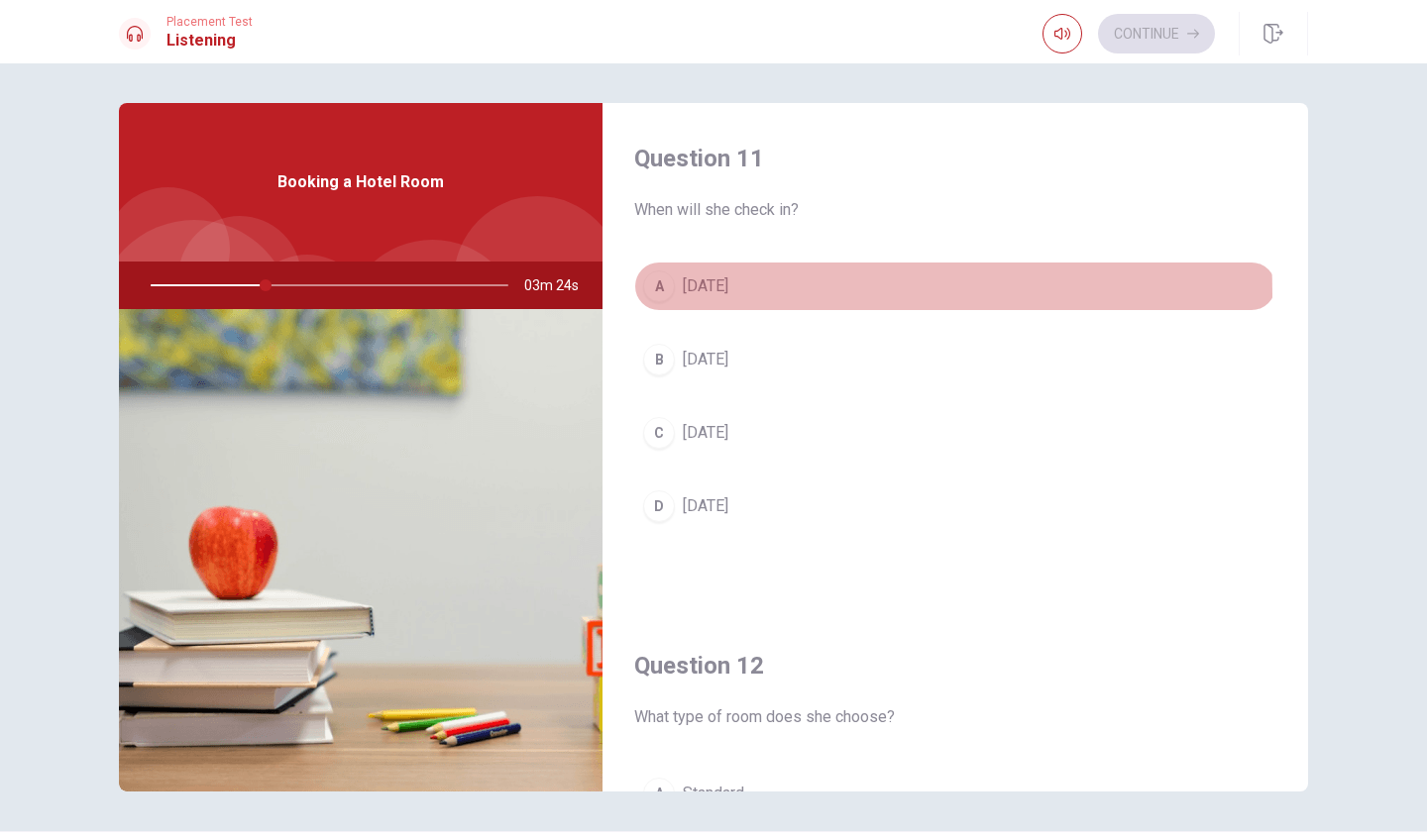 click on "A" at bounding box center [659, 286] 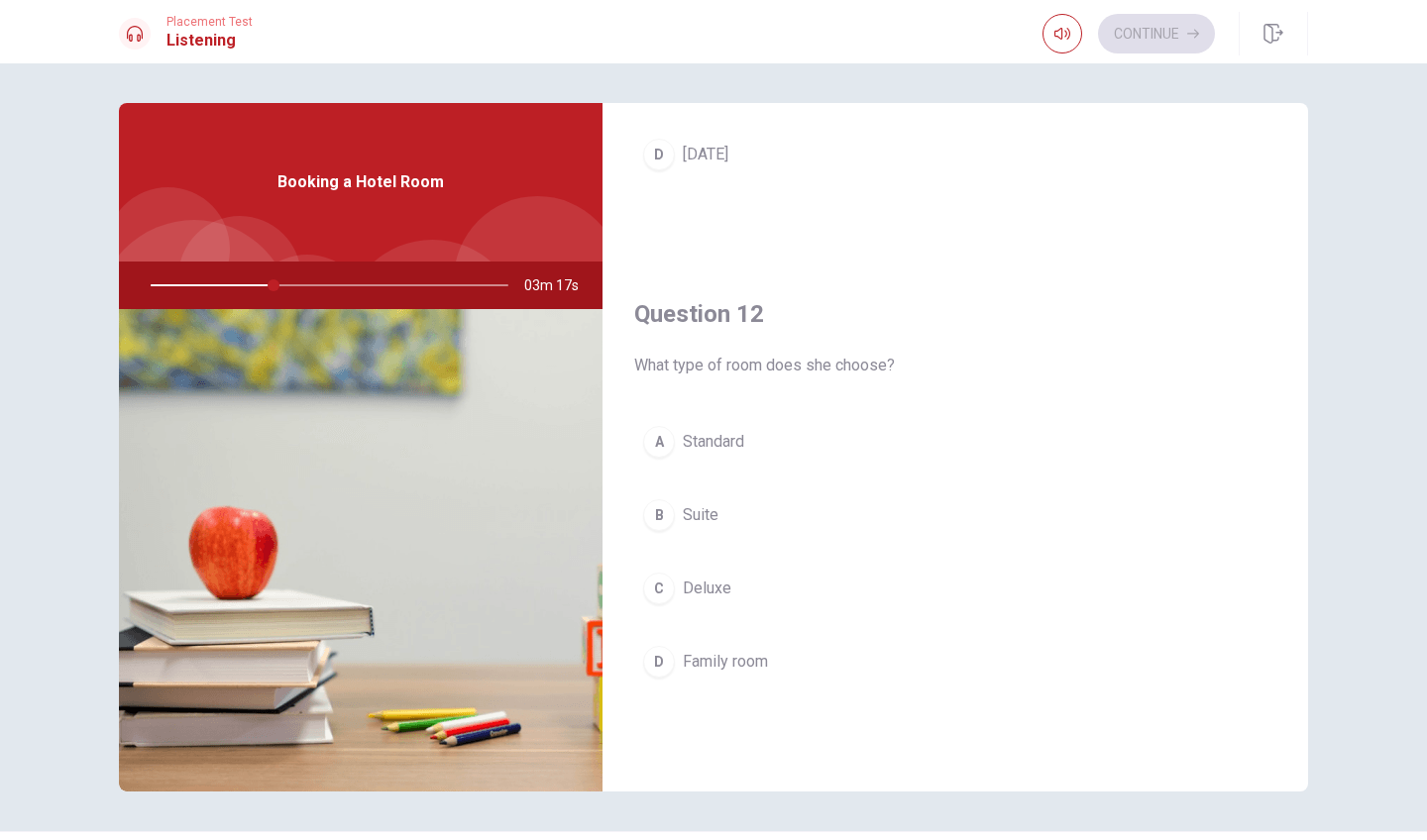 click on "A Standard" at bounding box center (955, 442) 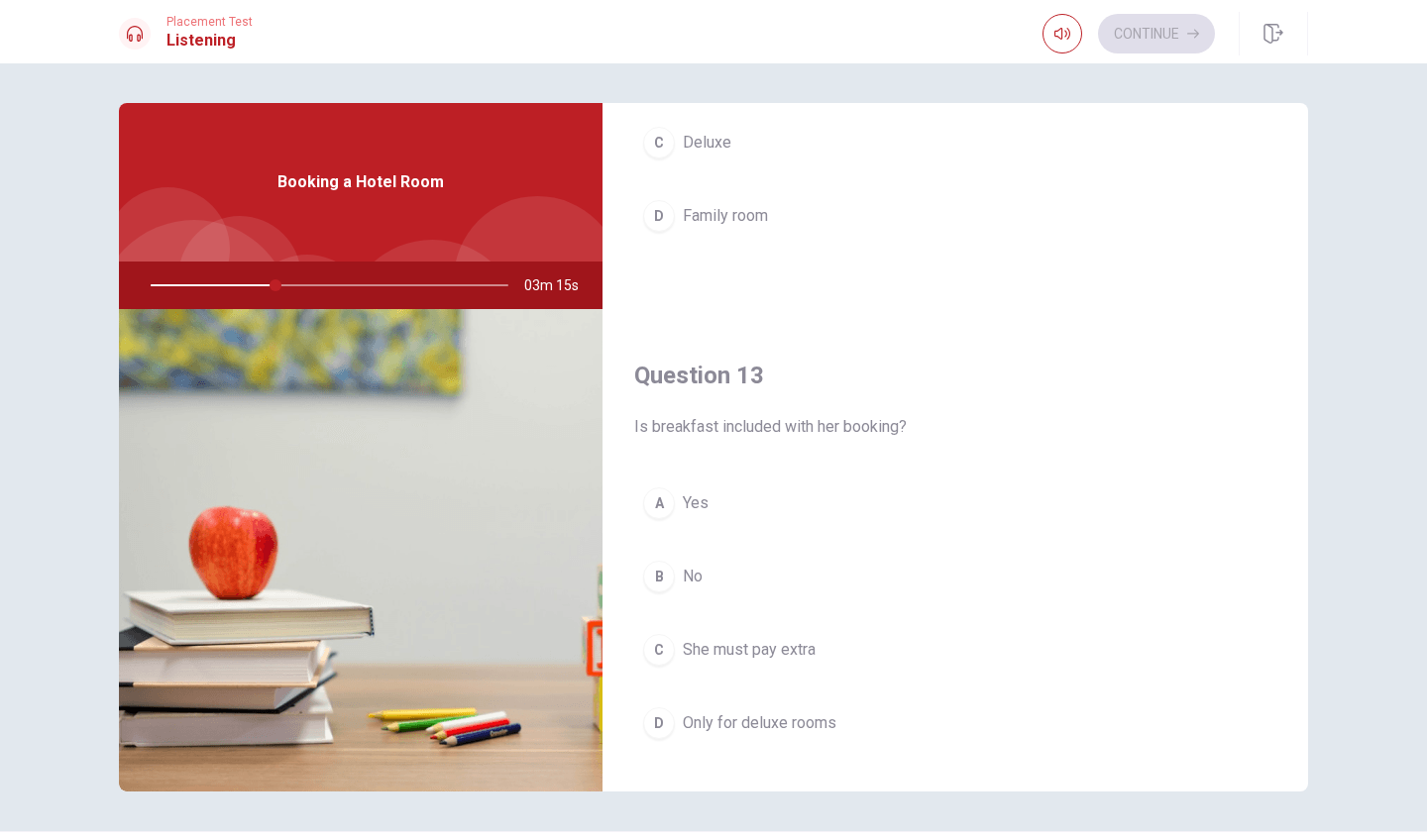 scroll, scrollTop: 799, scrollLeft: 0, axis: vertical 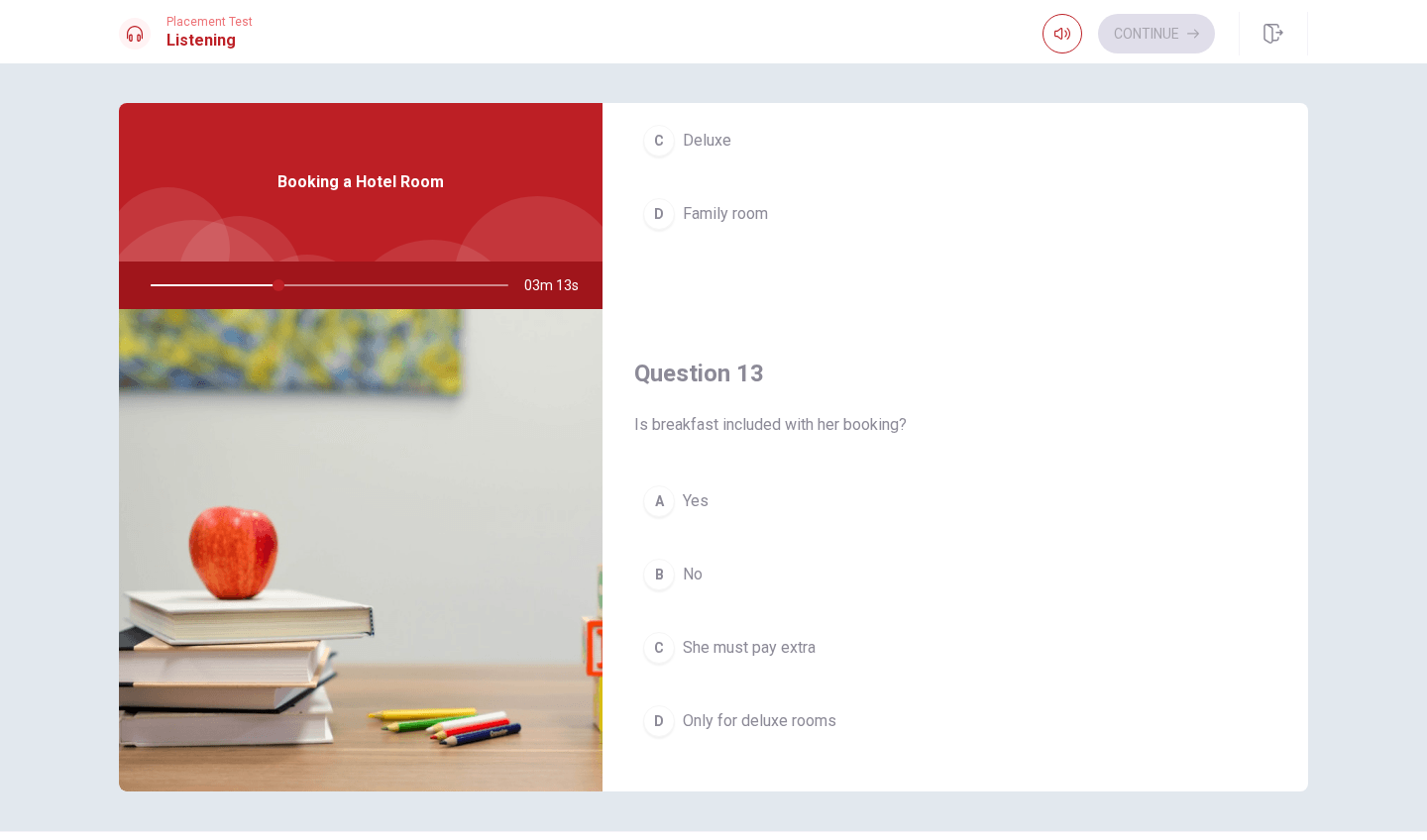 click on "A Yes" at bounding box center (955, 501) 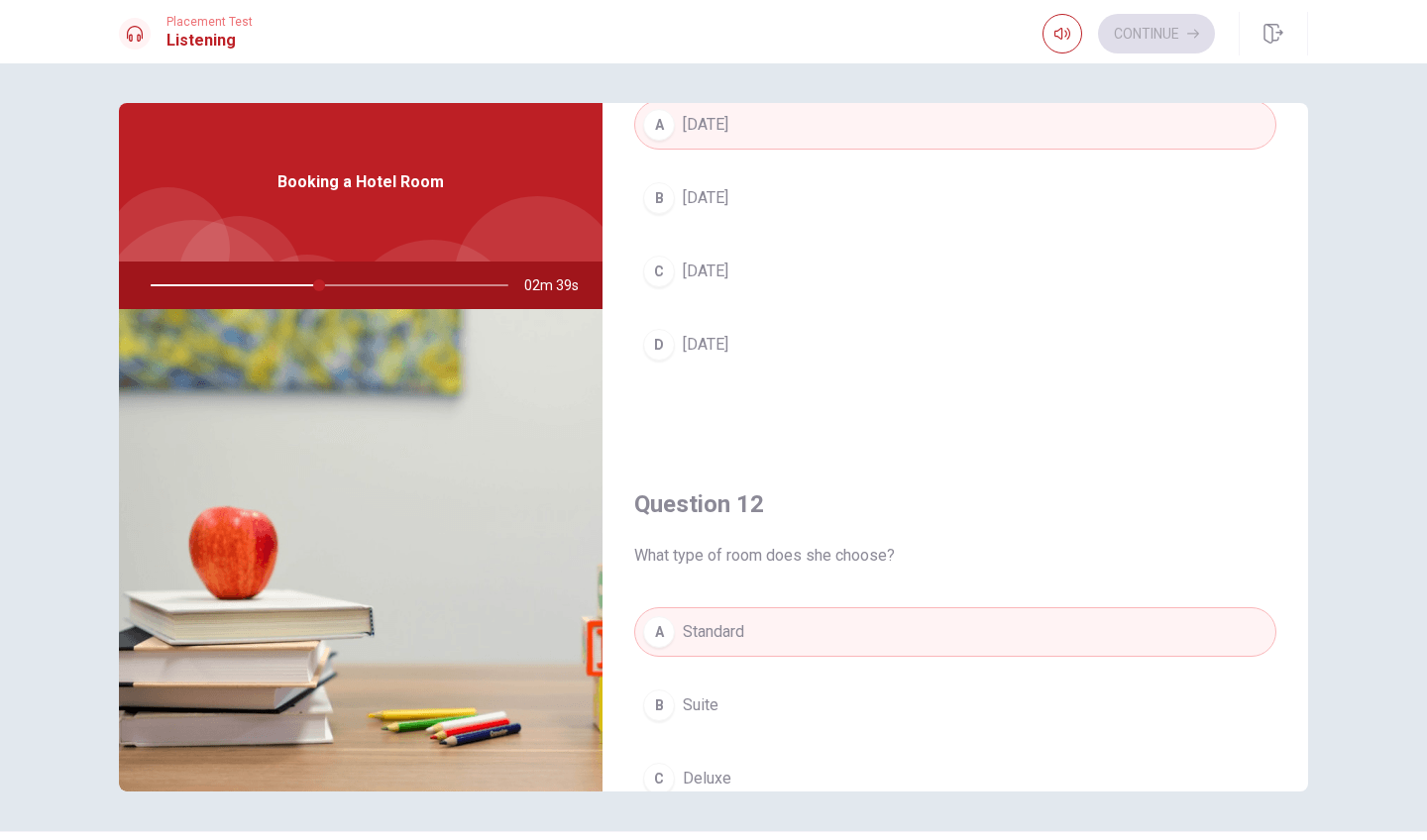 scroll, scrollTop: 0, scrollLeft: 0, axis: both 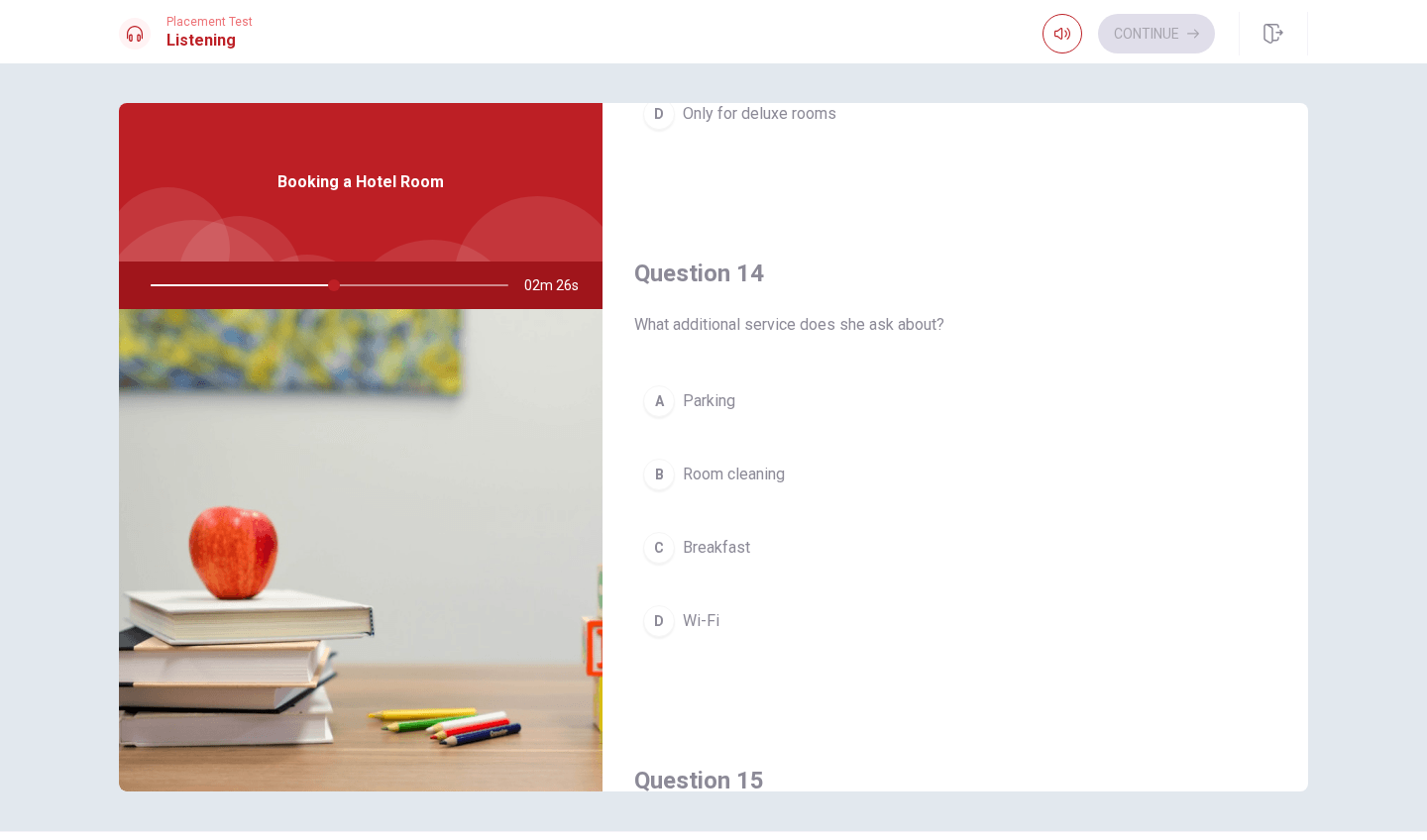 click on "C" at bounding box center (659, 548) 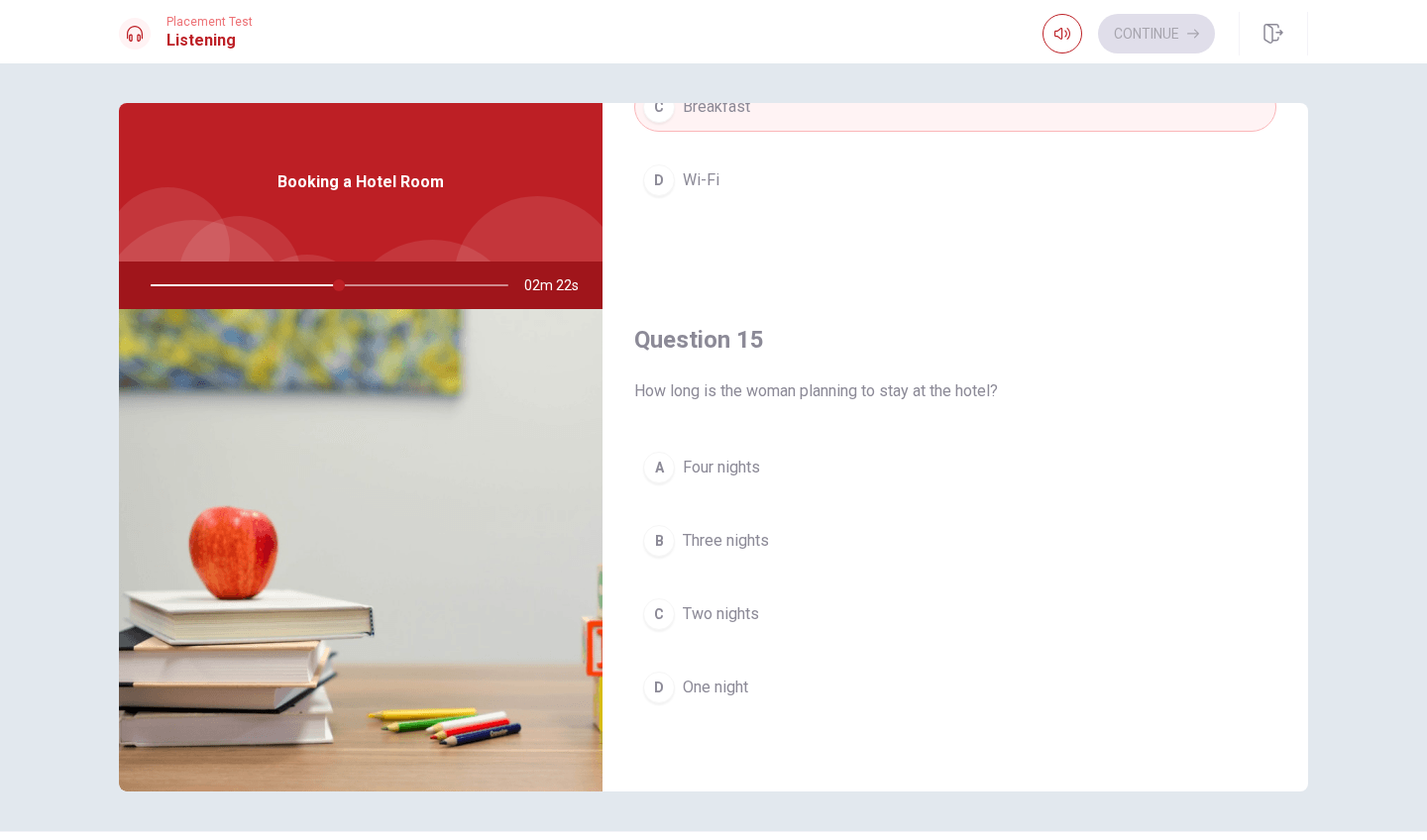 scroll, scrollTop: 1847, scrollLeft: 0, axis: vertical 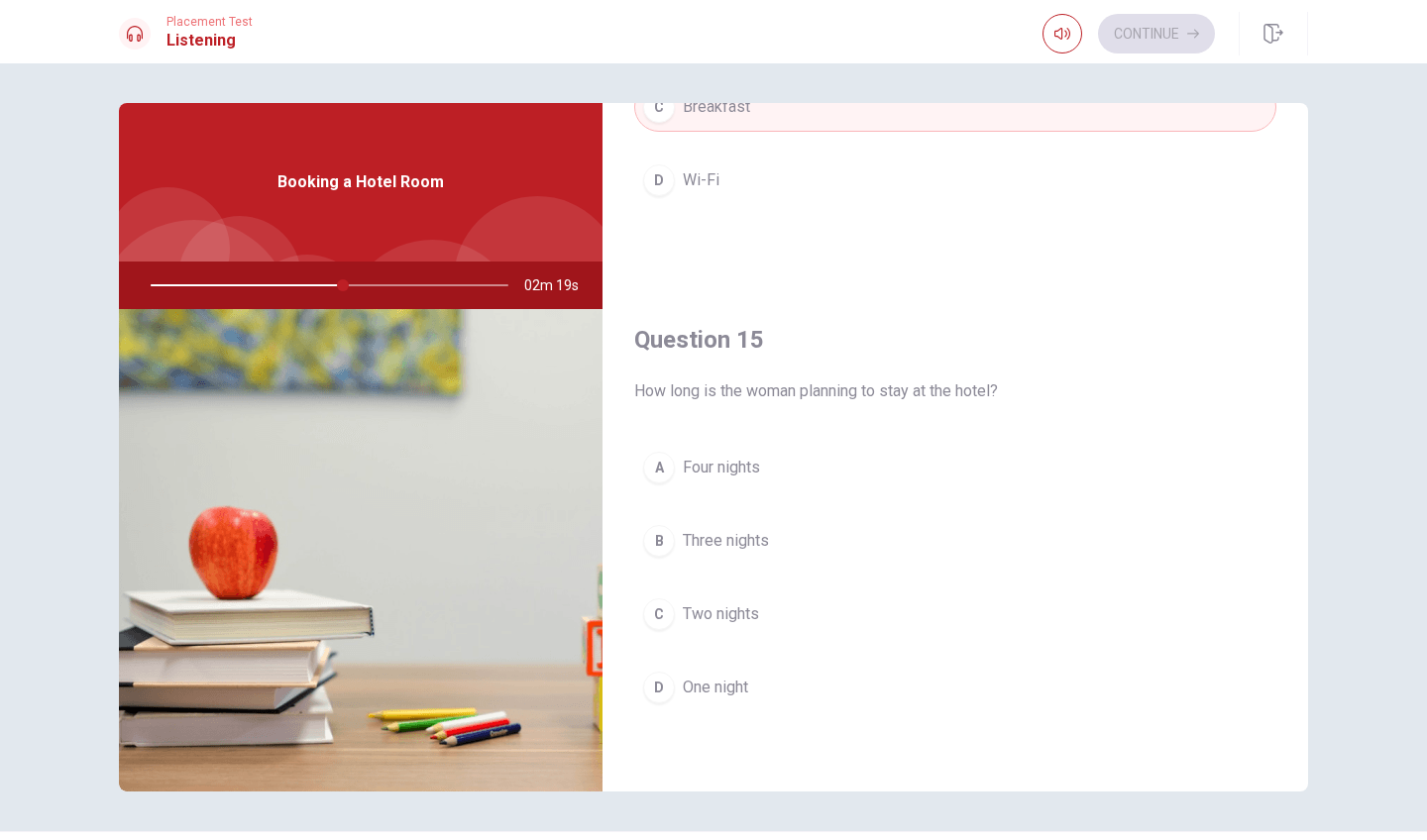 drag, startPoint x: 344, startPoint y: 284, endPoint x: 372, endPoint y: 284, distance: 28 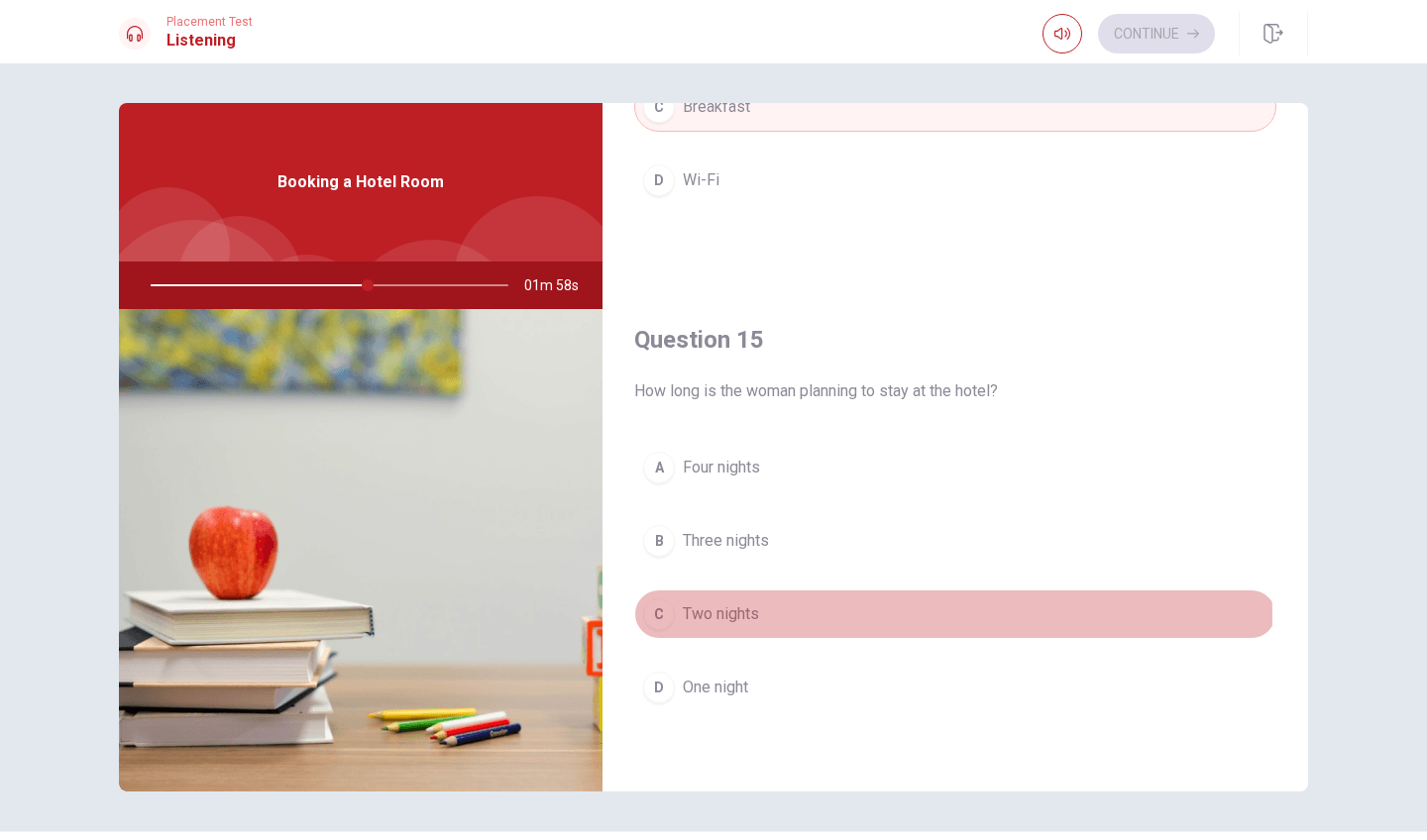 click on "Two nights" at bounding box center (720, 614) 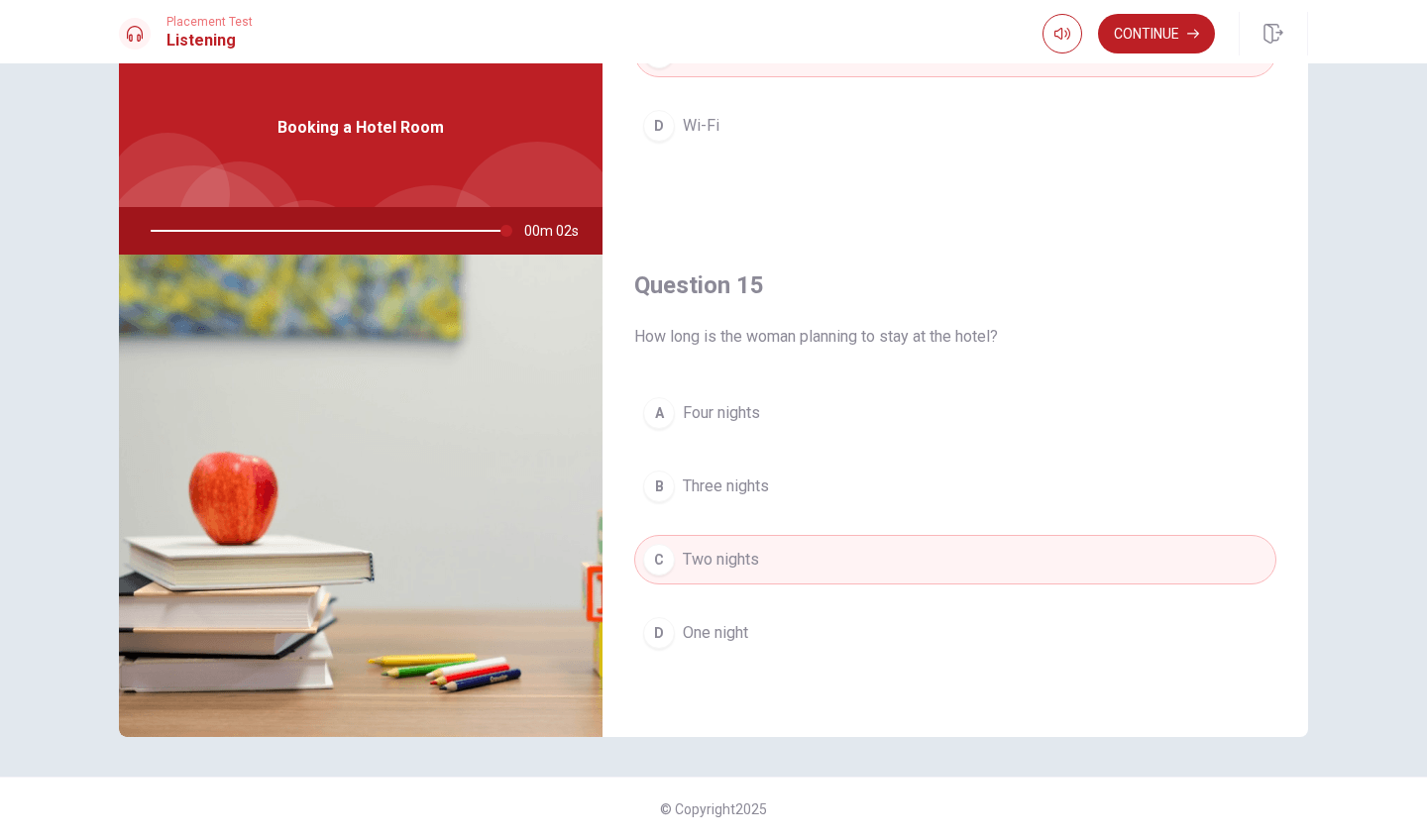 scroll, scrollTop: 55, scrollLeft: 0, axis: vertical 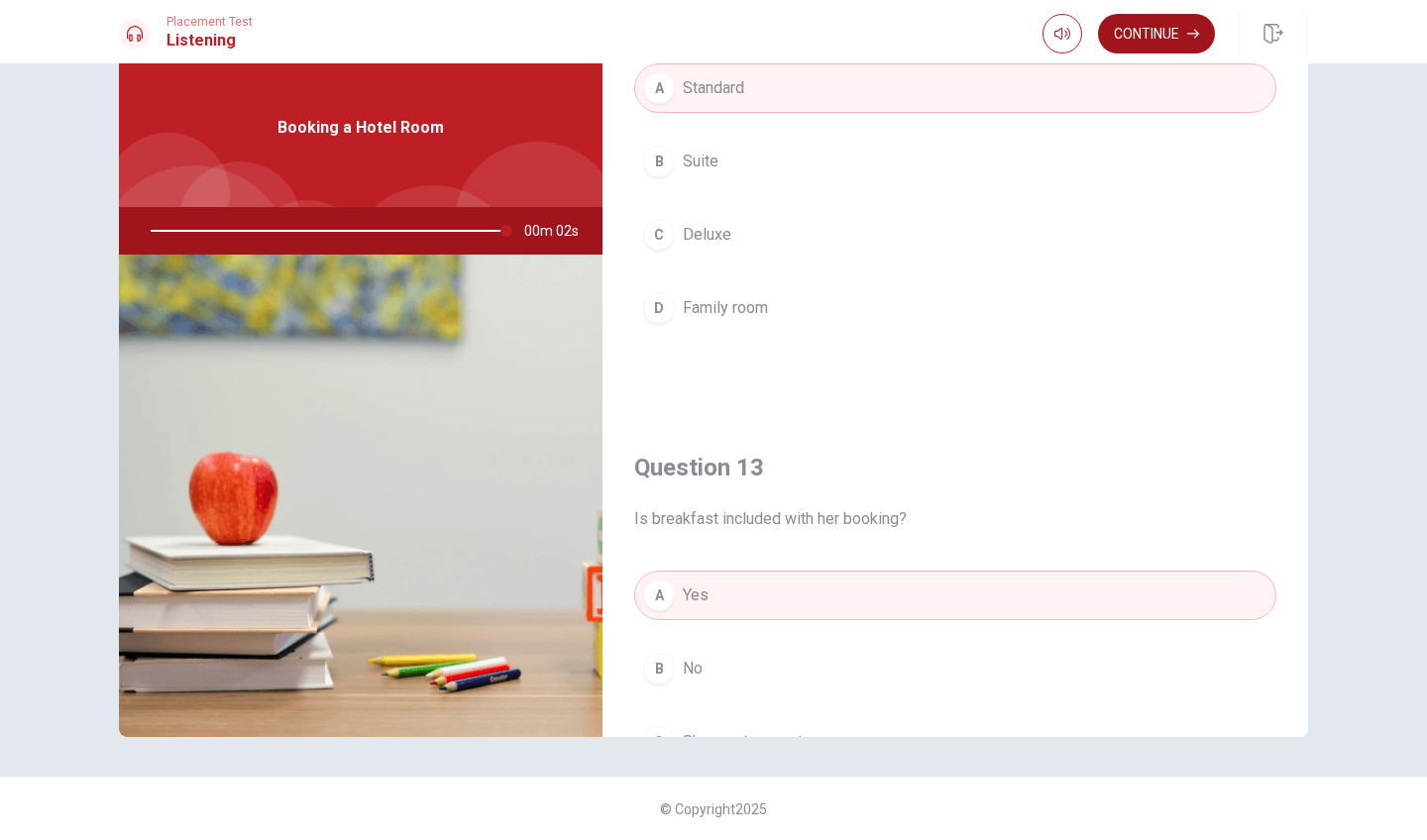 click on "Continue" at bounding box center (1156, 34) 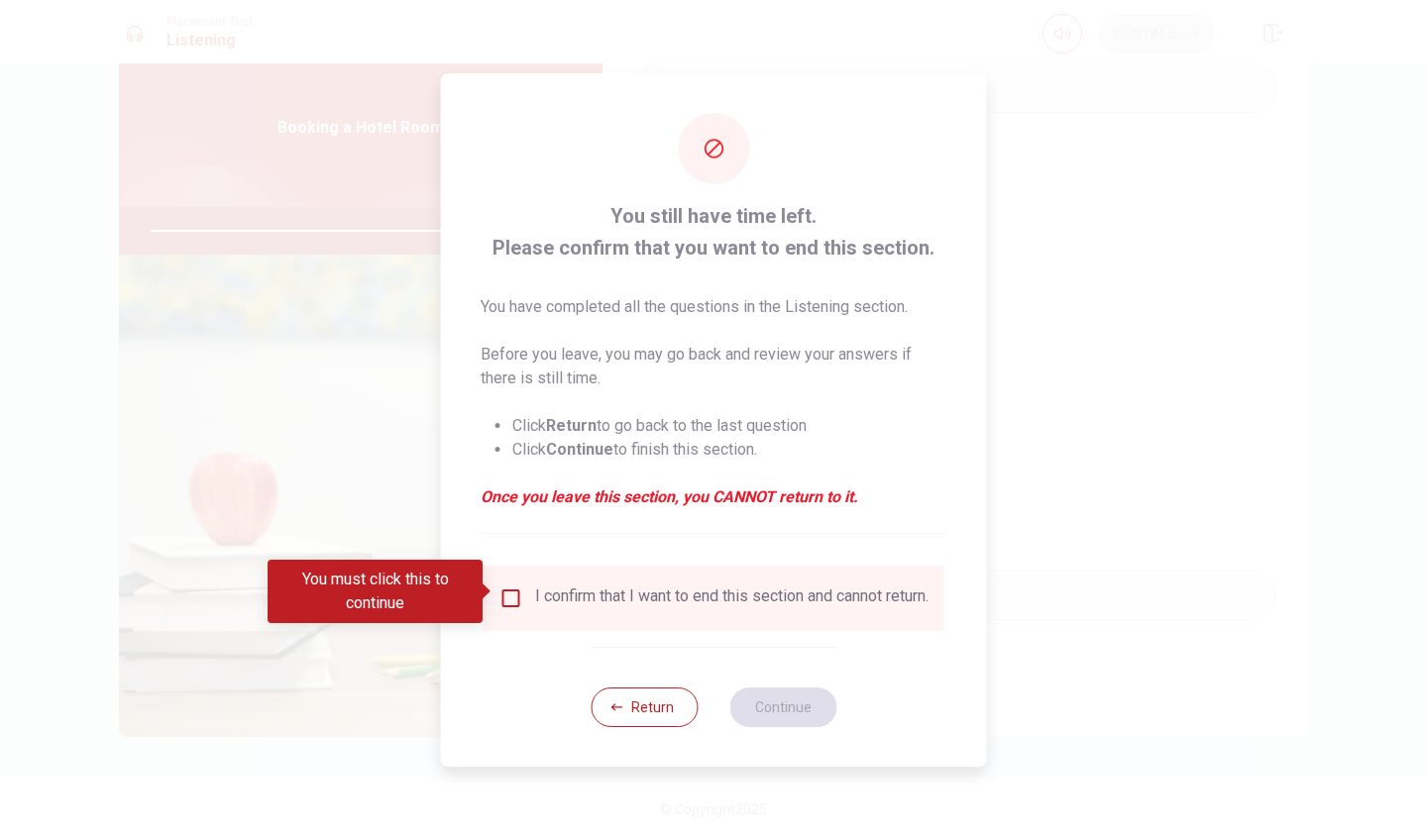 type on "0" 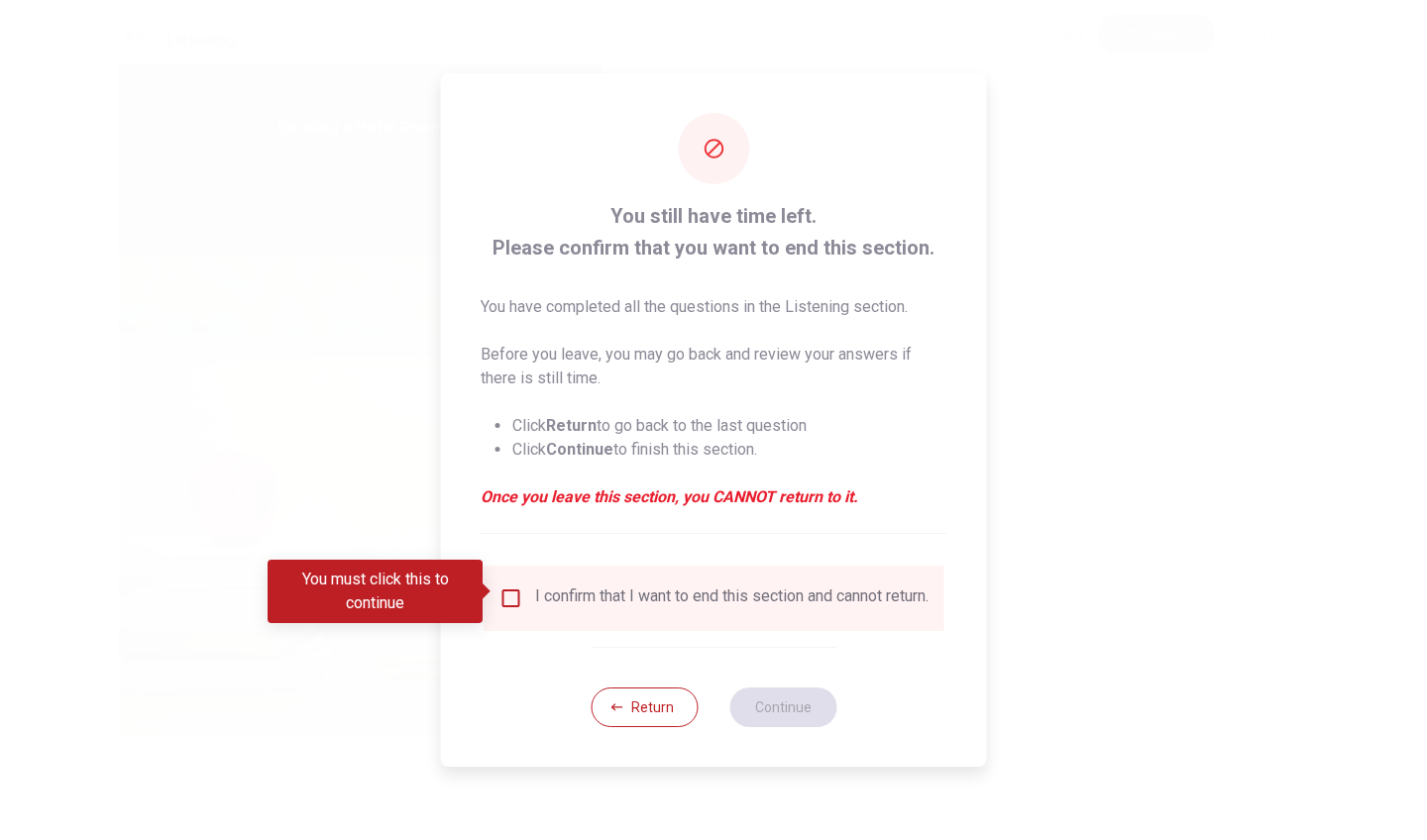 click at bounding box center [511, 598] 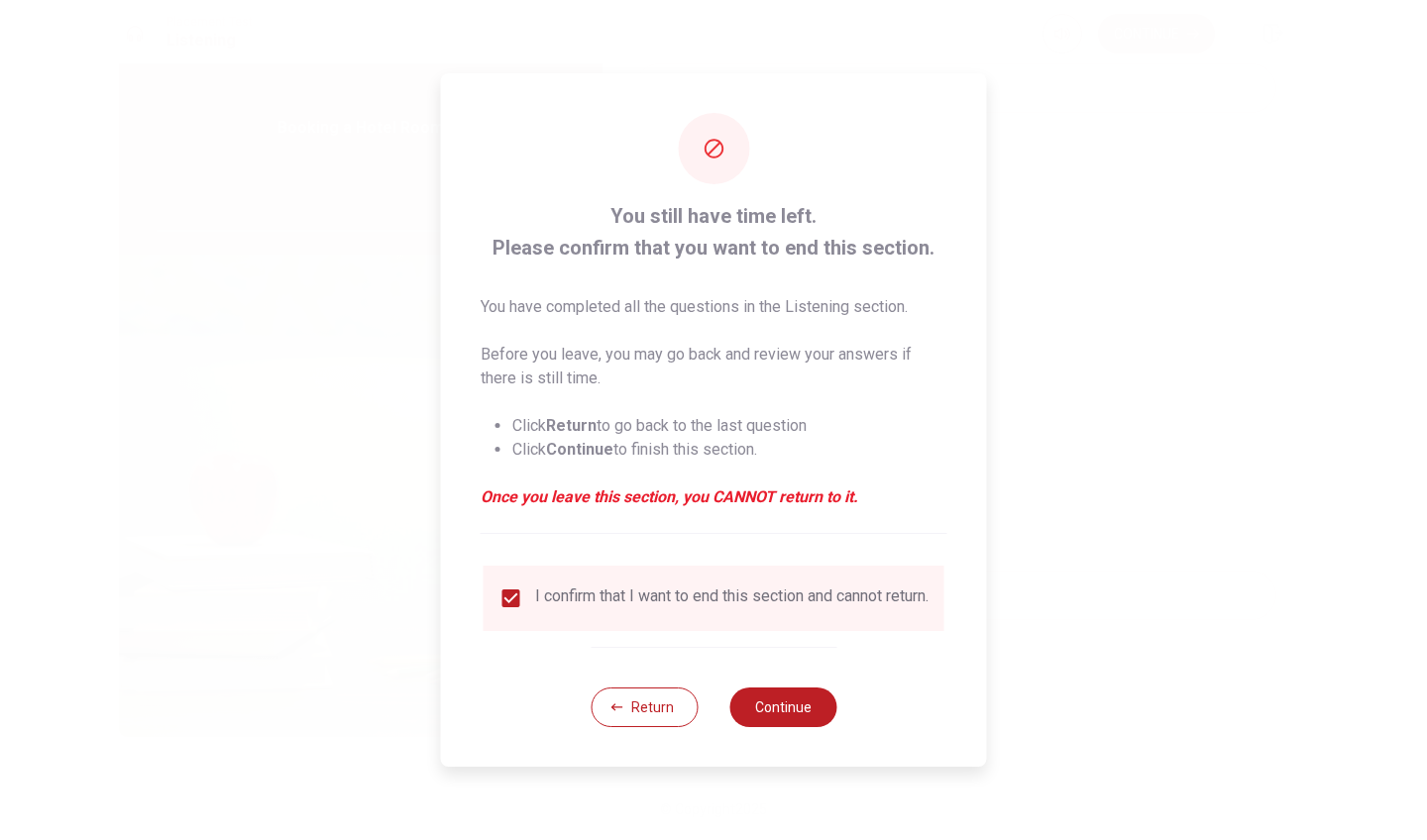 click on "Return Continue" at bounding box center [714, 706] 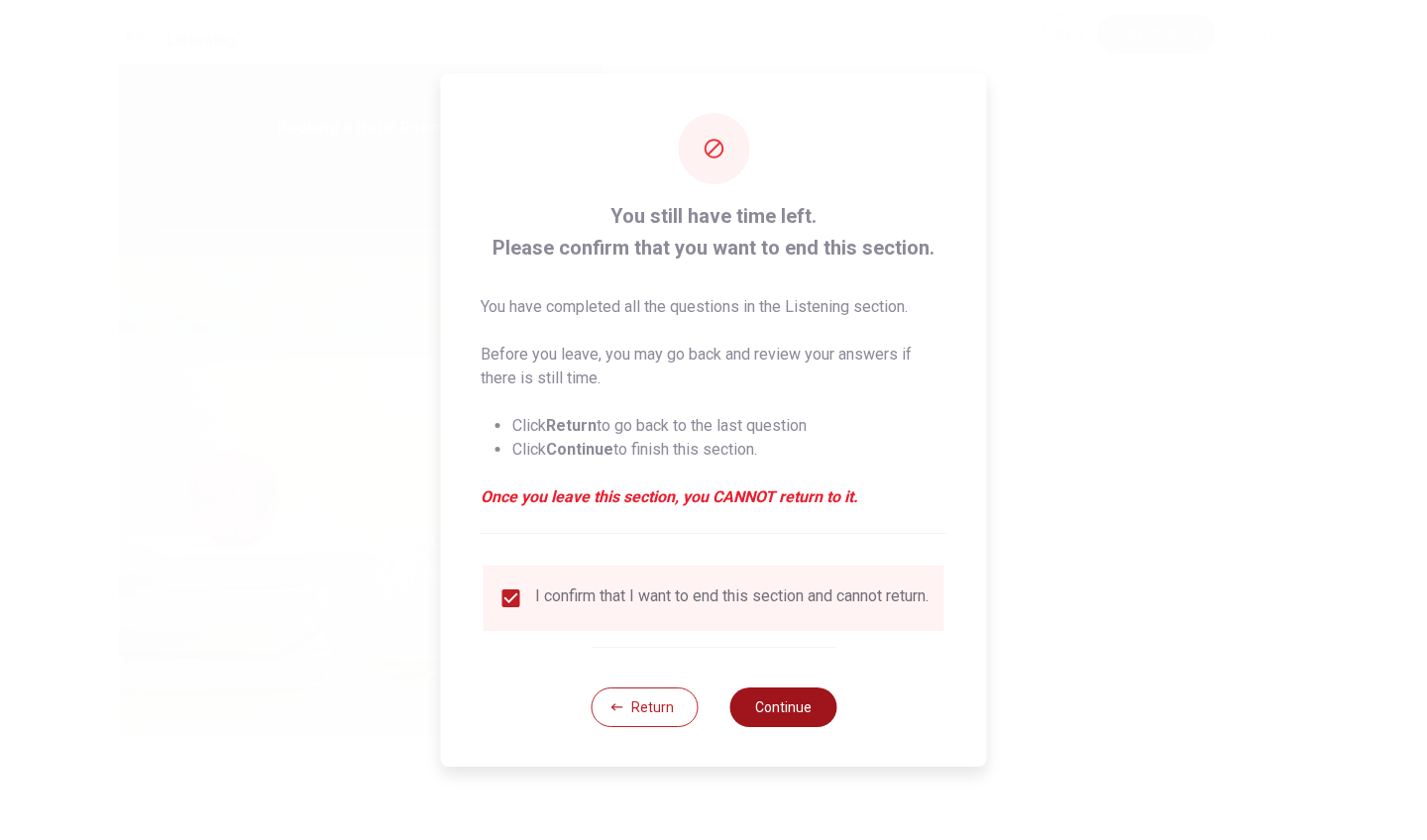 click on "Continue" at bounding box center [783, 707] 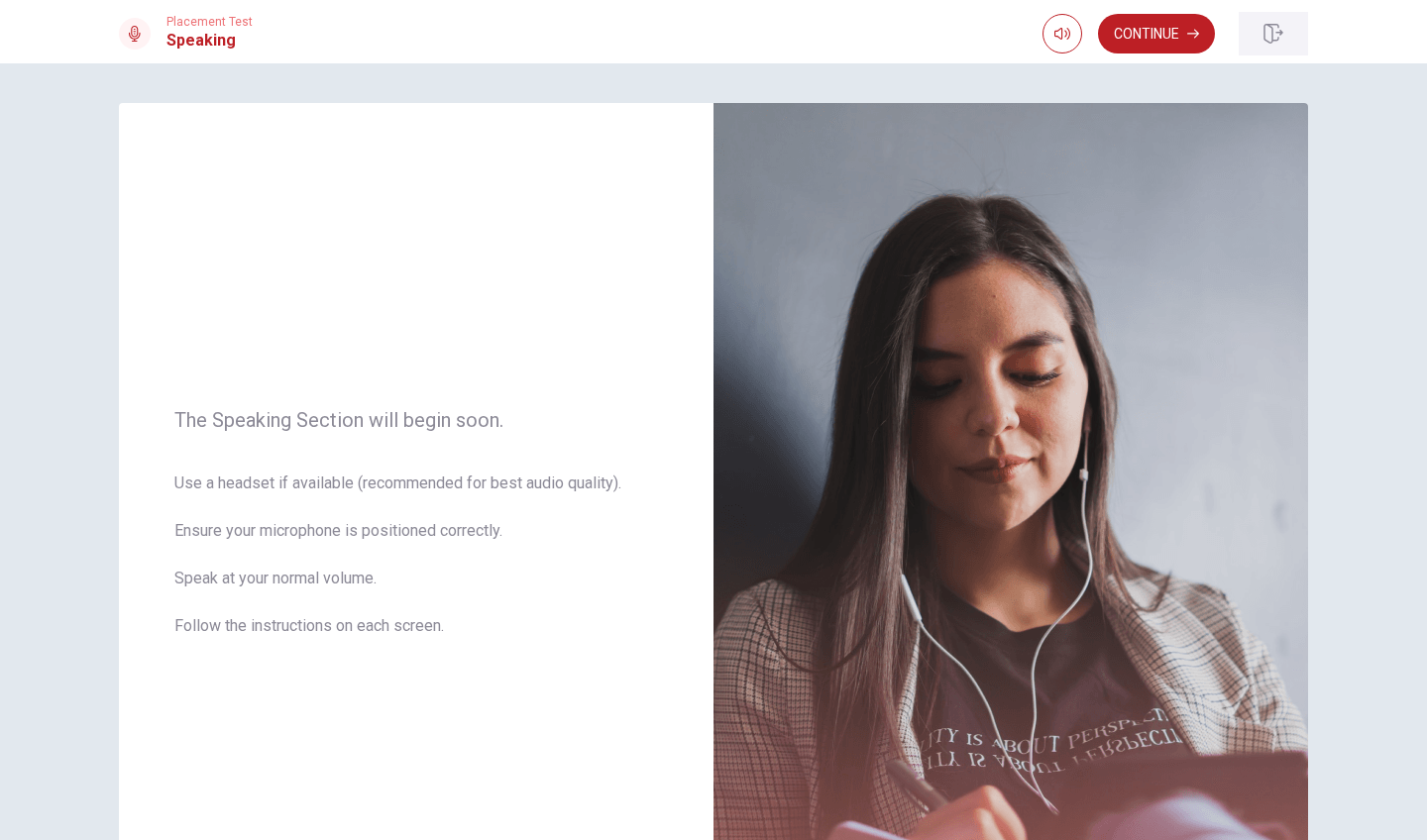 scroll, scrollTop: 0, scrollLeft: 0, axis: both 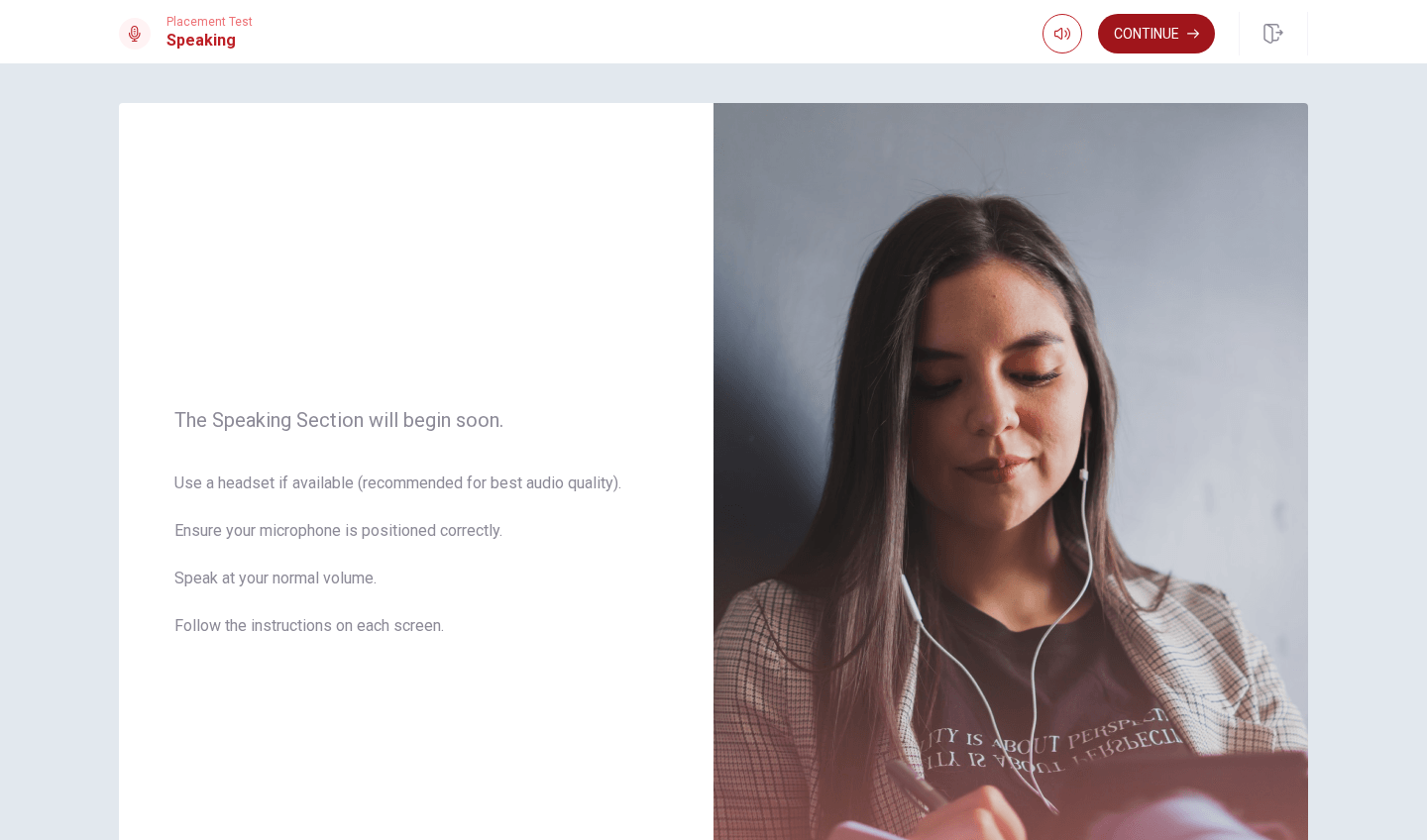 click on "Continue" at bounding box center (1156, 34) 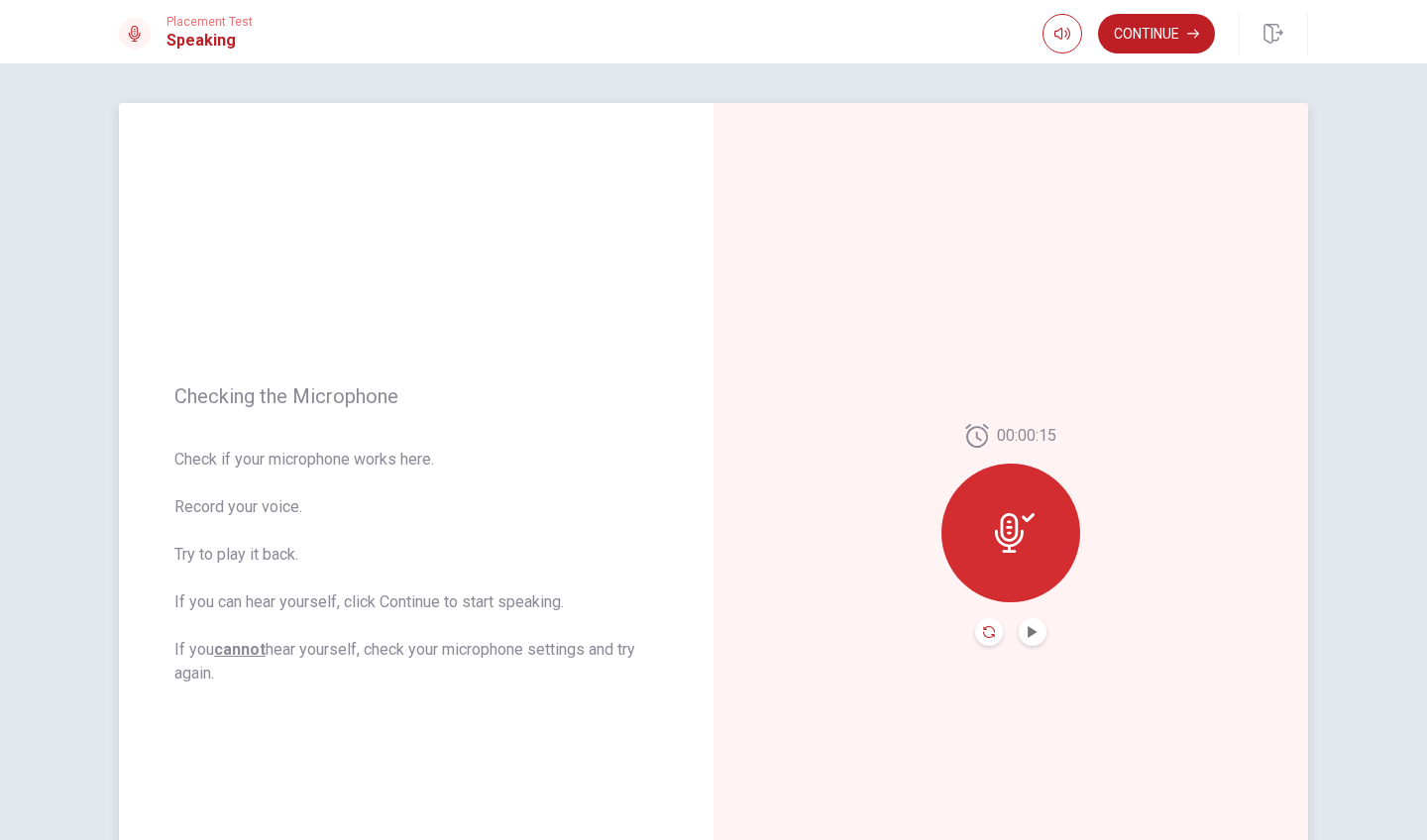 click 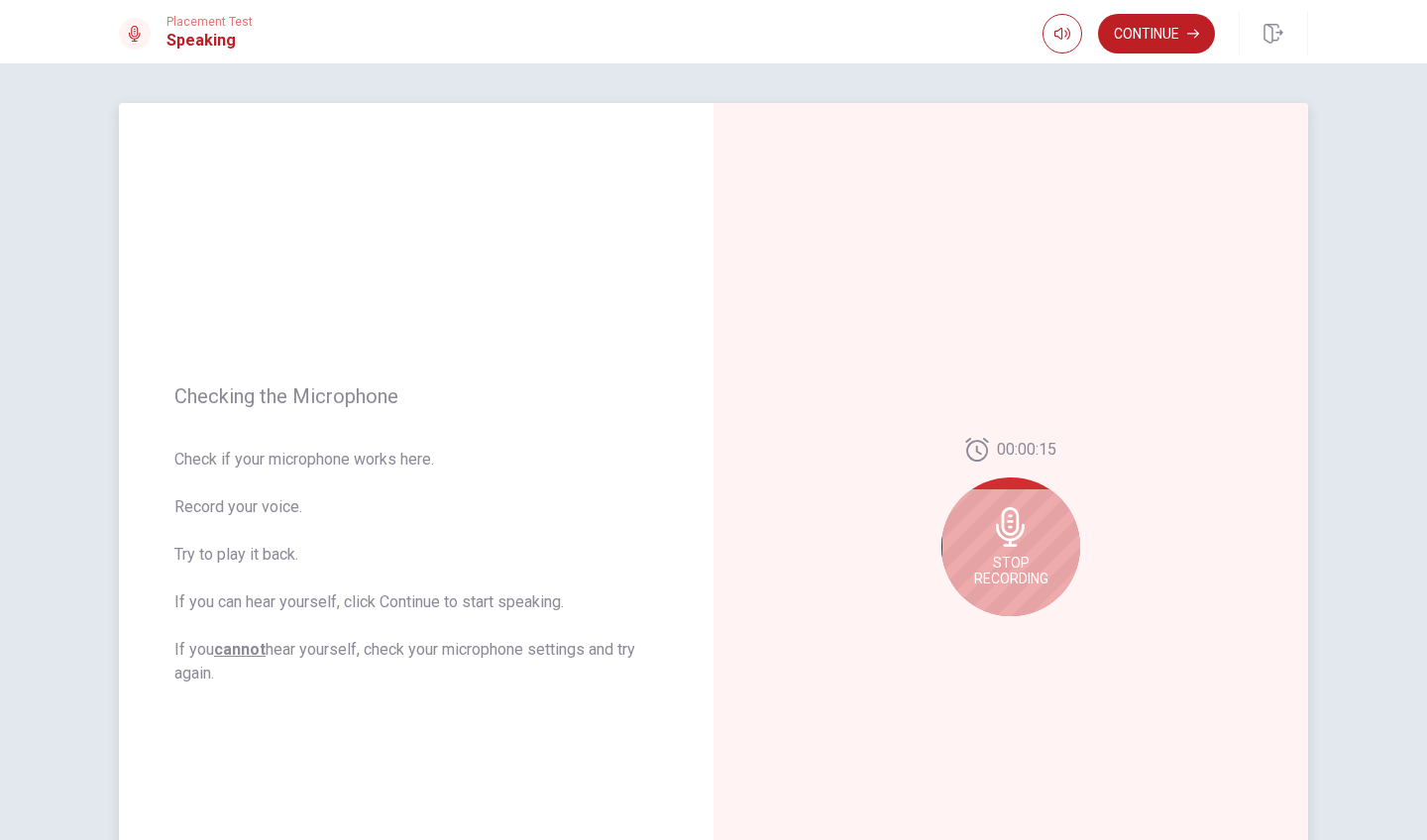 click on "Stop   Recording" at bounding box center (1011, 571) 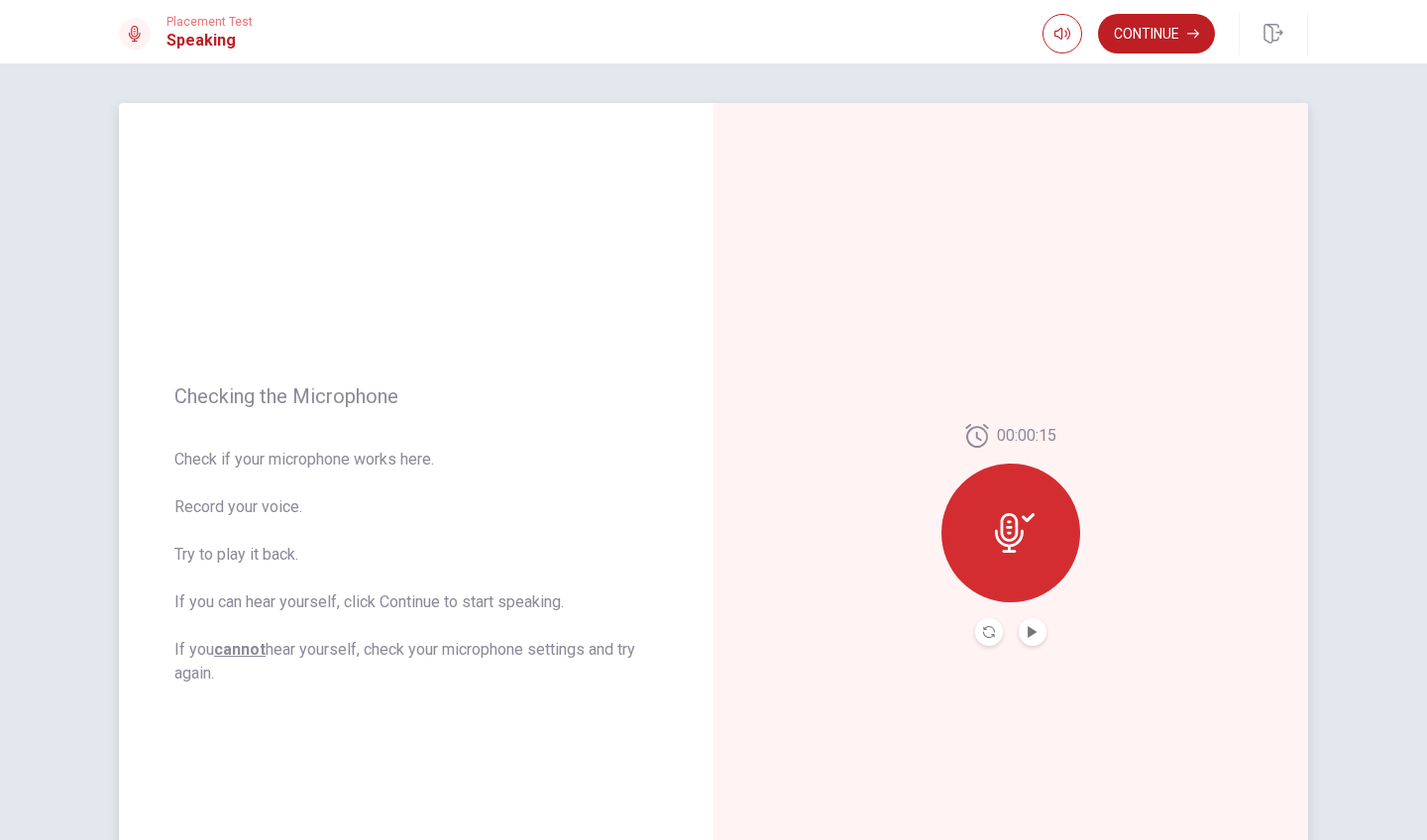 click at bounding box center [1011, 533] 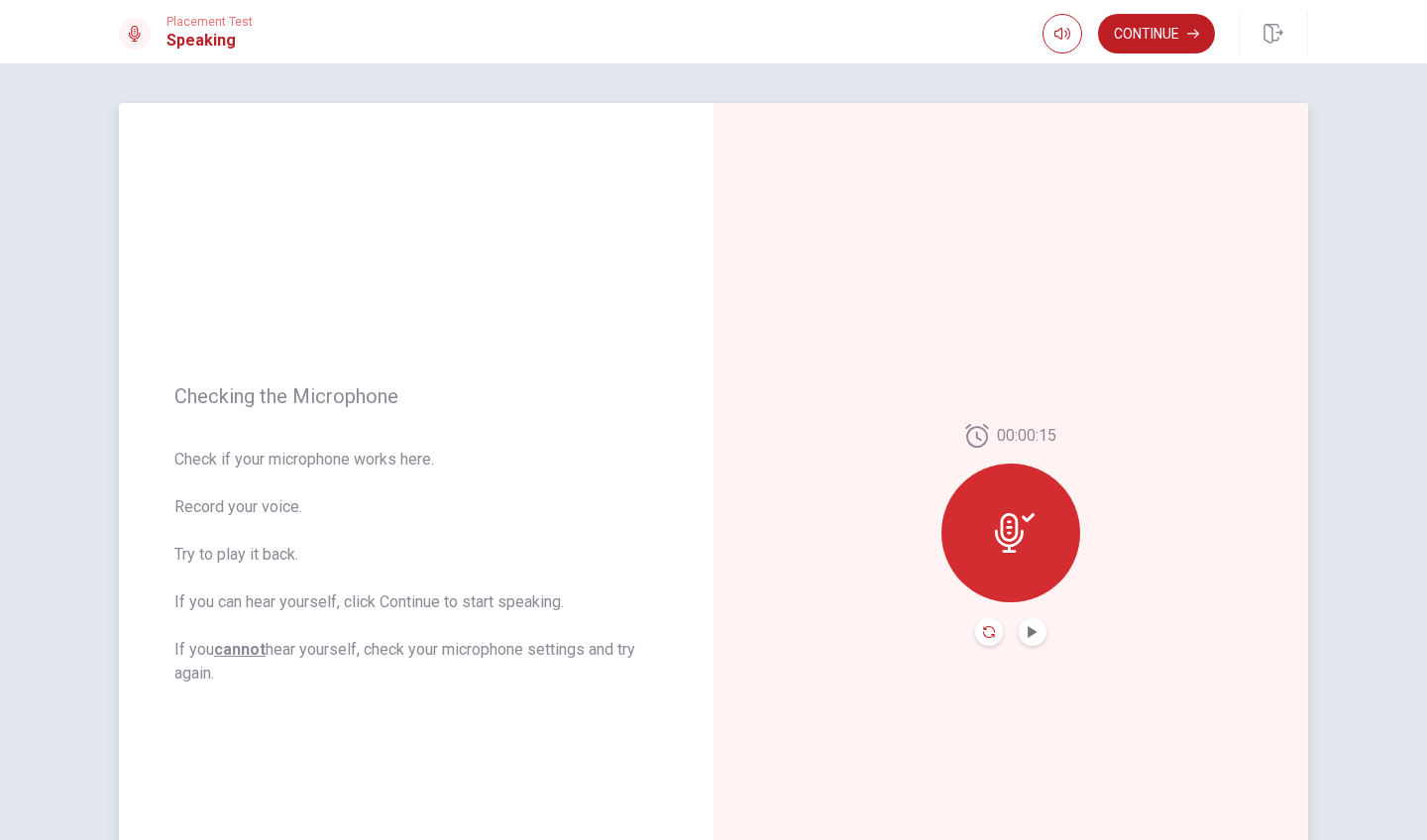 click 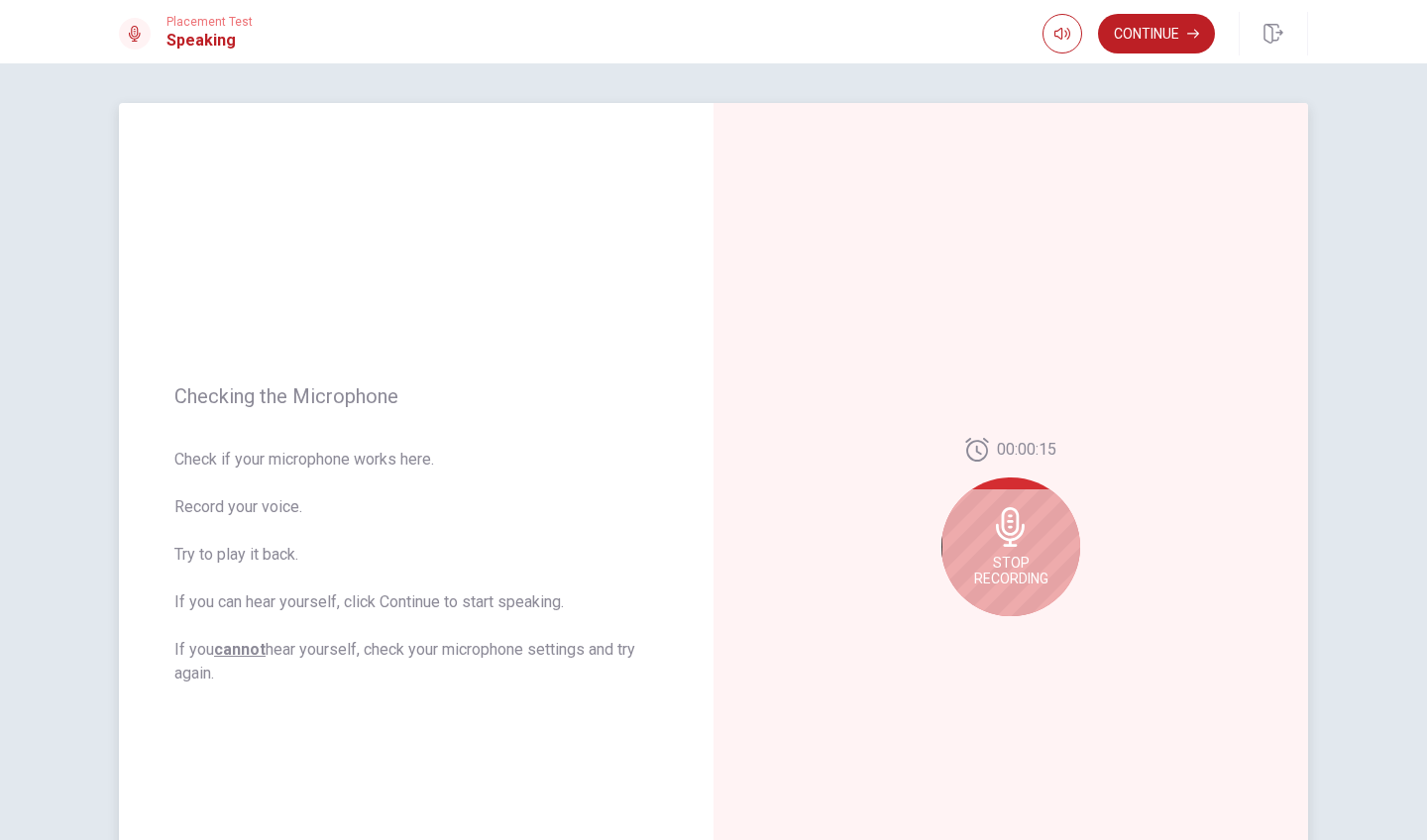 click on "Stop   Recording" at bounding box center [1011, 547] 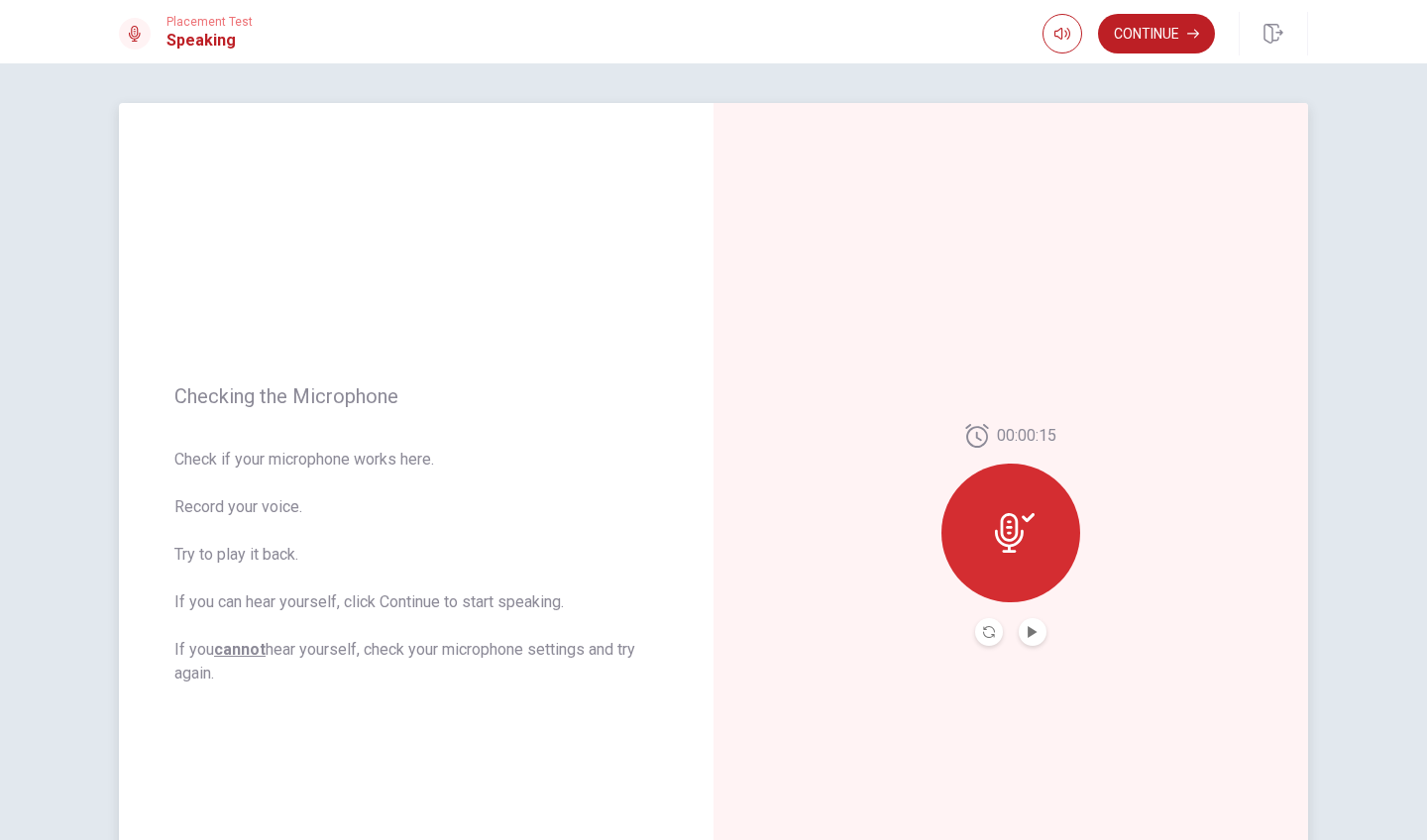 click at bounding box center (1011, 533) 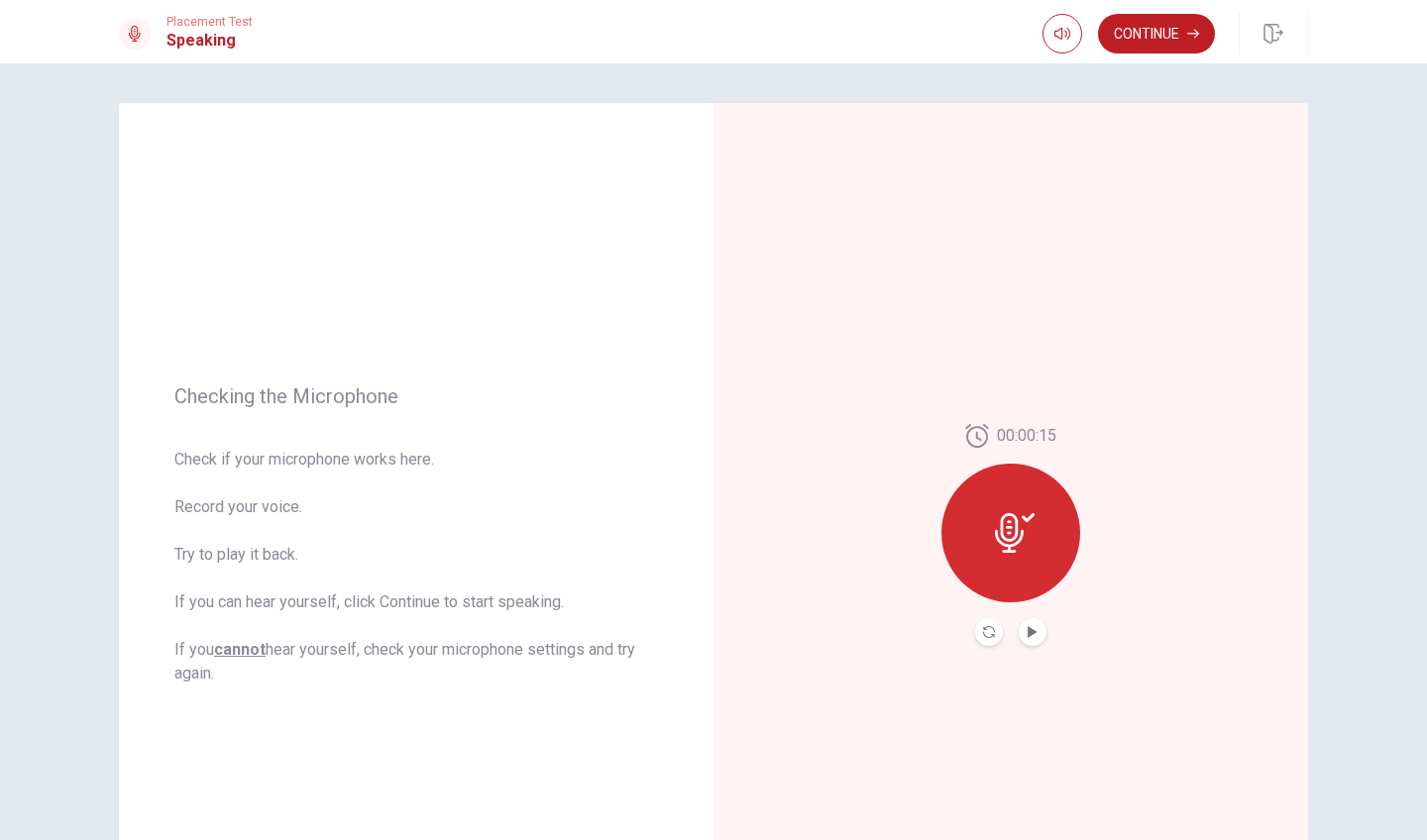 click at bounding box center [989, 632] 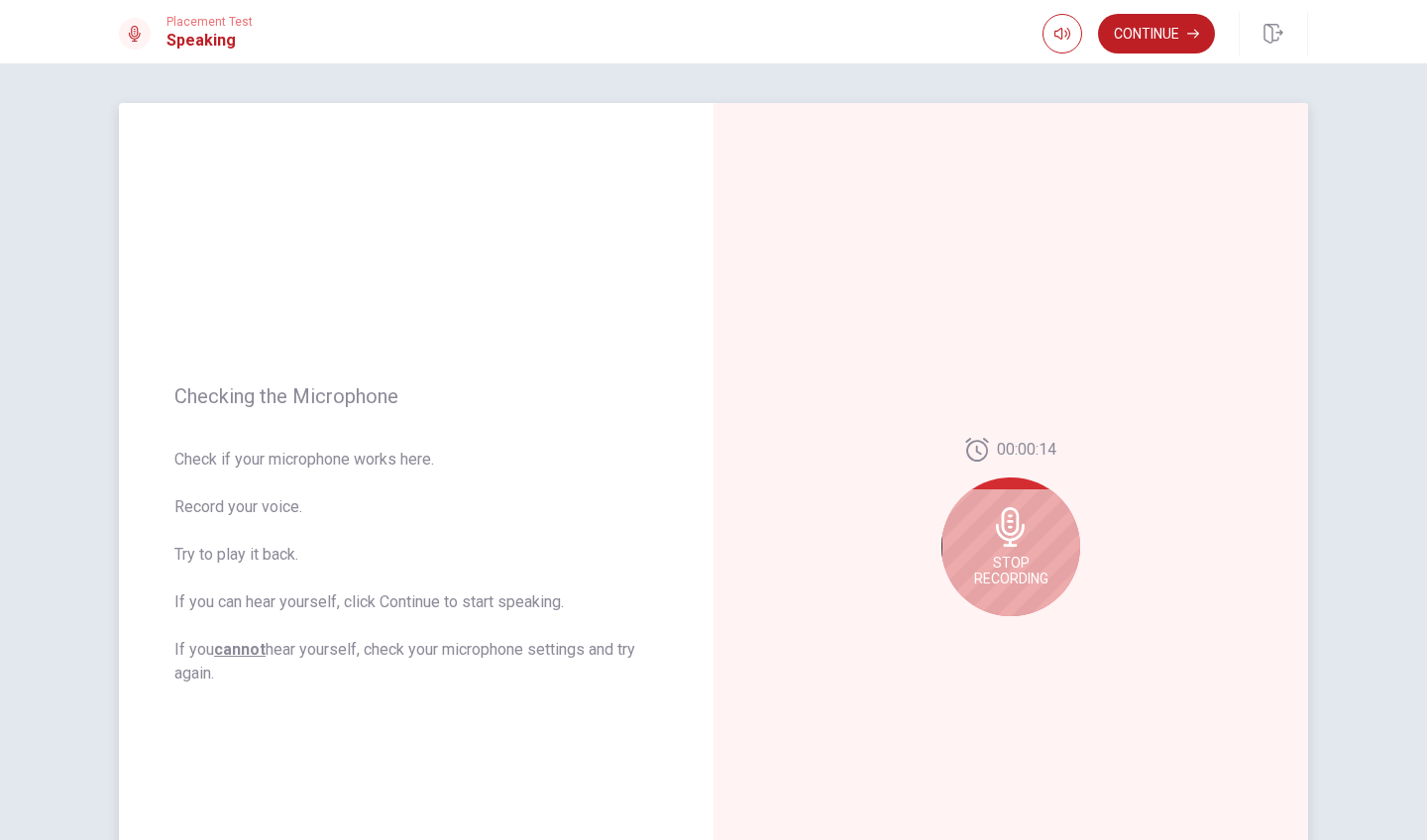 click on "Stop   Recording" at bounding box center [1011, 547] 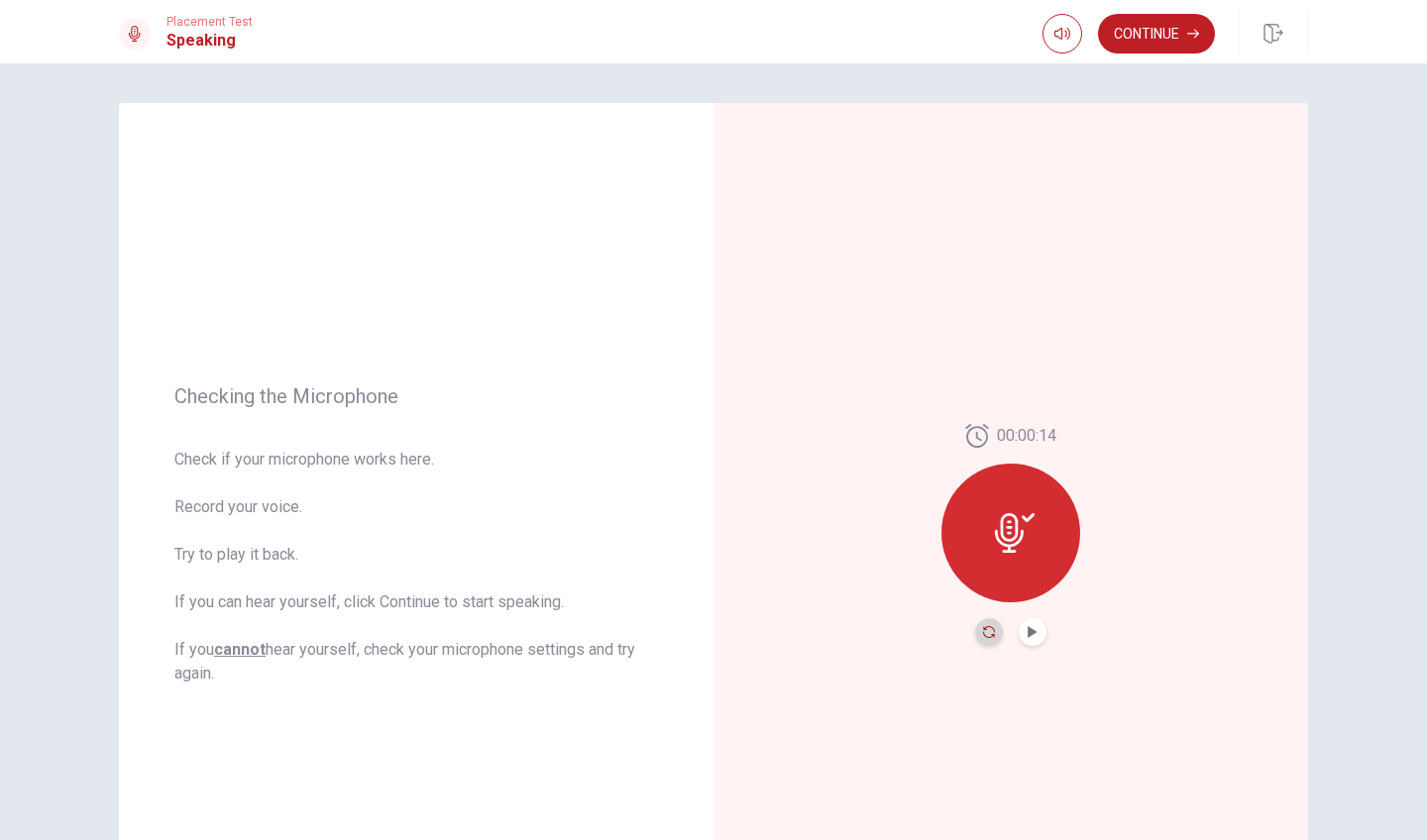 click 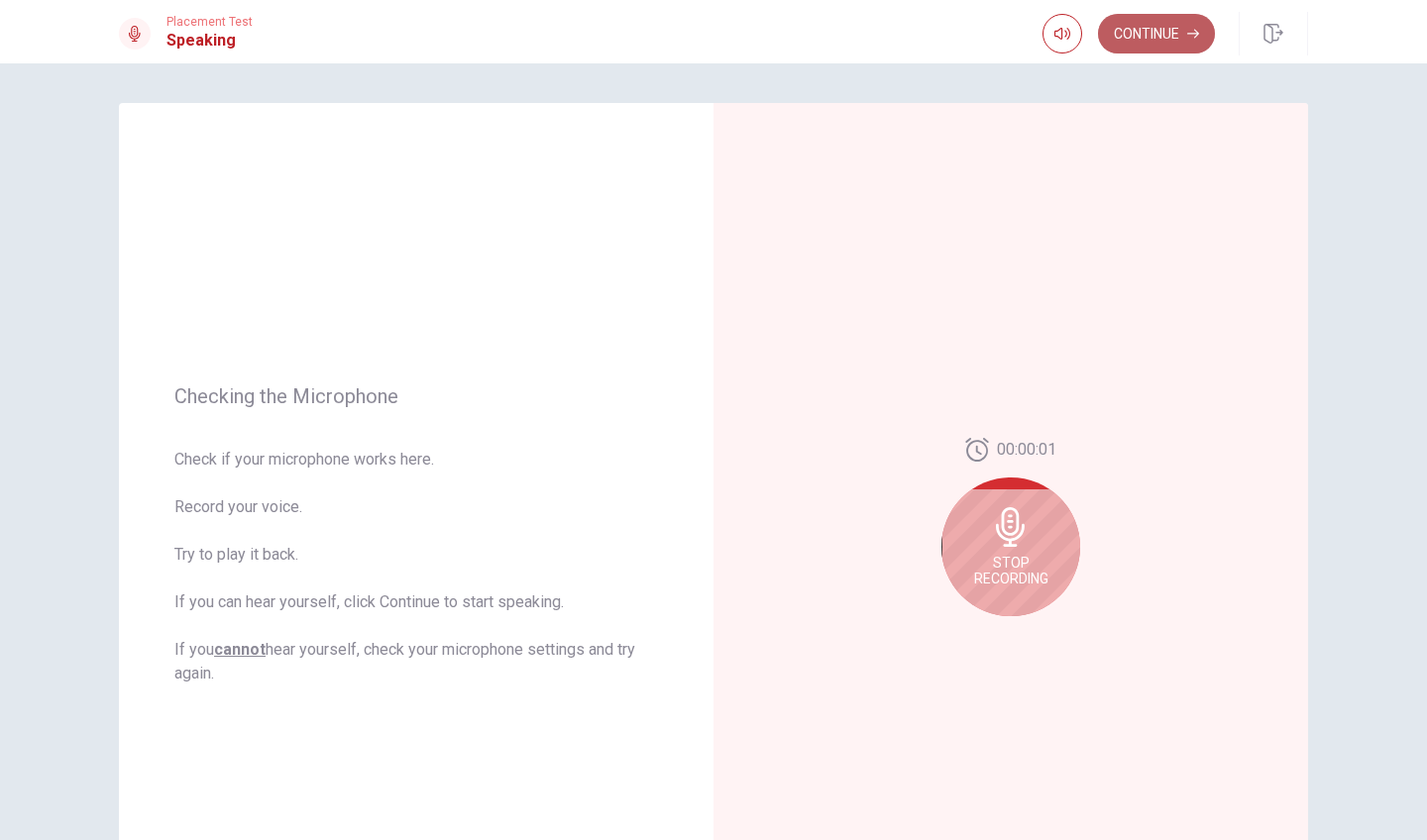 click on "Continue" at bounding box center [1156, 34] 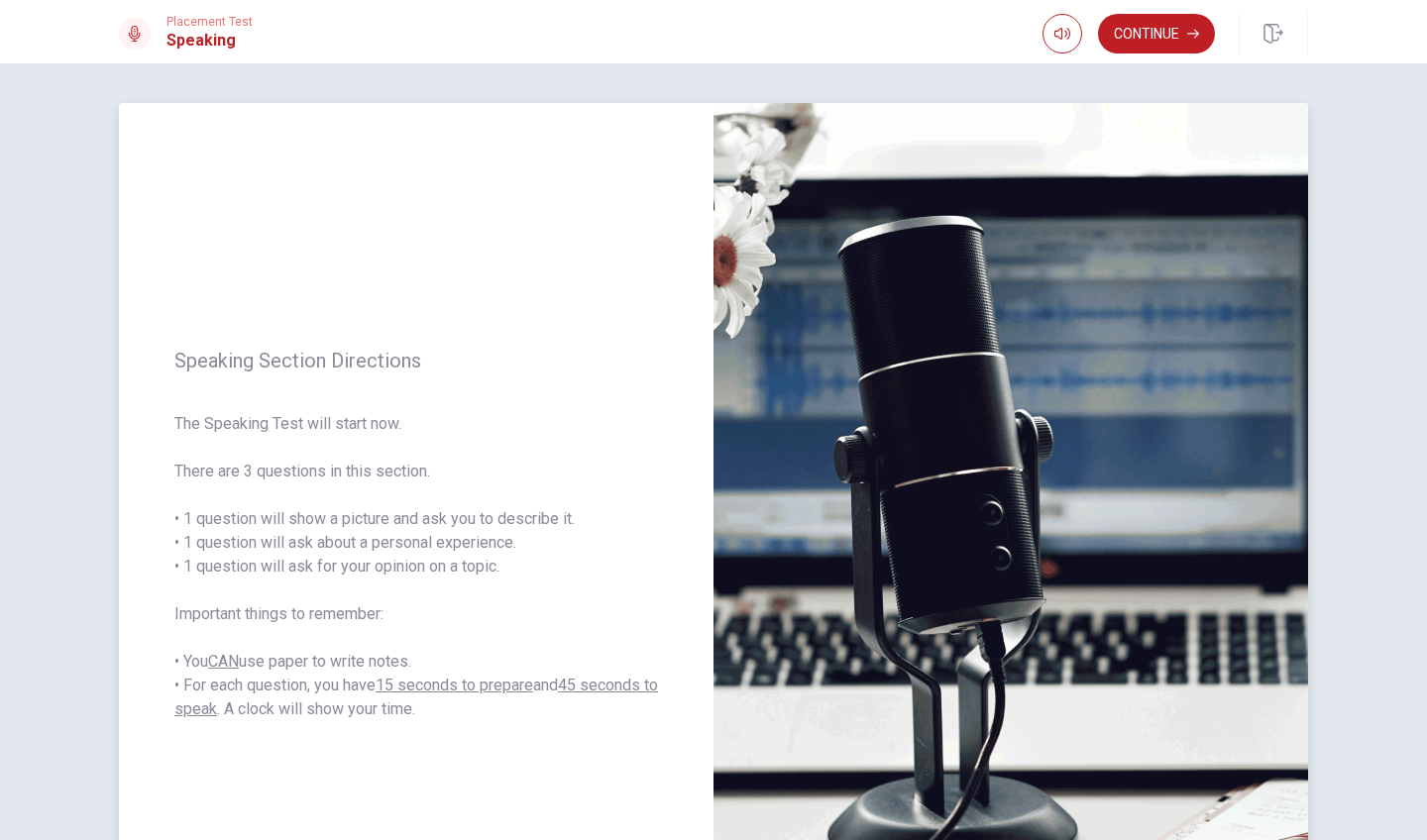 scroll, scrollTop: 0, scrollLeft: 0, axis: both 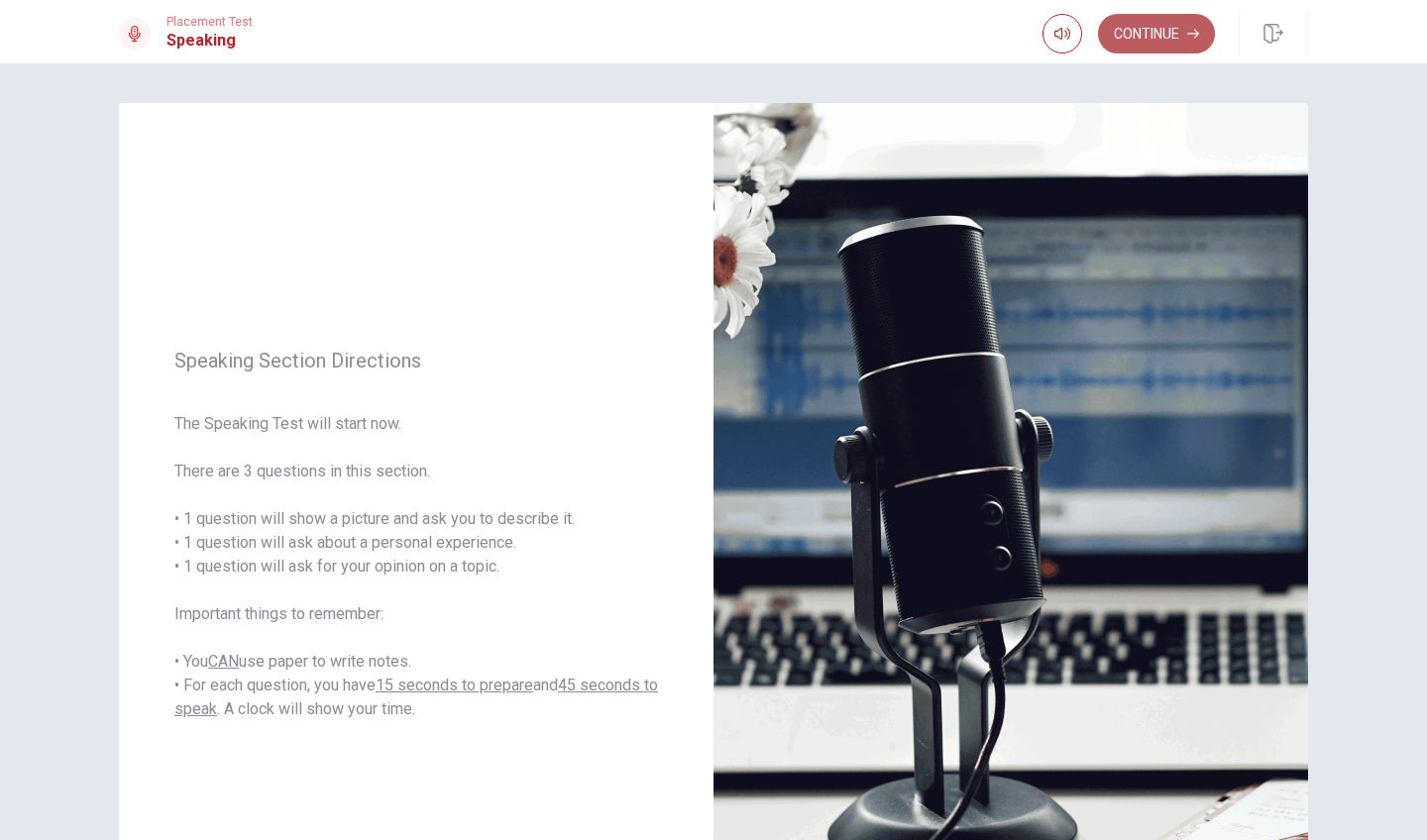 click on "Continue" at bounding box center (1156, 34) 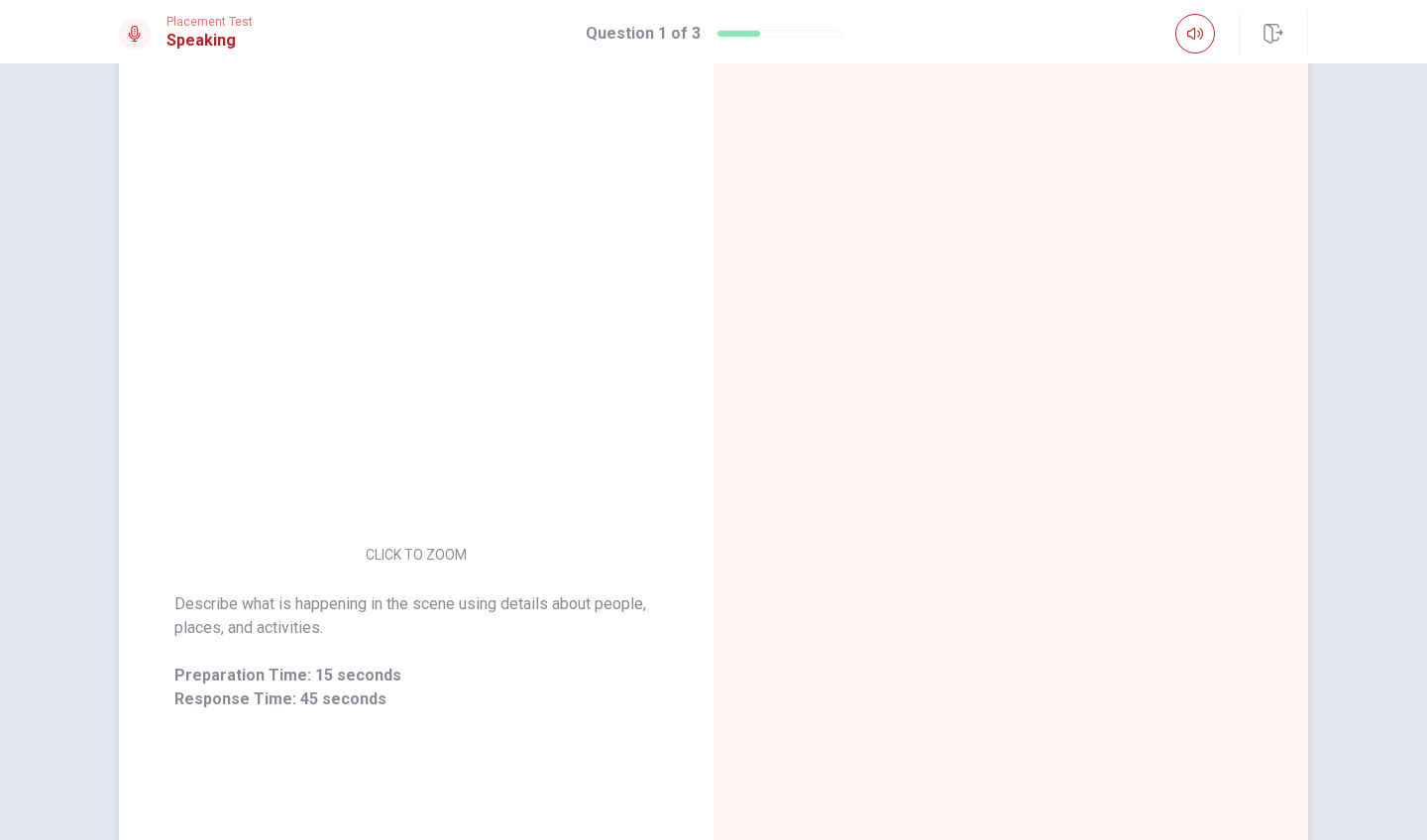 scroll, scrollTop: 91, scrollLeft: 0, axis: vertical 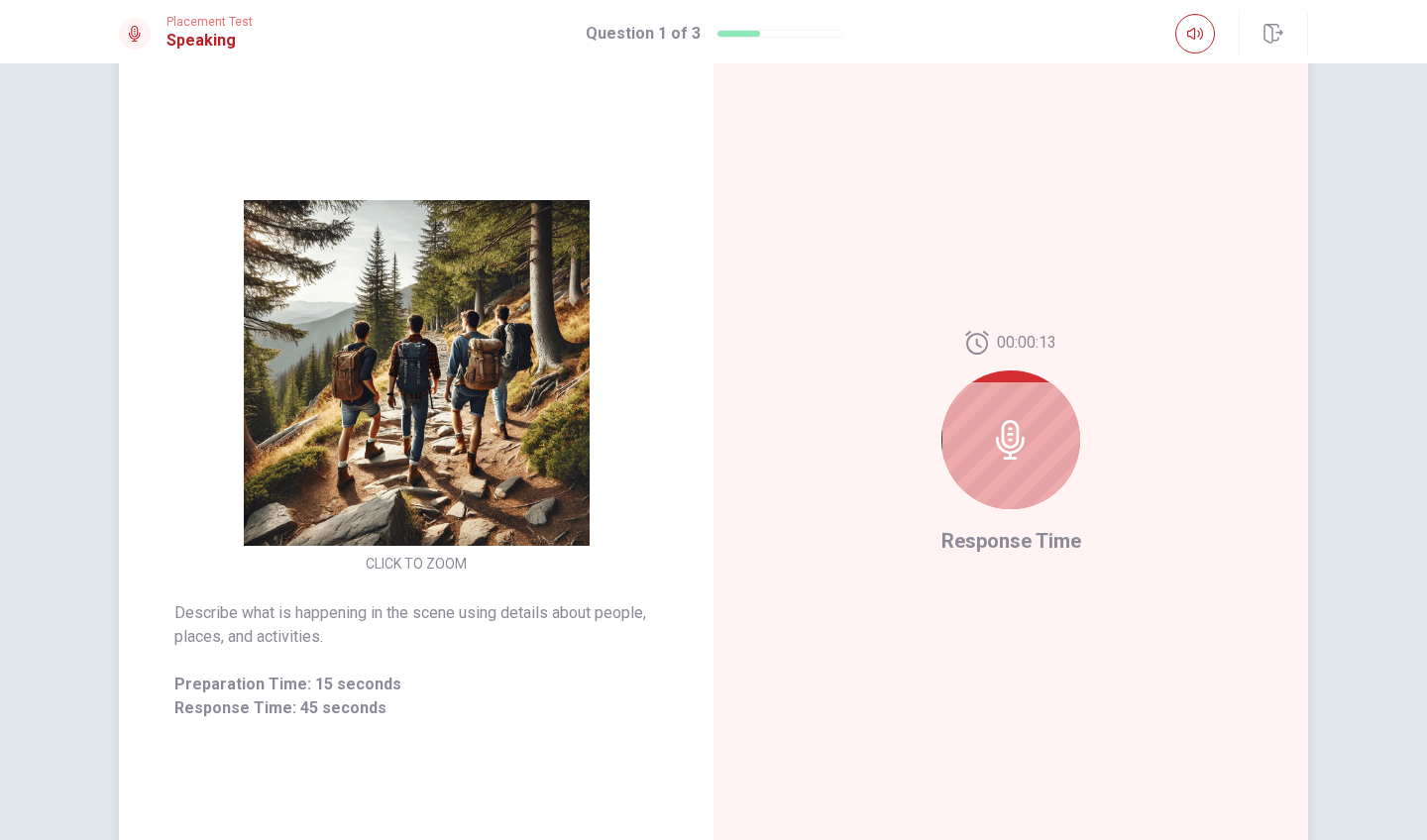 click at bounding box center [416, 372] 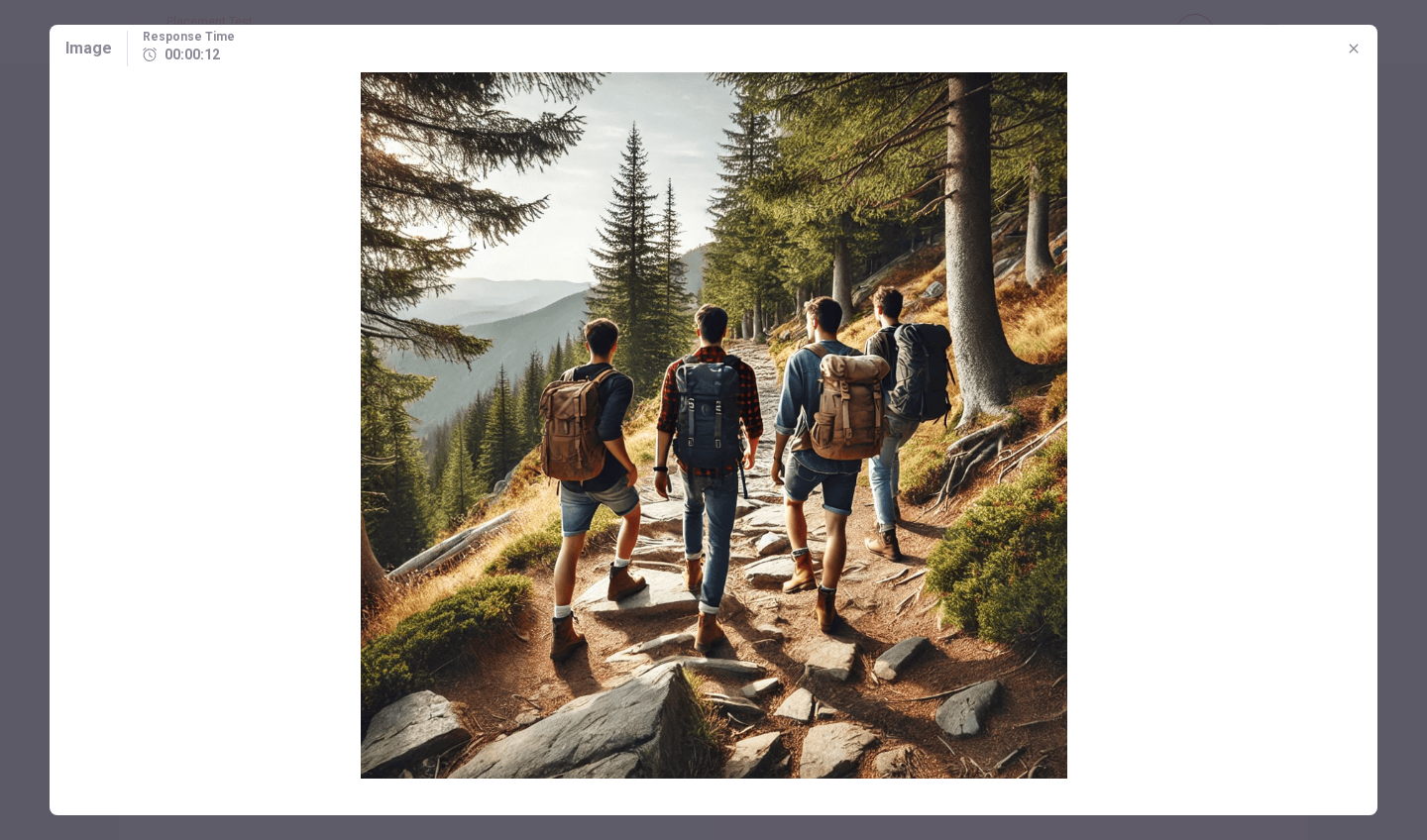 click at bounding box center [714, 425] 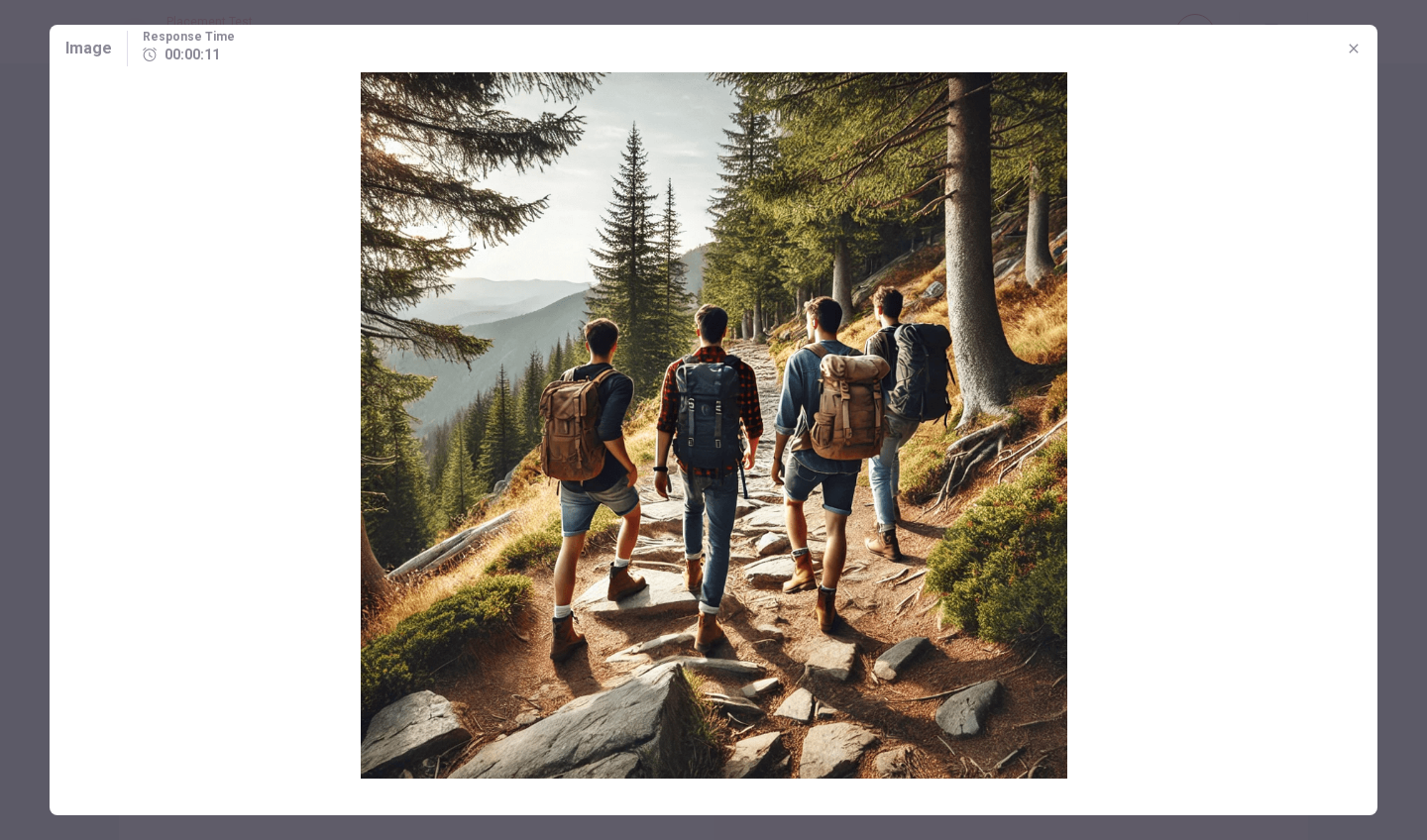 click at bounding box center (714, 425) 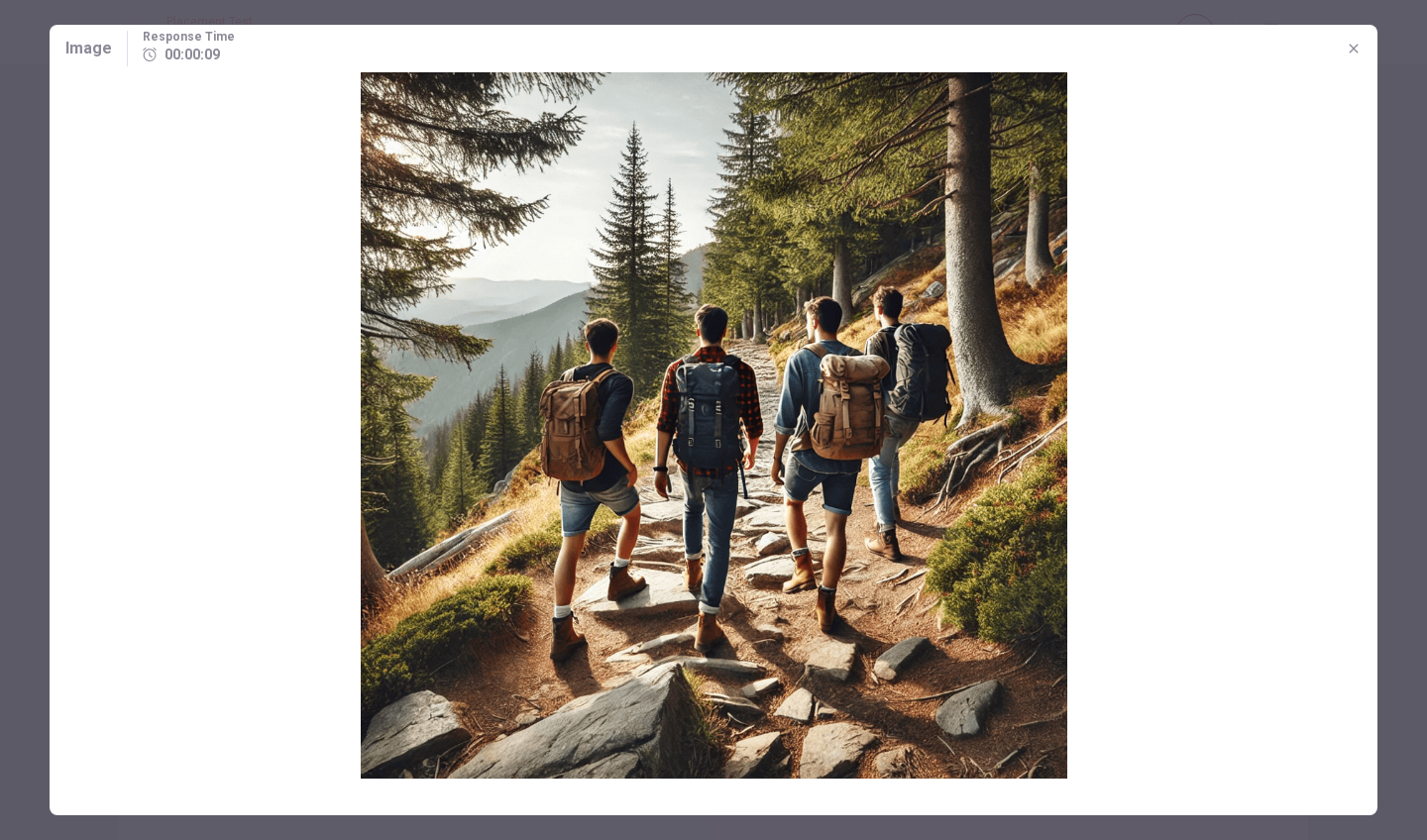 click 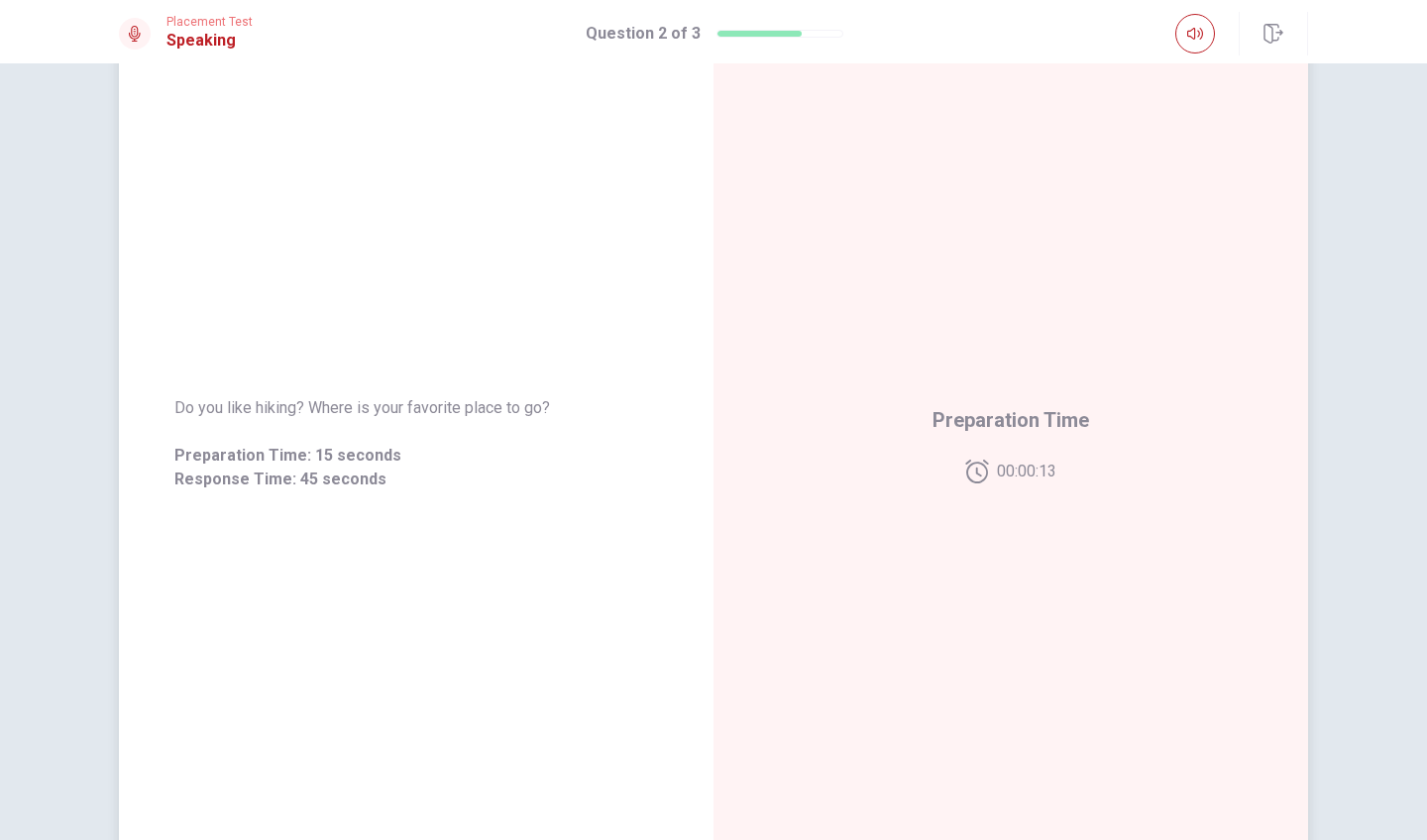 click on "Preparation Time" at bounding box center (1011, 420) 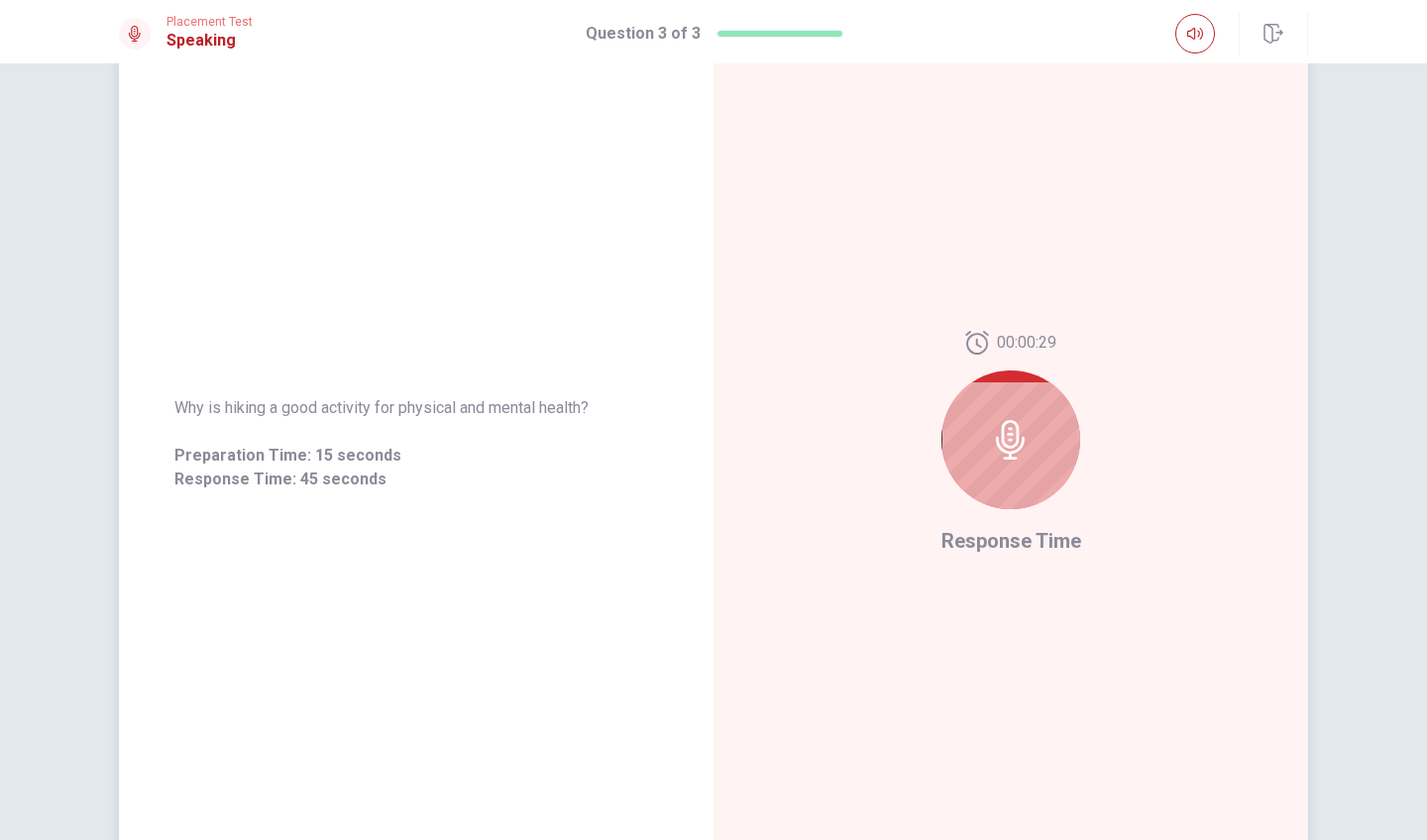 click at bounding box center [1011, 440] 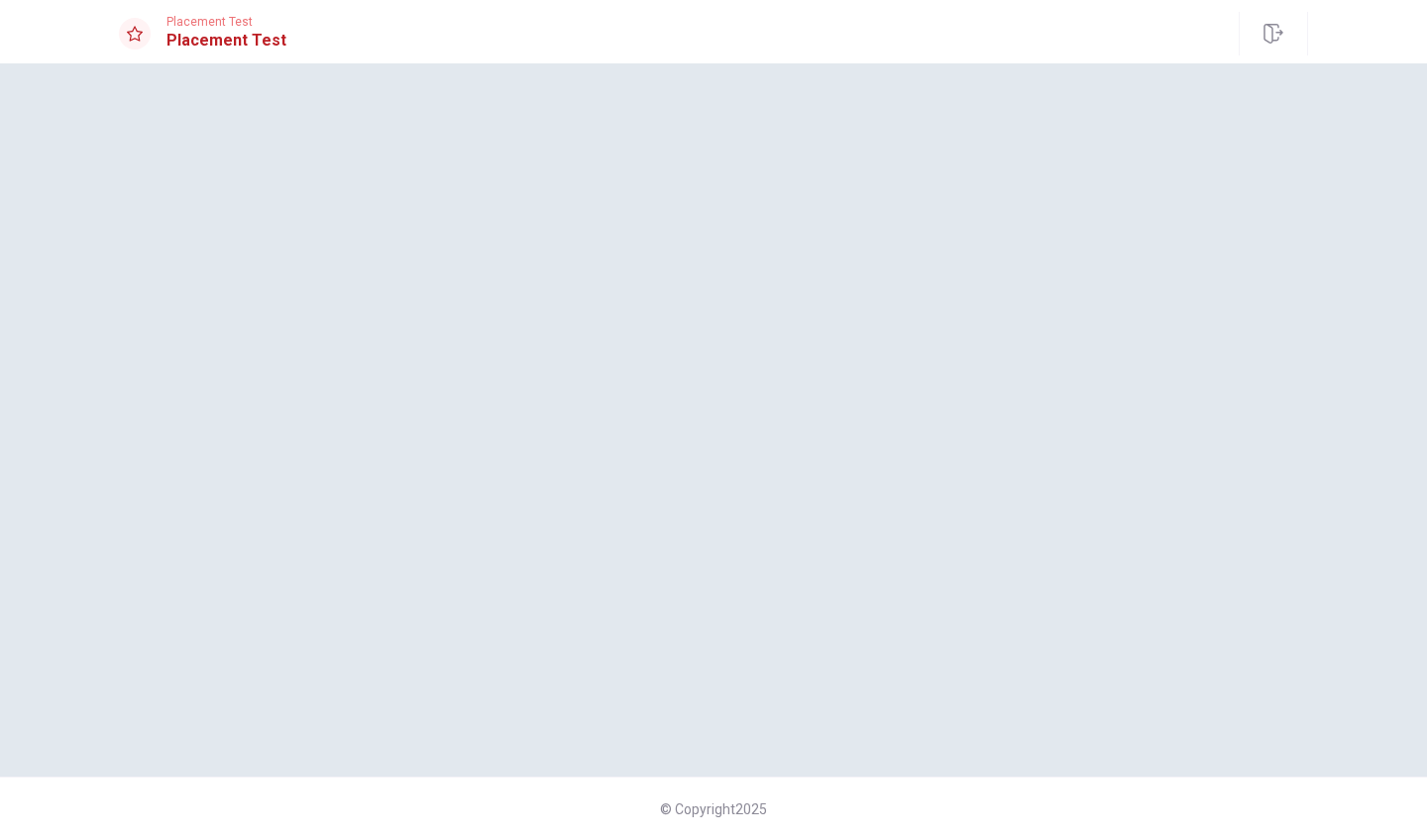 scroll, scrollTop: 0, scrollLeft: 0, axis: both 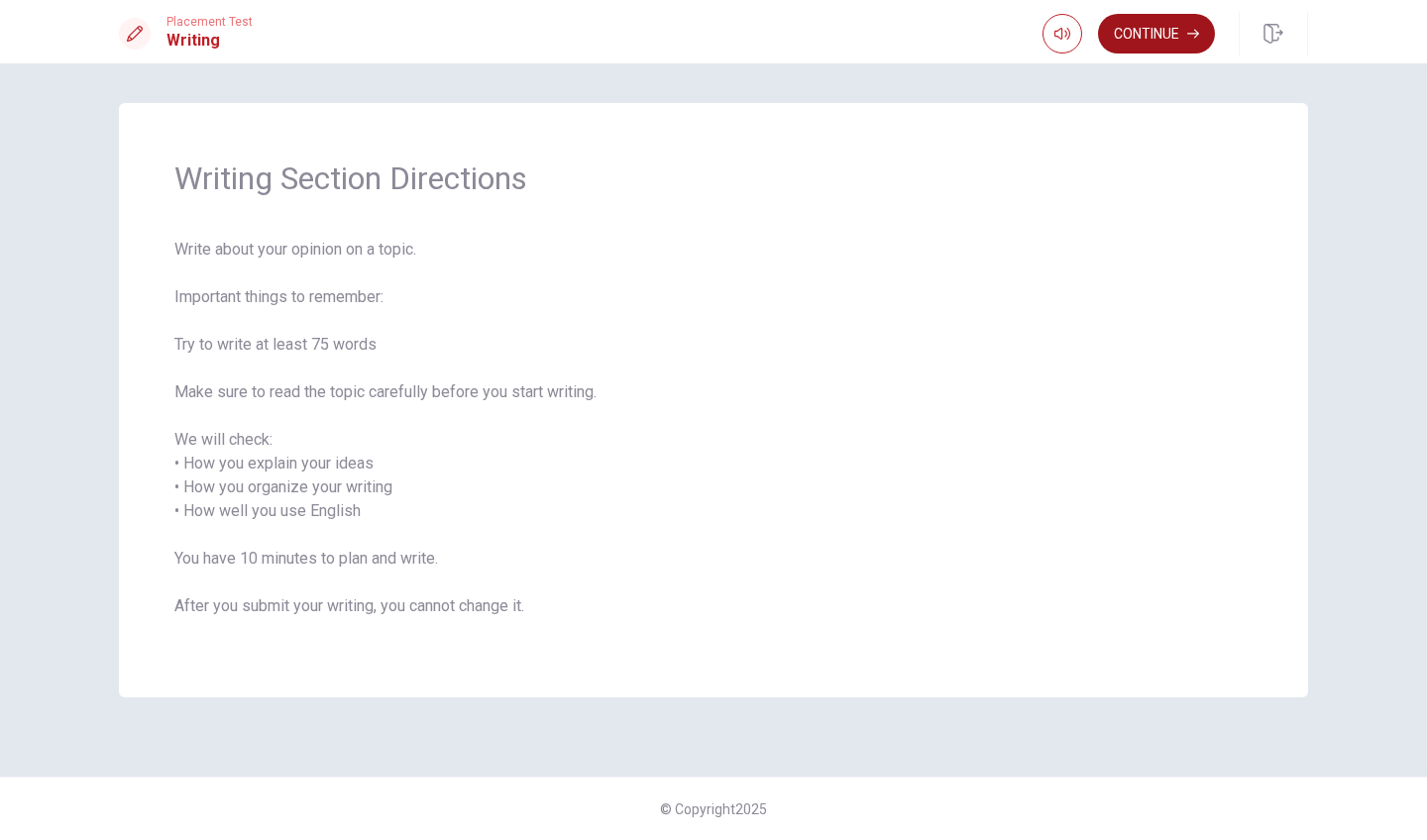 click on "Continue" at bounding box center [1156, 34] 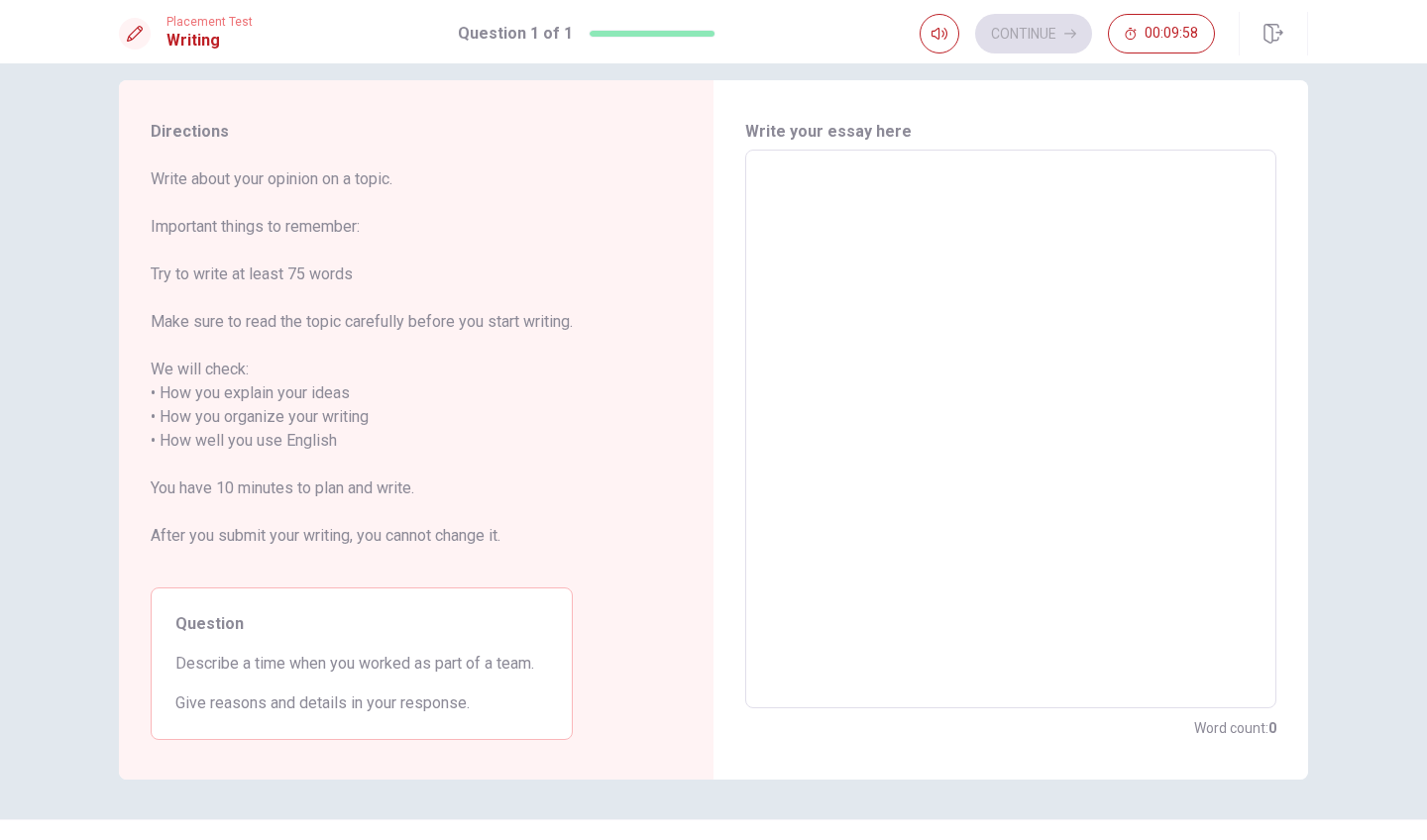 scroll, scrollTop: 47, scrollLeft: 0, axis: vertical 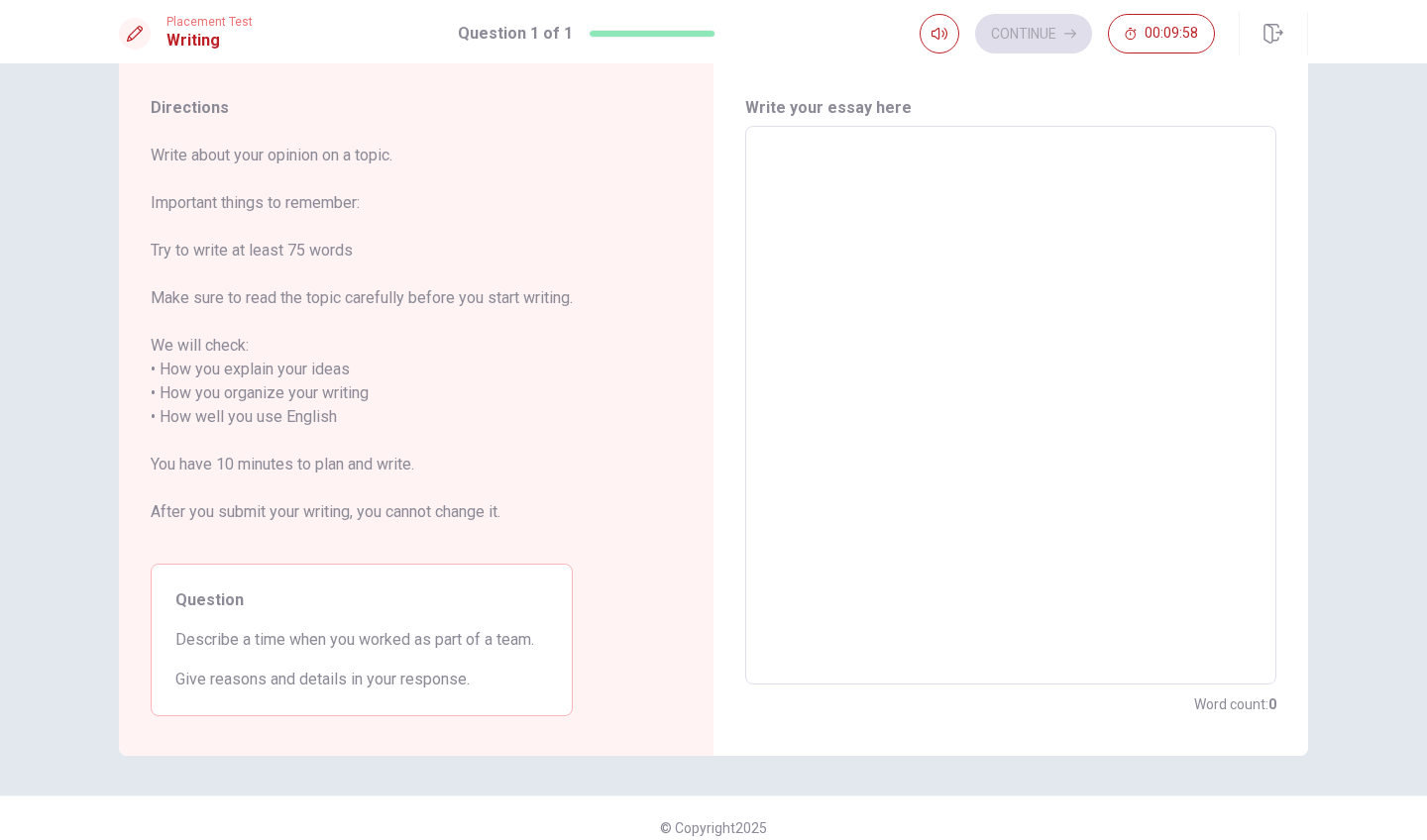 click at bounding box center (1011, 405) 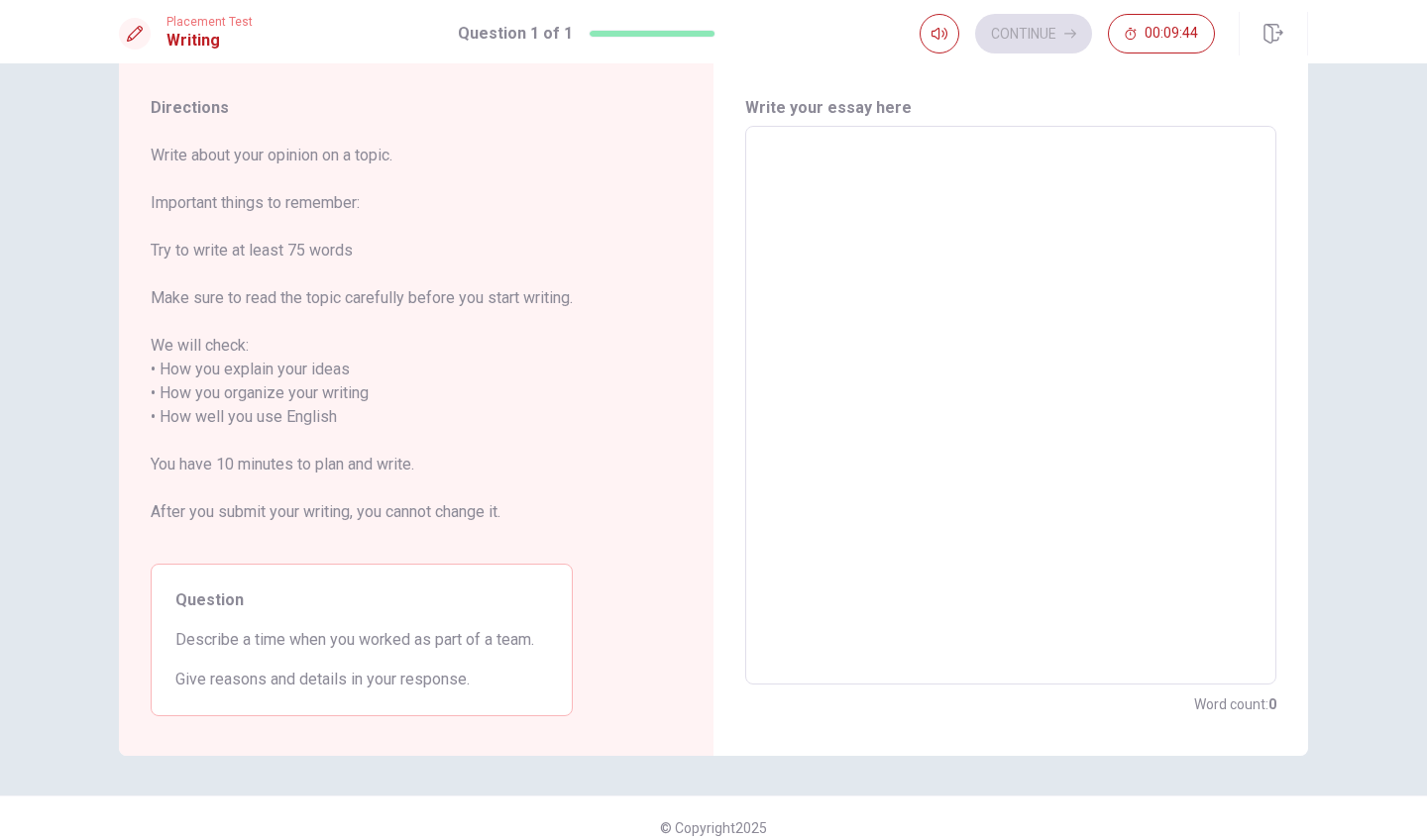 type on "h" 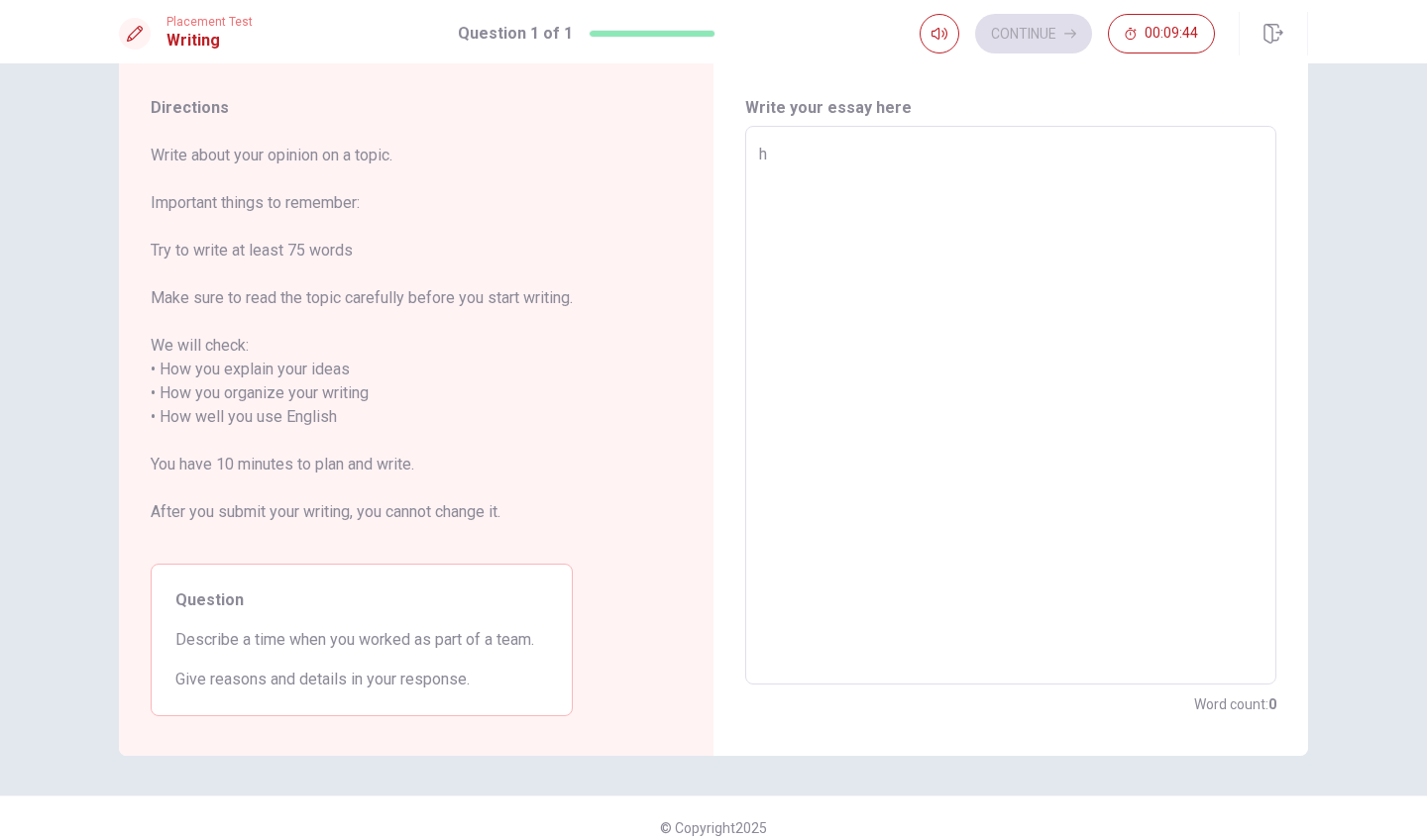 type on "x" 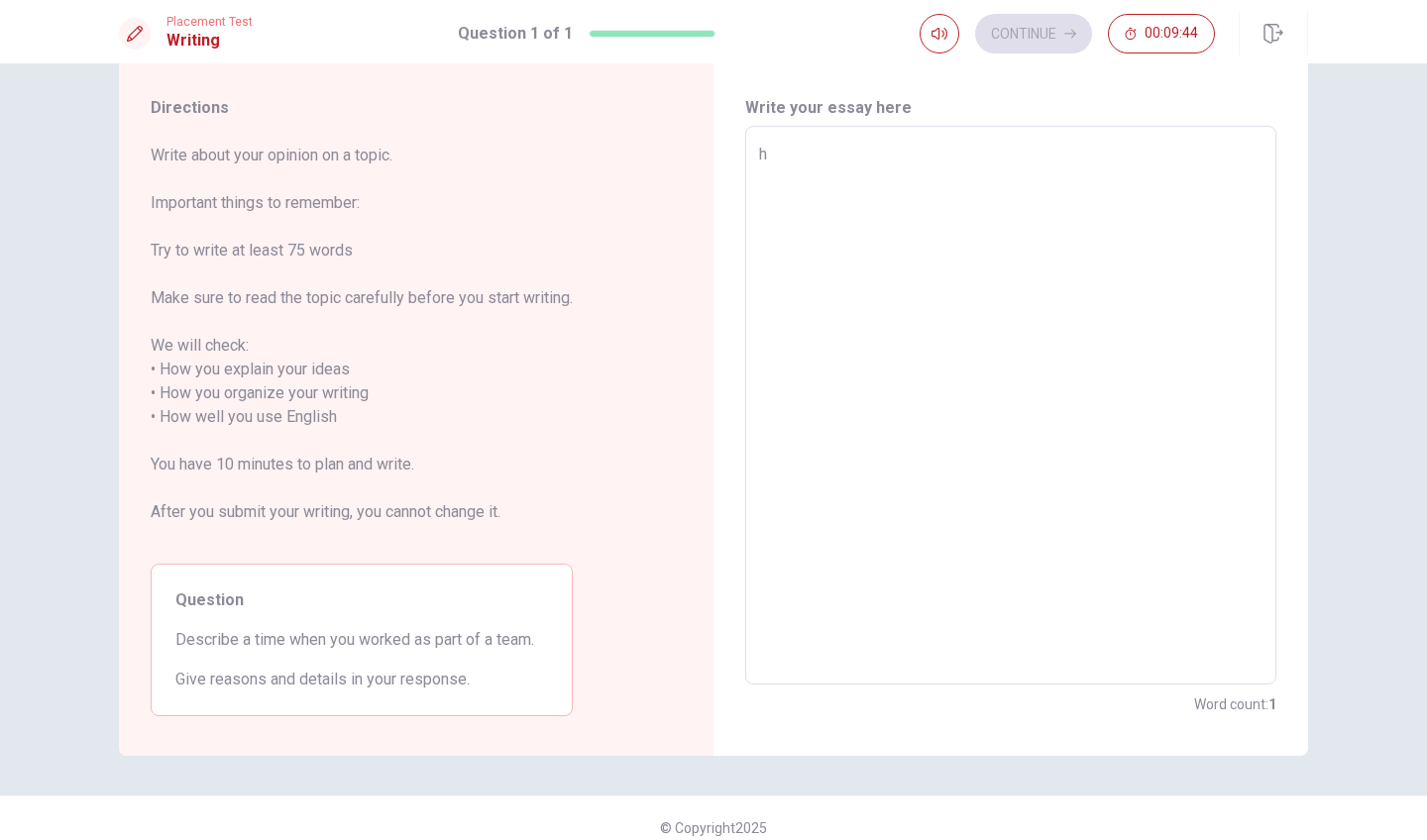 type on "hi" 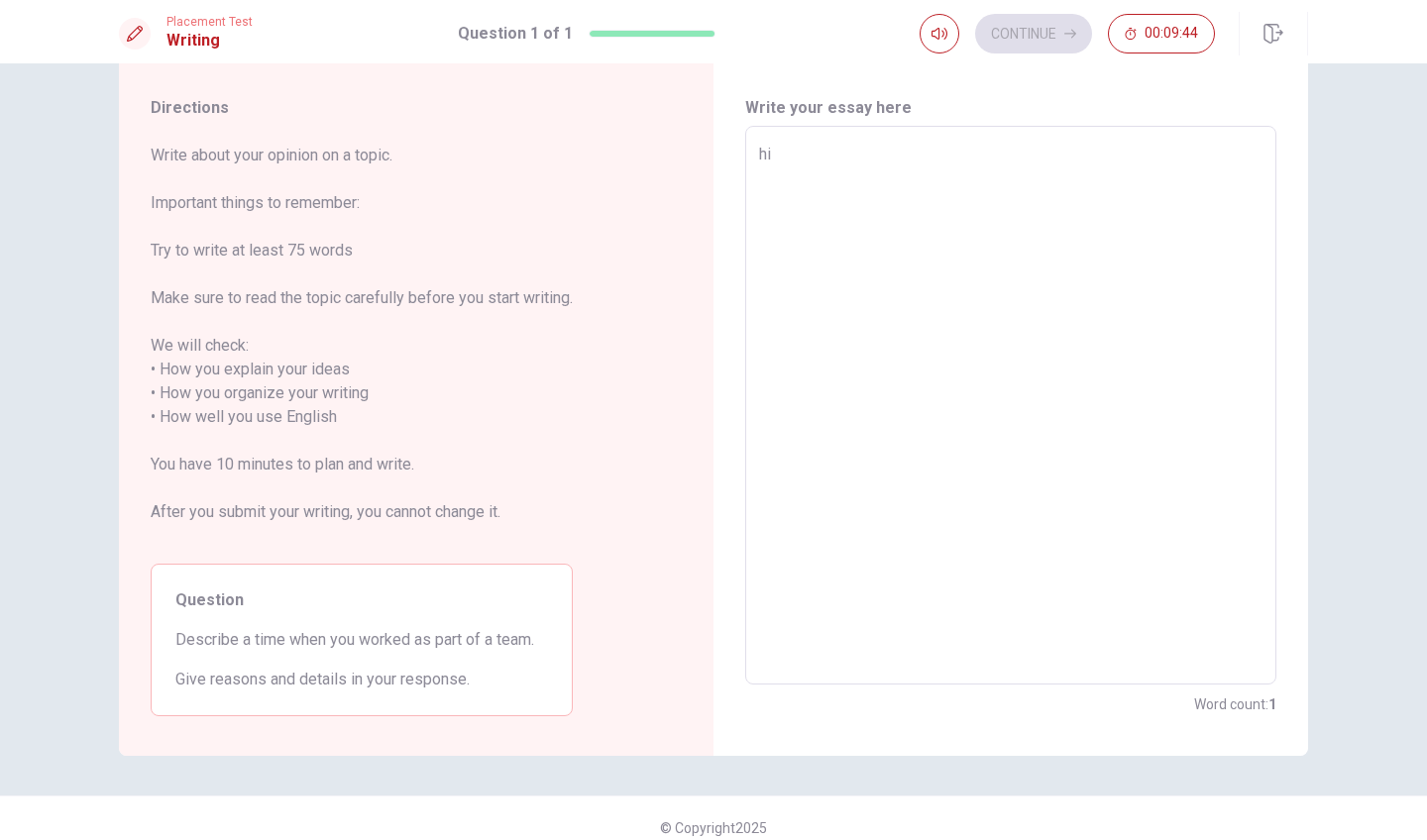 type on "x" 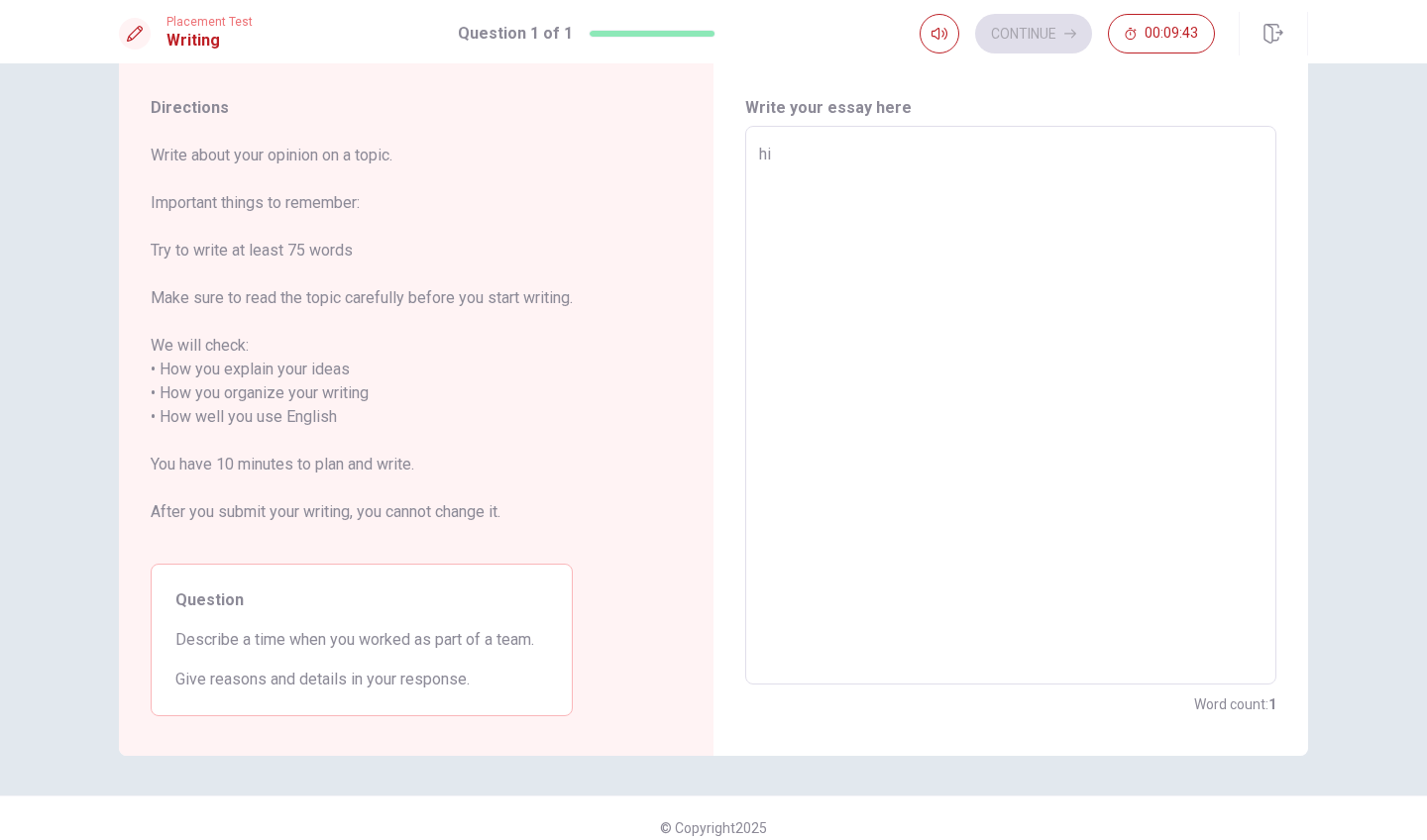 type on "x" 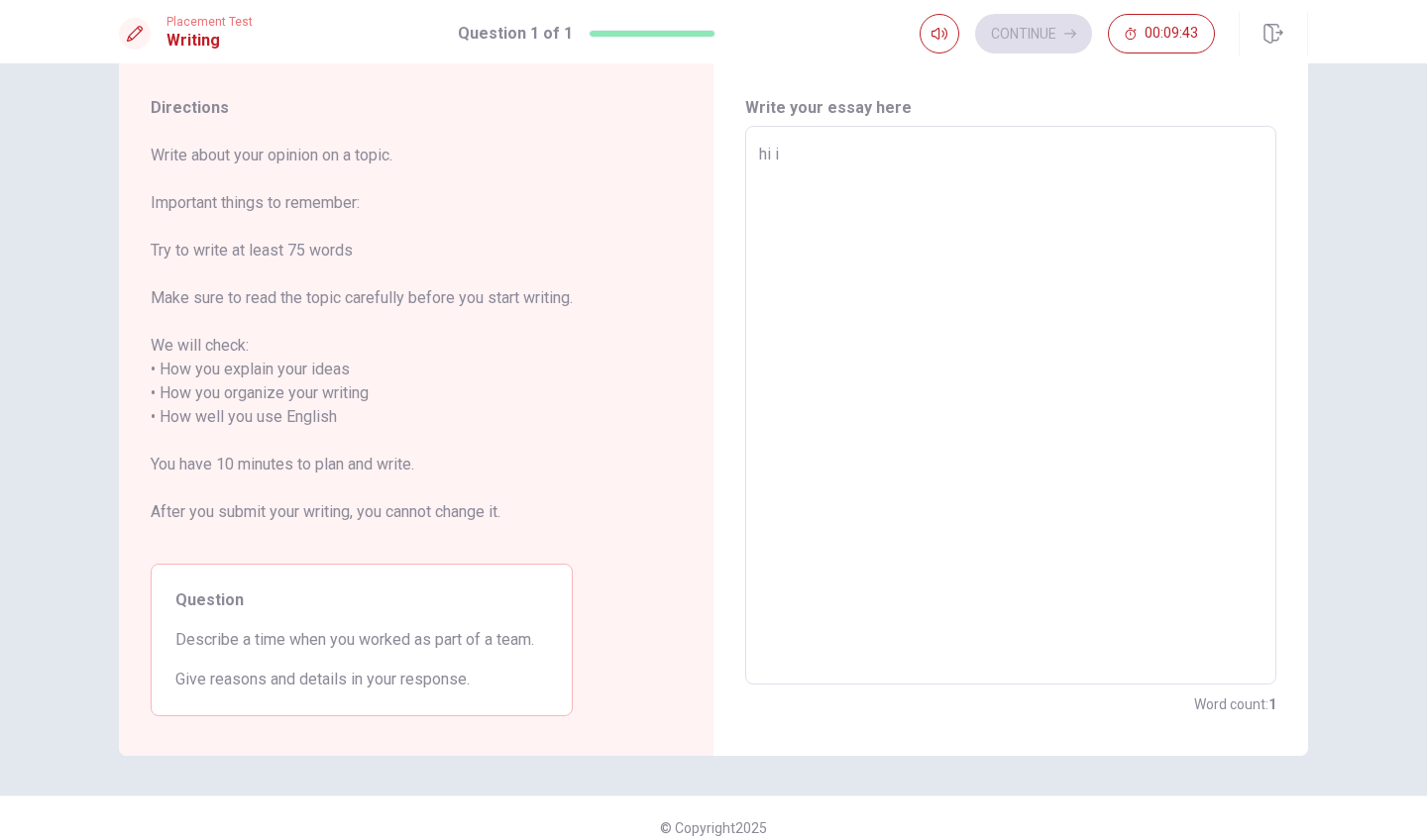 type on "x" 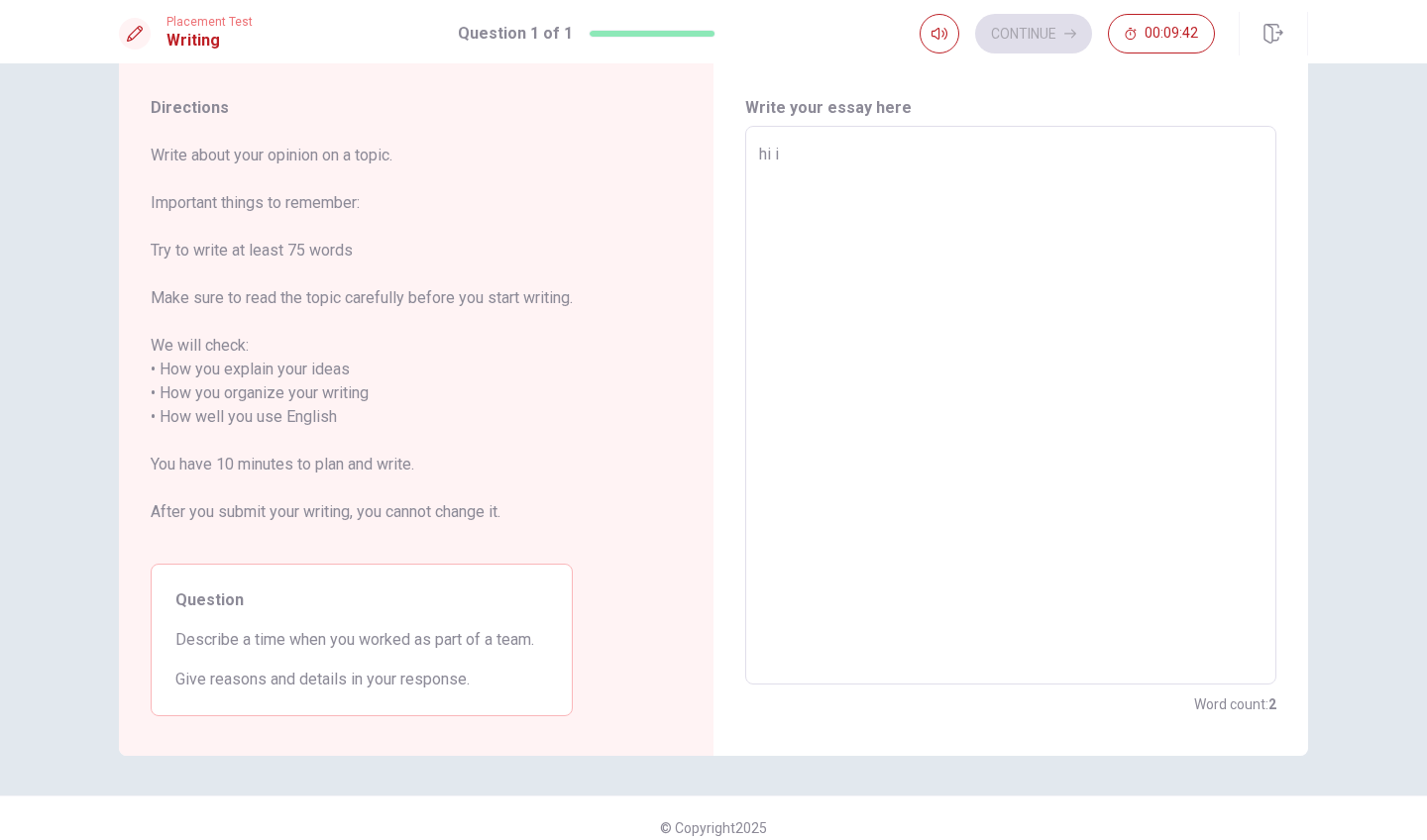 type on "hi i" 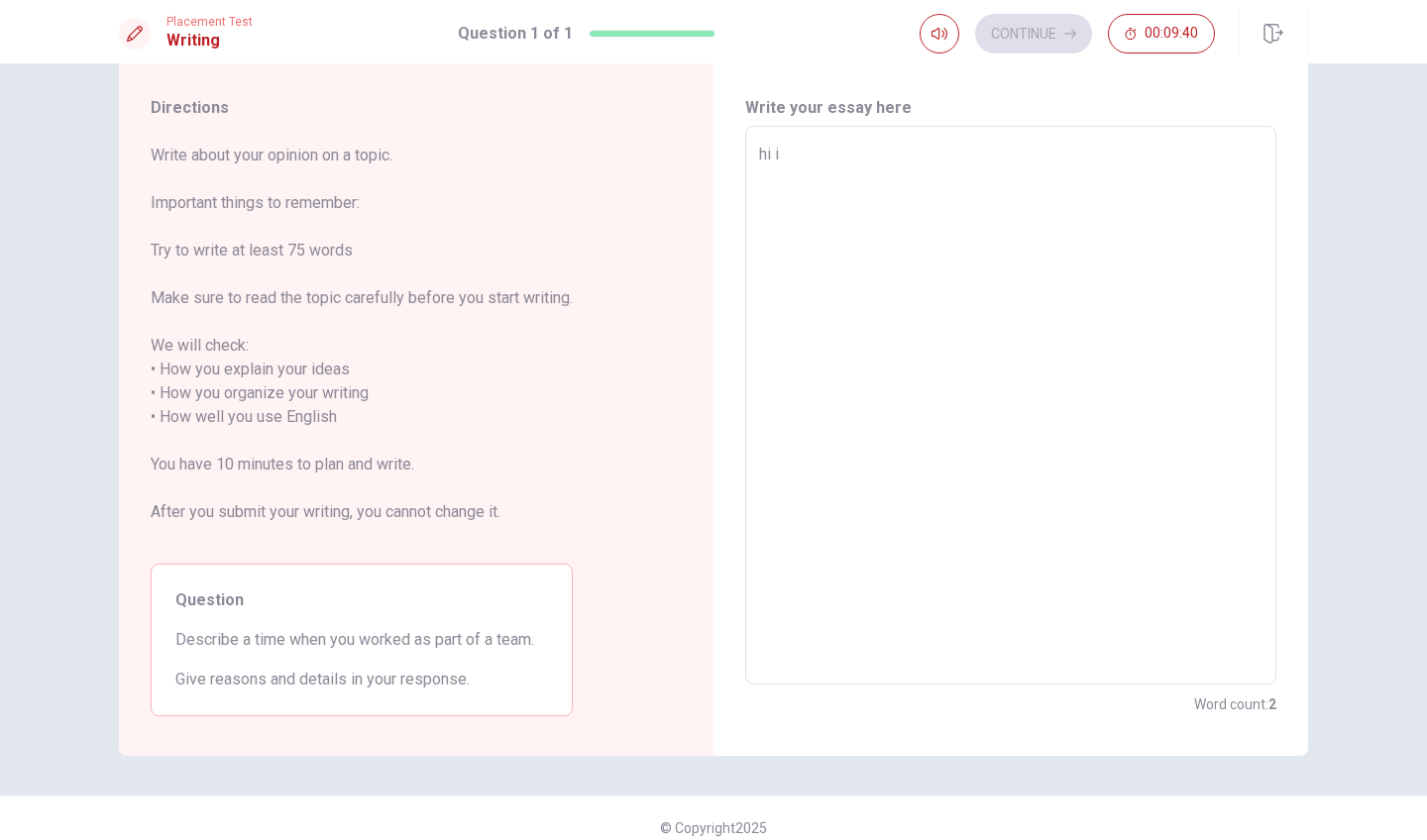 type on "hi iش" 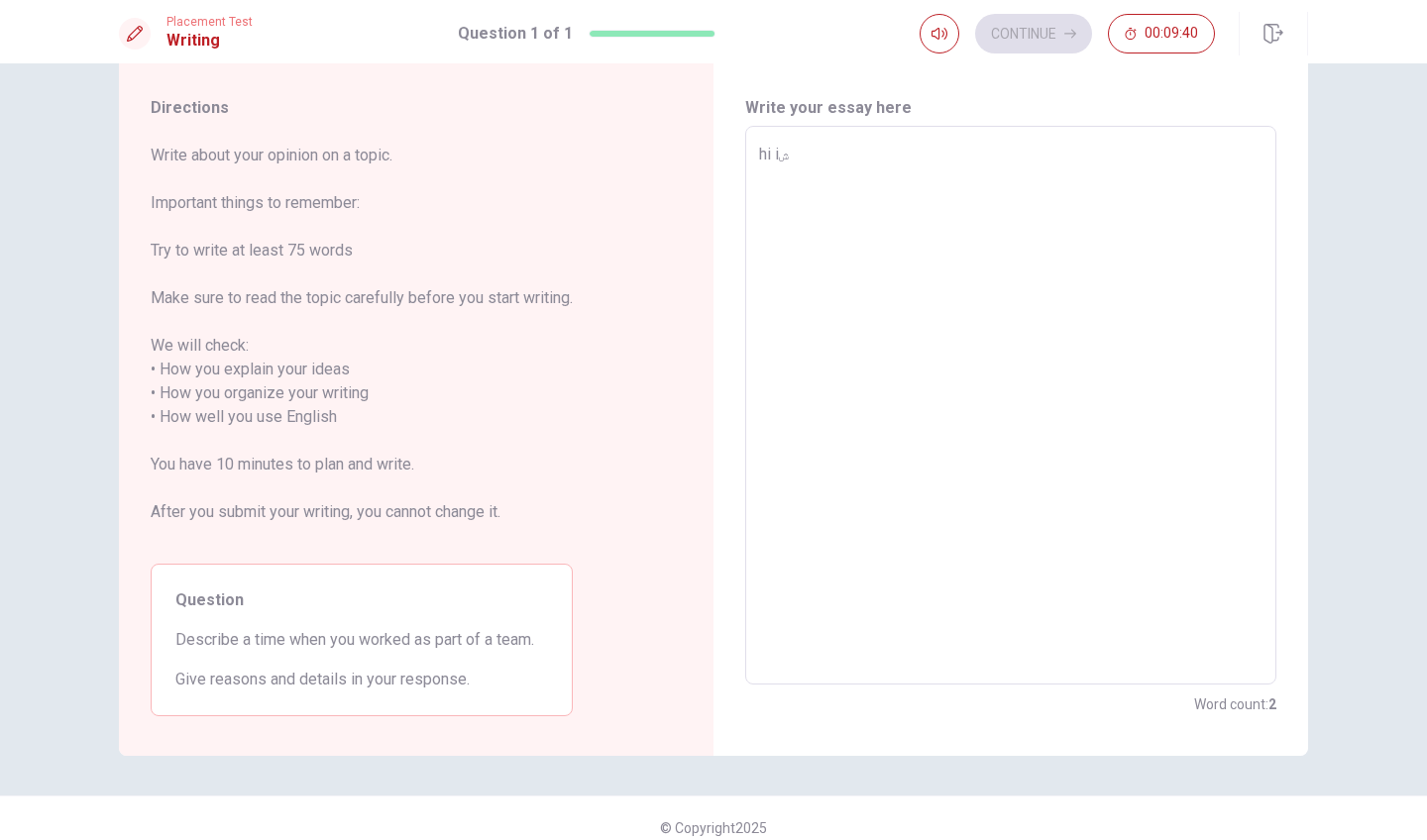 type on "x" 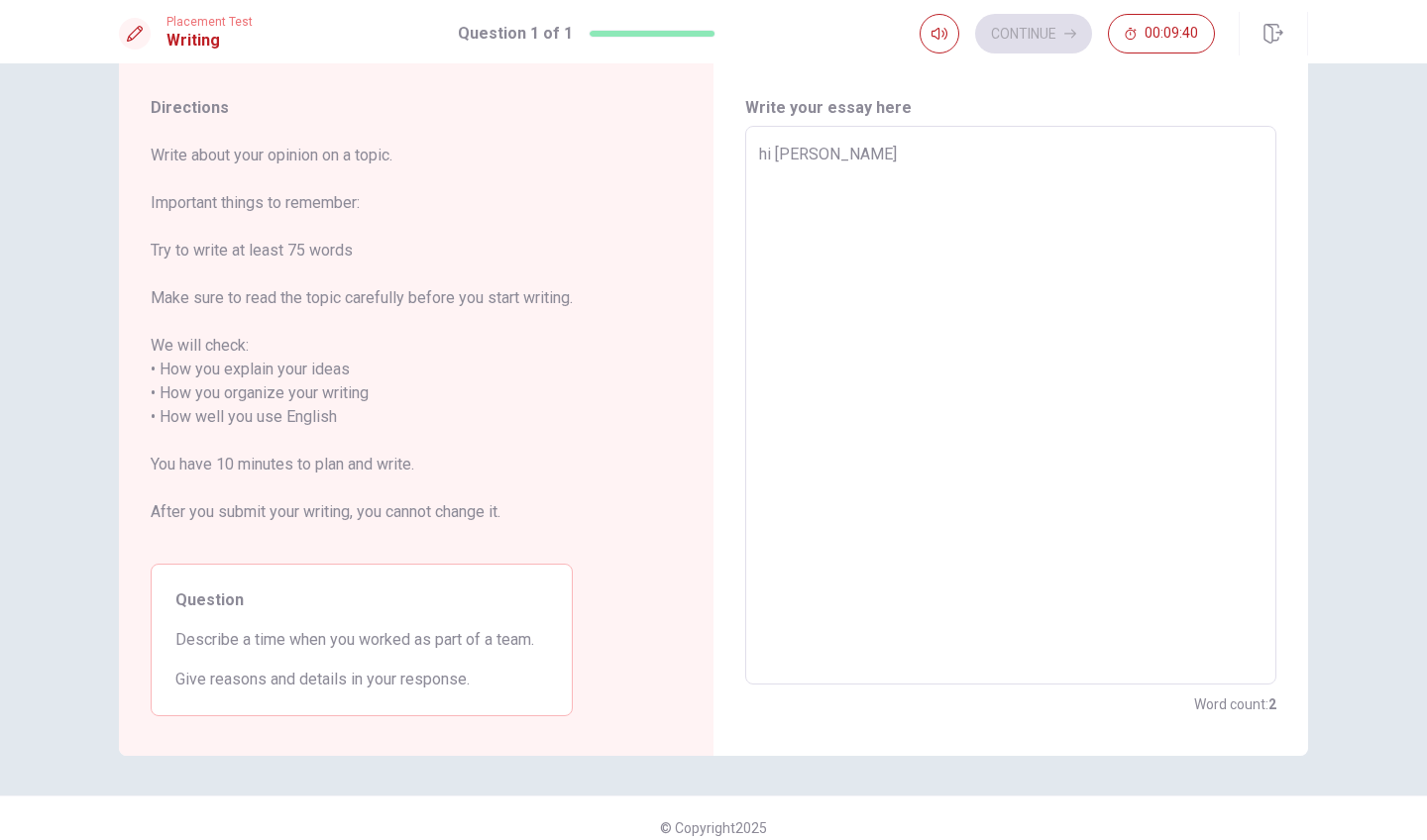 type on "x" 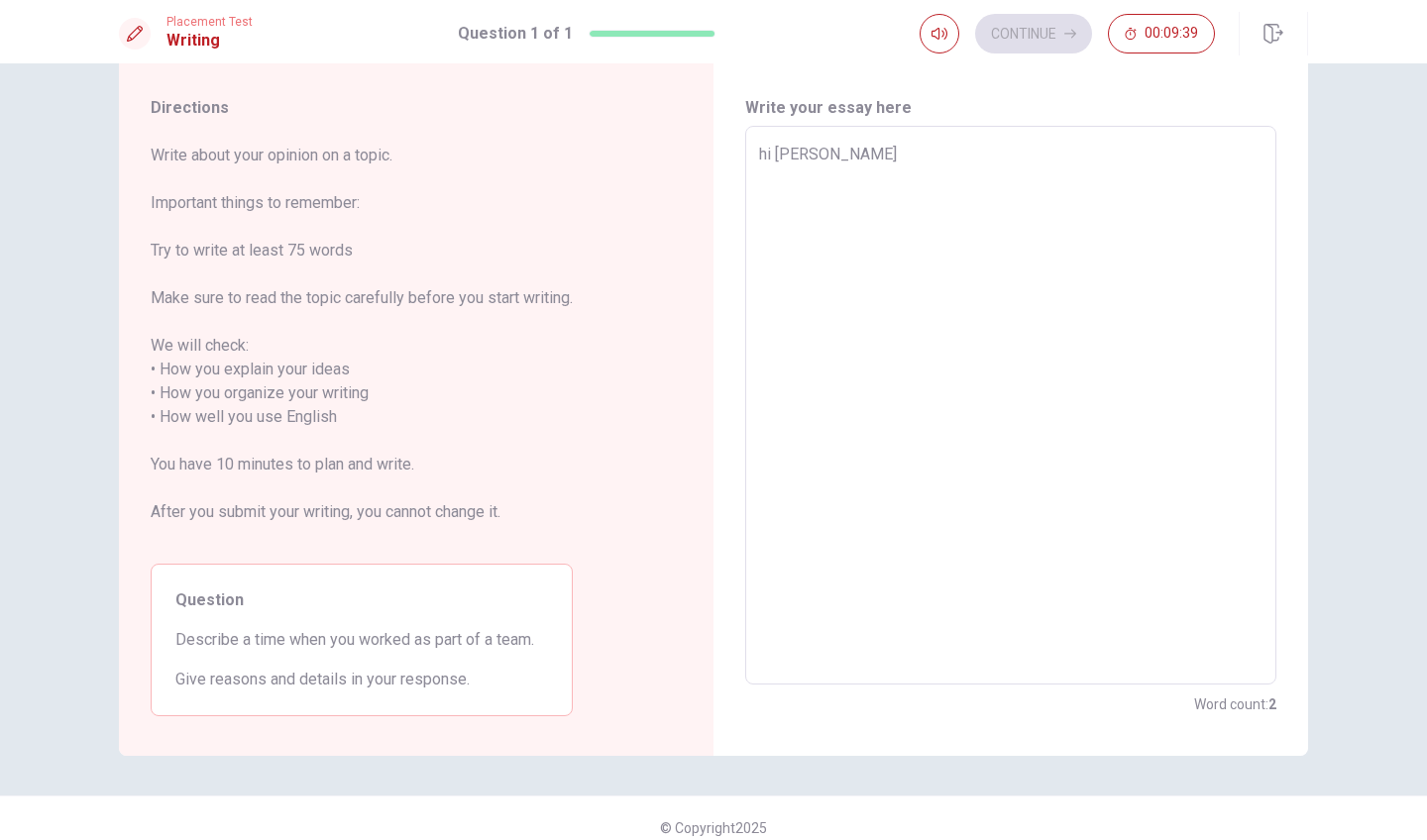 type on "hi [PERSON_NAME]" 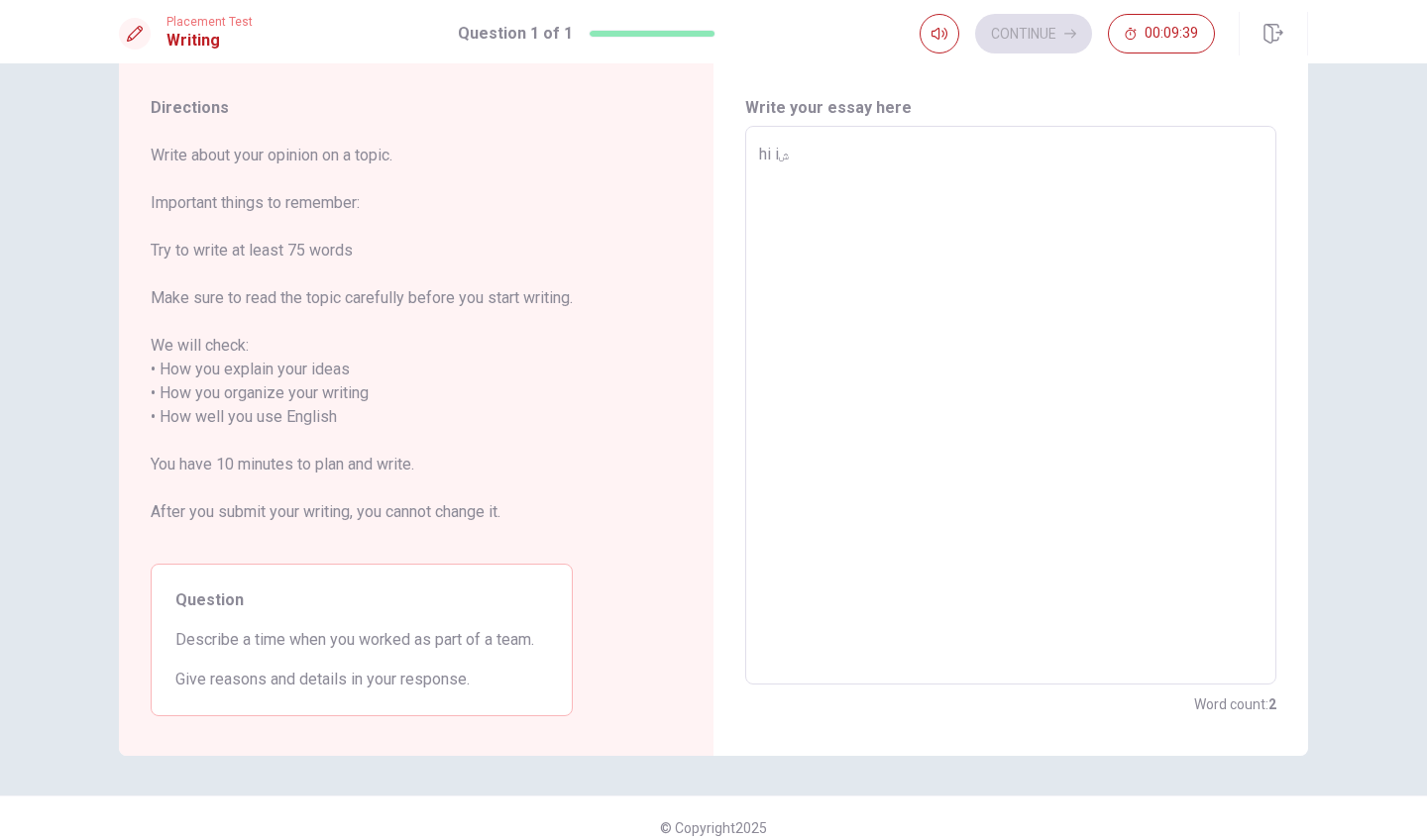 type on "x" 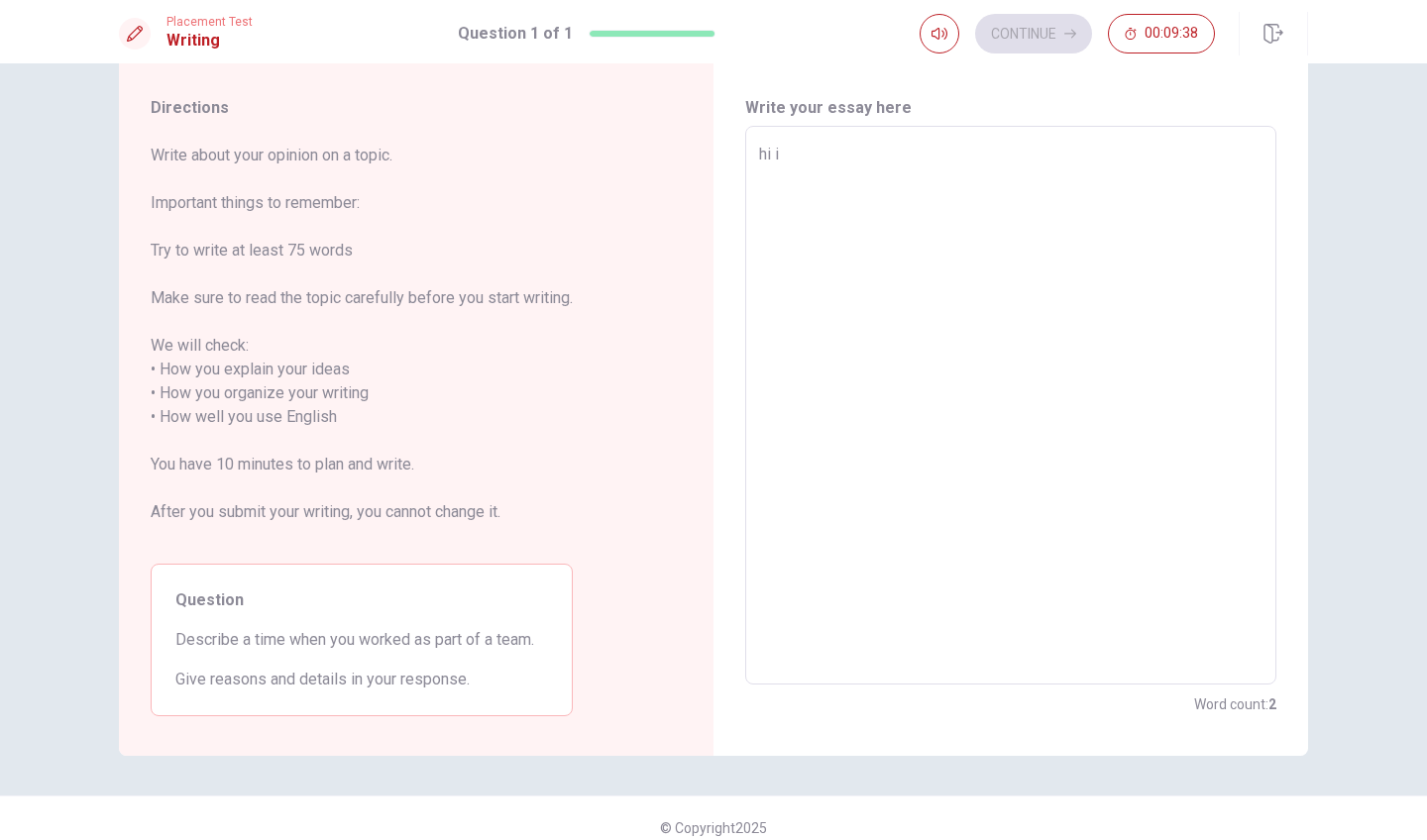 type on "x" 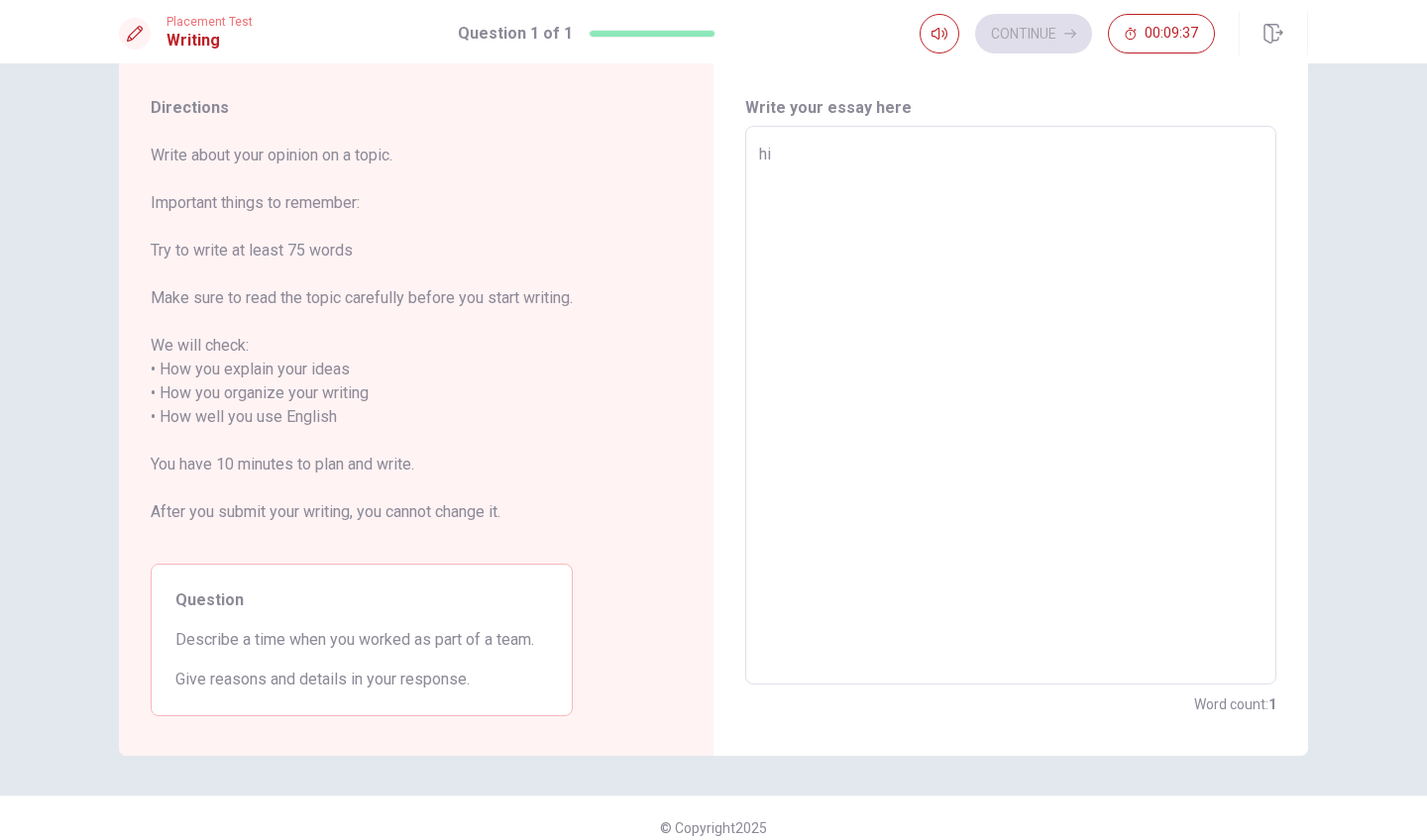 type on "hi i" 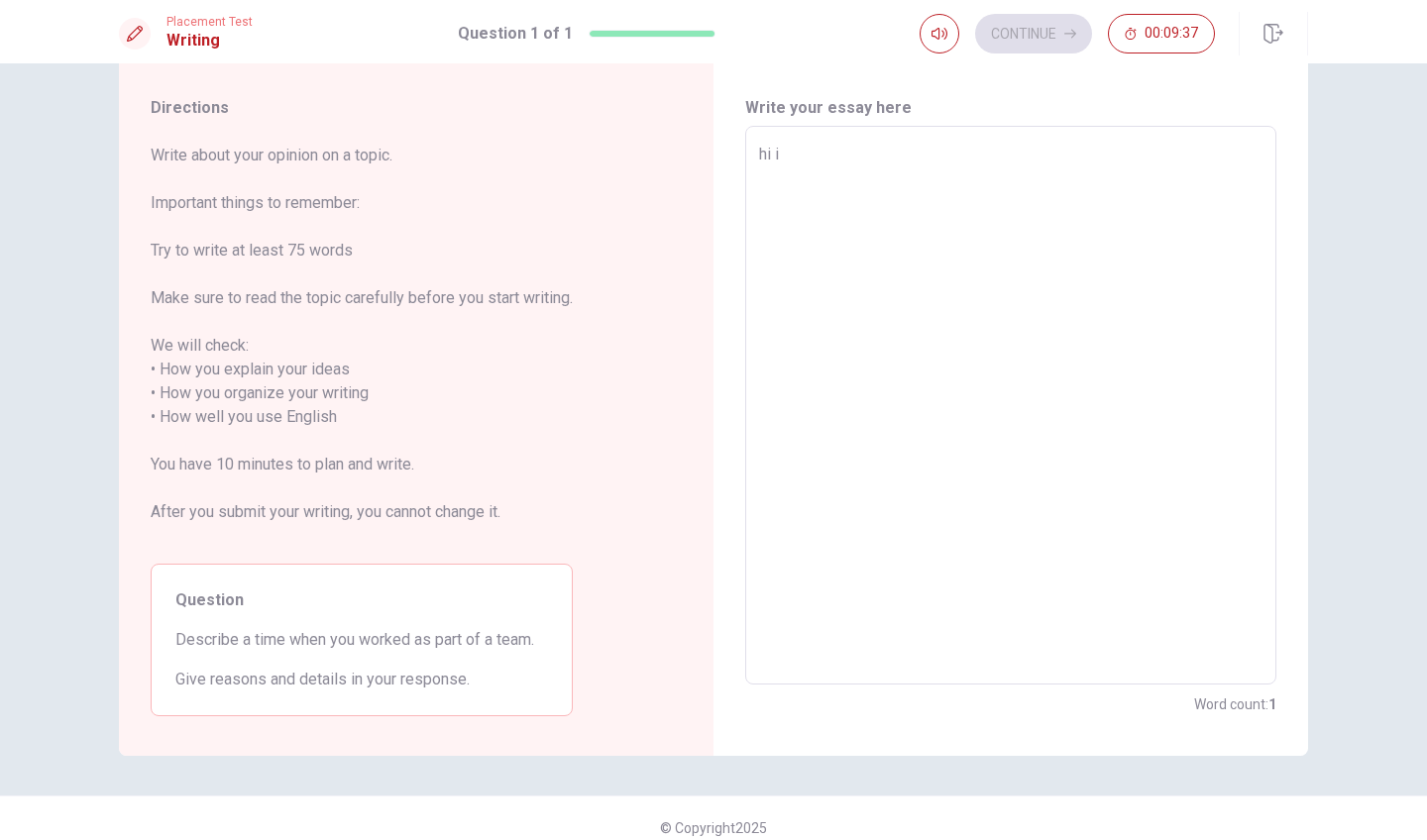 type on "x" 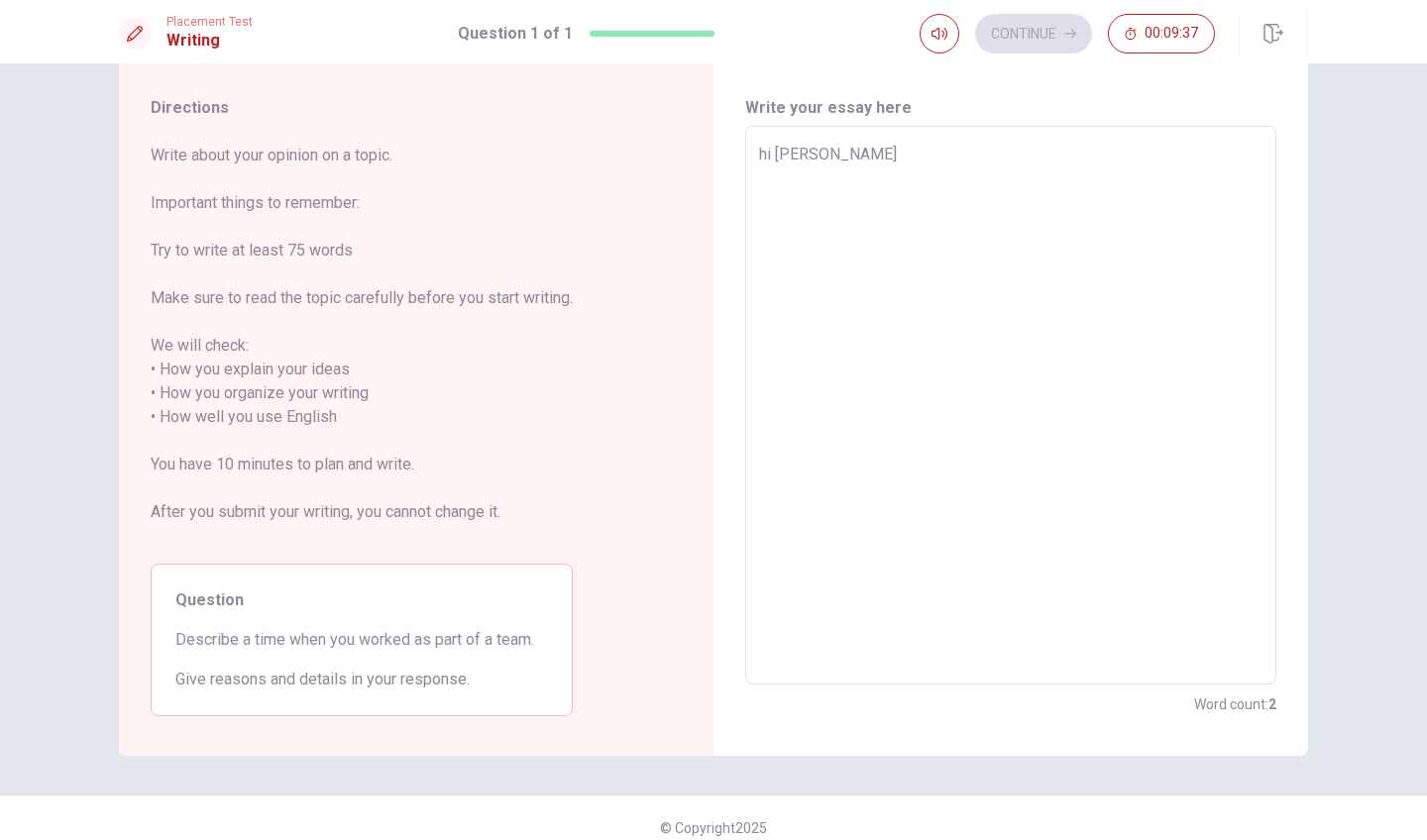 type on "hi [PERSON_NAME]" 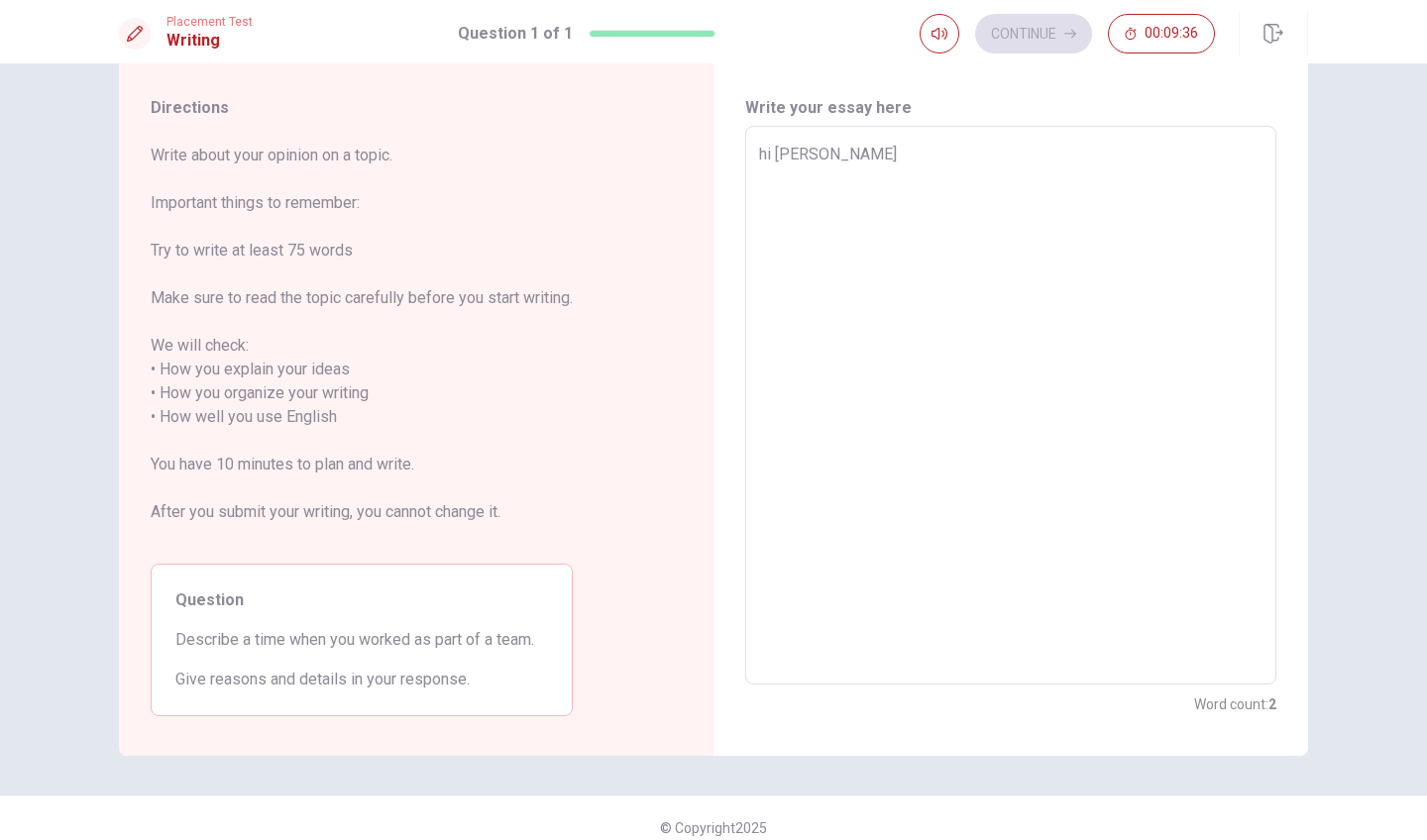 type on "x" 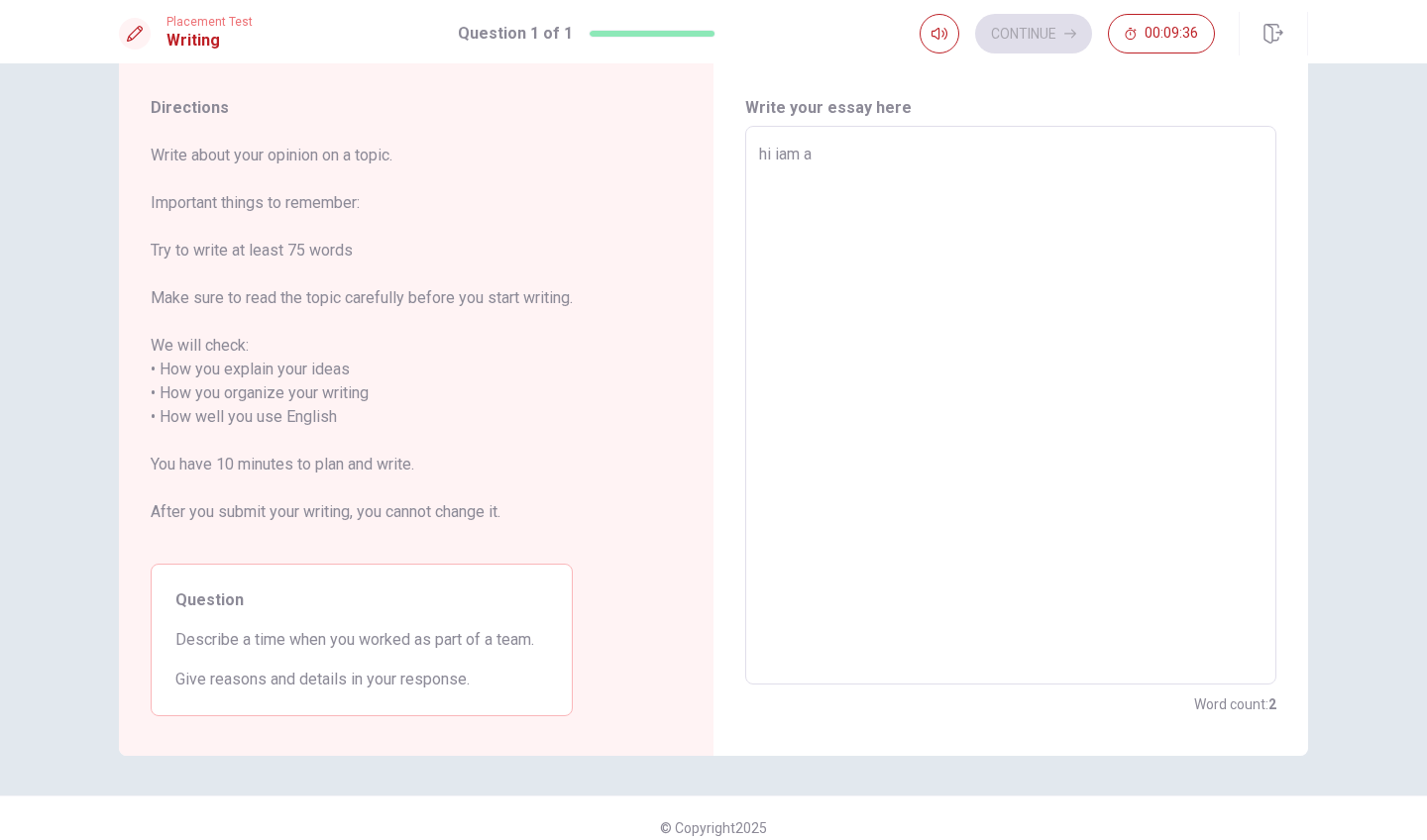 type on "x" 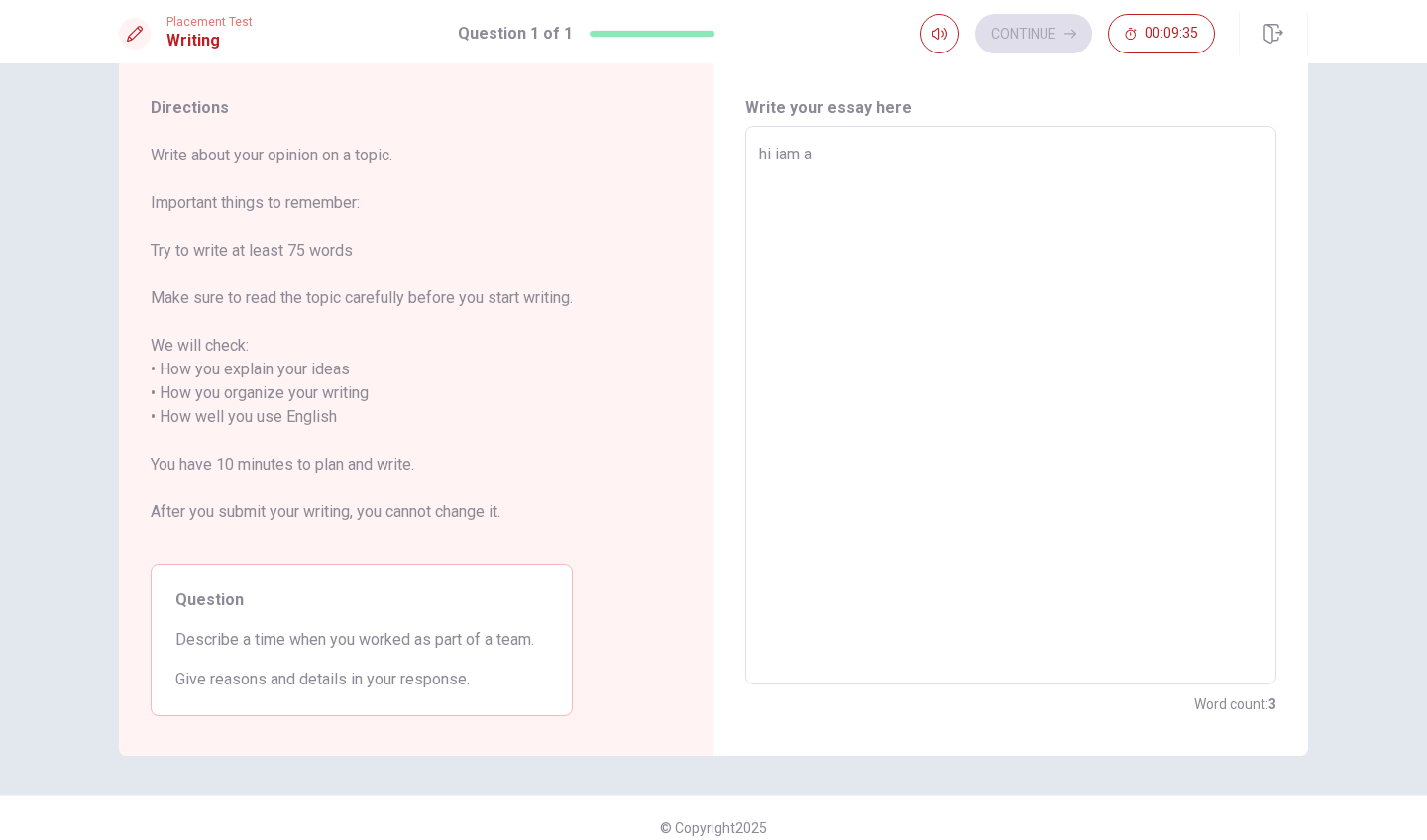 type on "hi iam ab" 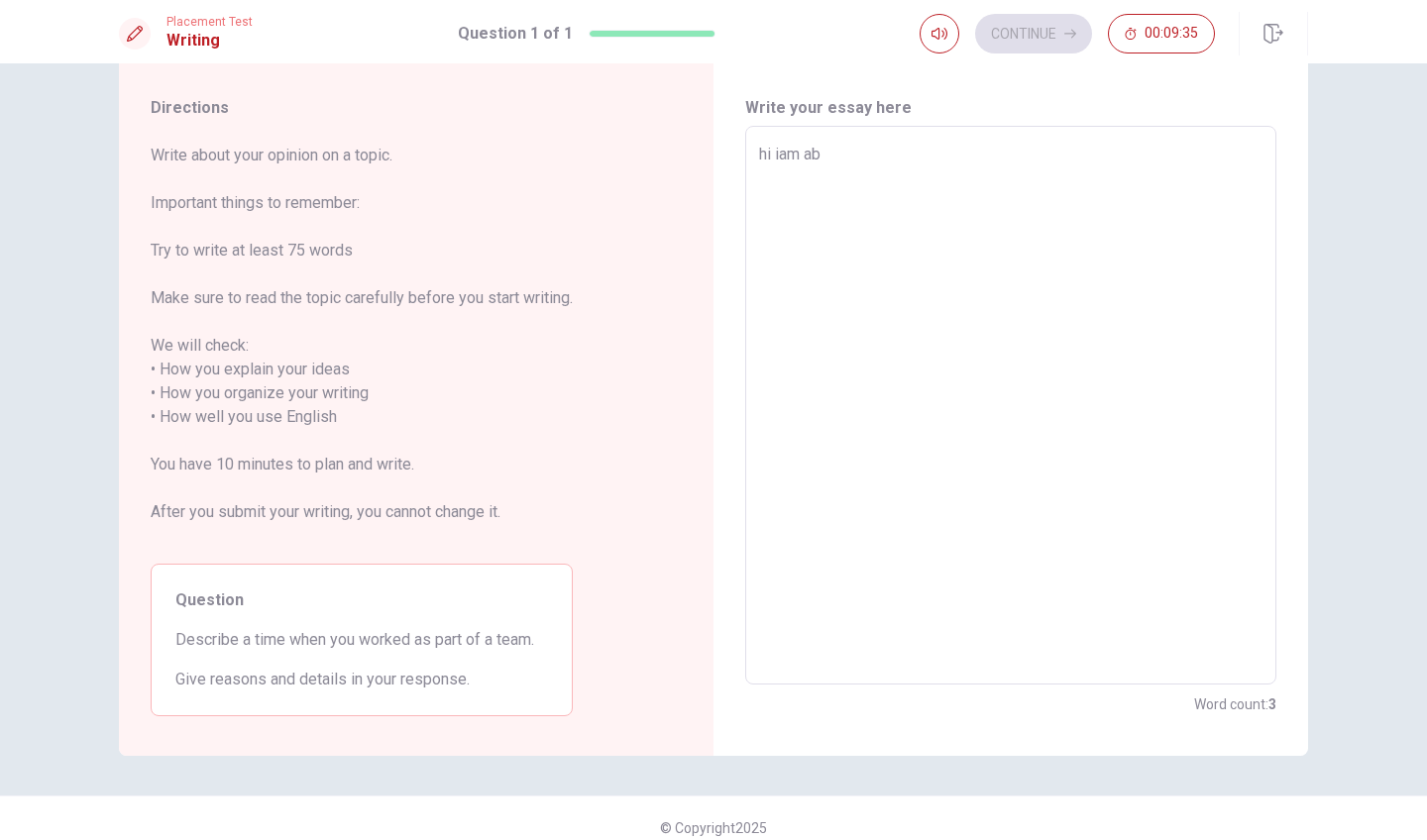 type on "x" 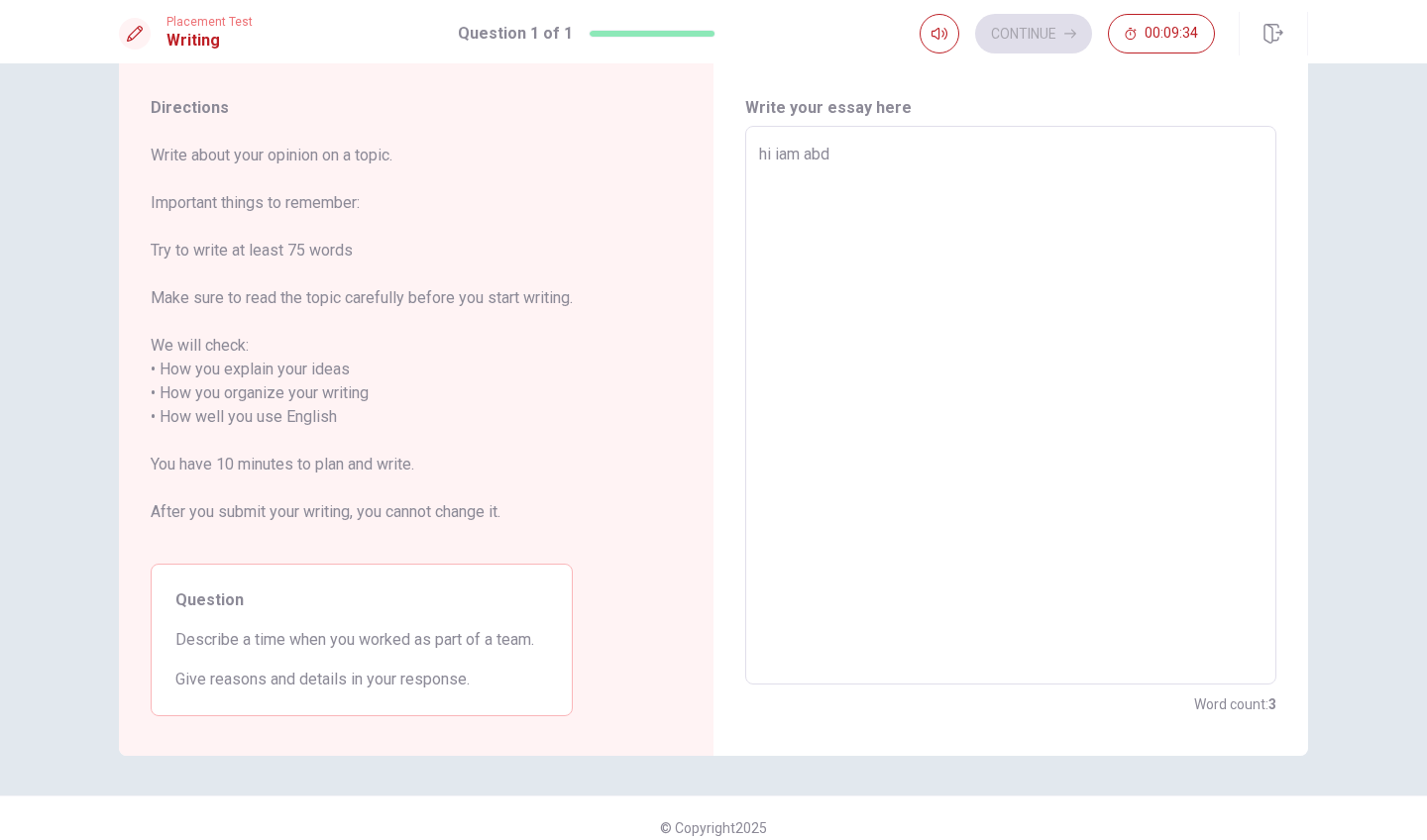 type on "x" 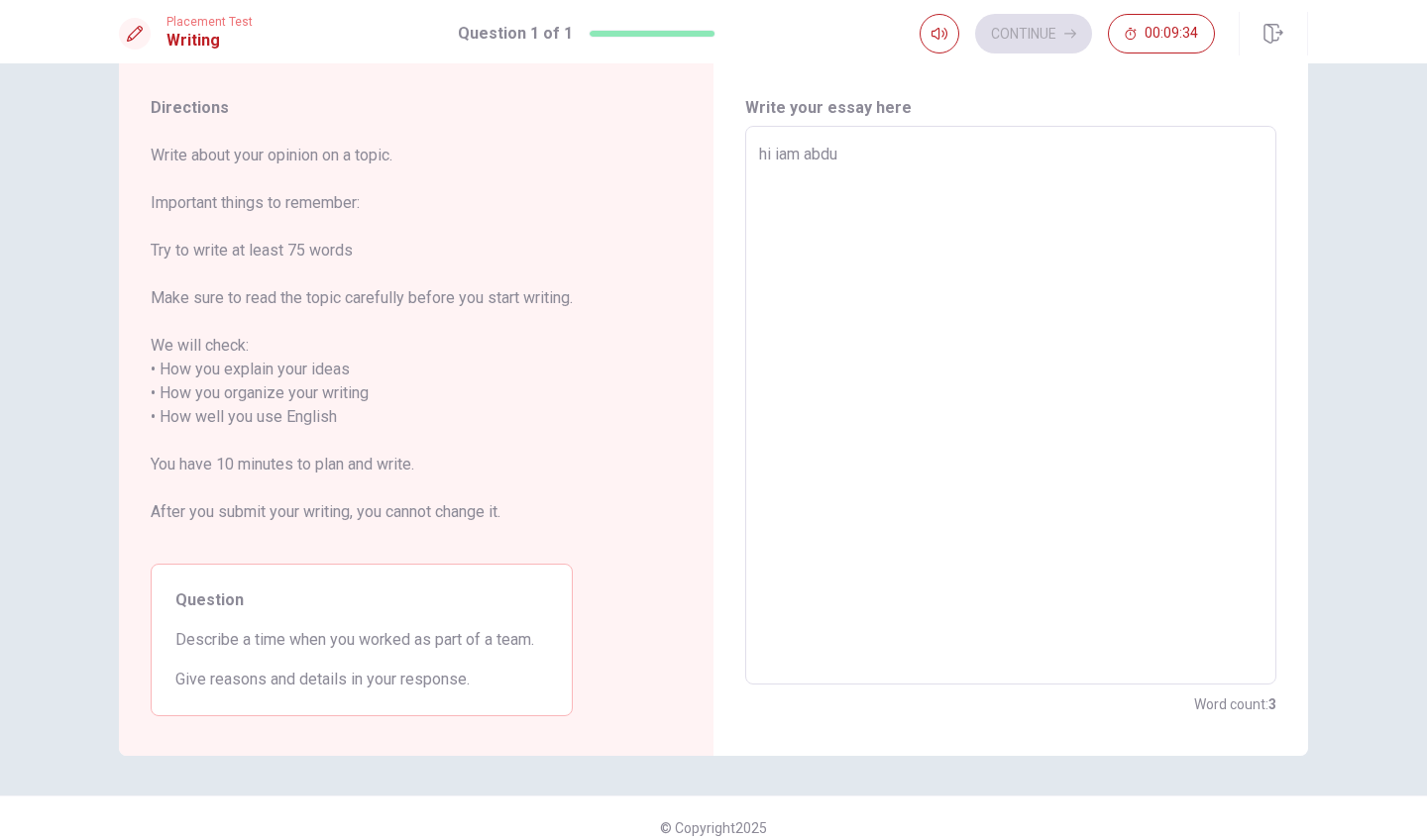 type on "hi [PERSON_NAME]" 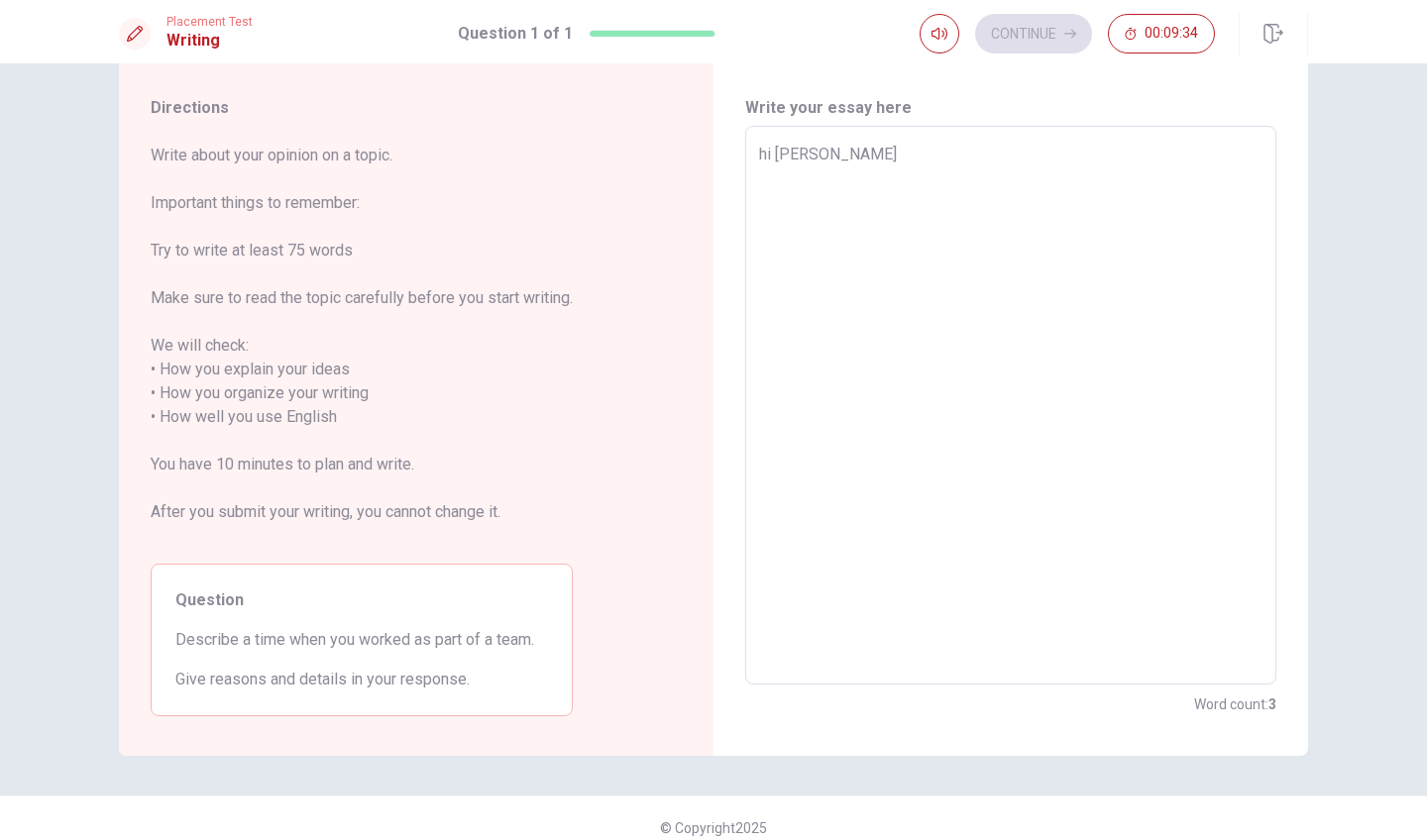 type on "x" 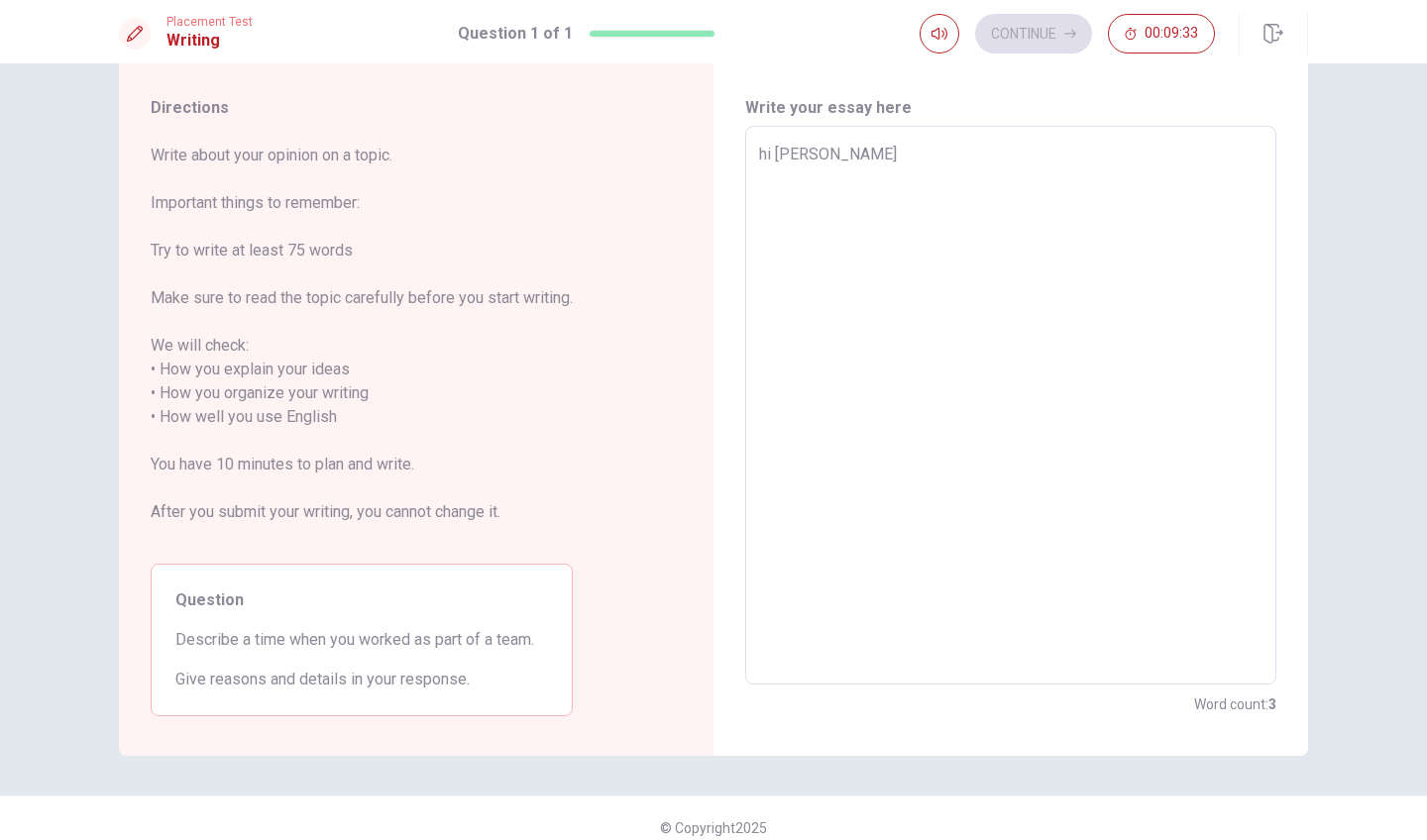 type on "hi [PERSON_NAME]" 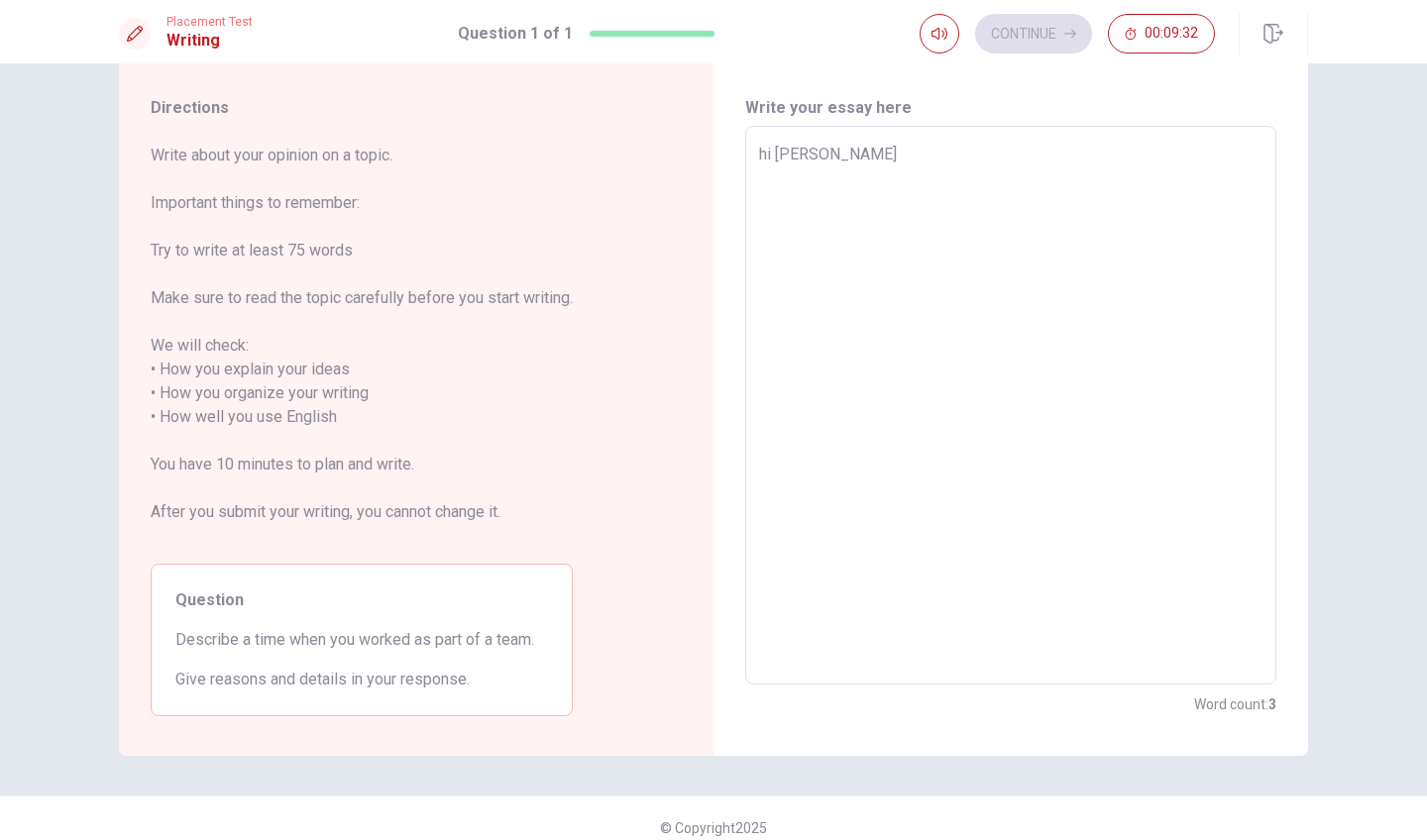type on "hi [PERSON_NAME]" 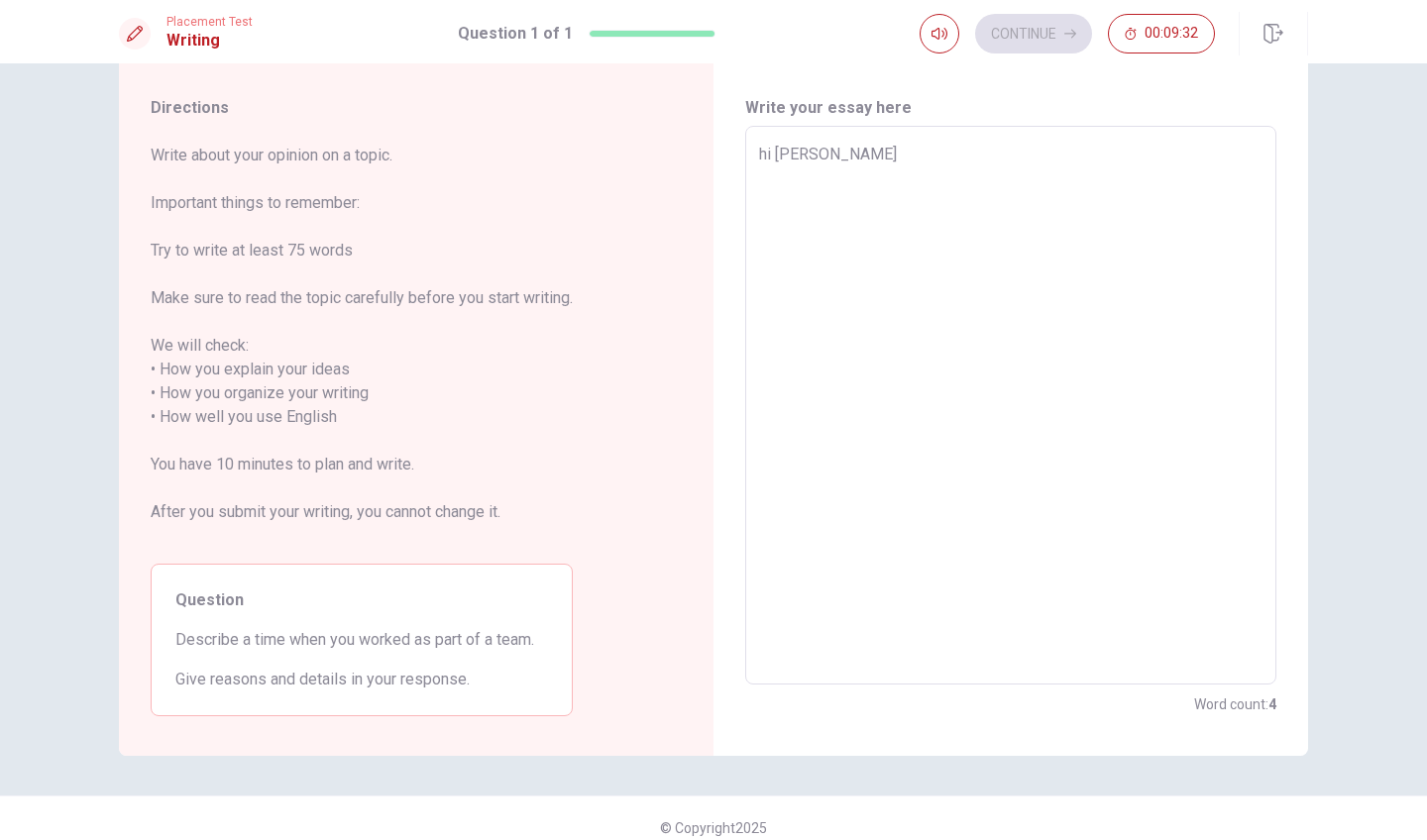 type on "x" 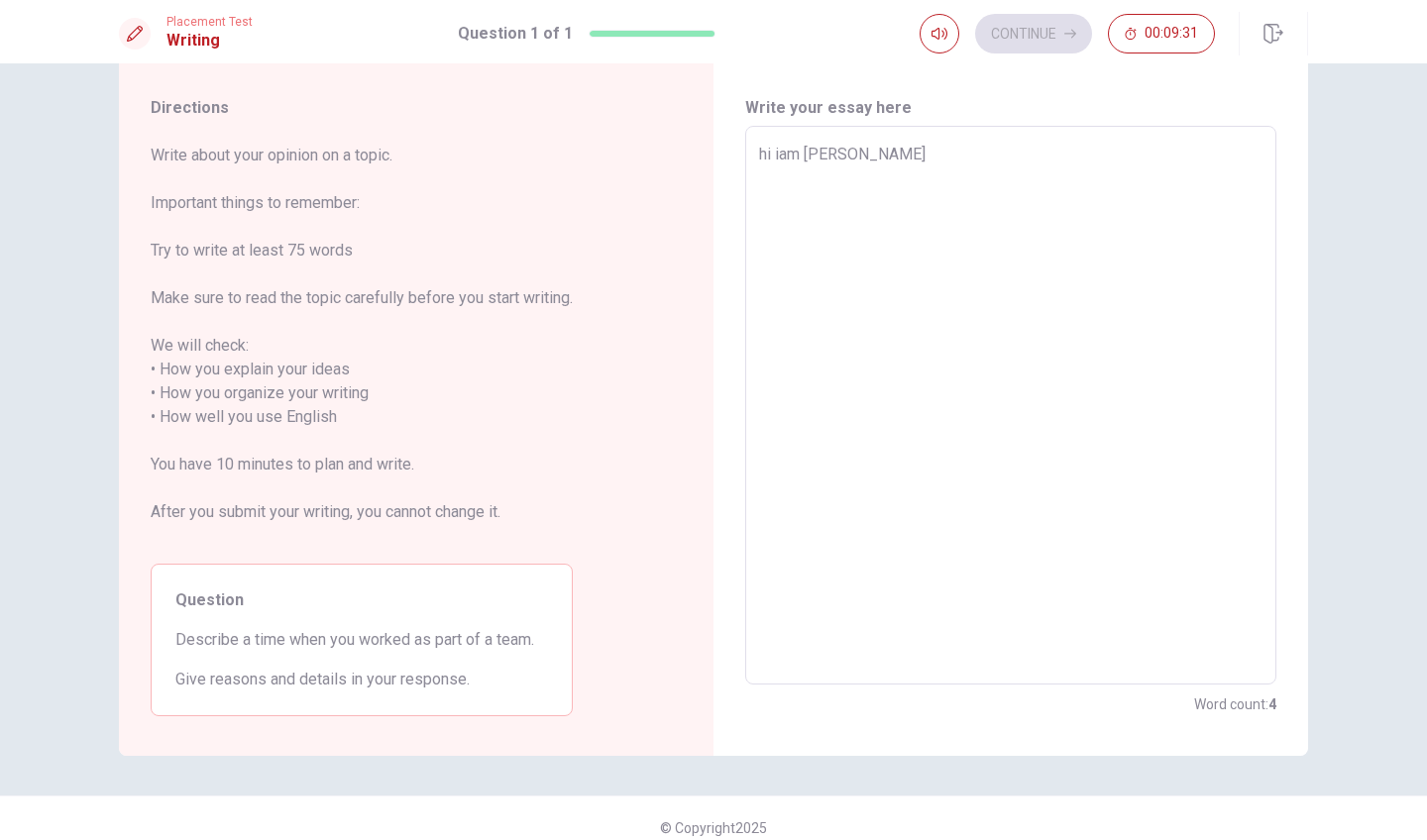 type on "x" 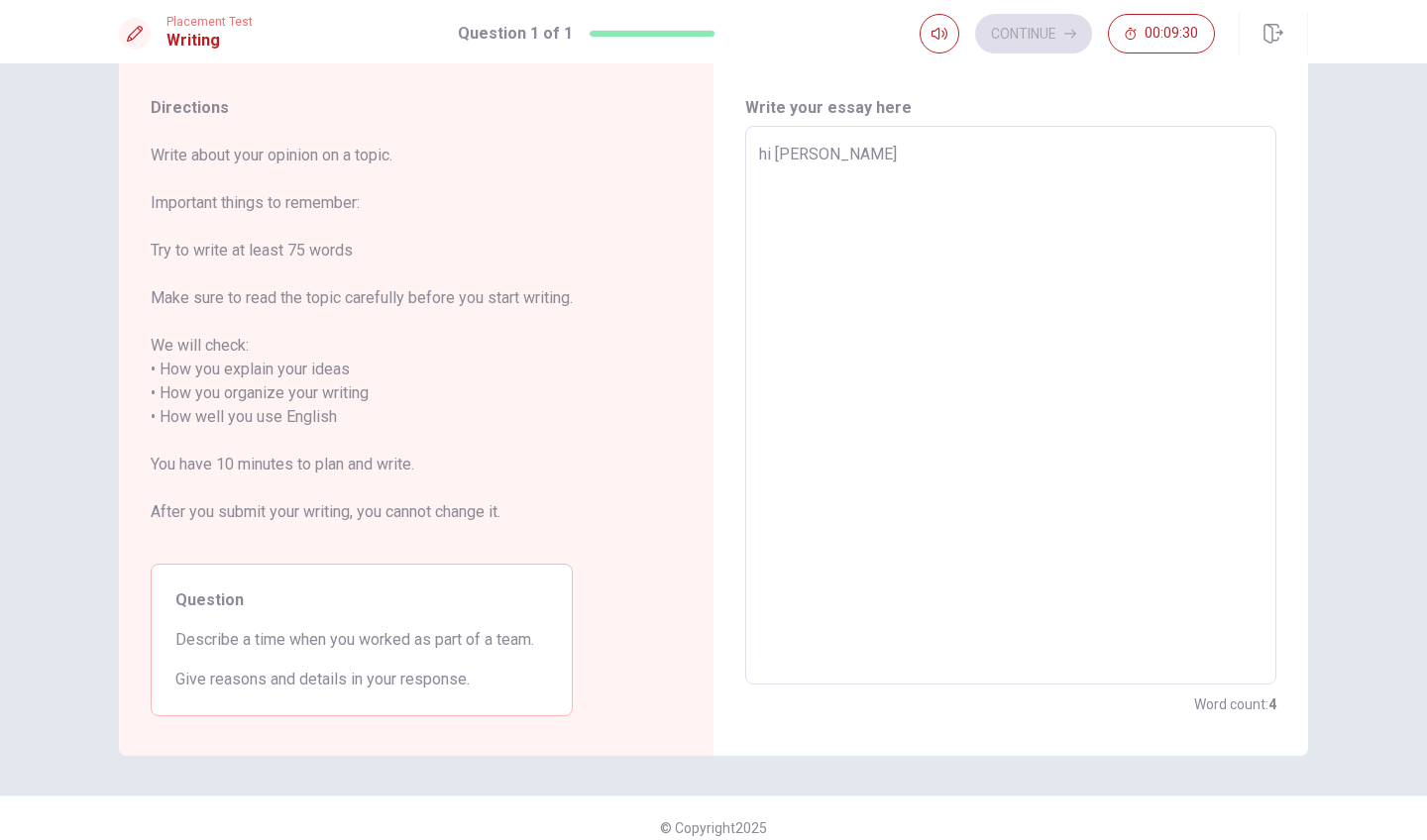 type on "x" 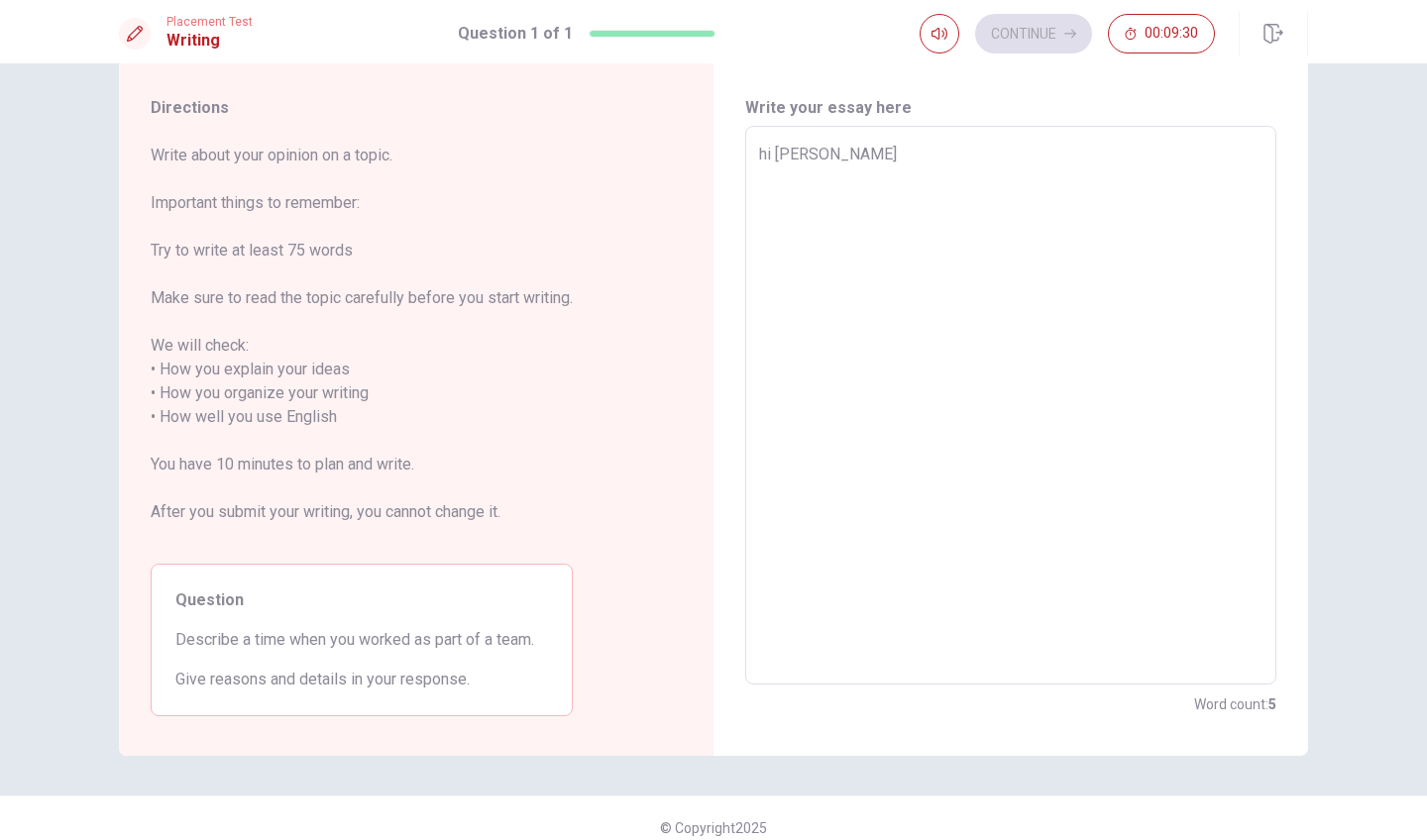 type on "x" 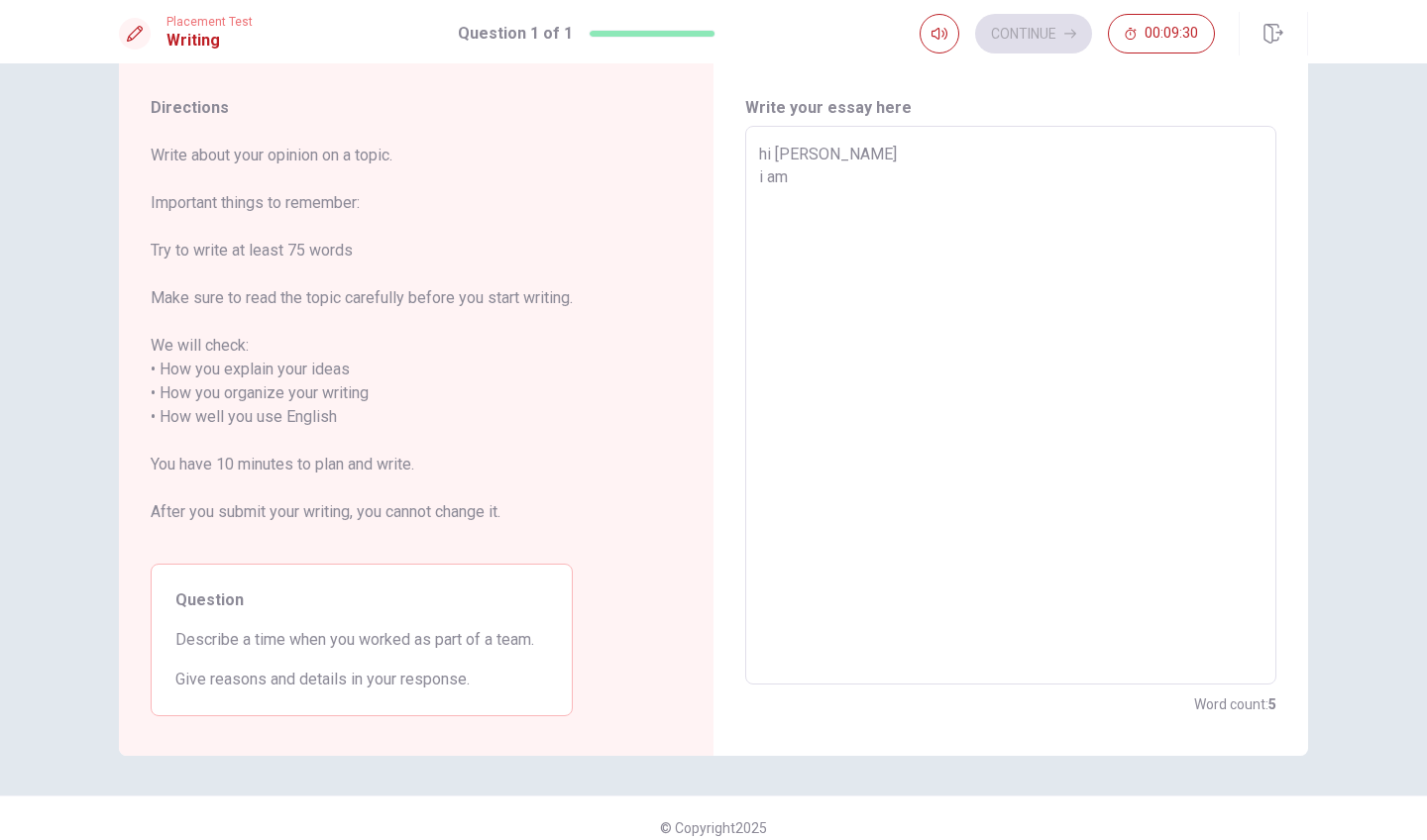 type on "x" 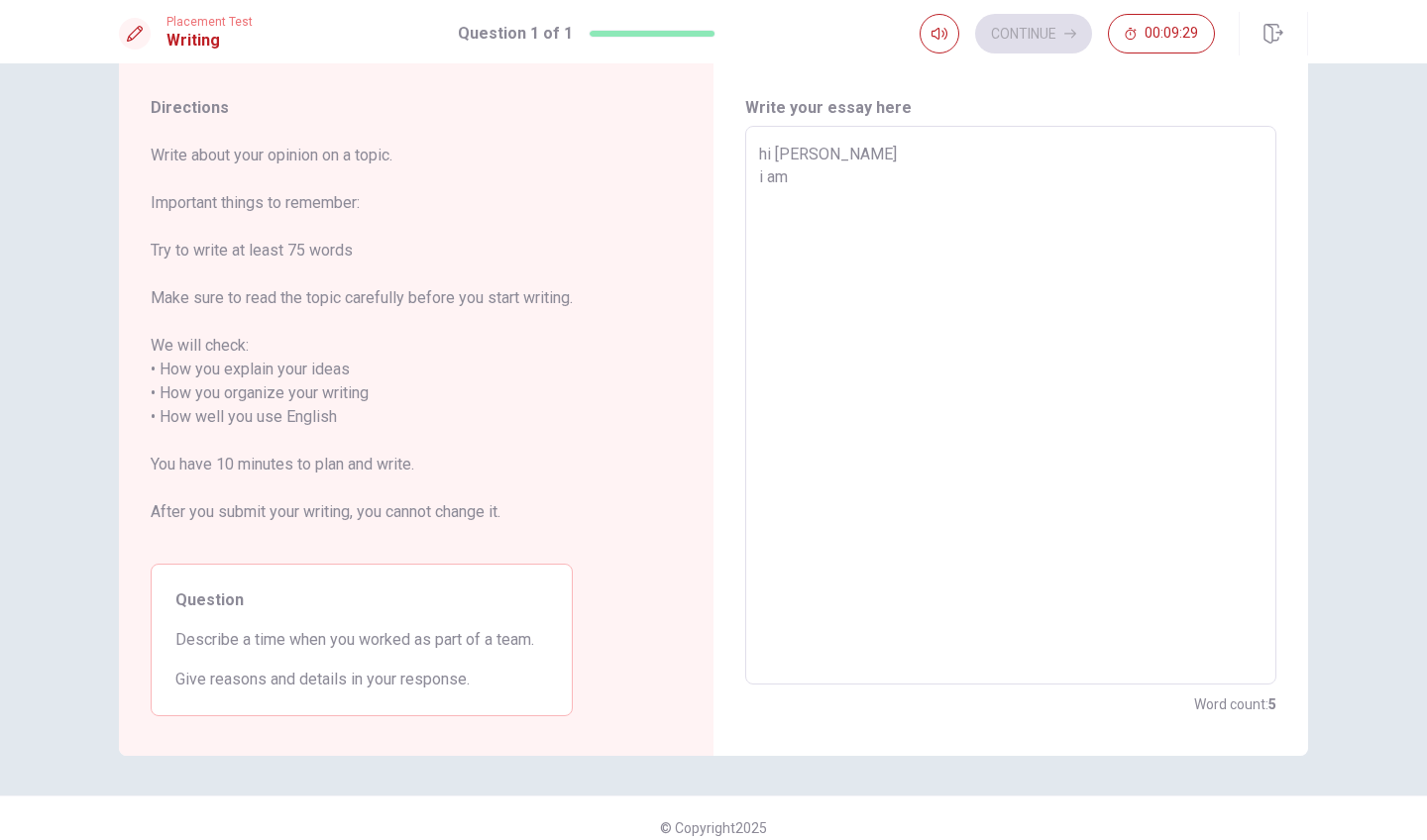 type on "hi [PERSON_NAME]
i am" 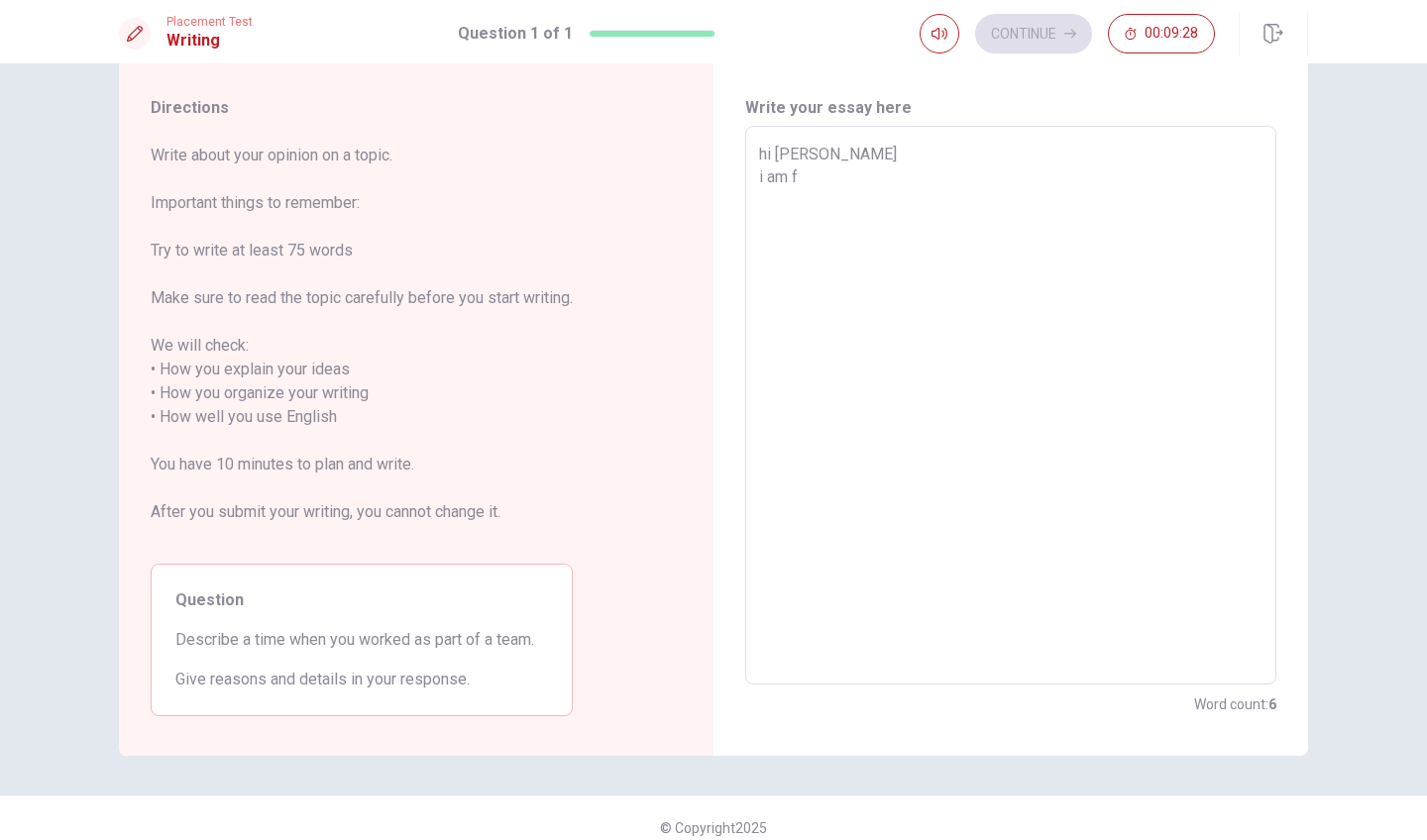 type on "x" 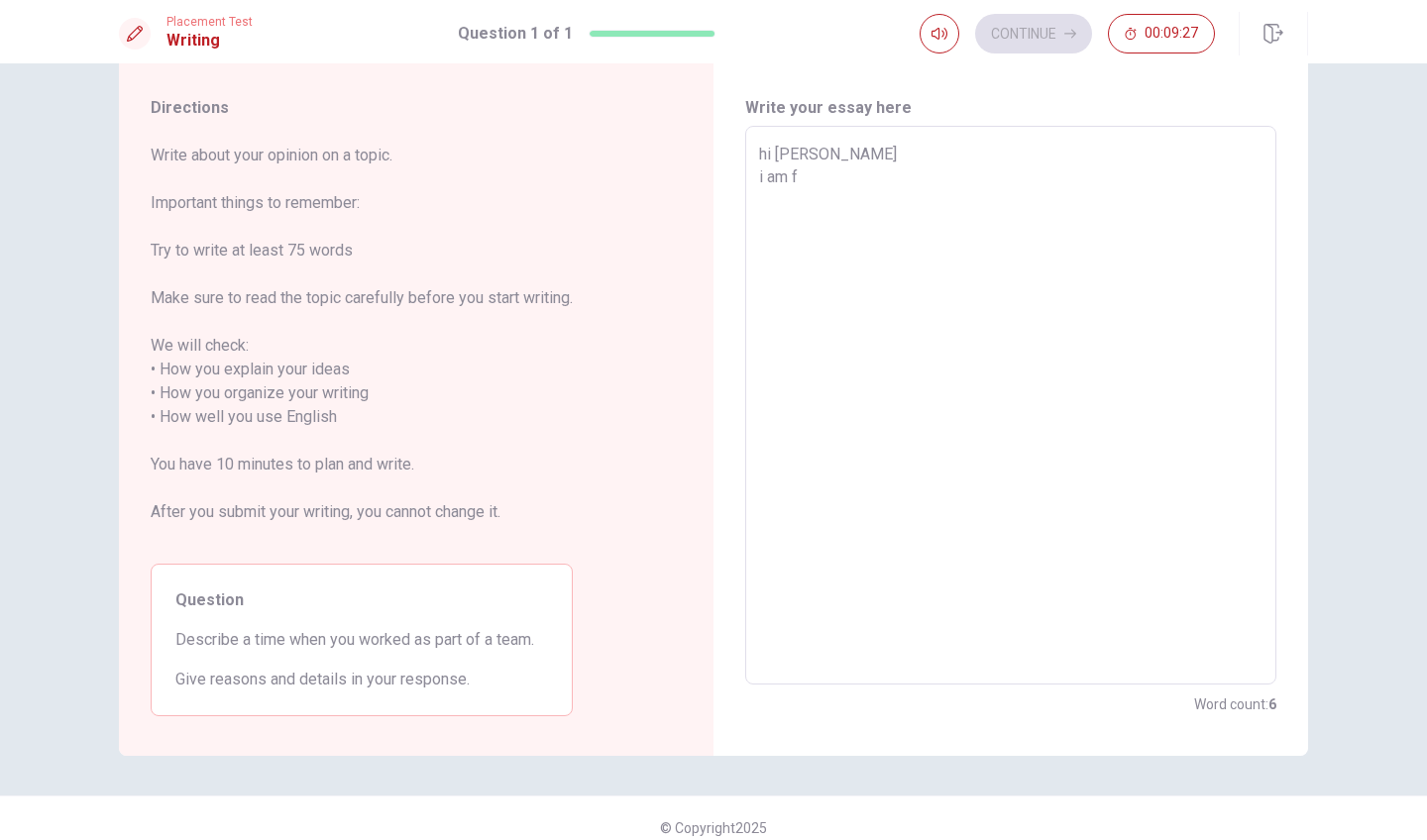 type on "hi [PERSON_NAME]
i am fr" 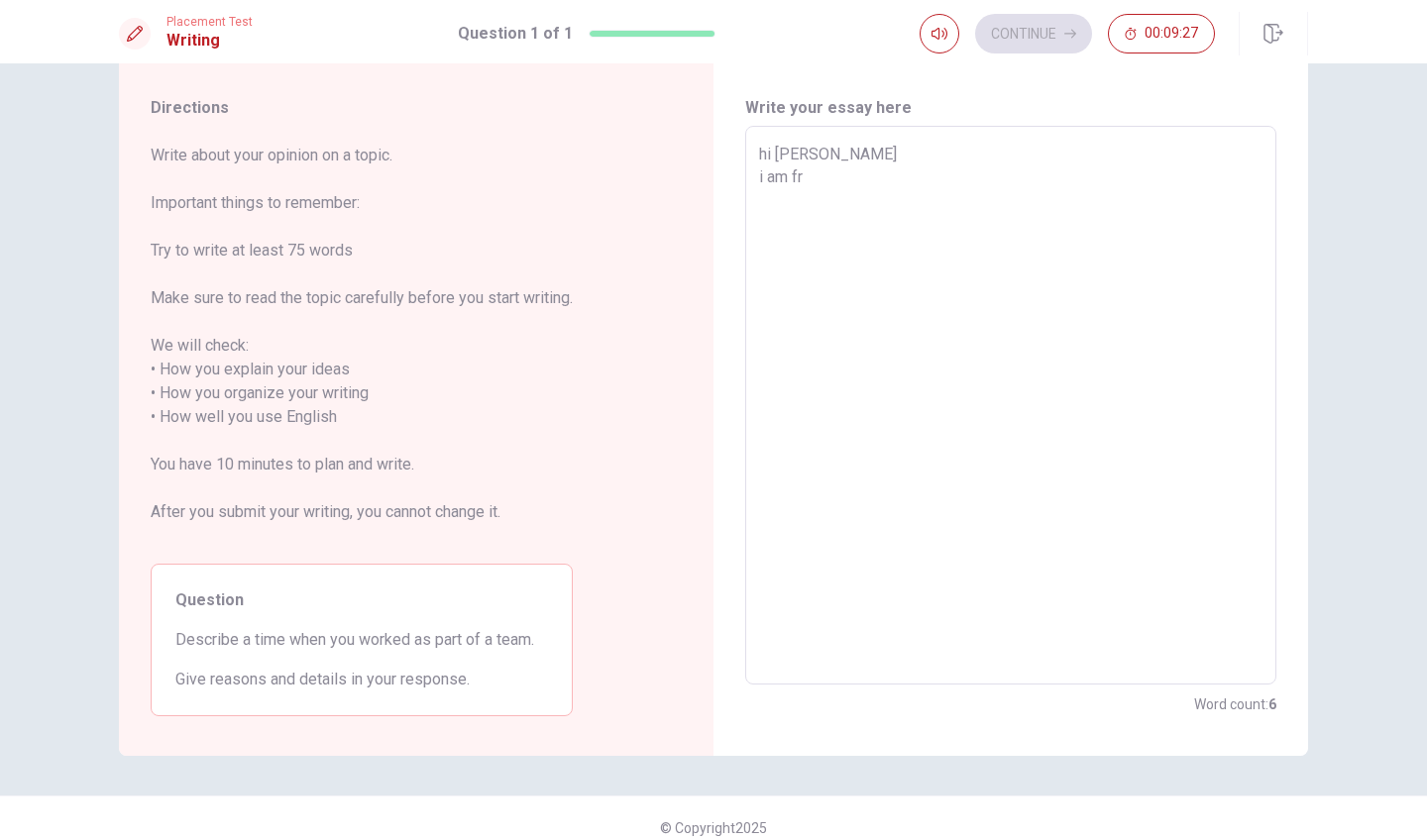 type on "x" 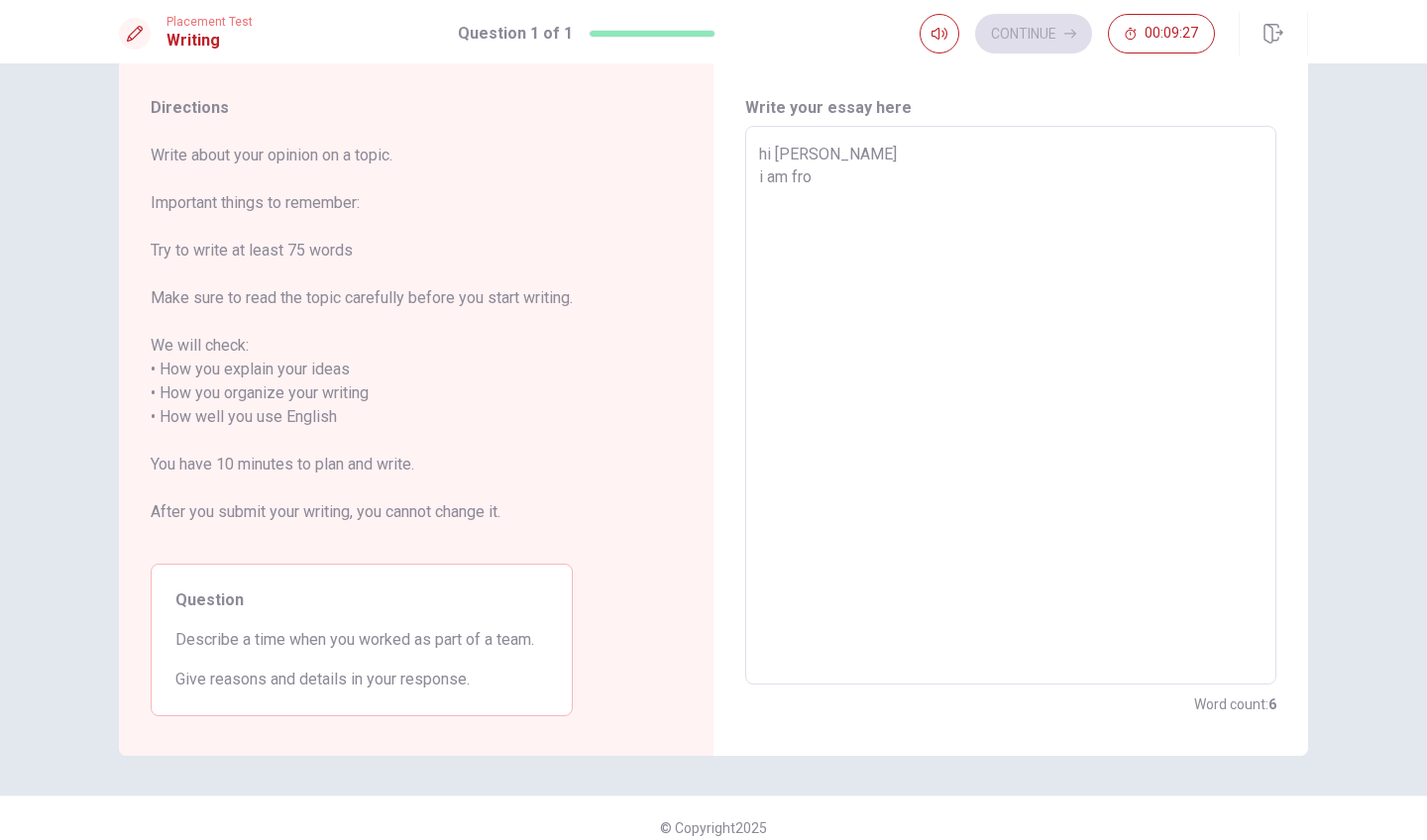 type on "x" 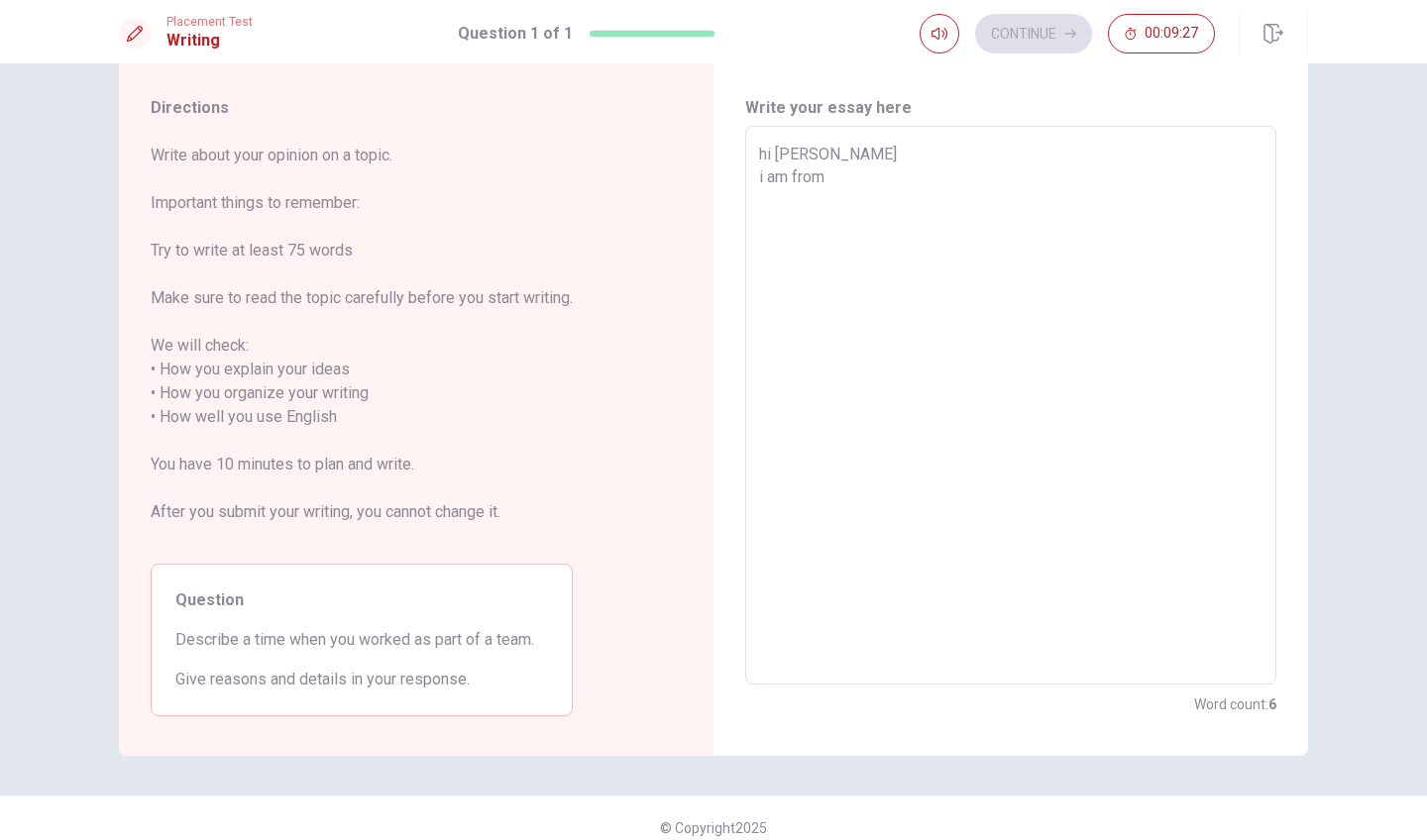 type on "x" 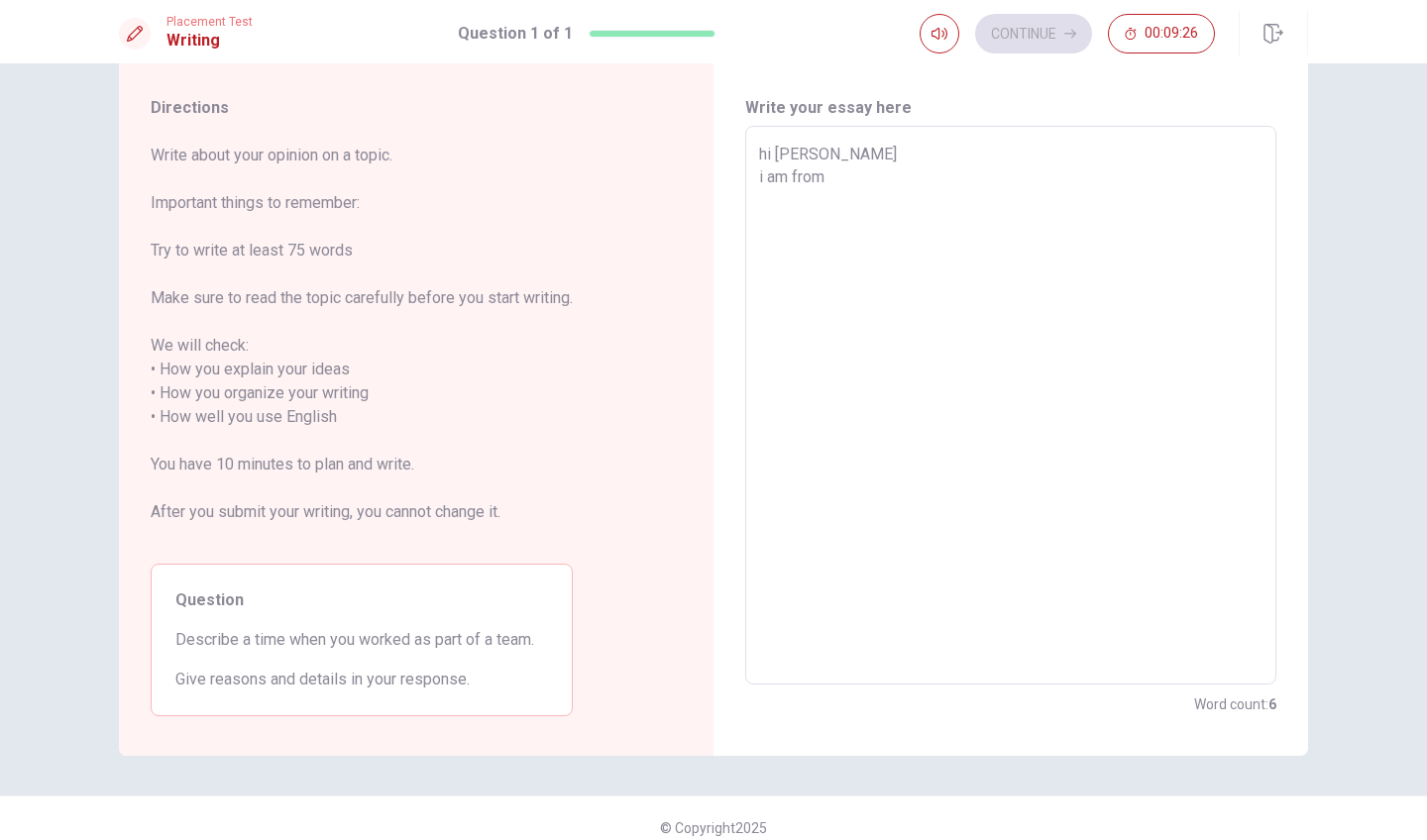 type on "hi [PERSON_NAME]
i am from s" 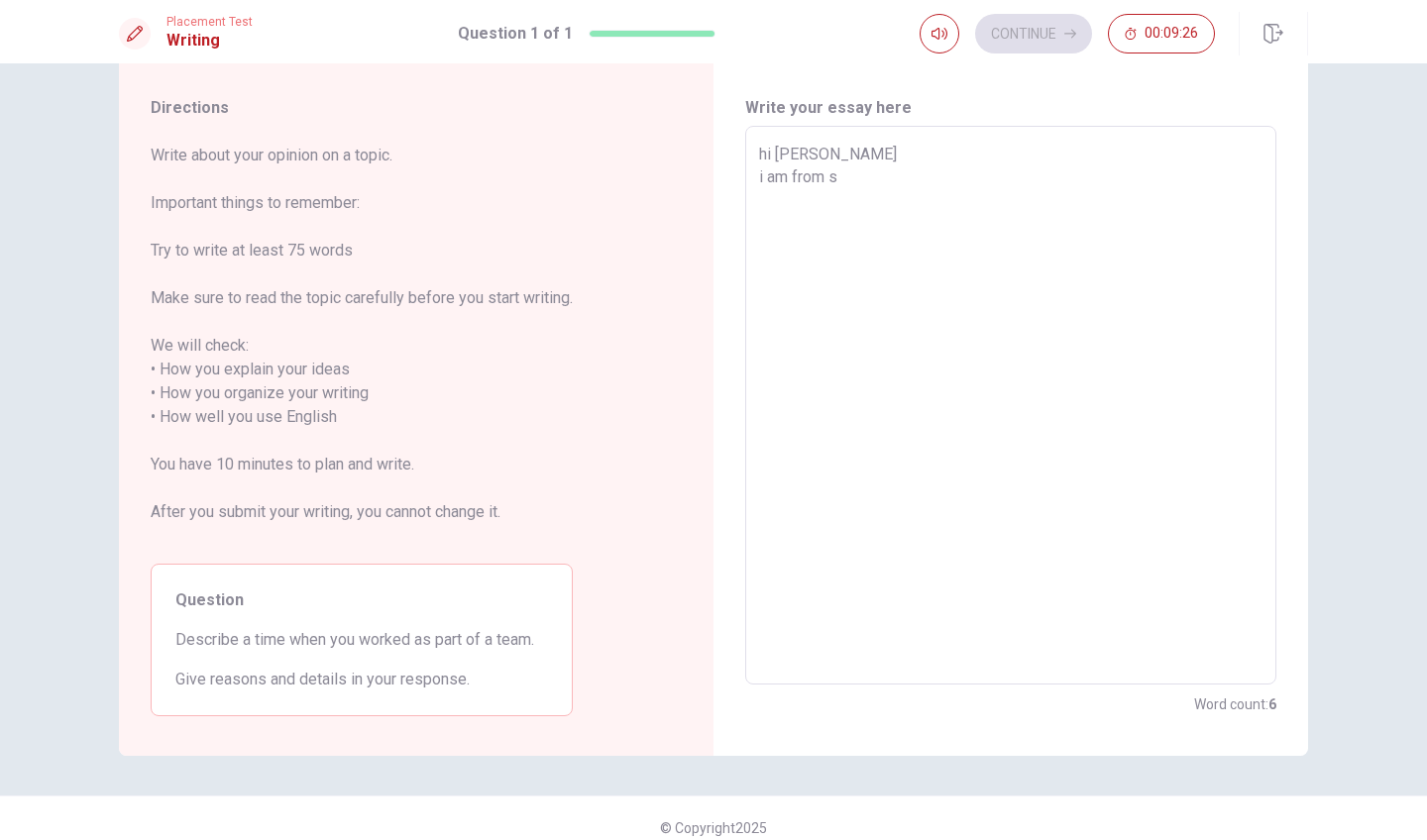 type on "x" 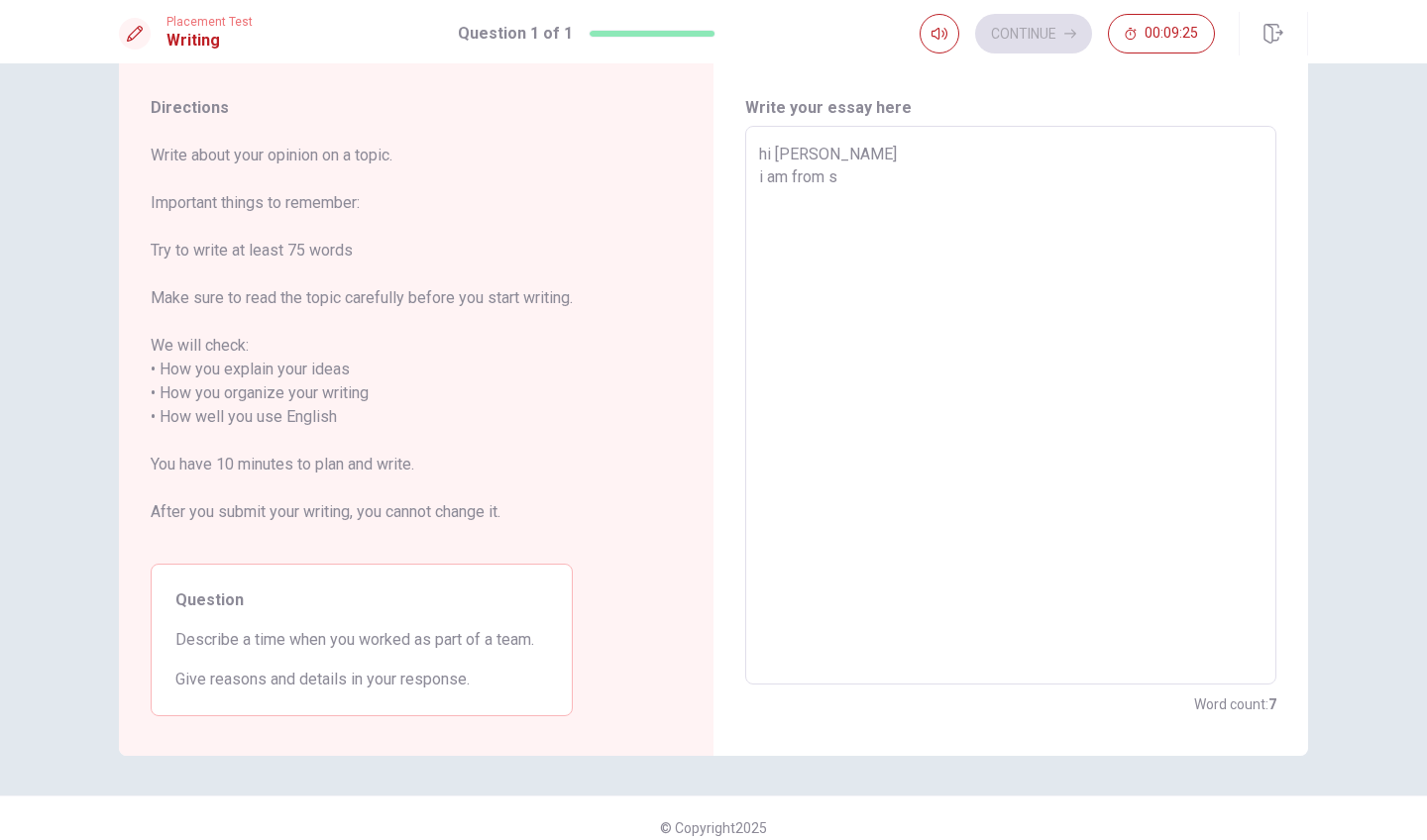 type on "hi [PERSON_NAME]
i am from [DEMOGRAPHIC_DATA]" 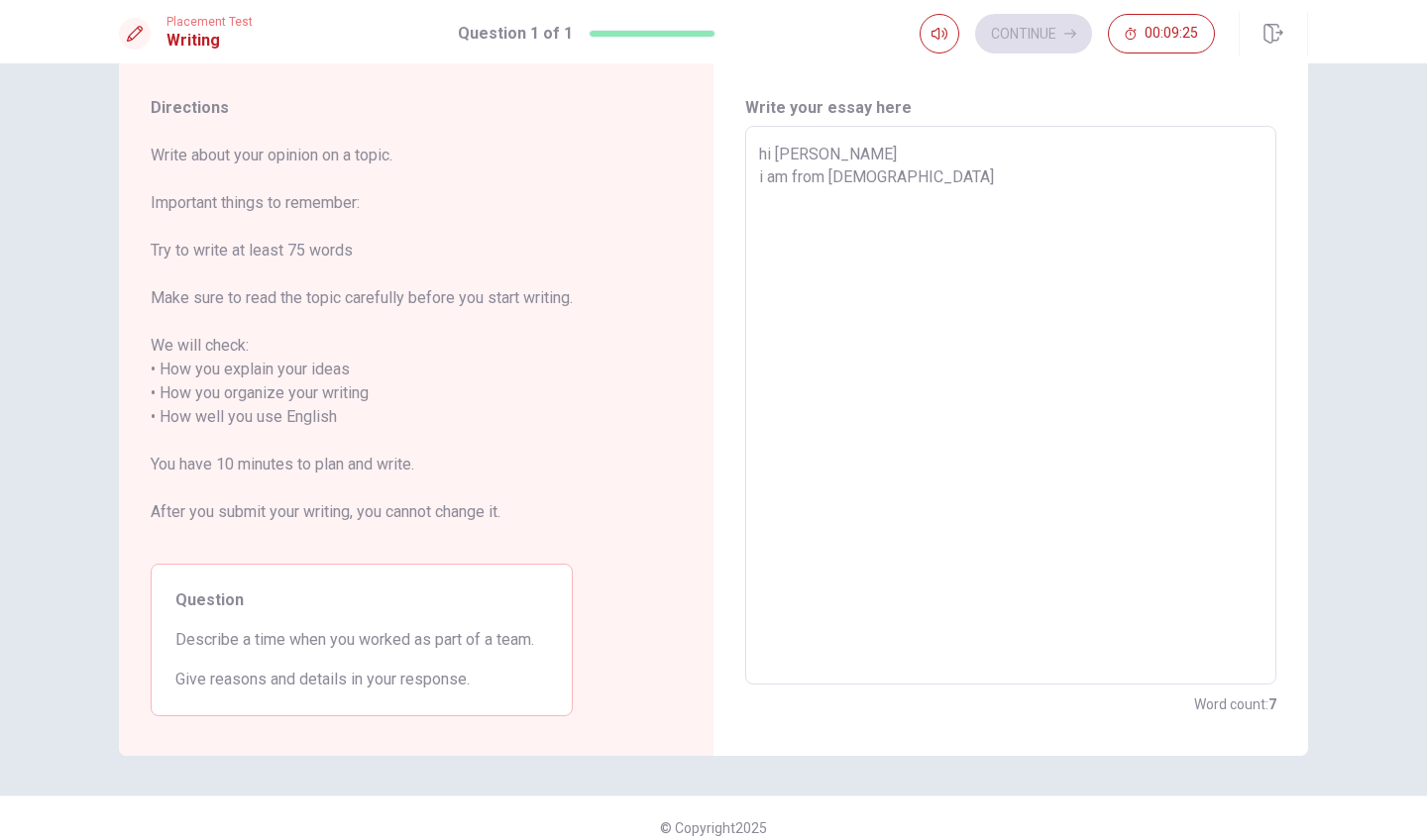 type on "hi [PERSON_NAME]
i am from [DEMOGRAPHIC_DATA]" 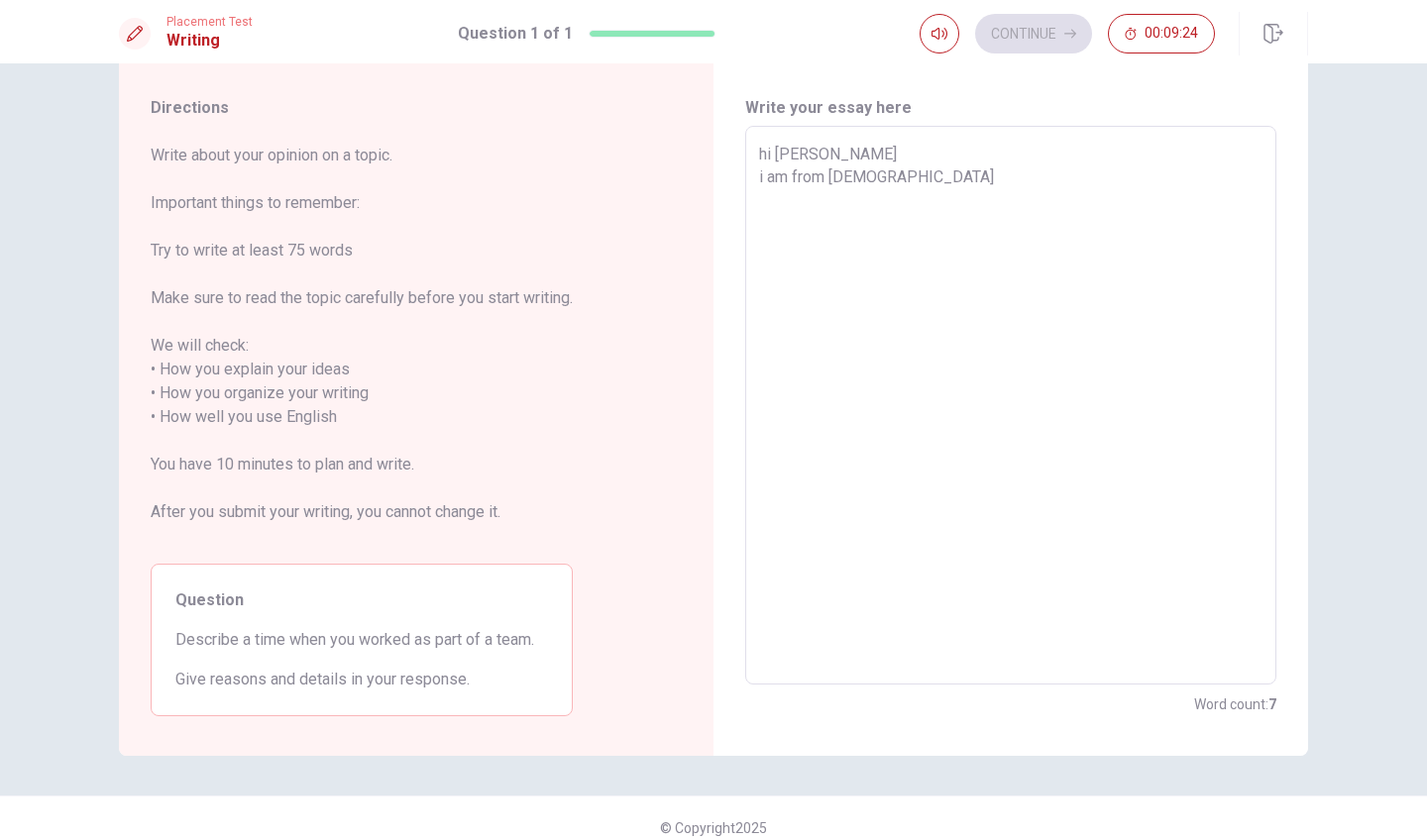 type on "hi [PERSON_NAME]
i am from saud" 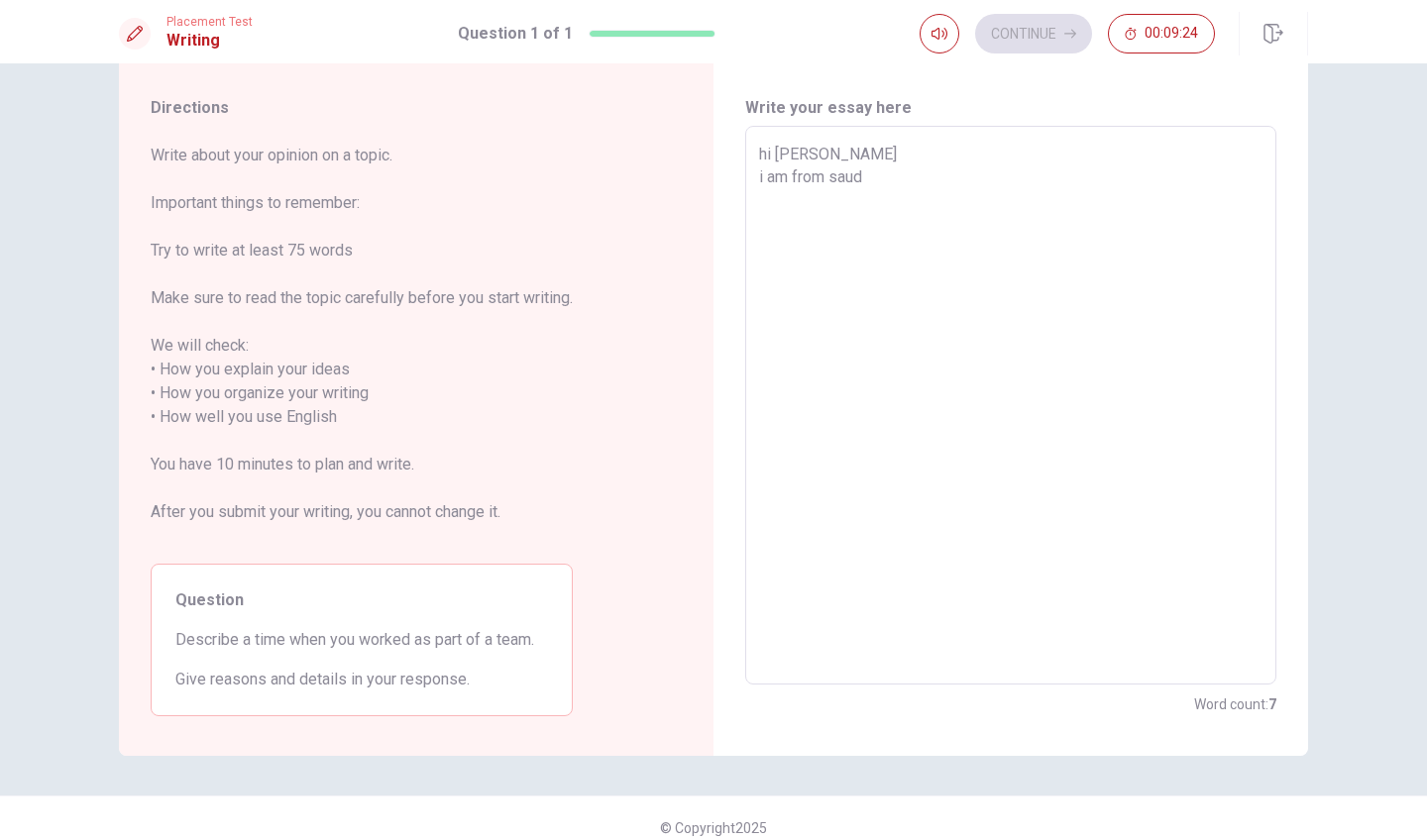type on "x" 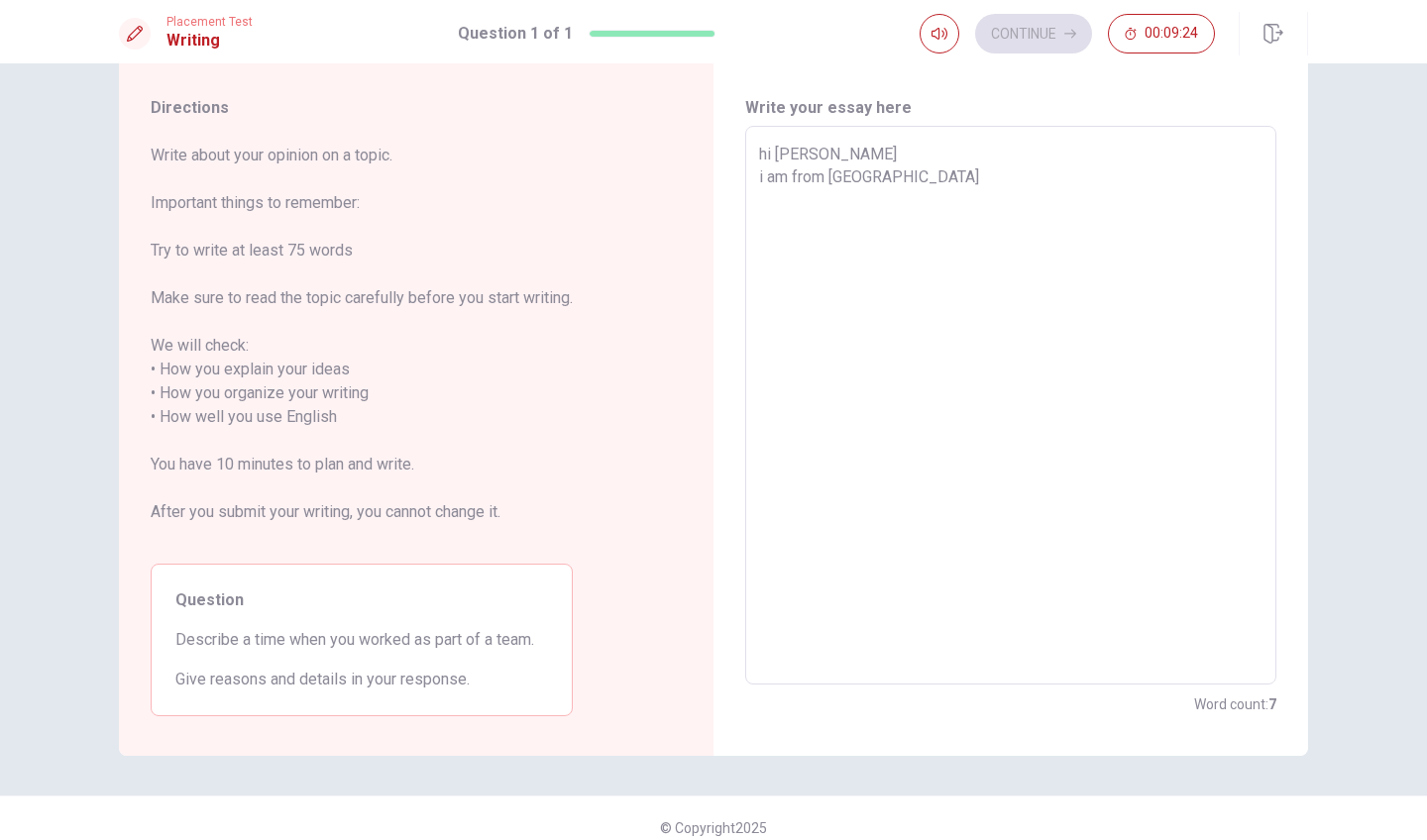 type on "x" 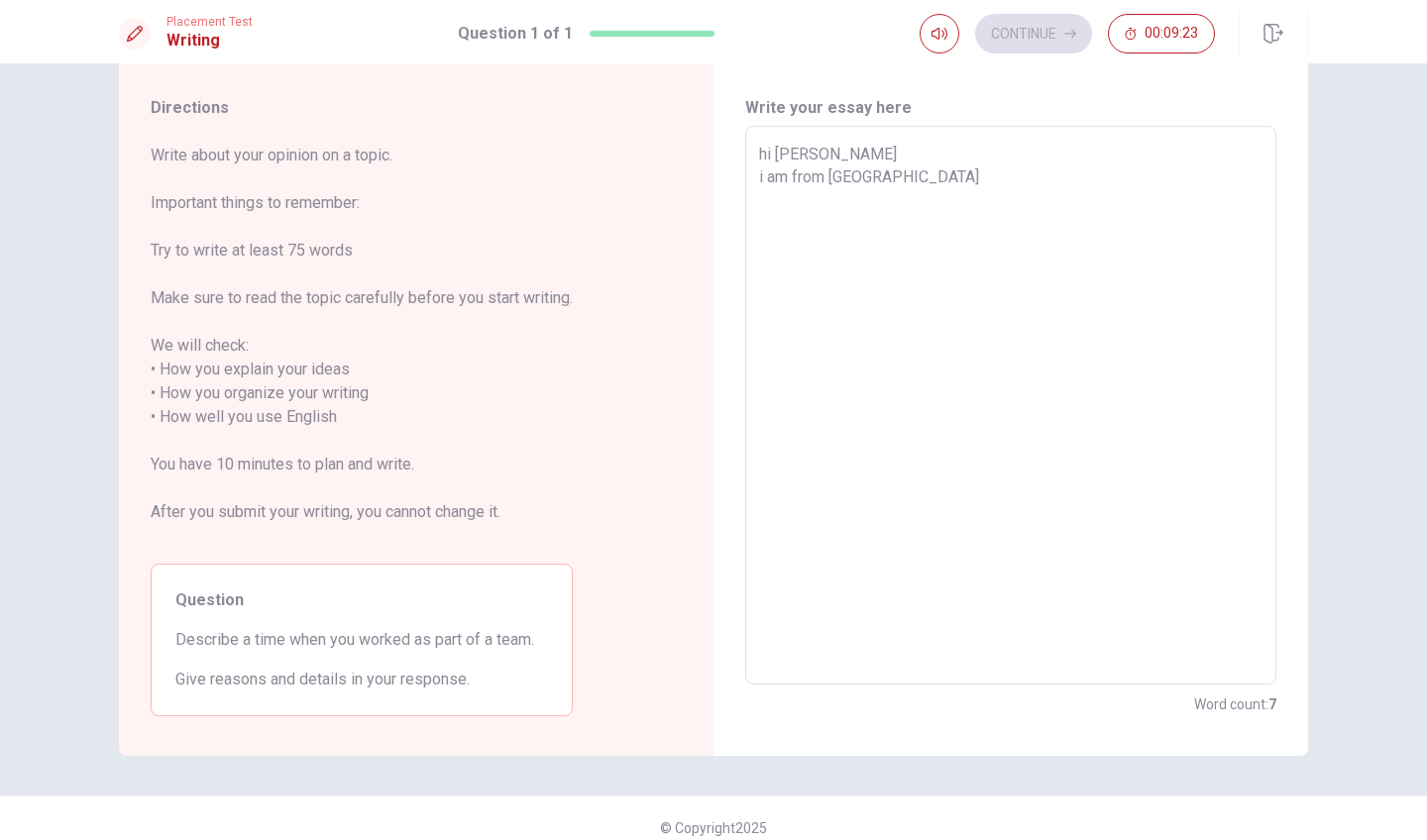 type on "x" 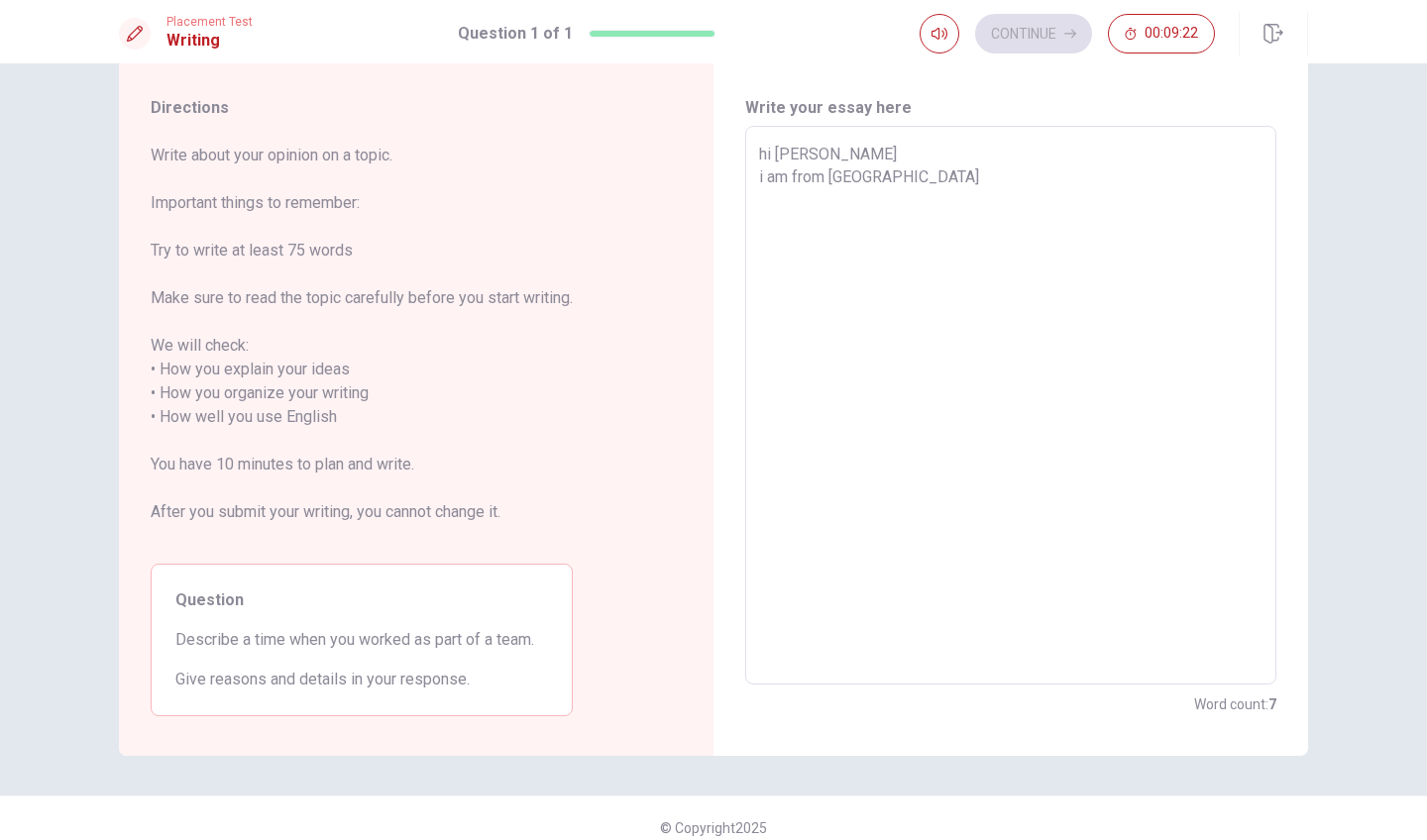 type on "hi [PERSON_NAME]
i am from [GEOGRAPHIC_DATA] a" 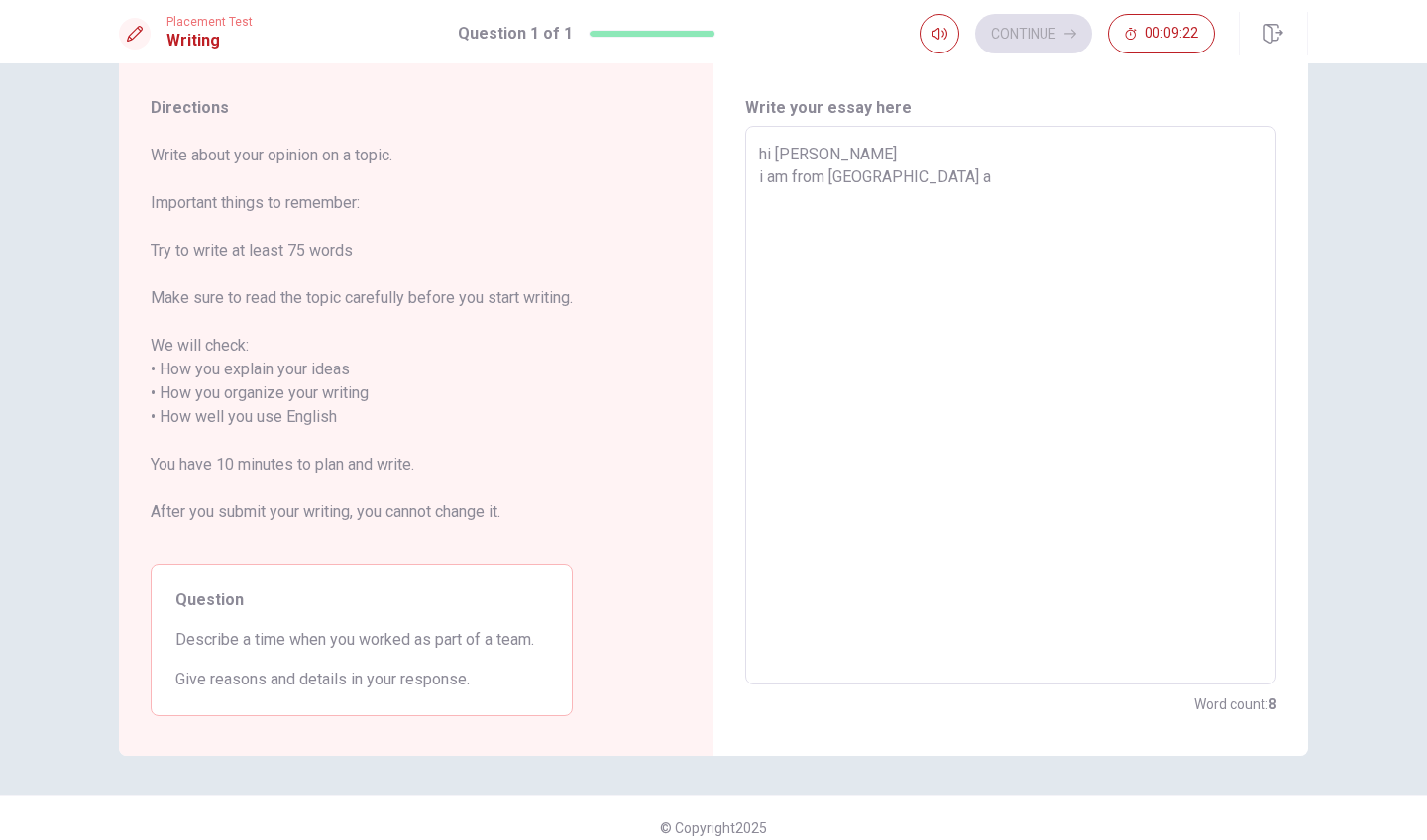 type on "x" 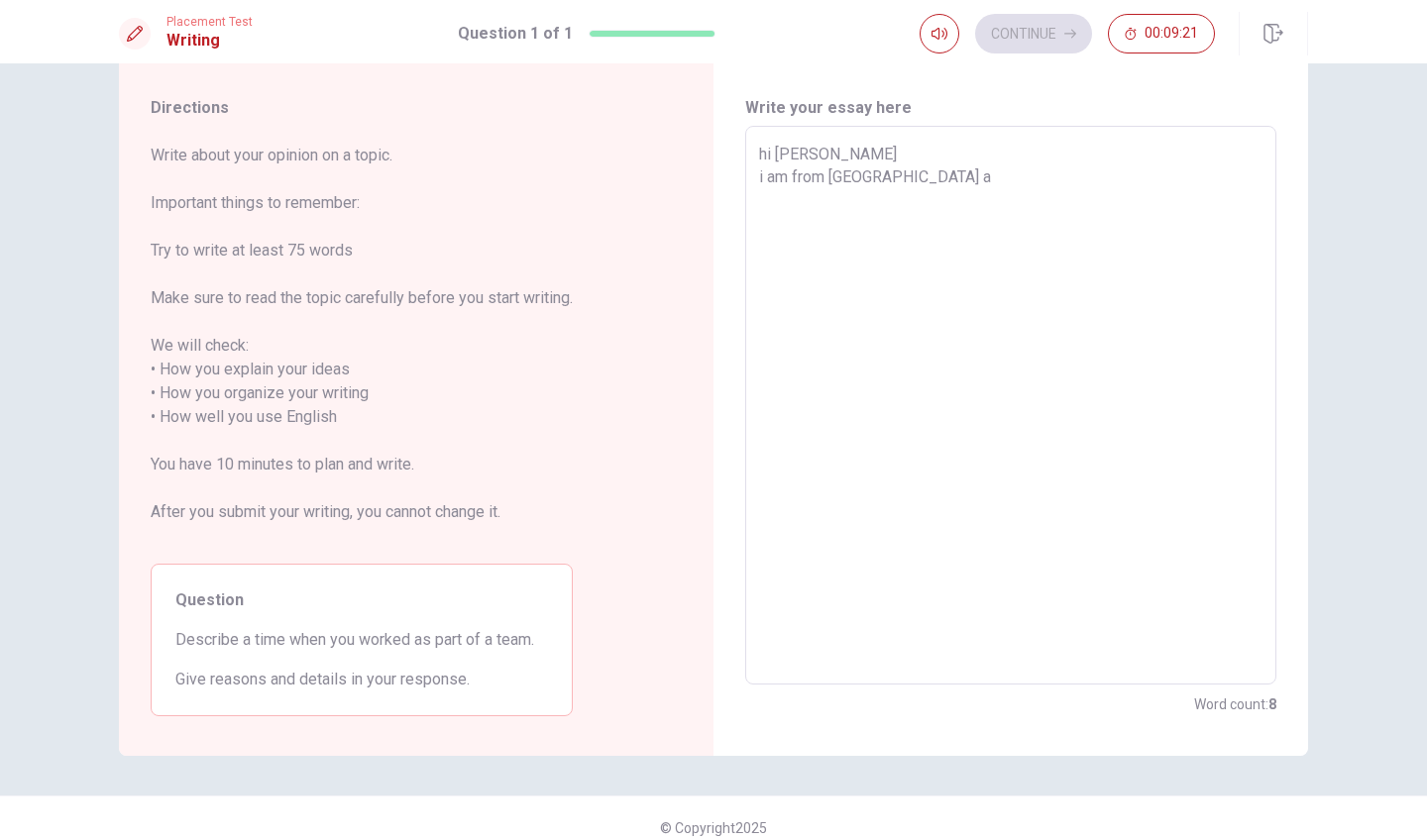 type on "hi [PERSON_NAME]
i am from [GEOGRAPHIC_DATA]" 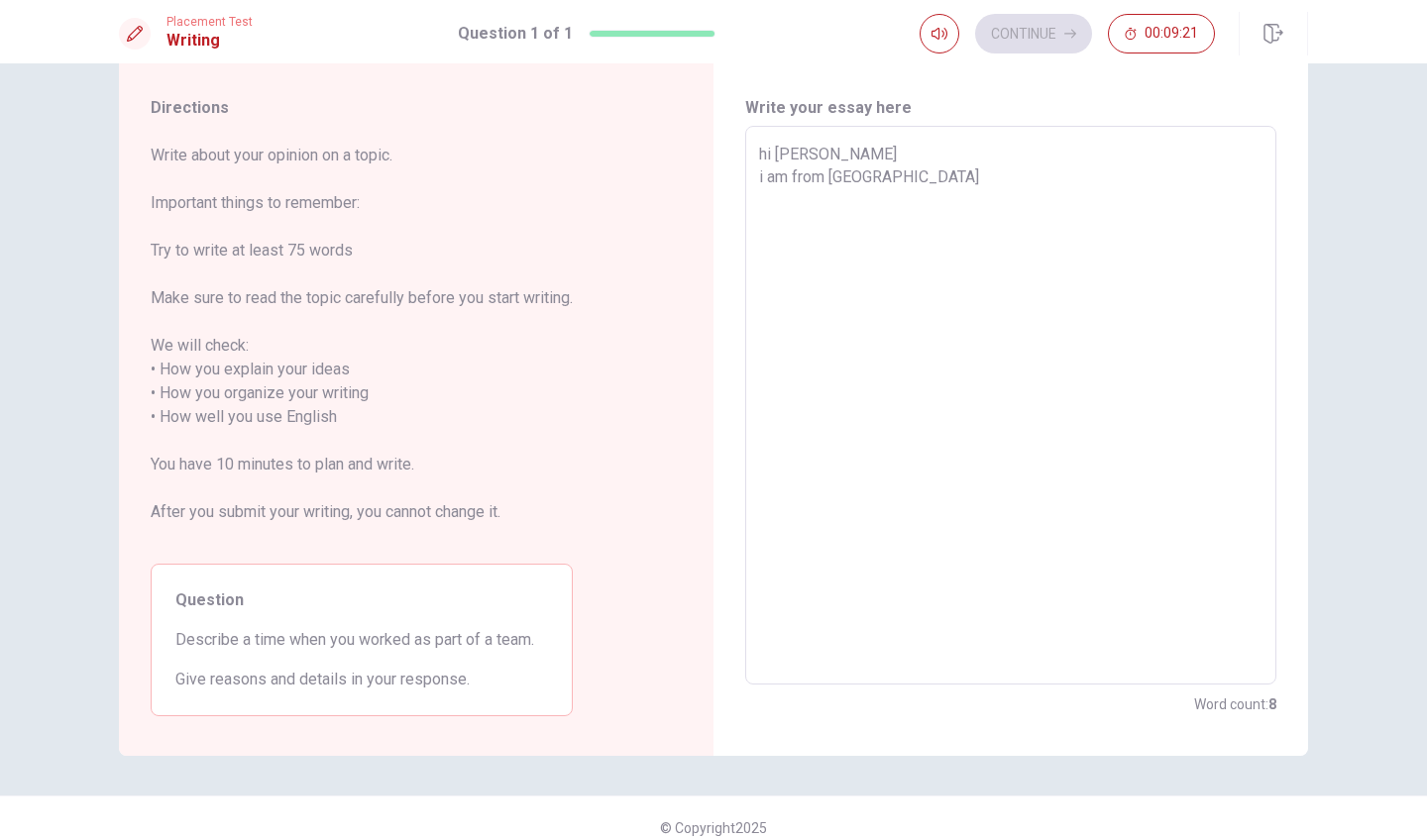 type on "x" 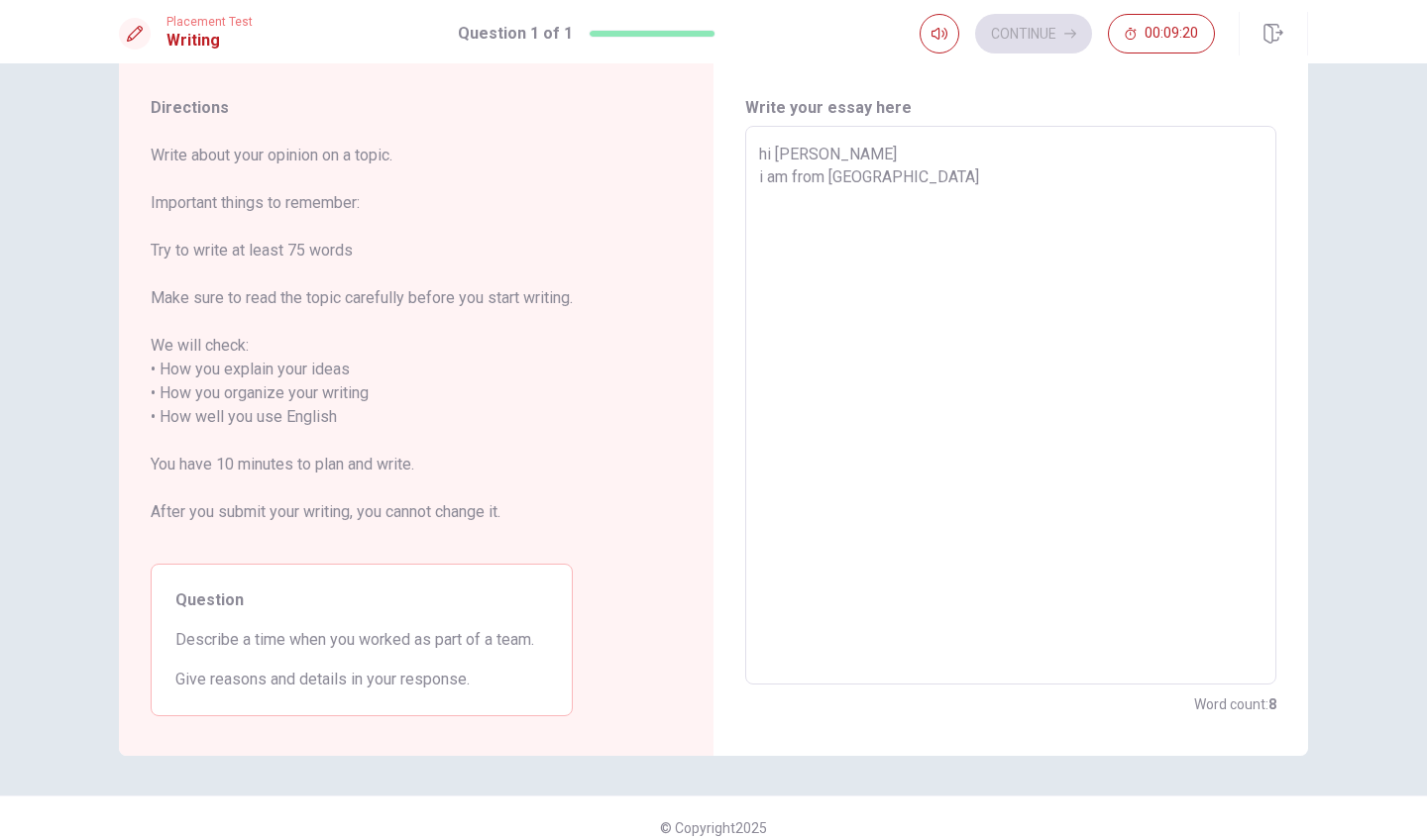 type on "hi [PERSON_NAME] am from [GEOGRAPHIC_DATA]" 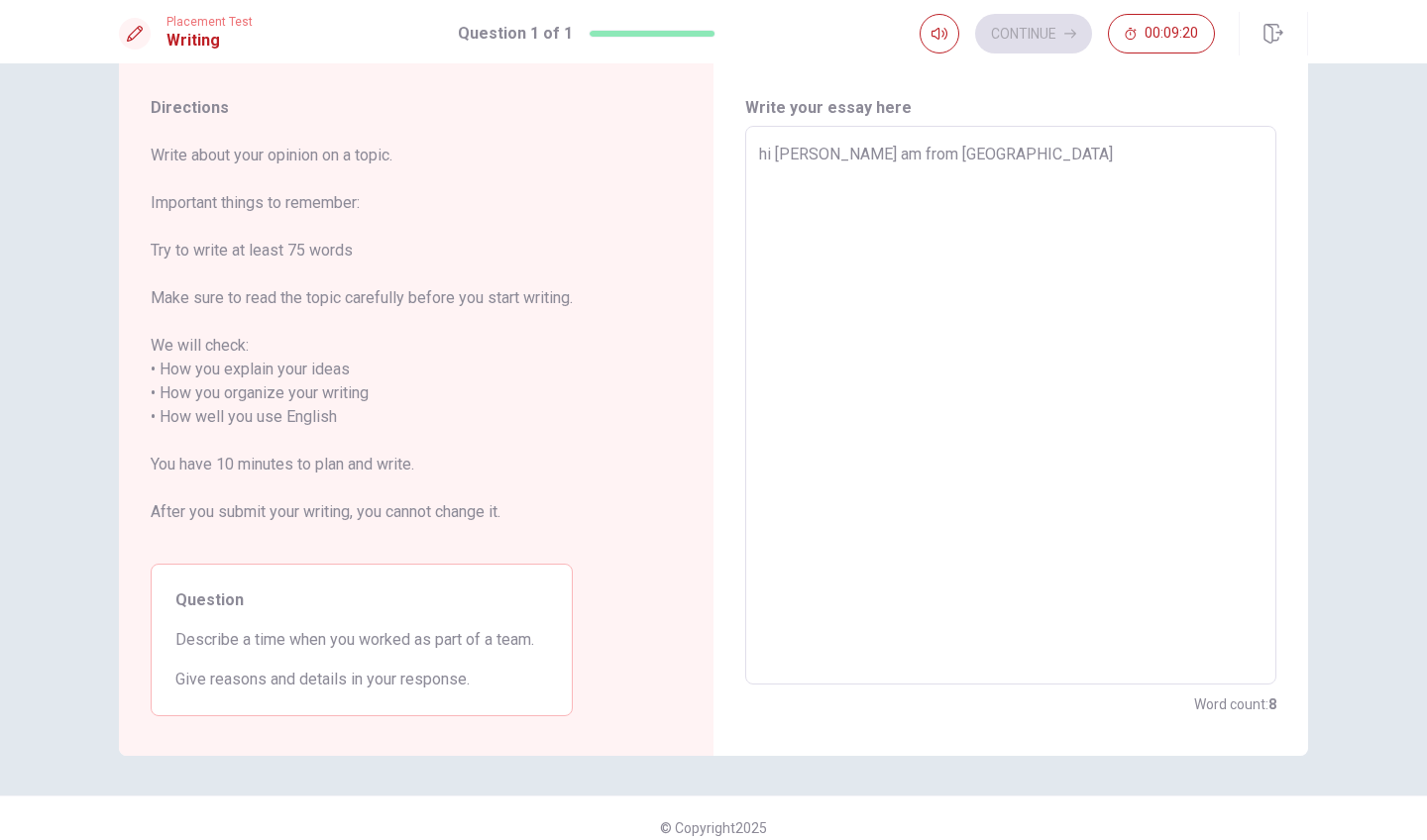 type on "x" 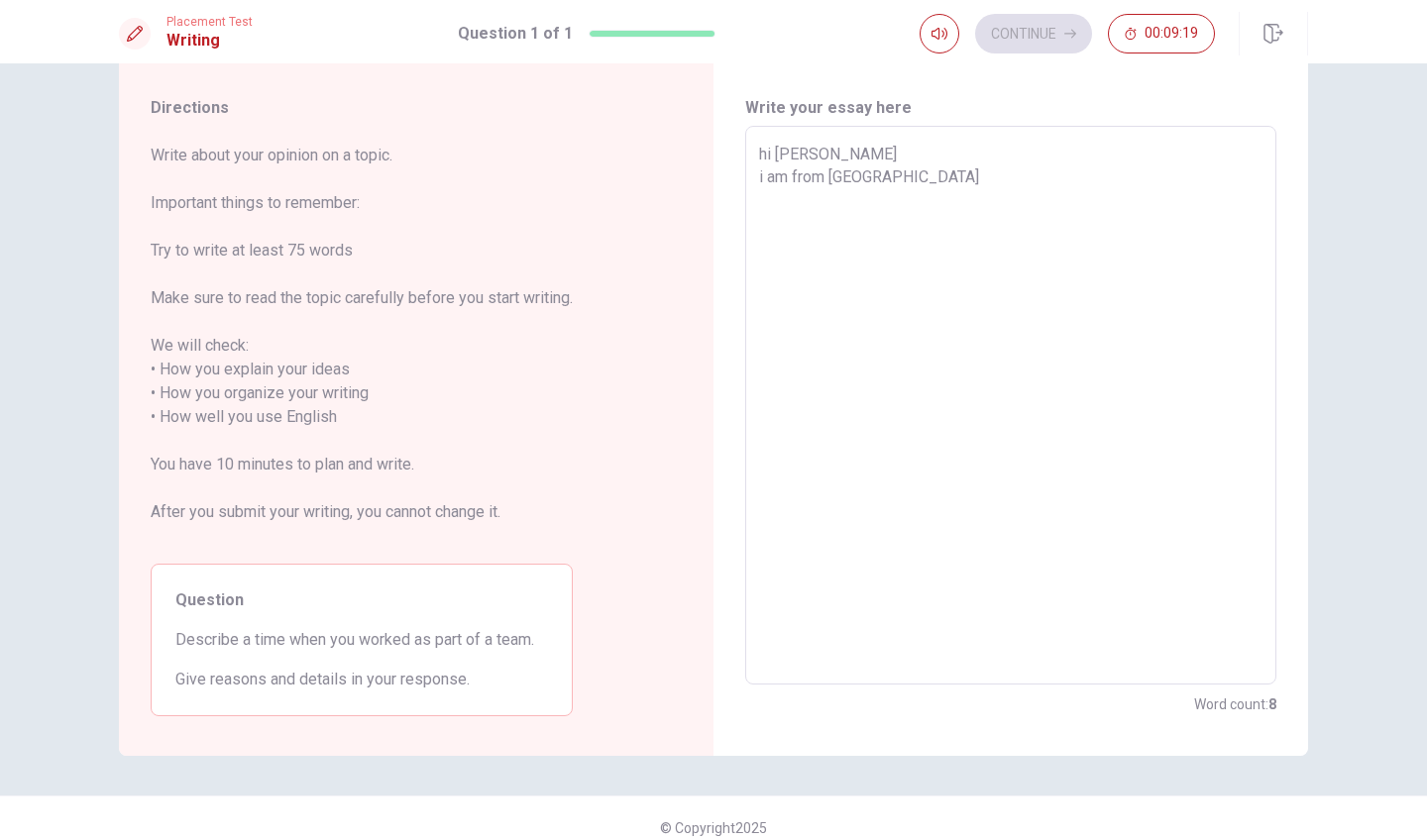 type on "x" 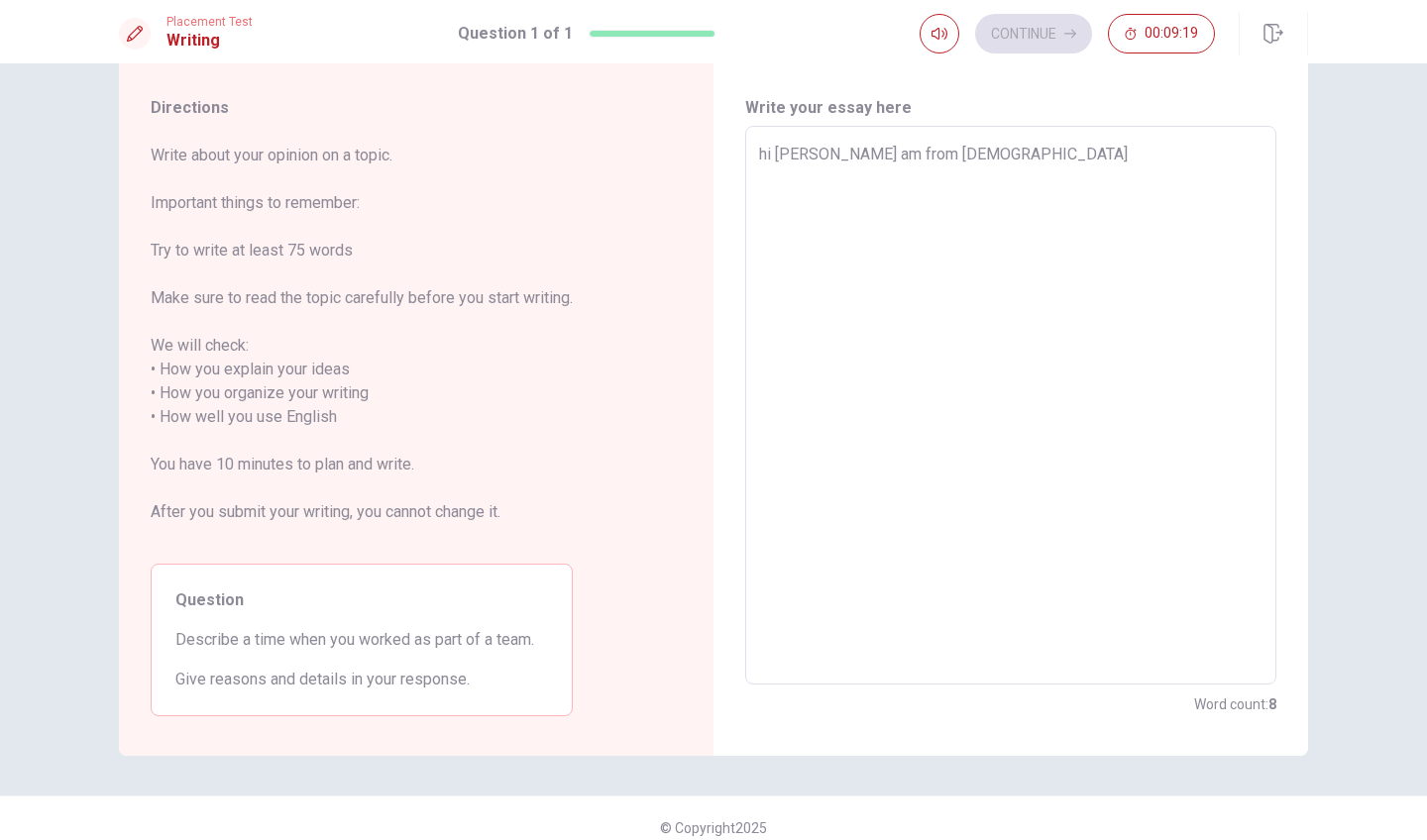 type on "hi [PERSON_NAME] am from [DEMOGRAPHIC_DATA]" 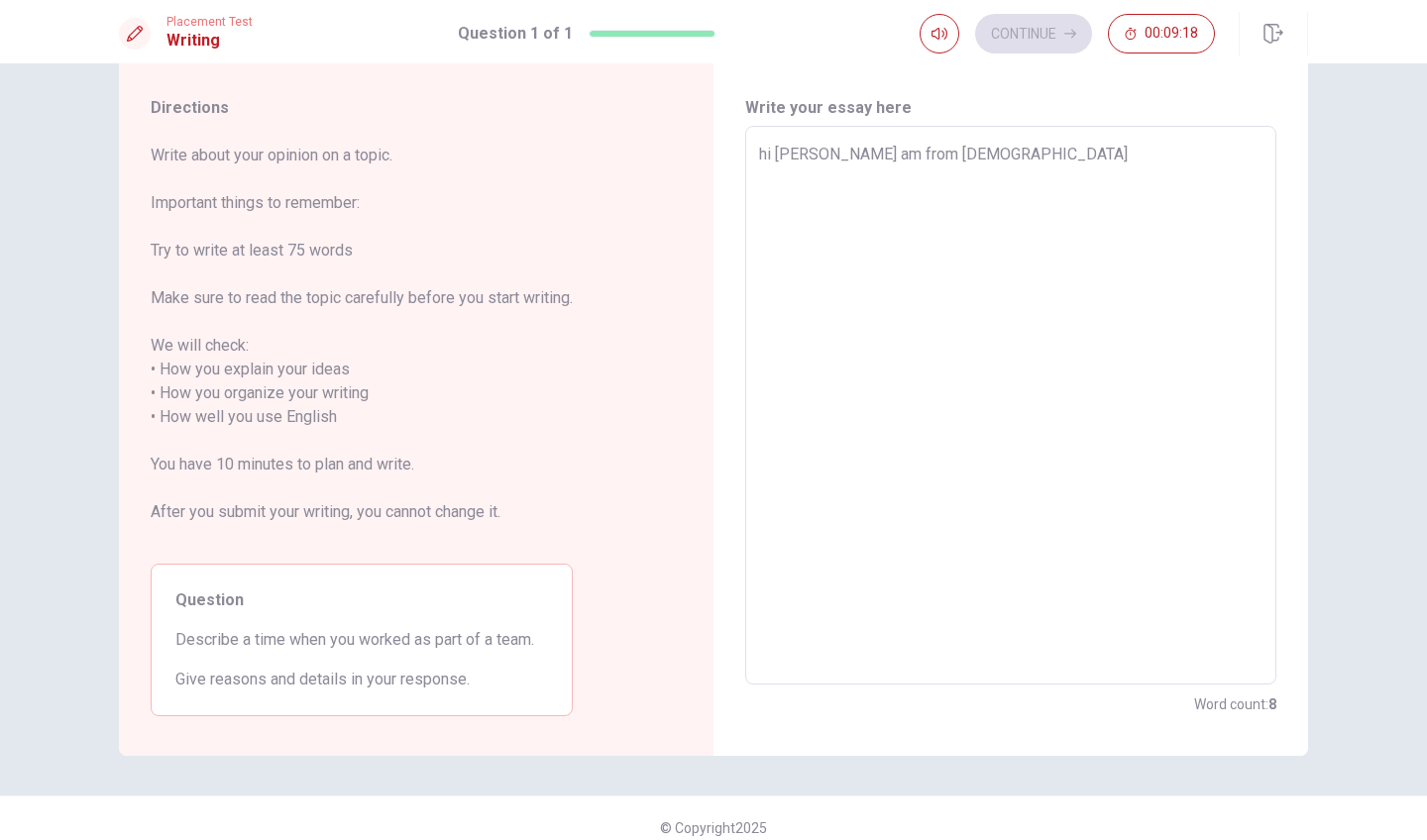 type on "hi [PERSON_NAME] am from [DEMOGRAPHIC_DATA]" 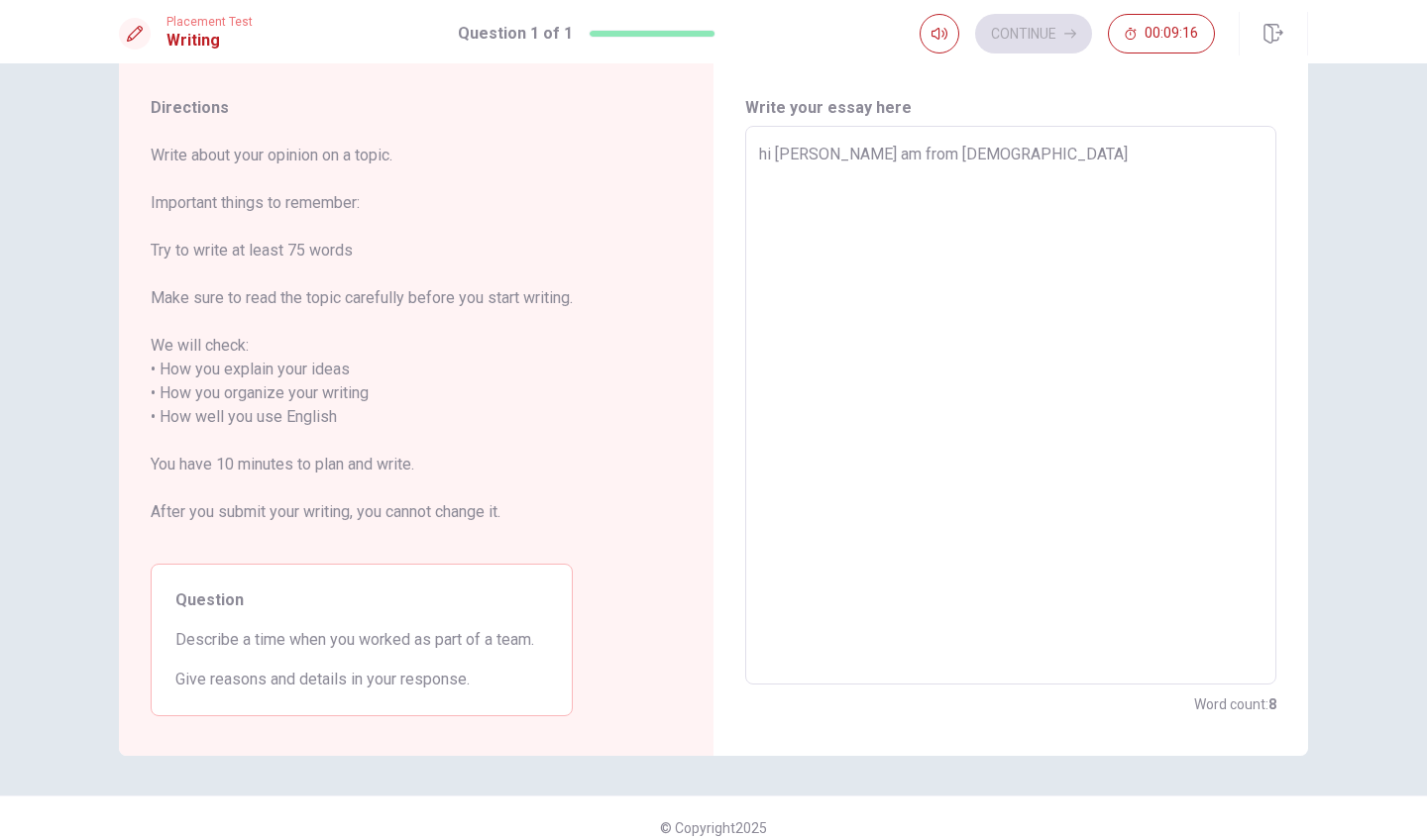 type on "x" 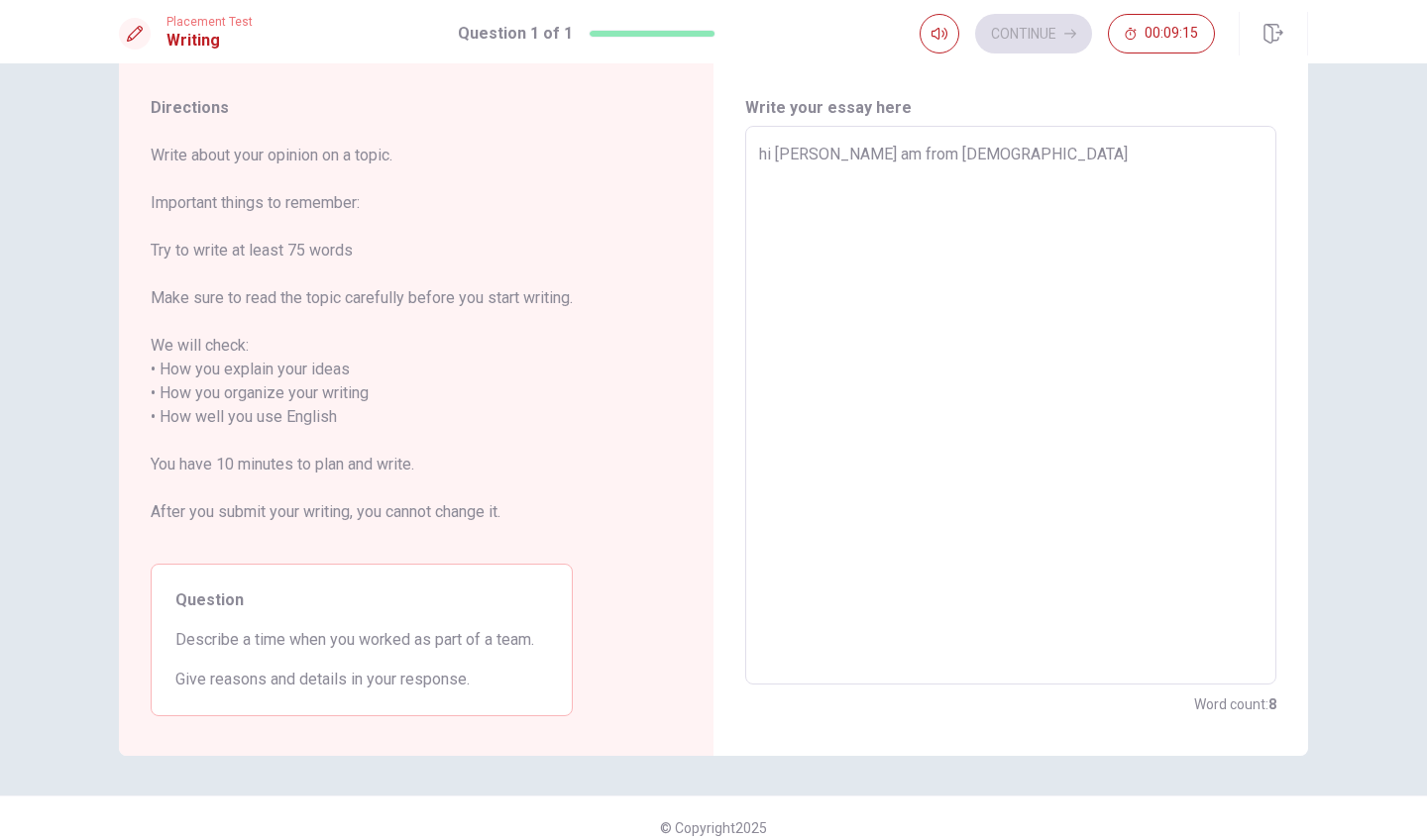 type on "hi [PERSON_NAME] am from [DEMOGRAPHIC_DATA]
i" 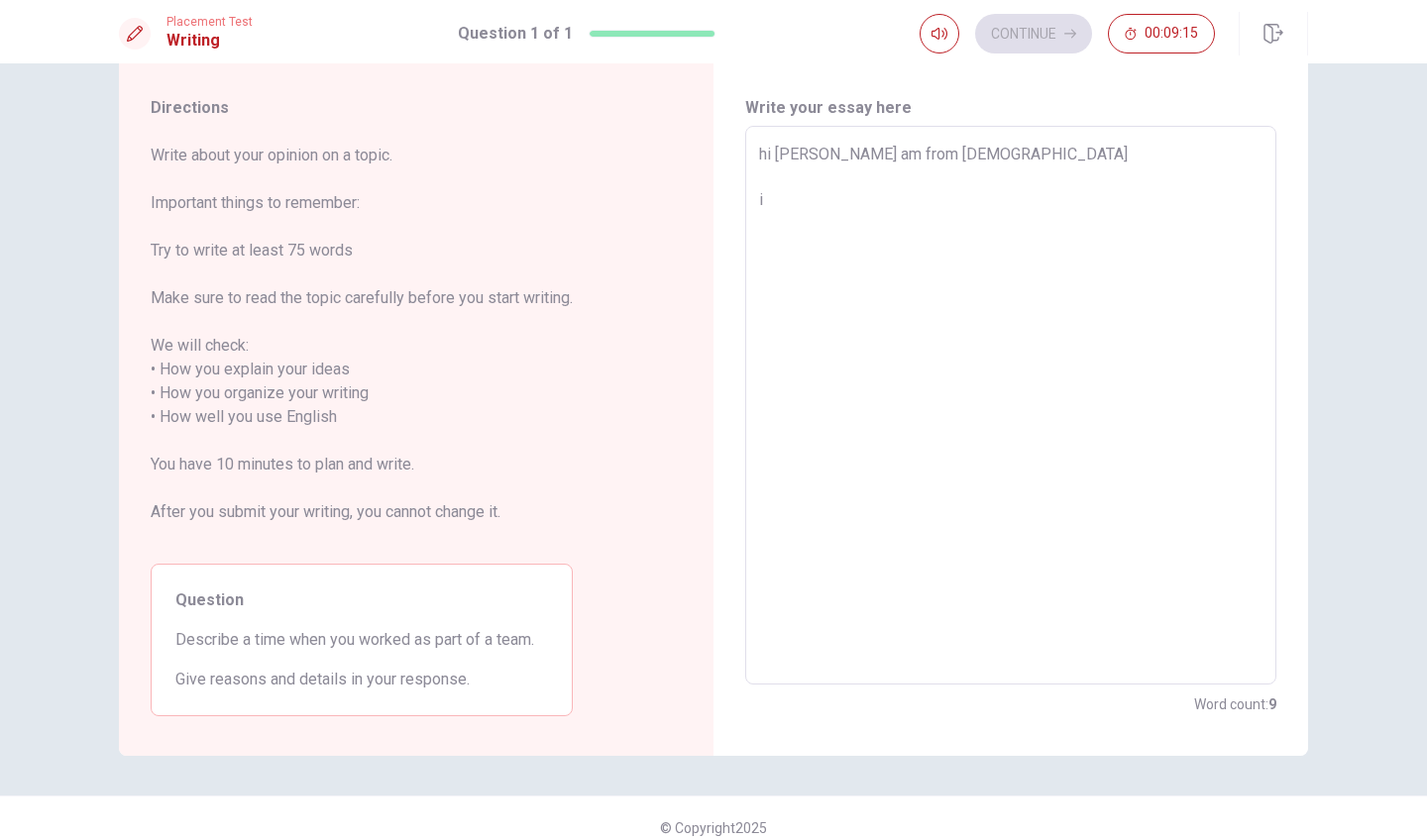 type on "x" 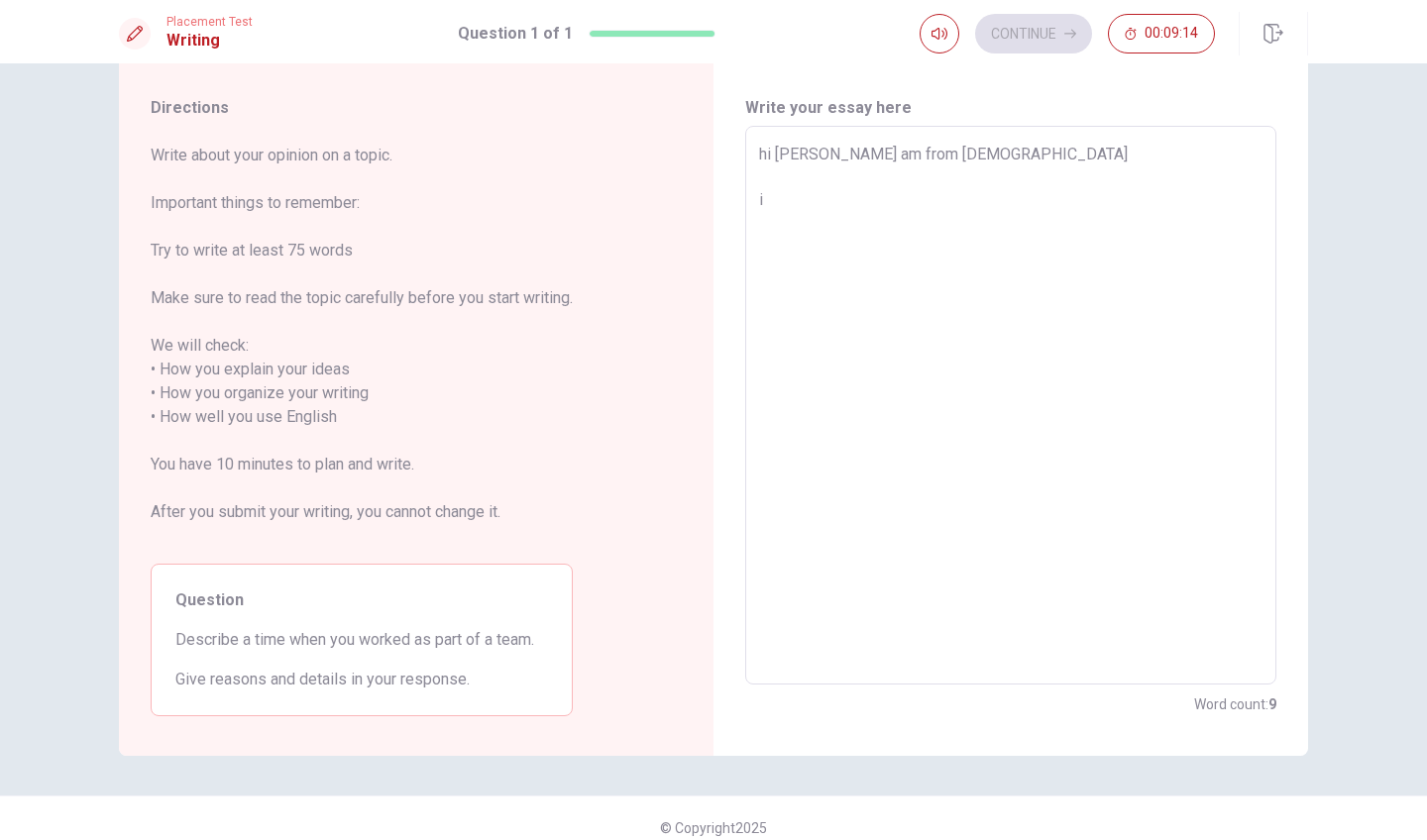 type on "hi [PERSON_NAME] am from [DEMOGRAPHIC_DATA]
i" 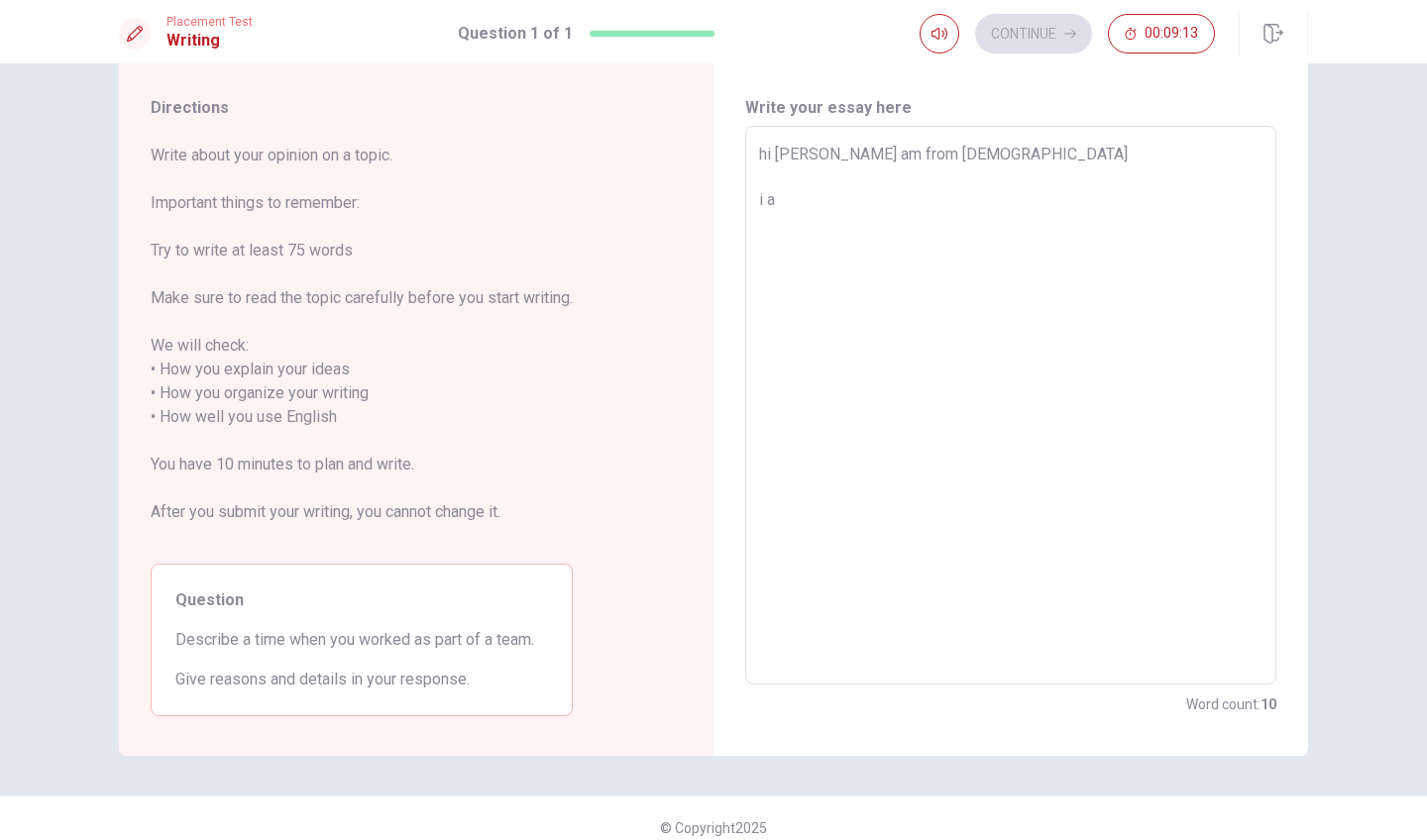 type on "x" 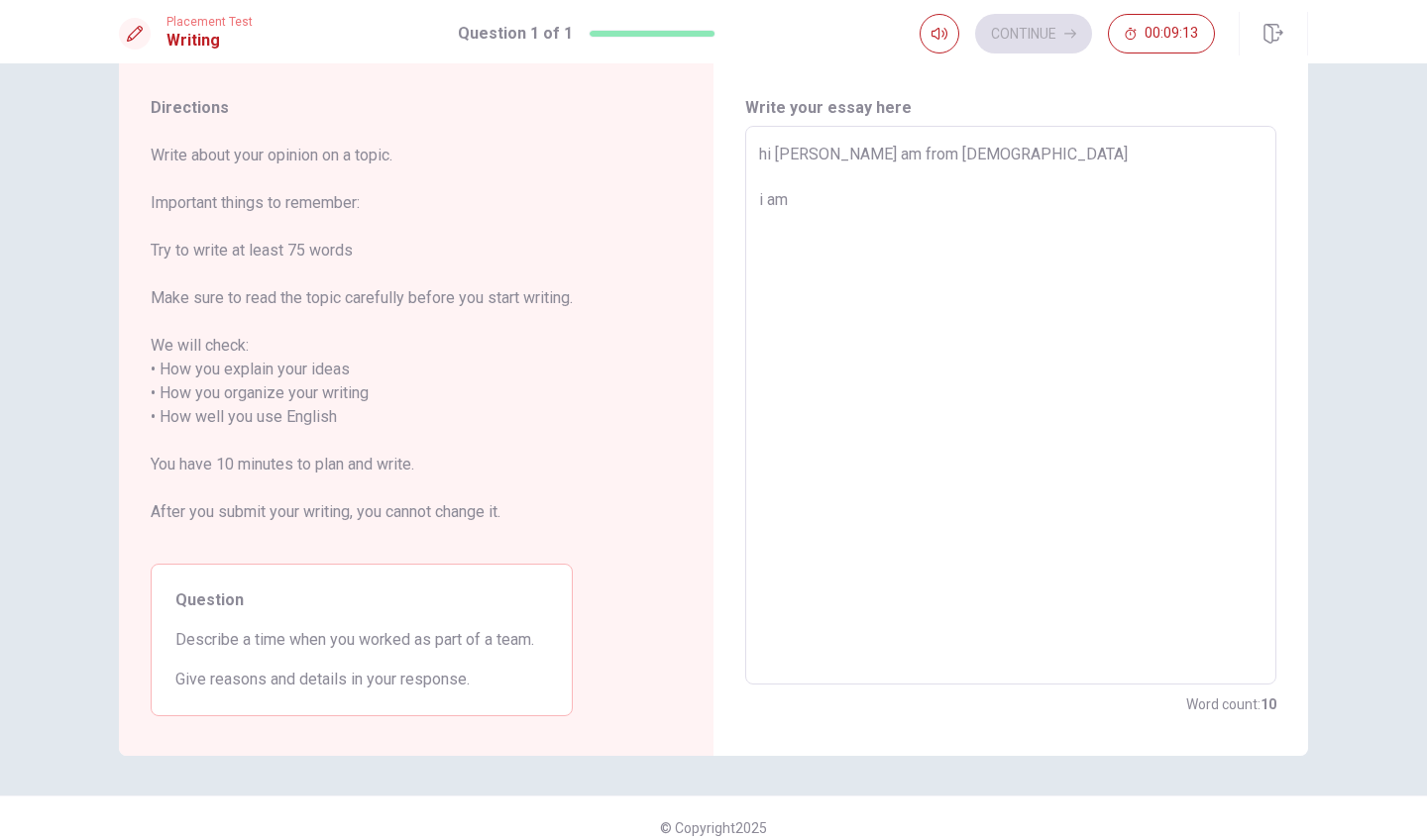 type on "x" 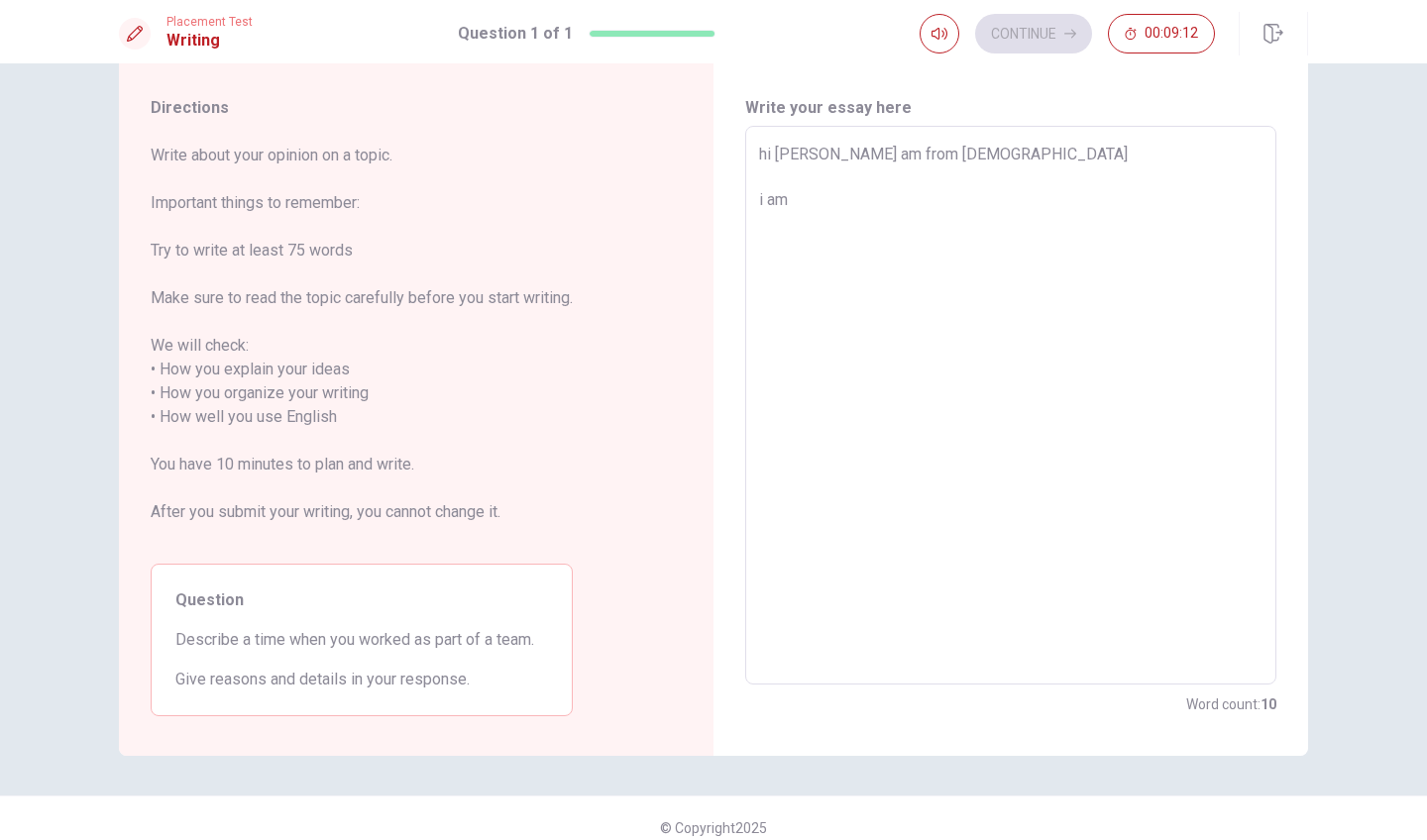 type on "x" 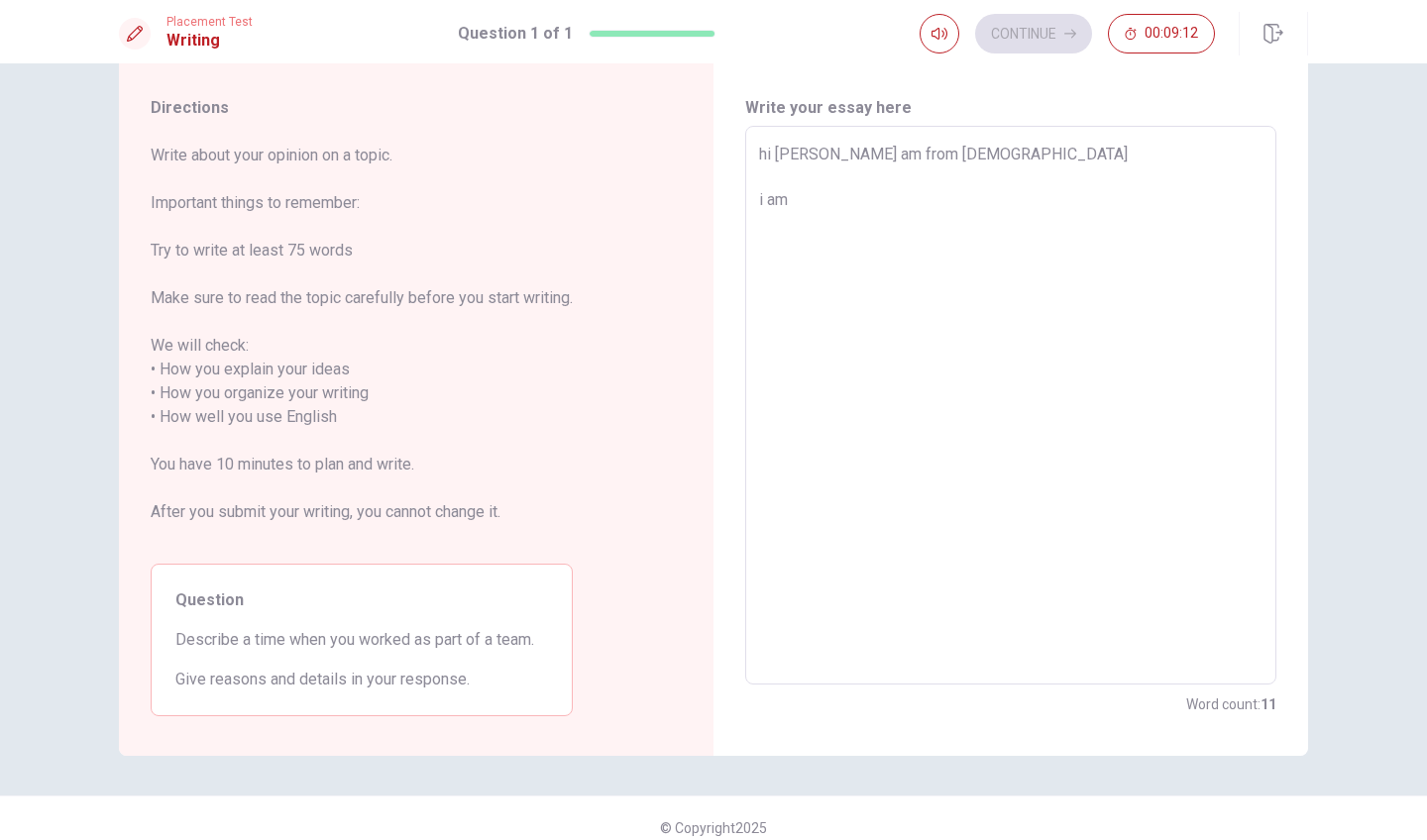 type on "hi [PERSON_NAME] am from [DEMOGRAPHIC_DATA]
i am g" 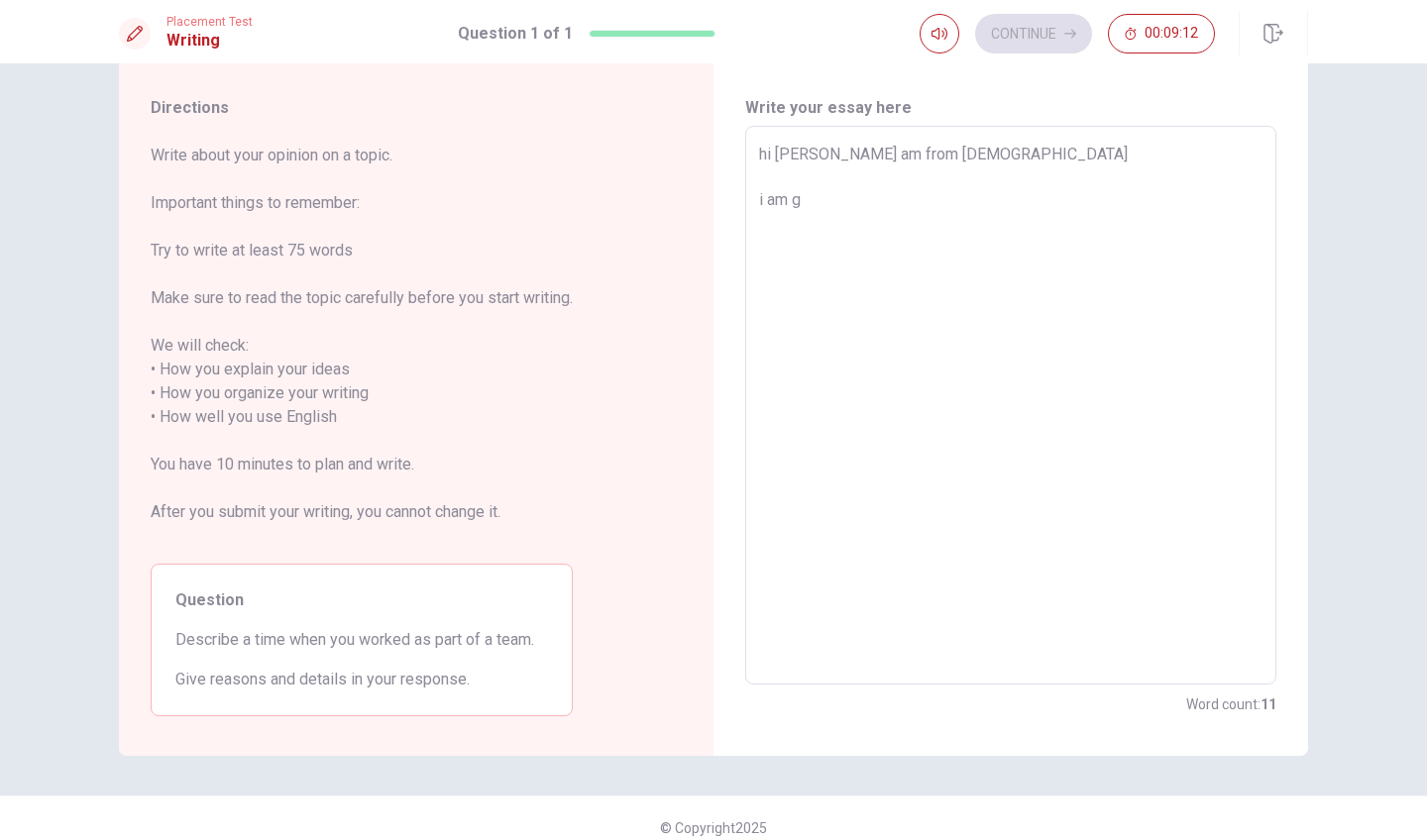 type on "hi [PERSON_NAME] am from [DEMOGRAPHIC_DATA]
i am go" 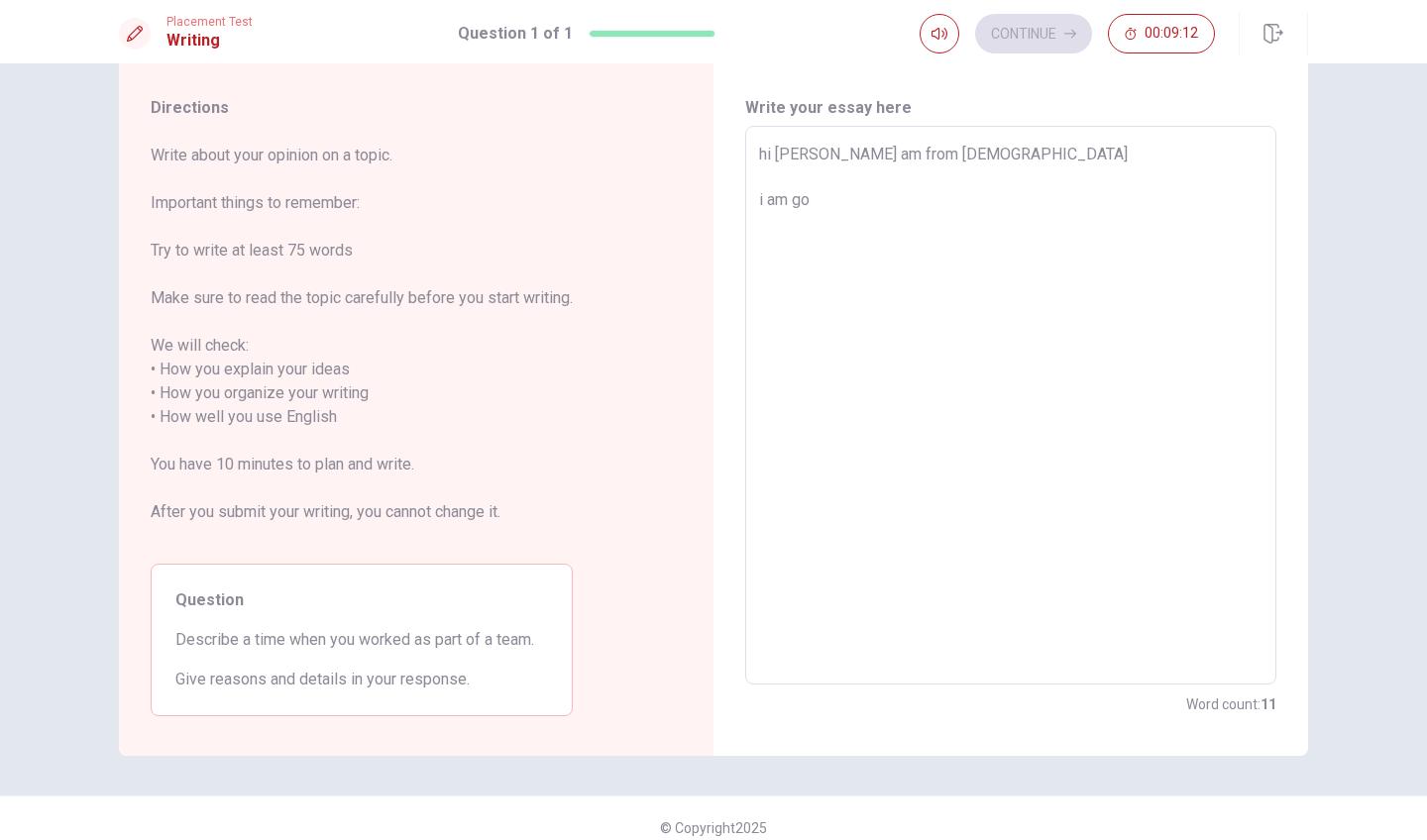 type on "x" 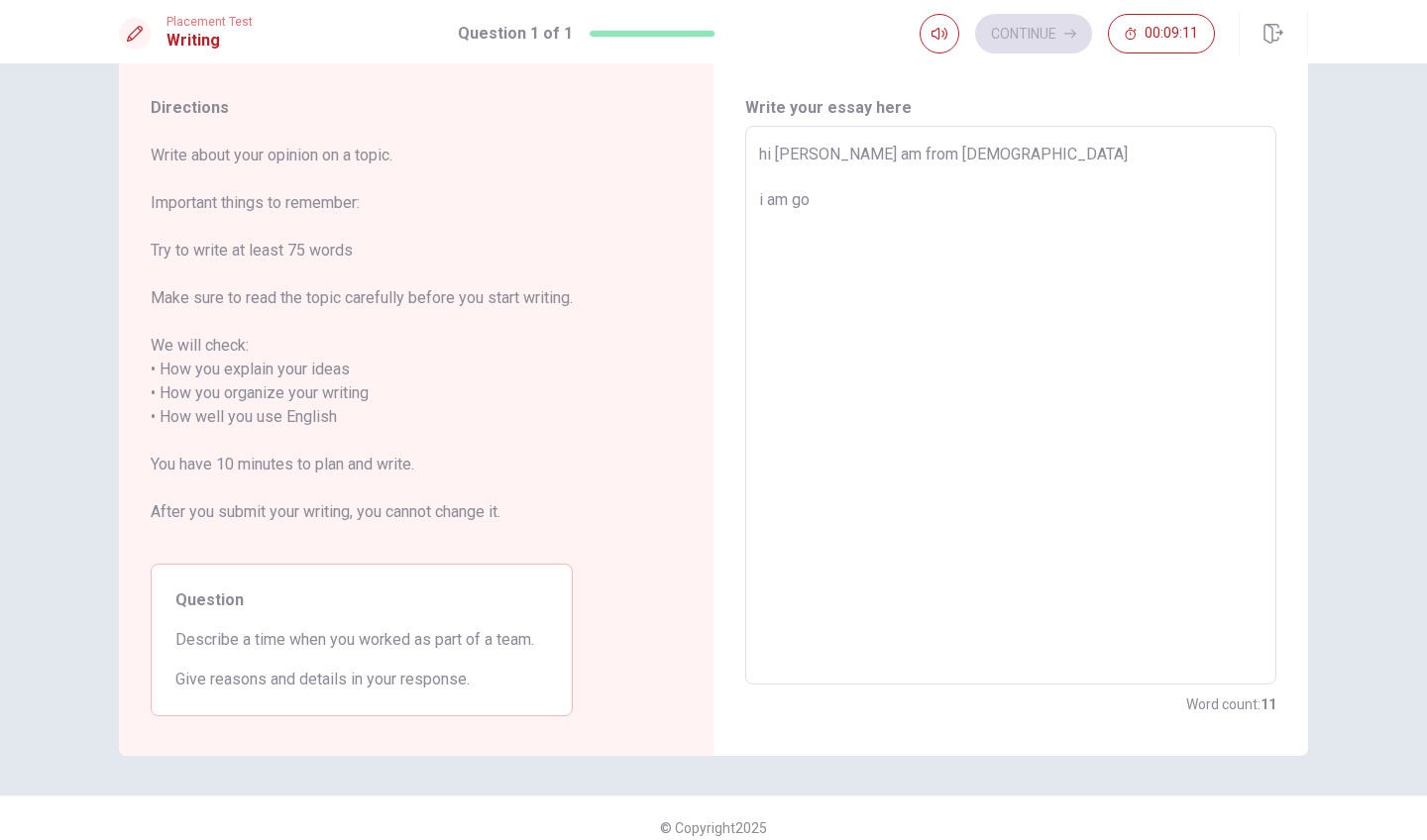 type on "hi [PERSON_NAME] am from [DEMOGRAPHIC_DATA]
i am go t" 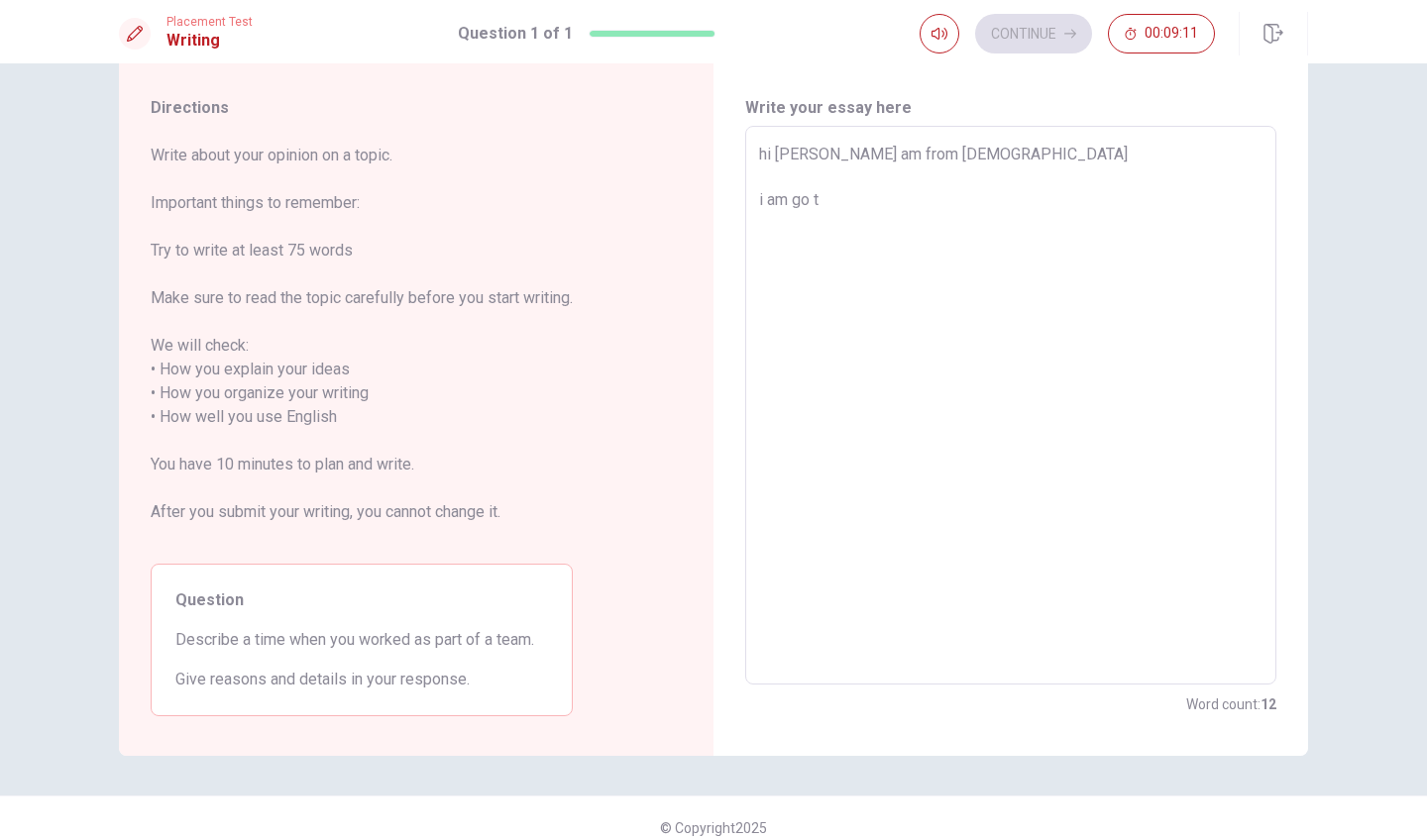 type on "x" 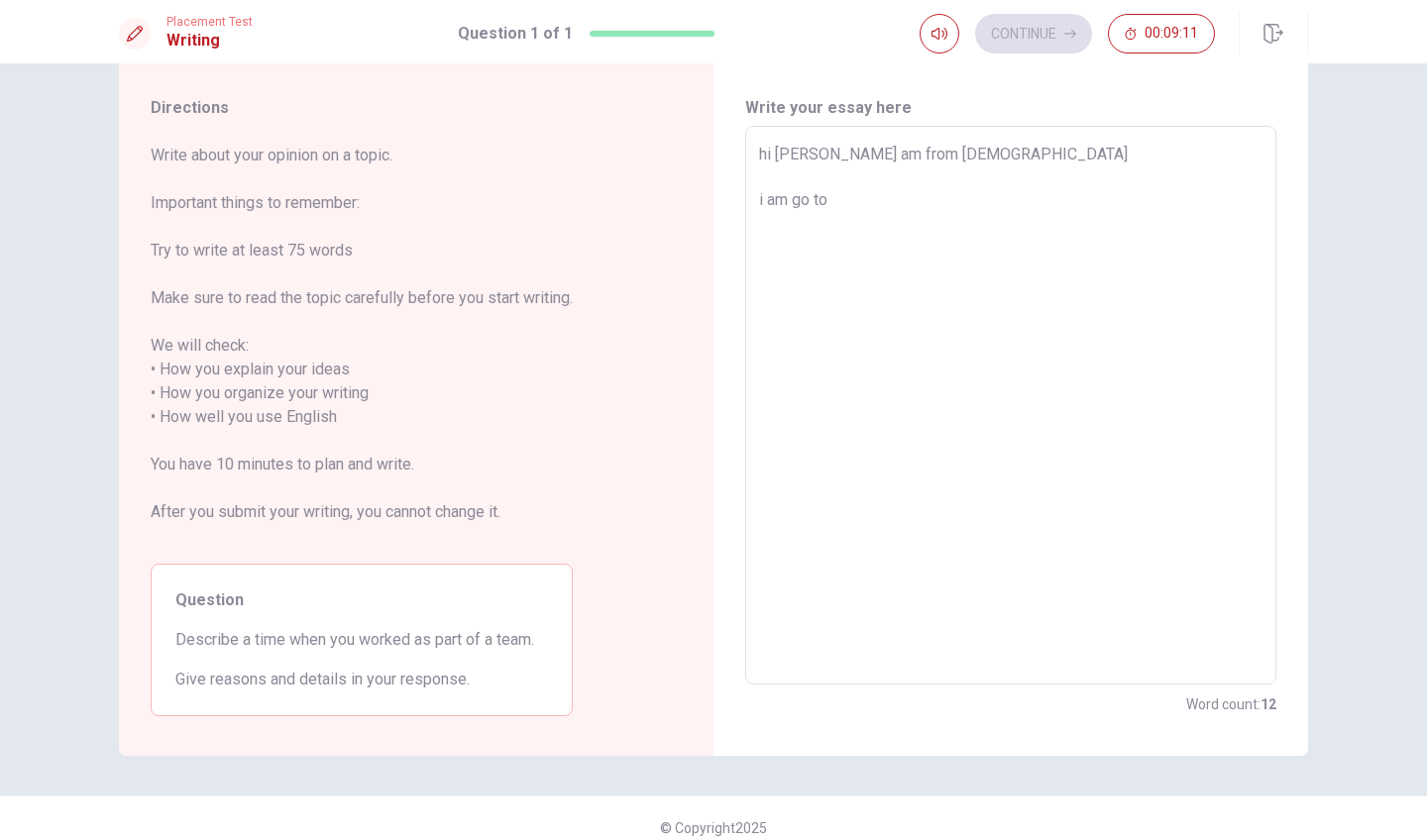 type on "x" 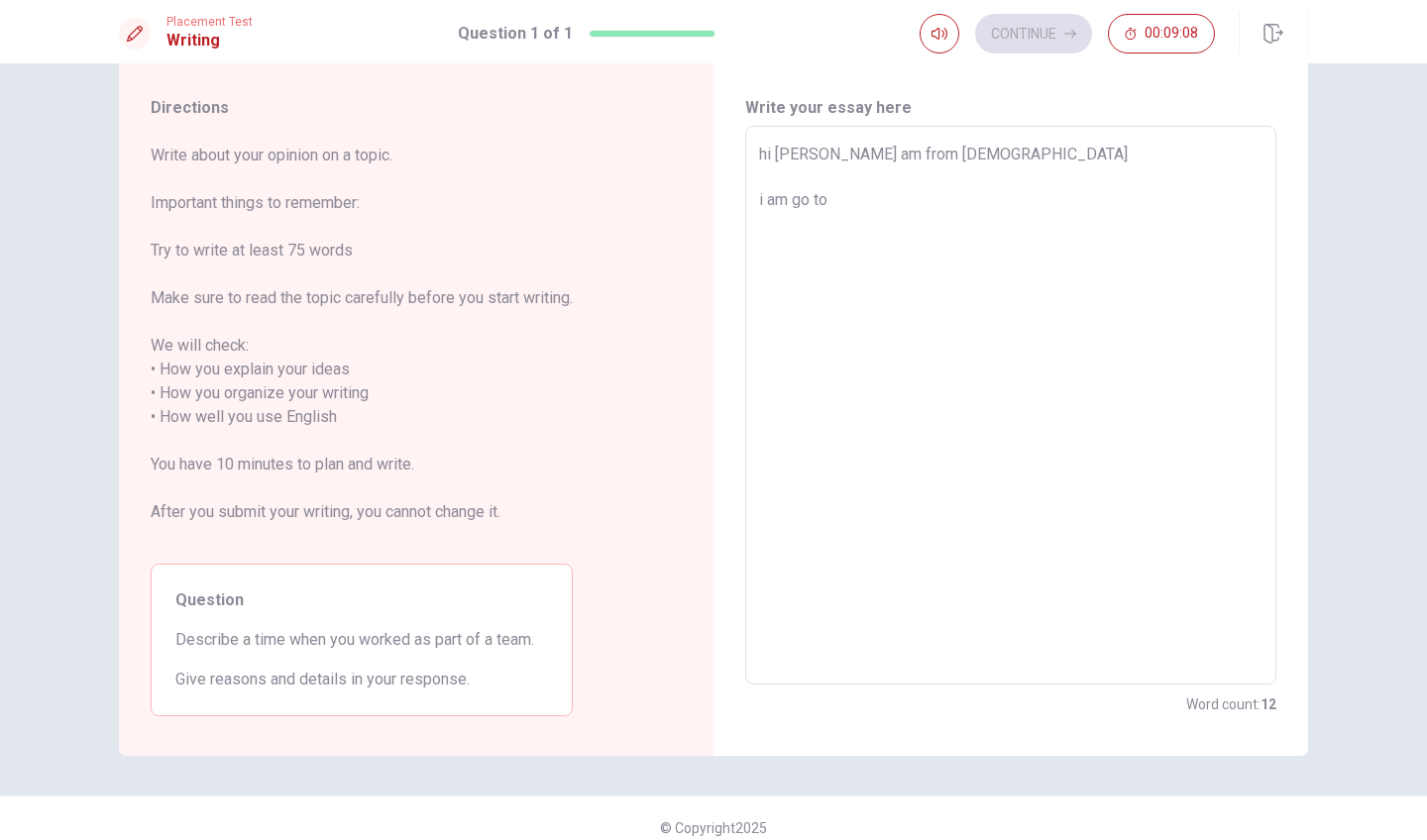 type on "x" 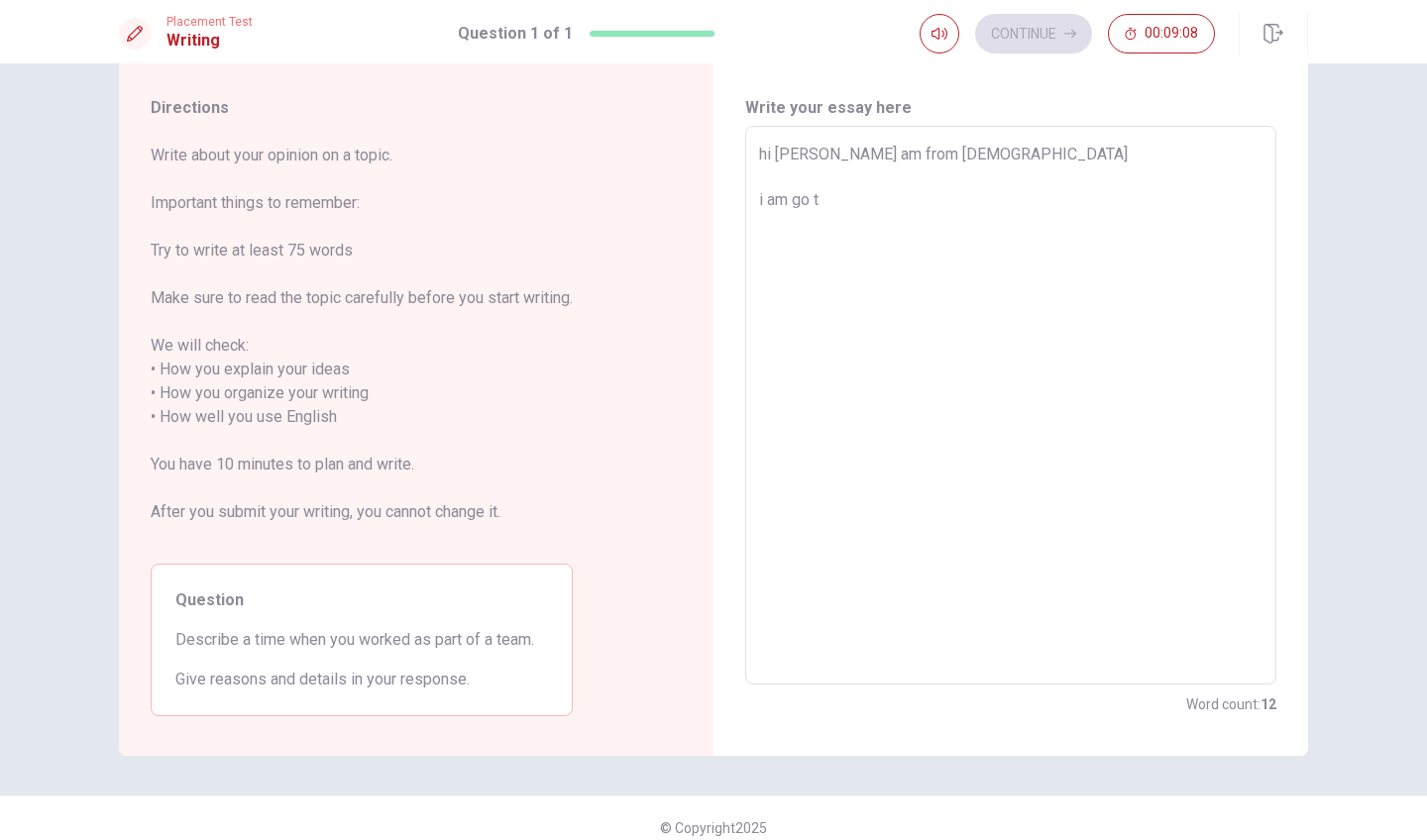 type on "x" 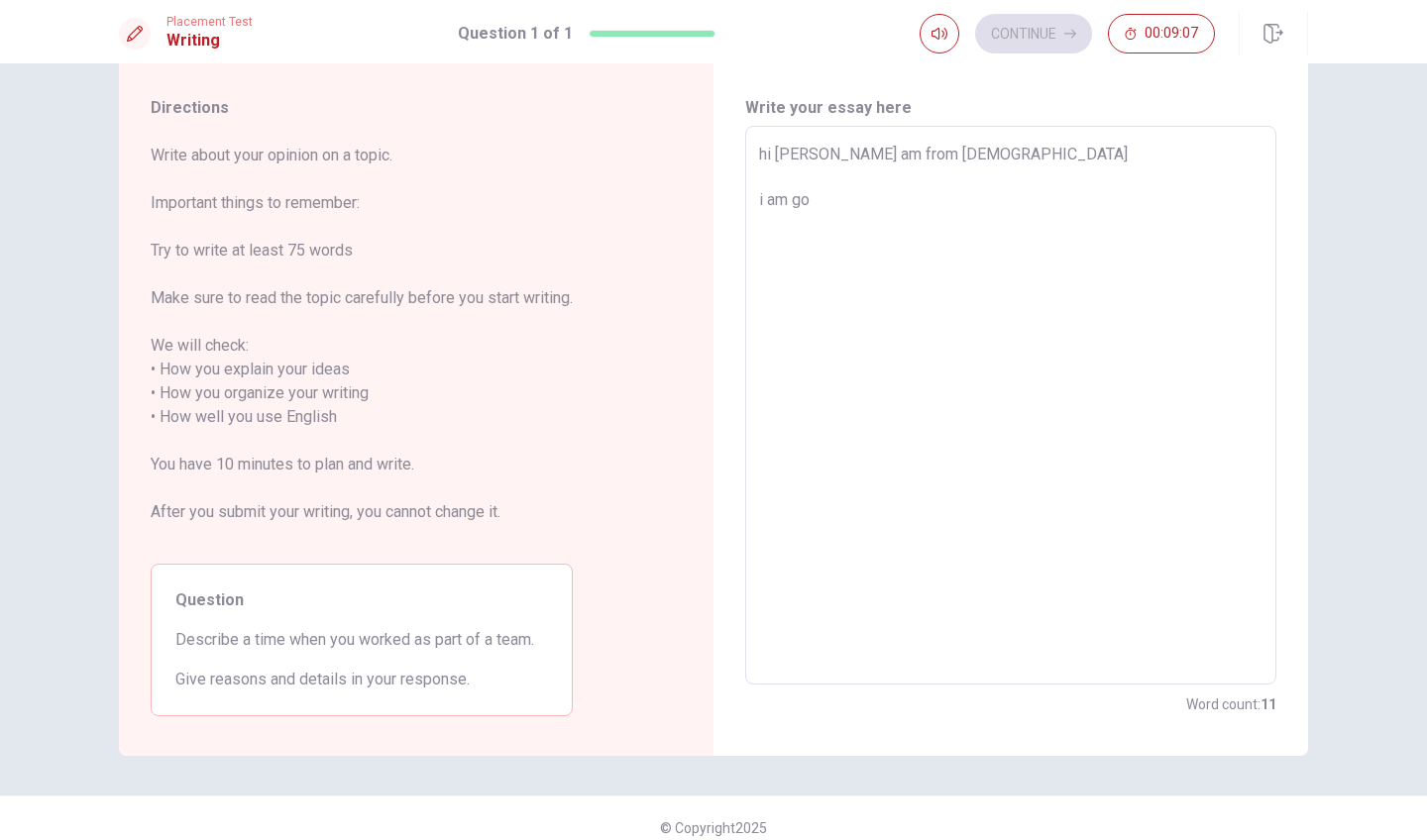 type on "x" 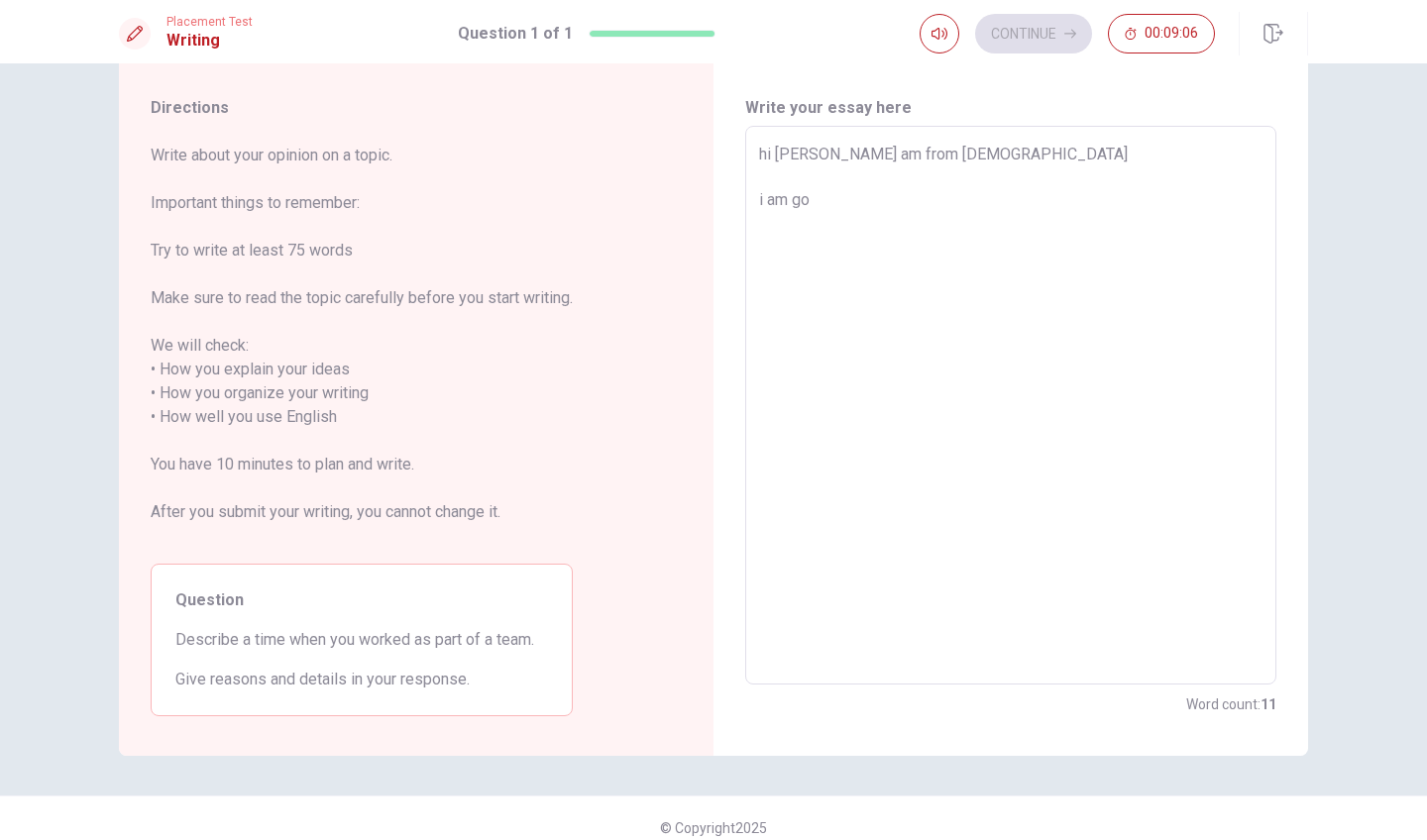 type on "hi [PERSON_NAME] am from [DEMOGRAPHIC_DATA]
i am goi" 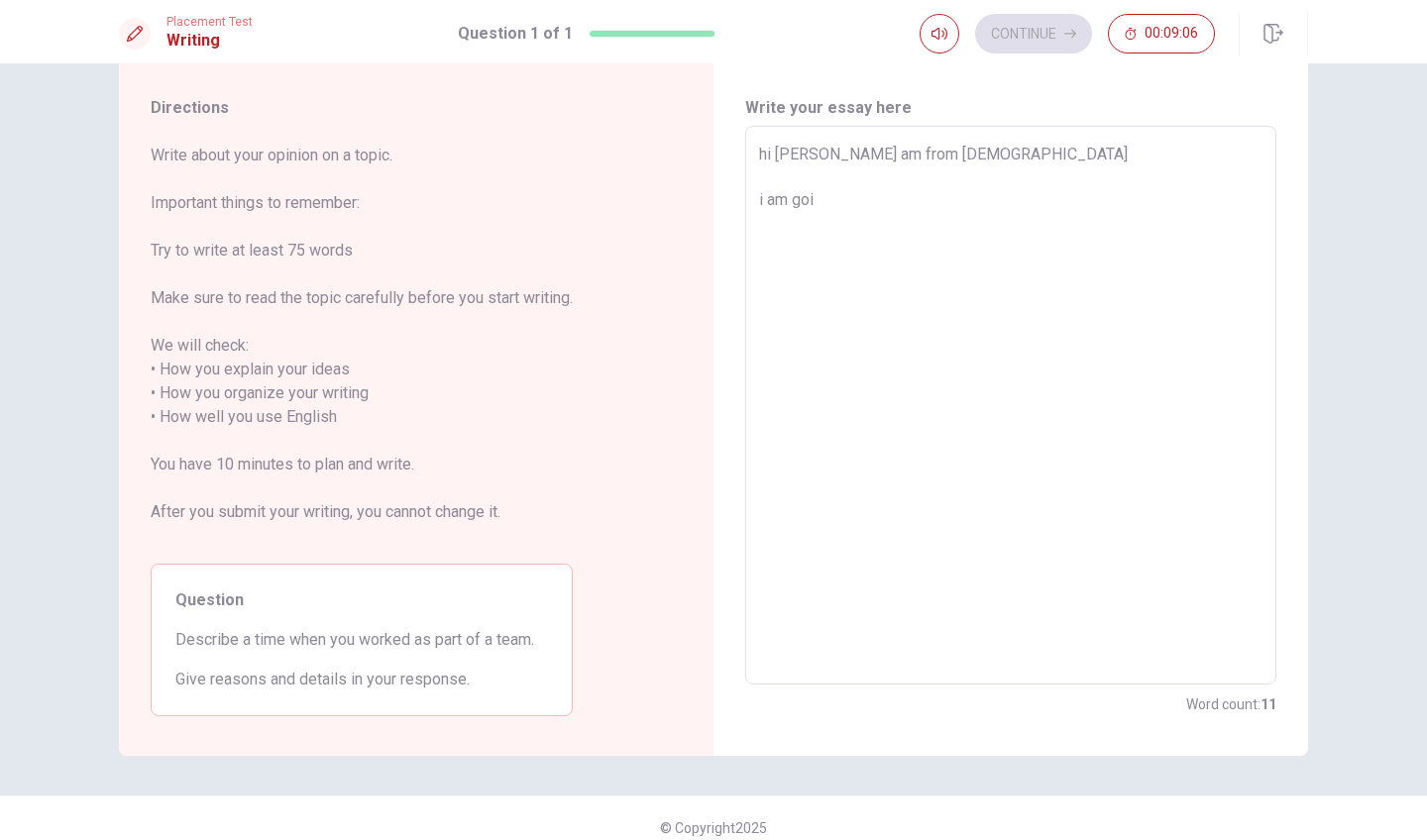 type on "x" 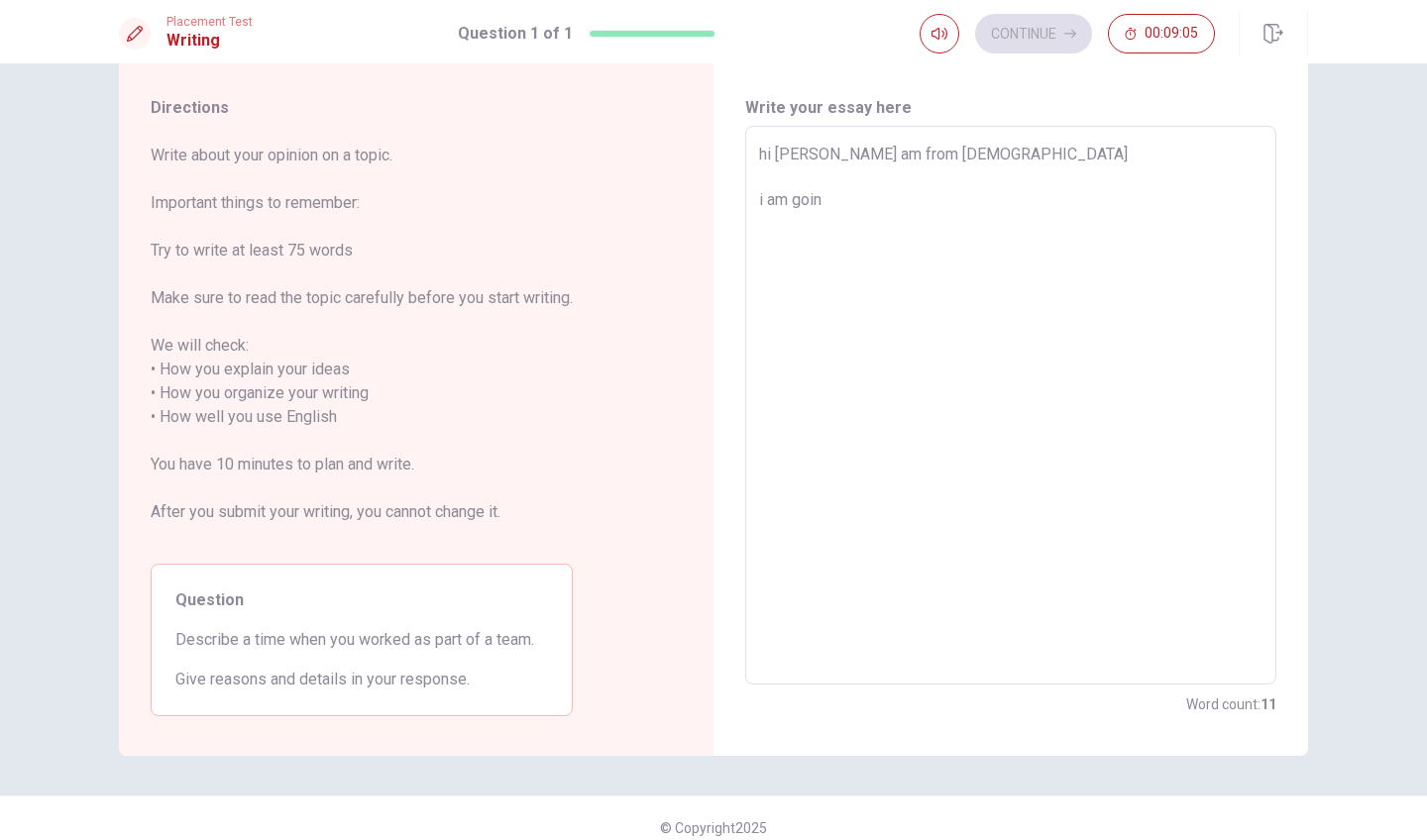 type on "x" 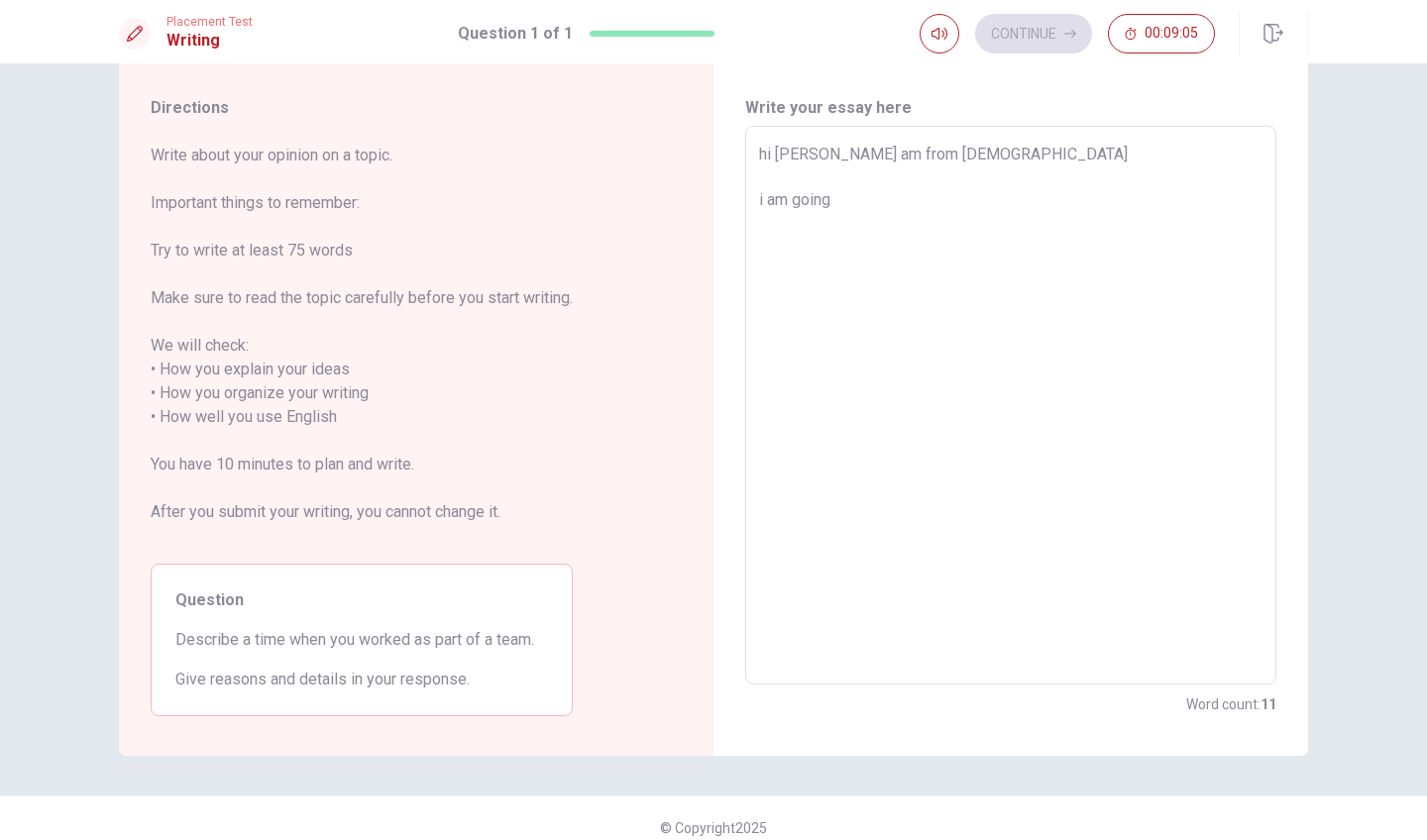 type on "x" 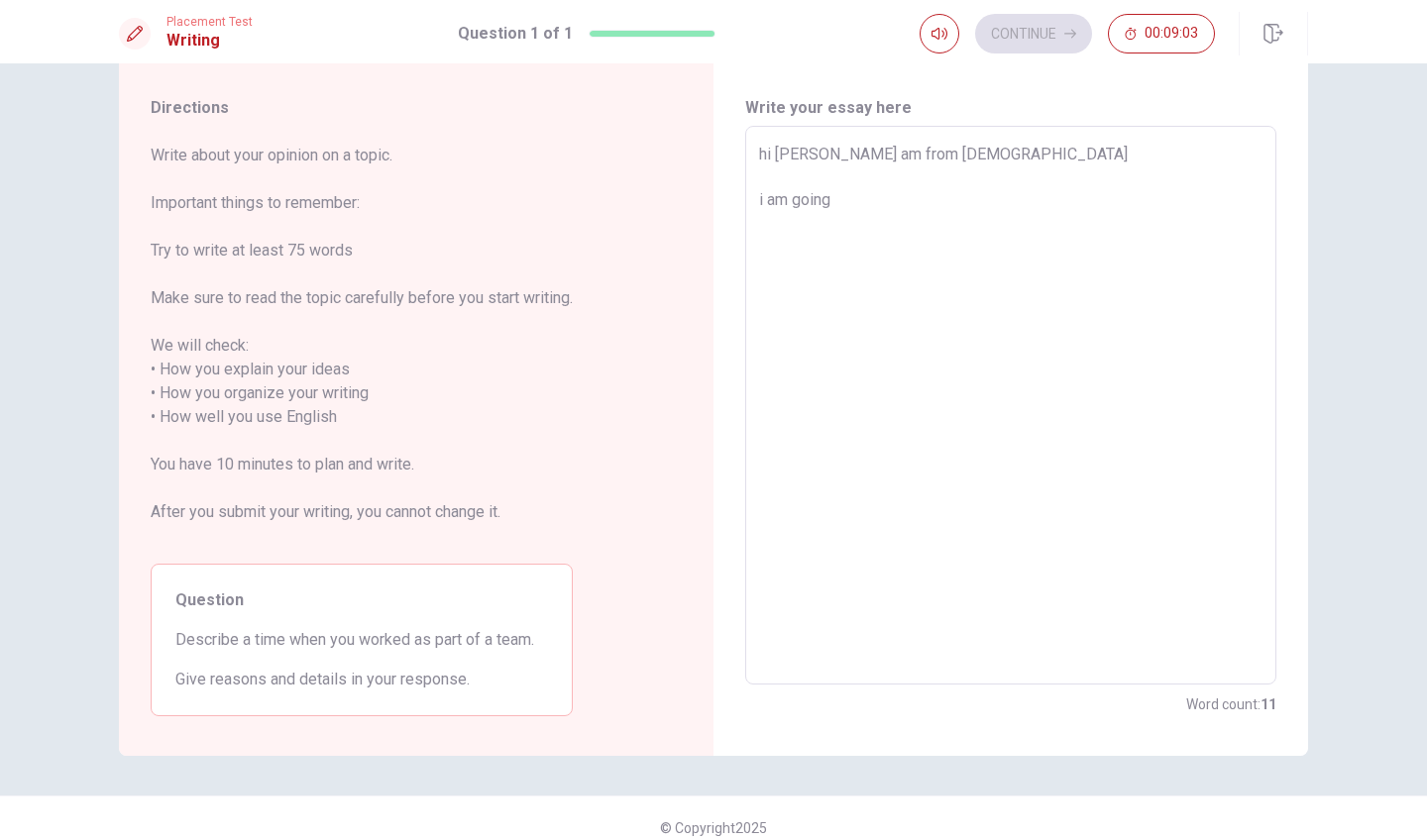 type on "x" 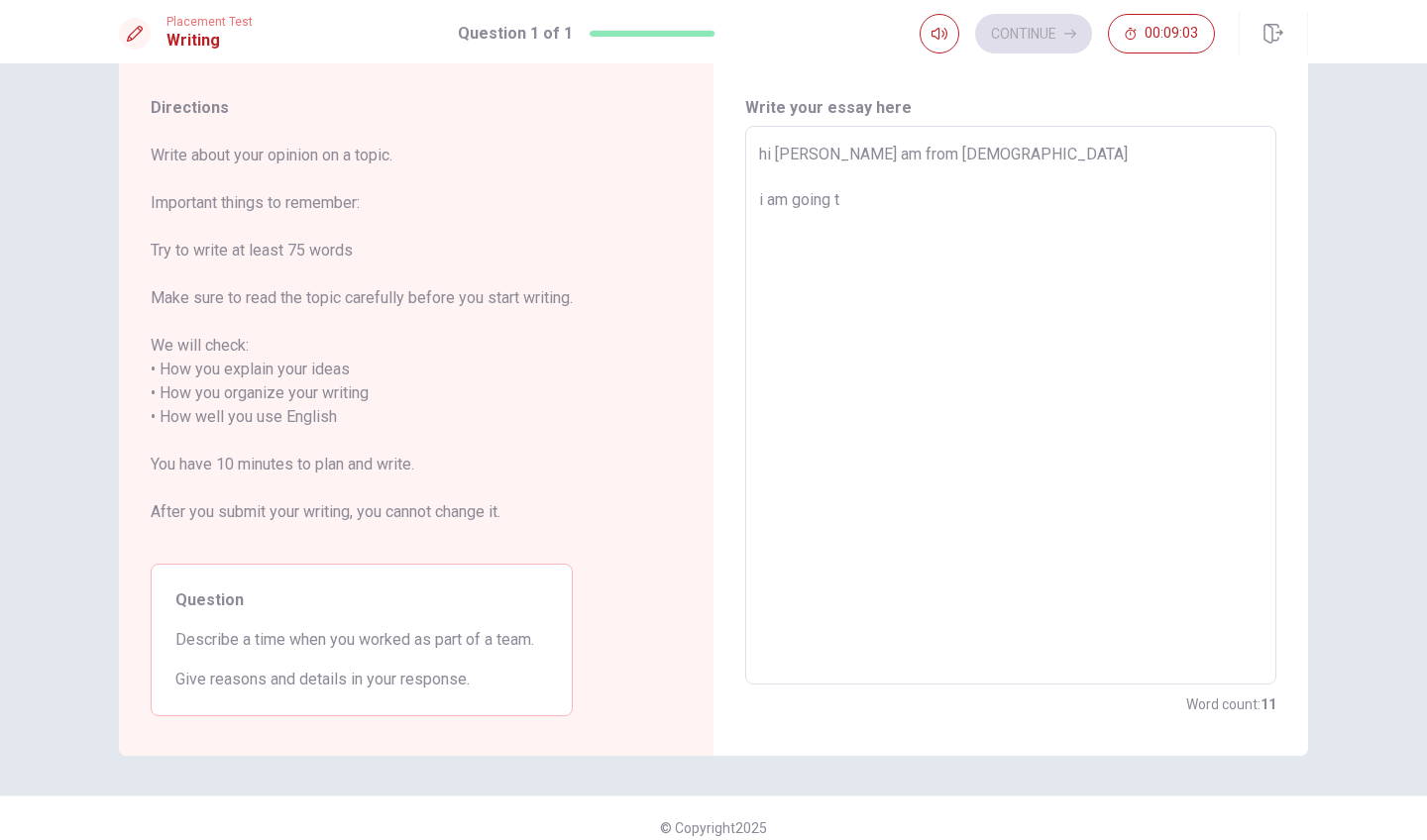 type on "x" 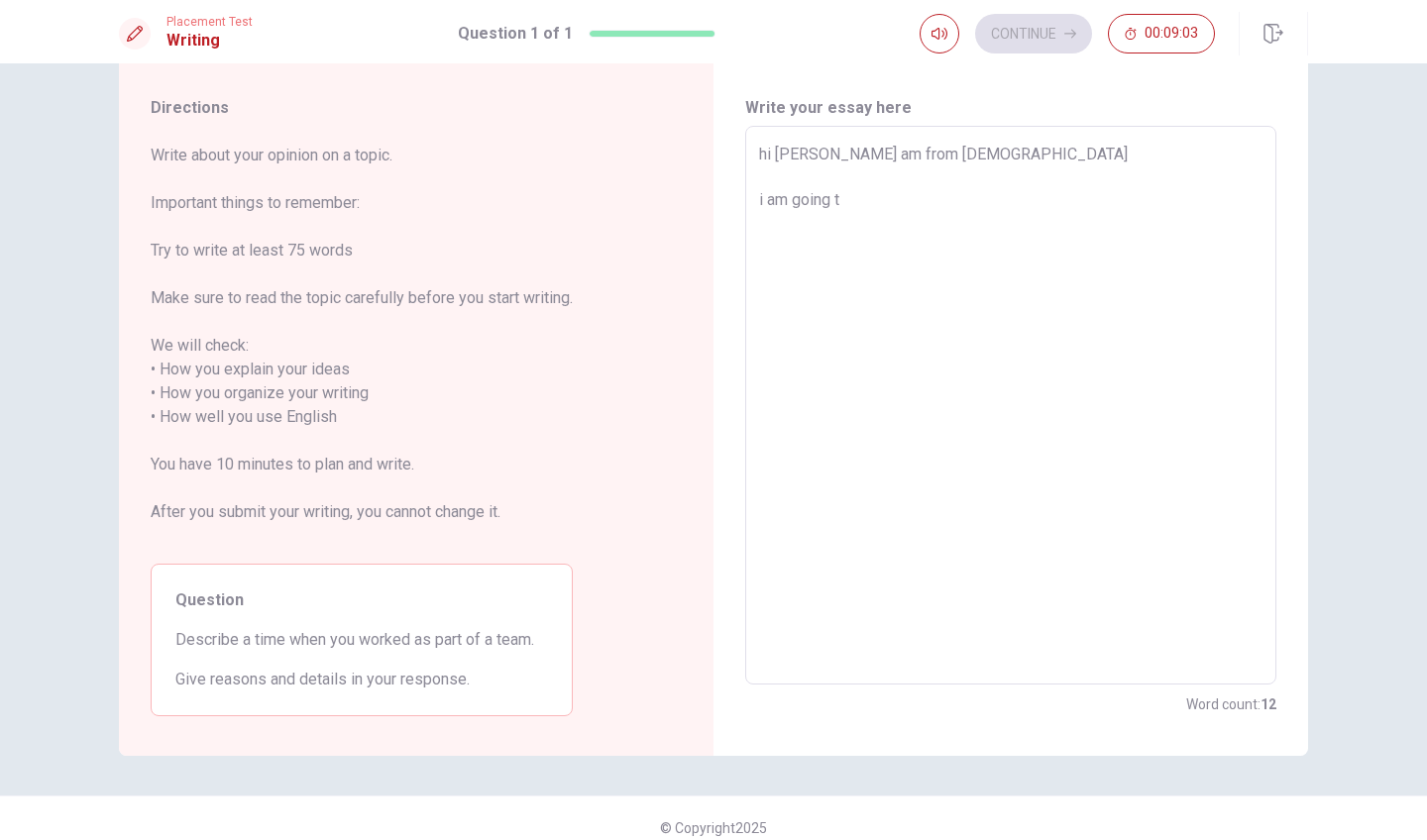 type on "hi [PERSON_NAME] am from [DEMOGRAPHIC_DATA]
i am going to" 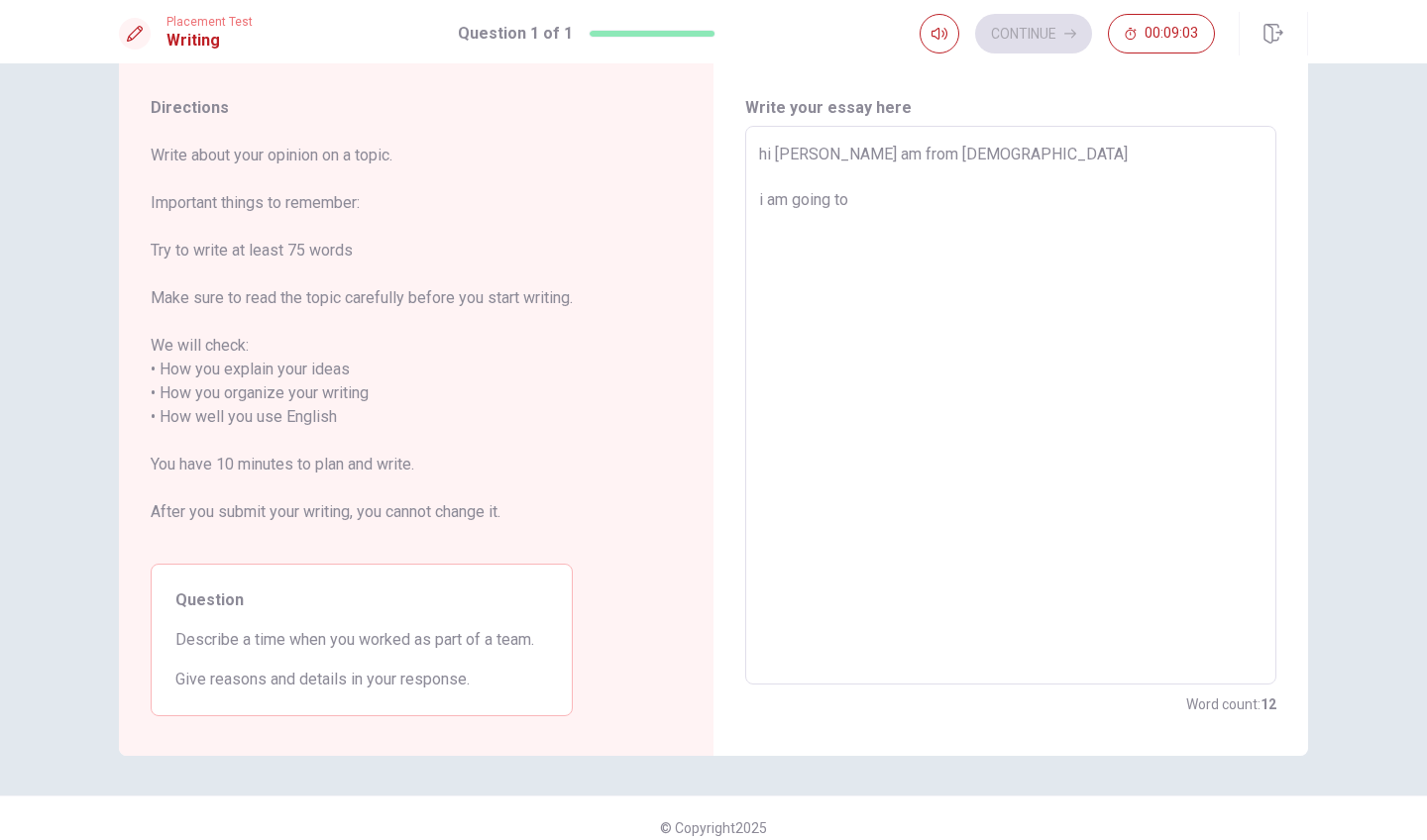 type on "x" 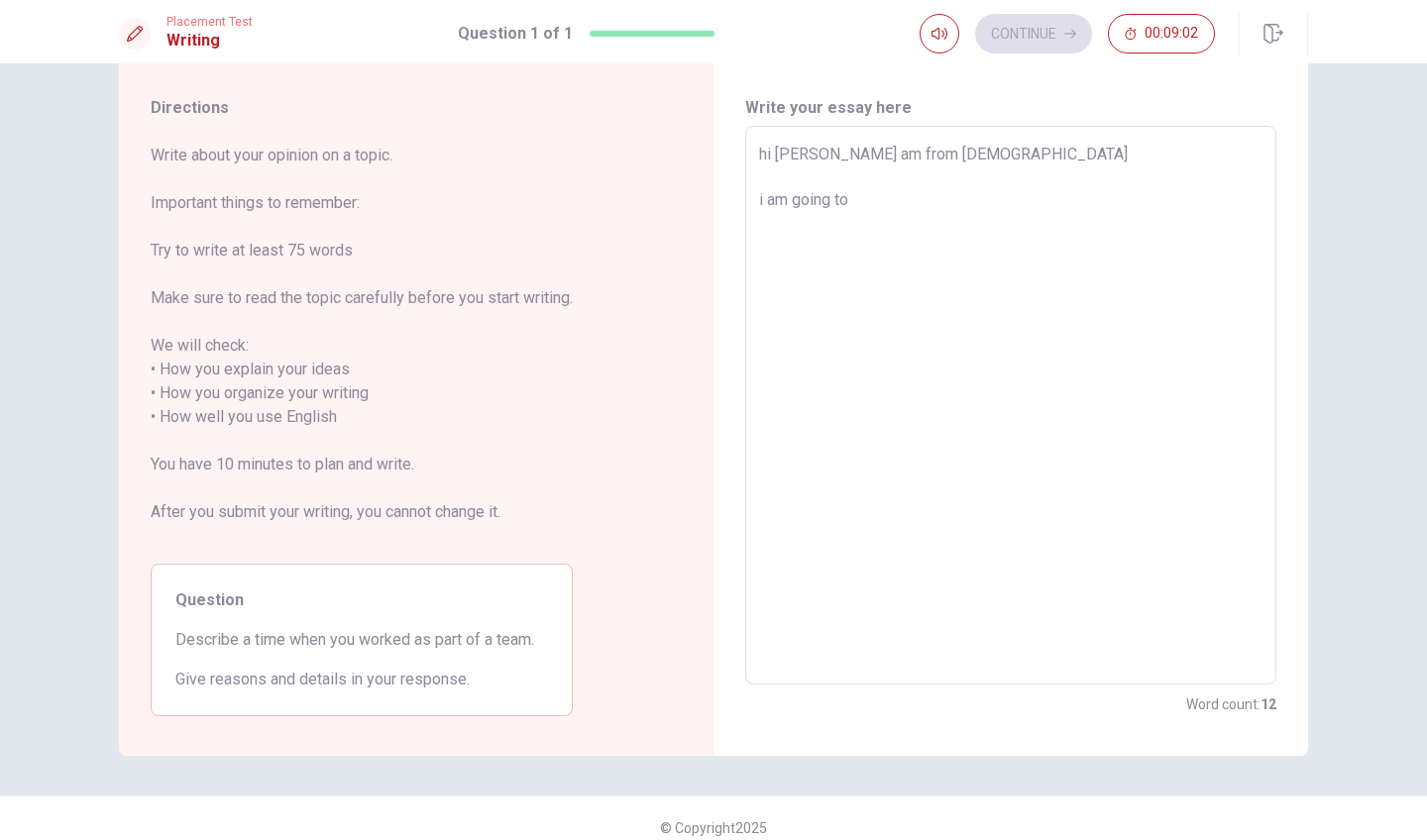 type on "hi [PERSON_NAME] am from [DEMOGRAPHIC_DATA]
i am going to c" 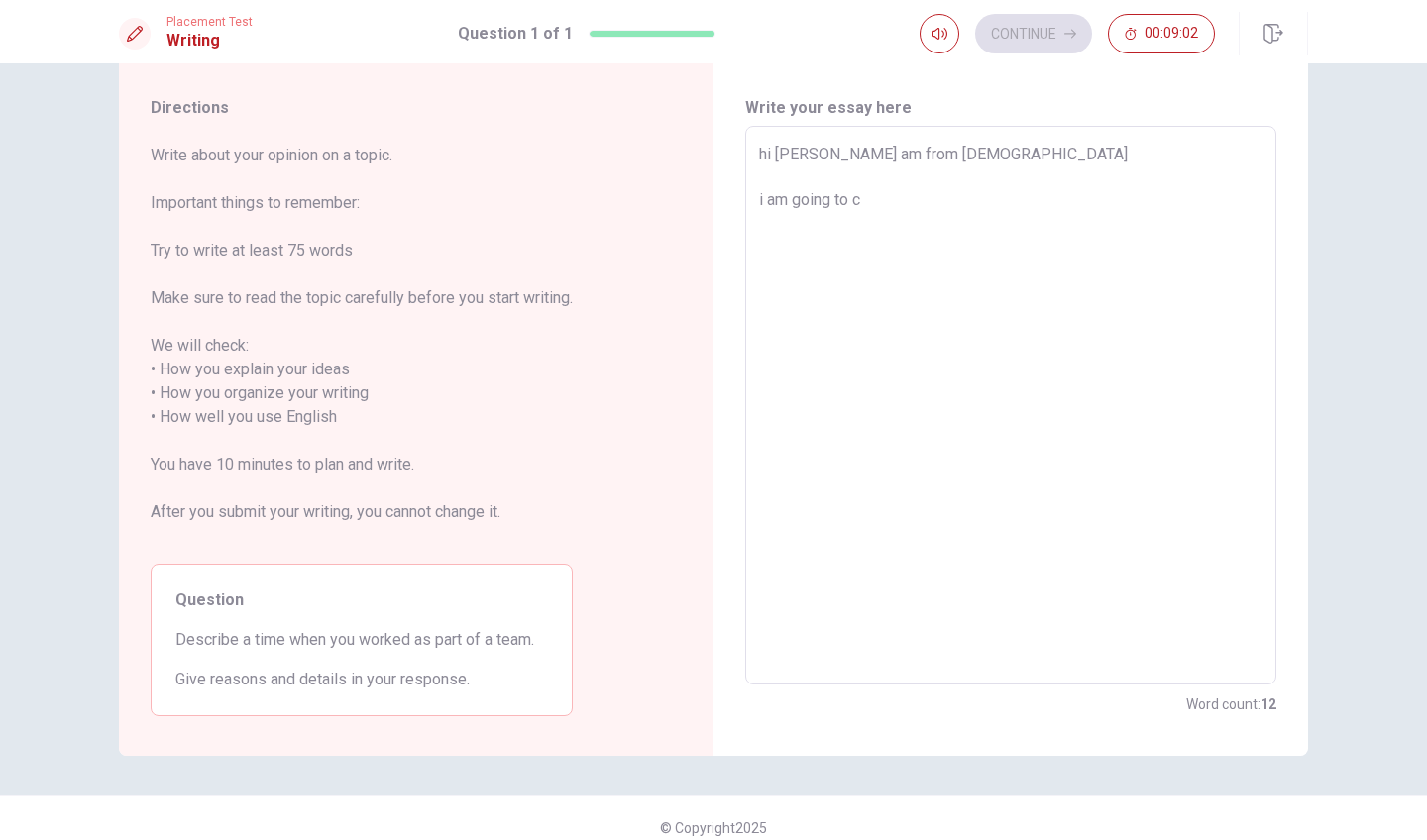 type on "x" 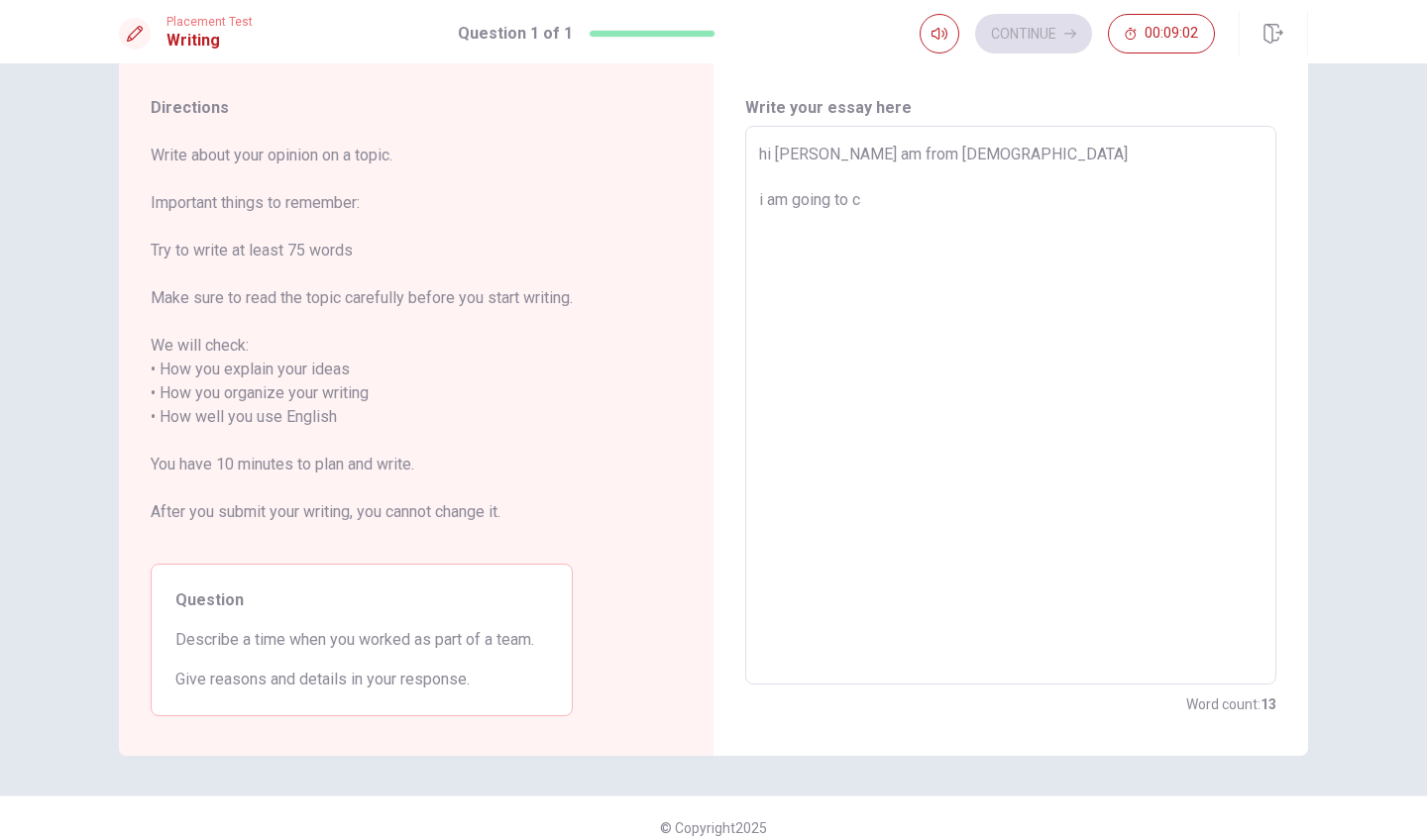 type on "hi [PERSON_NAME] am from [DEMOGRAPHIC_DATA]
i am going to ca" 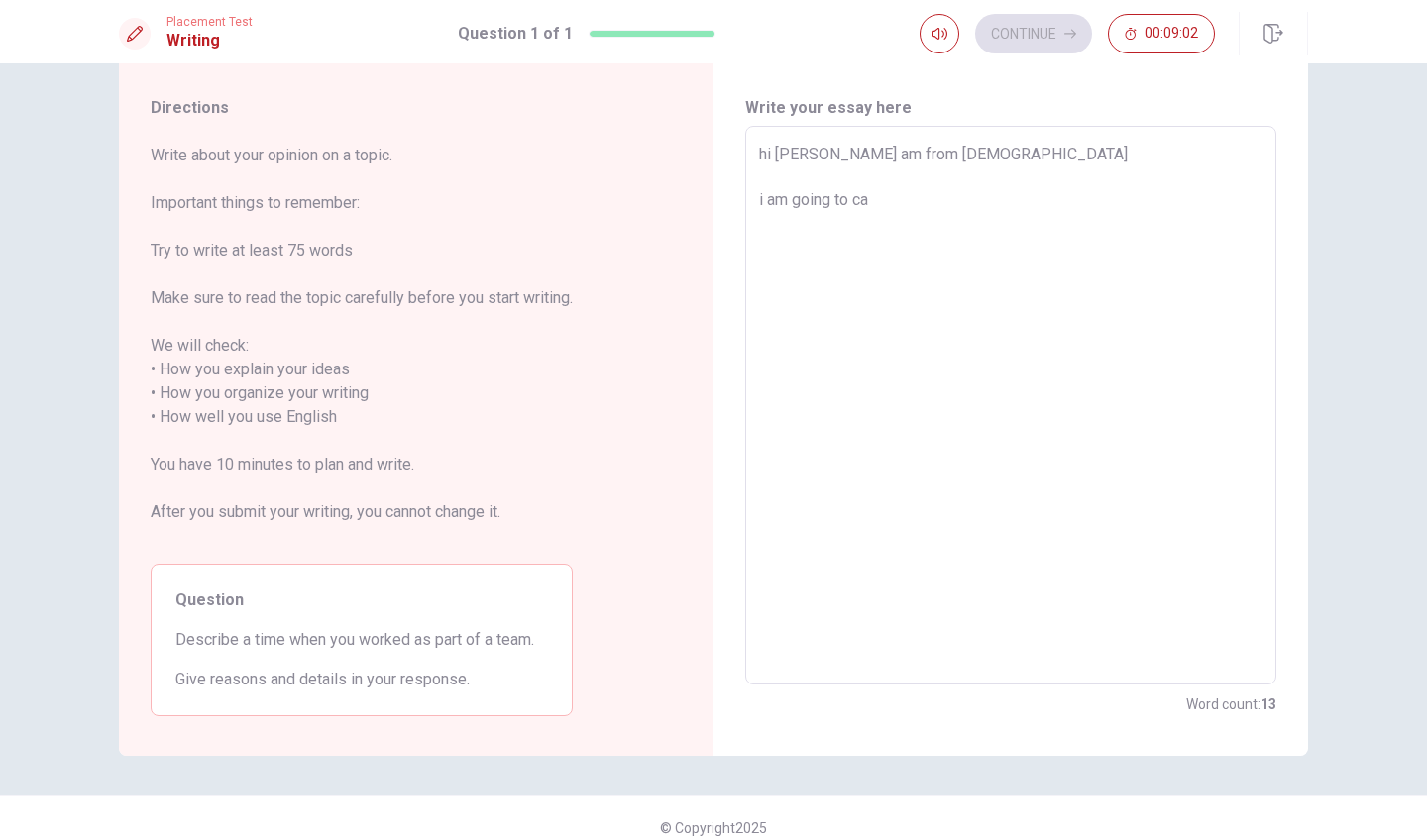 type on "x" 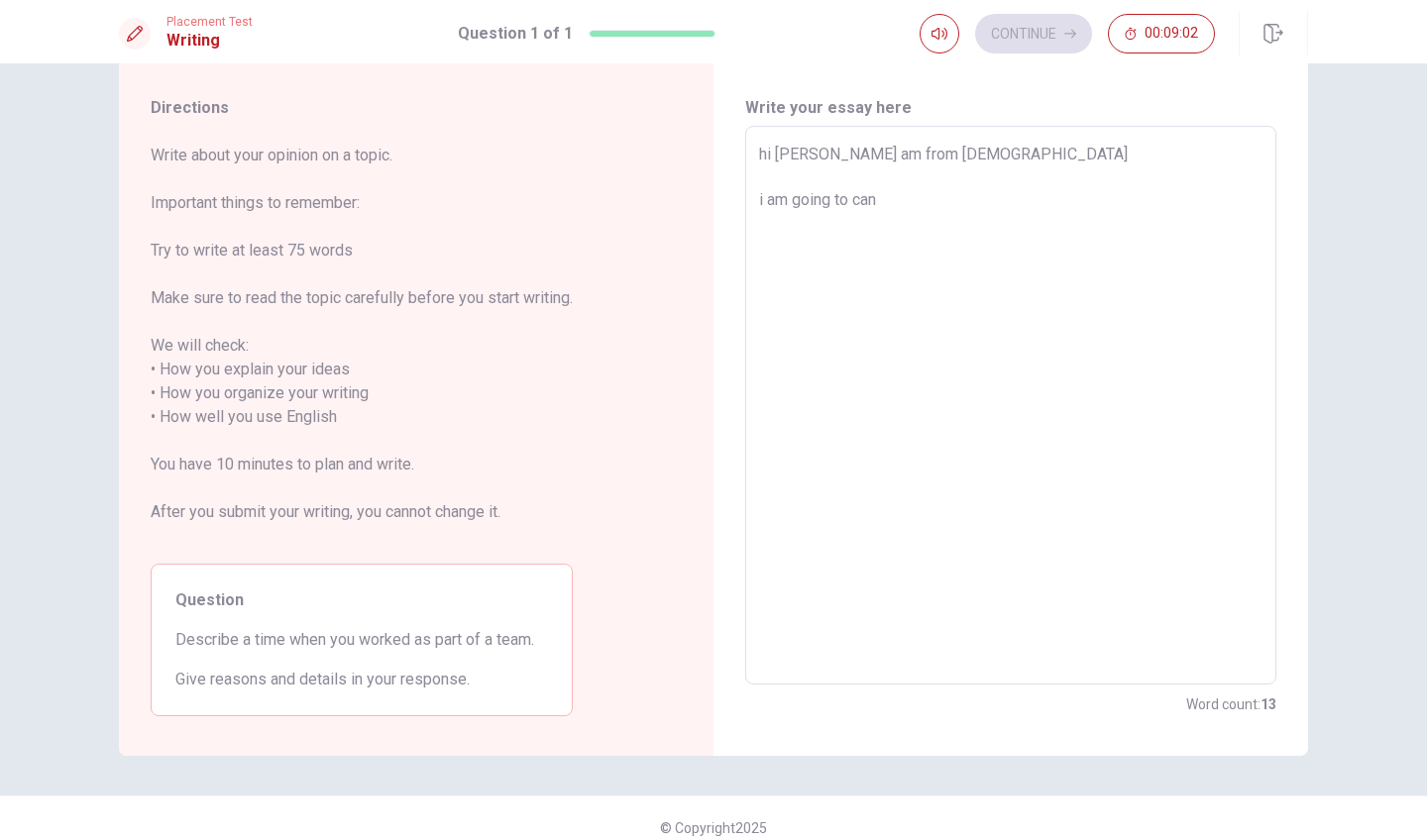 type on "x" 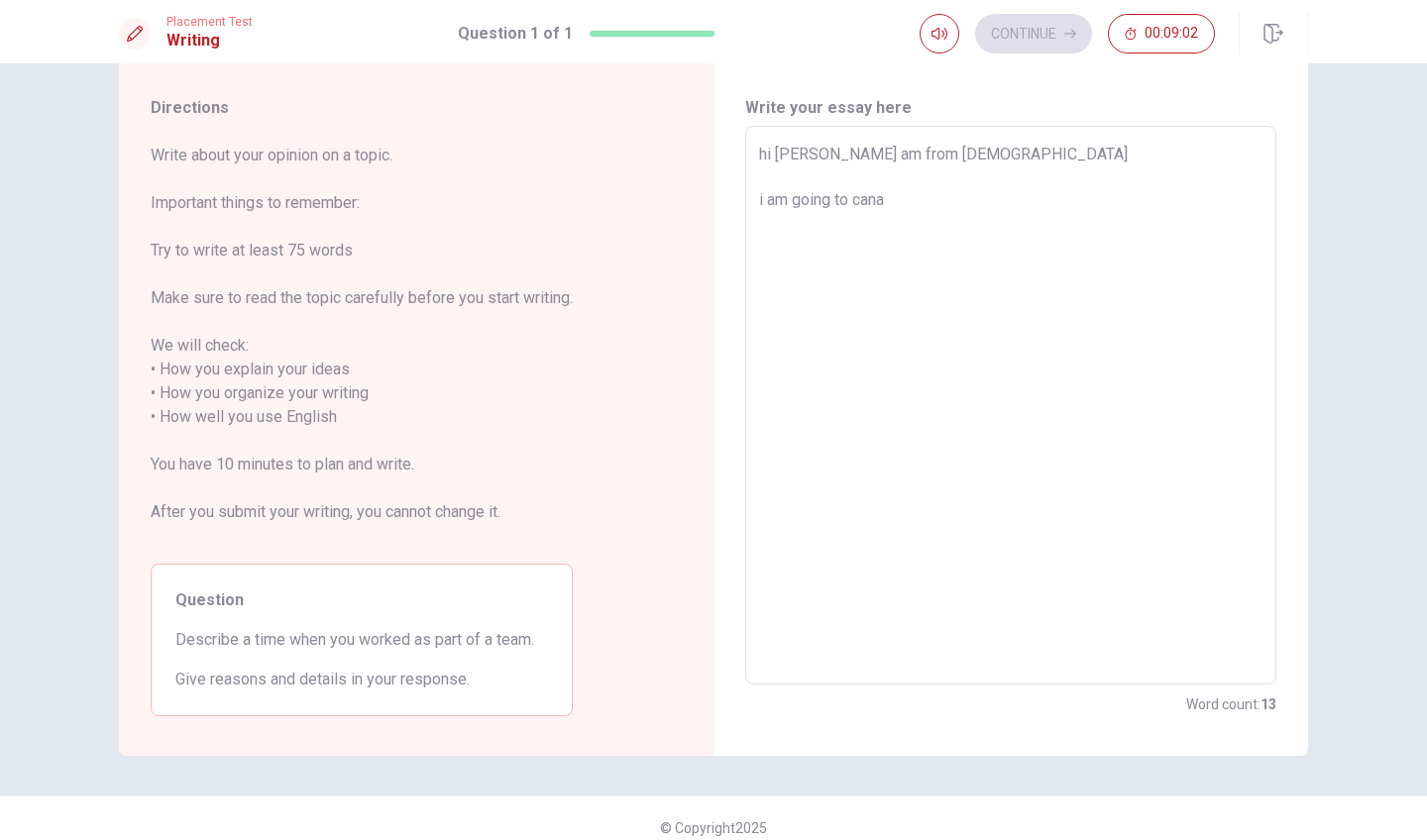 type on "x" 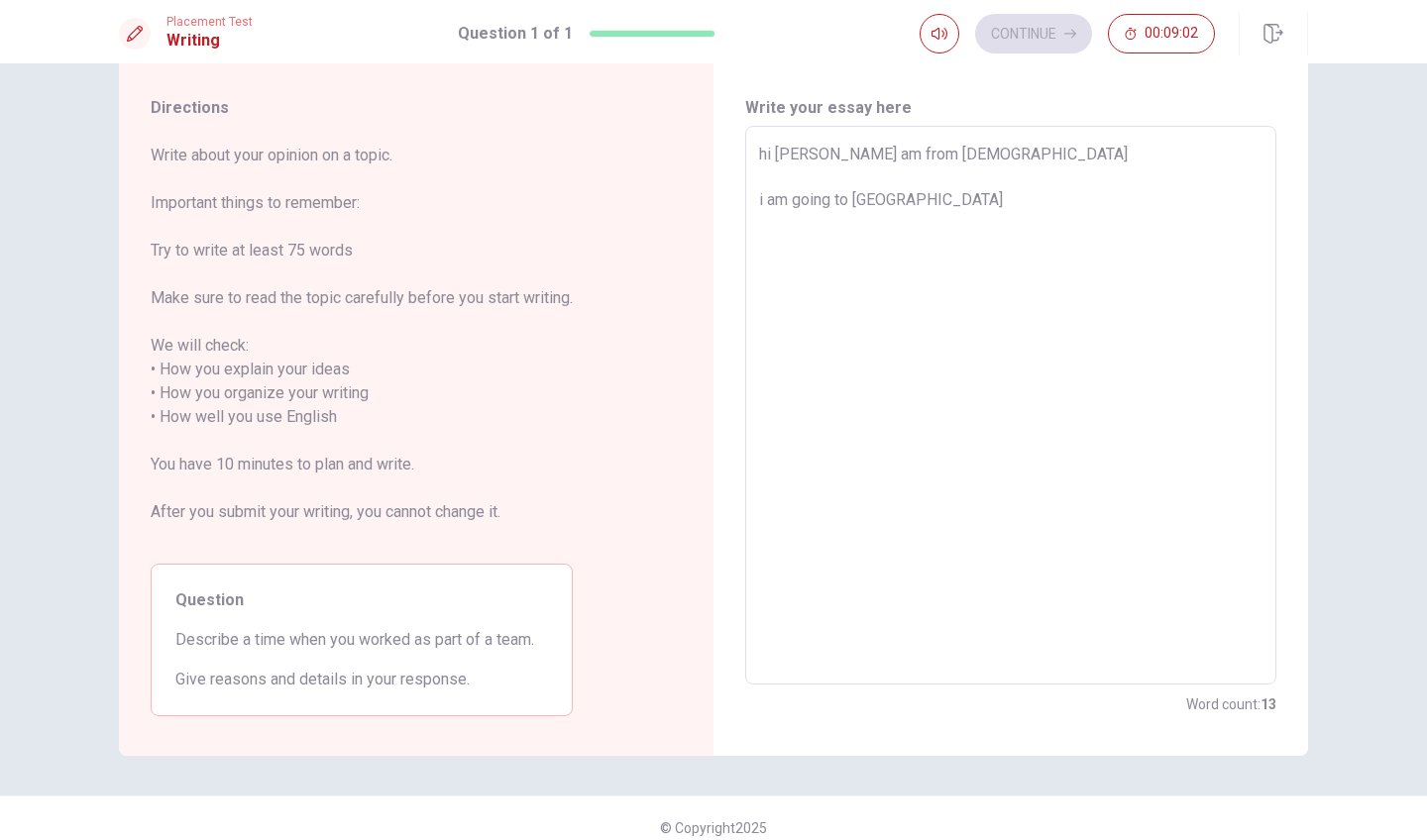 type on "x" 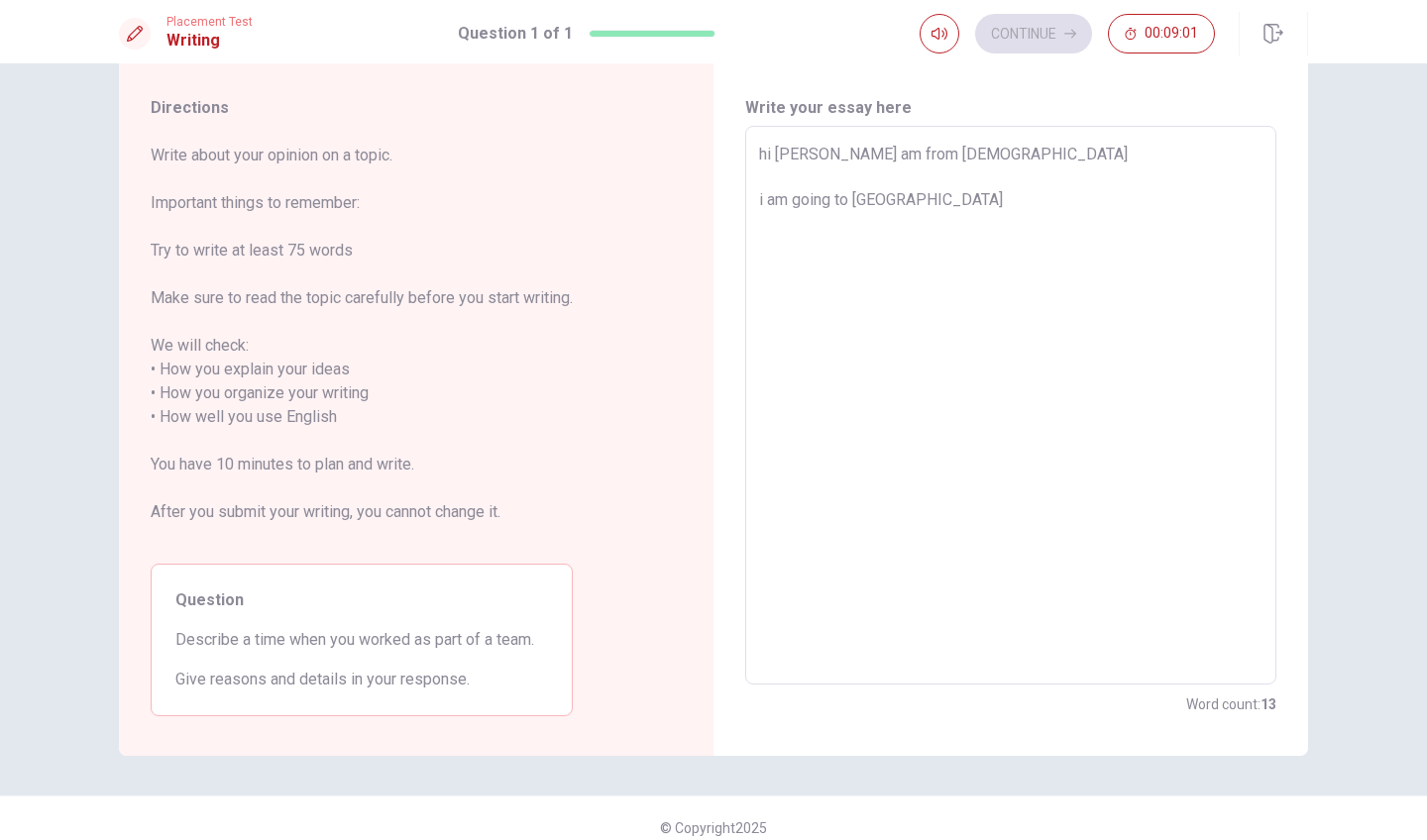 type on "hi [PERSON_NAME] am from [DEMOGRAPHIC_DATA]
i am going to [DEMOGRAPHIC_DATA]" 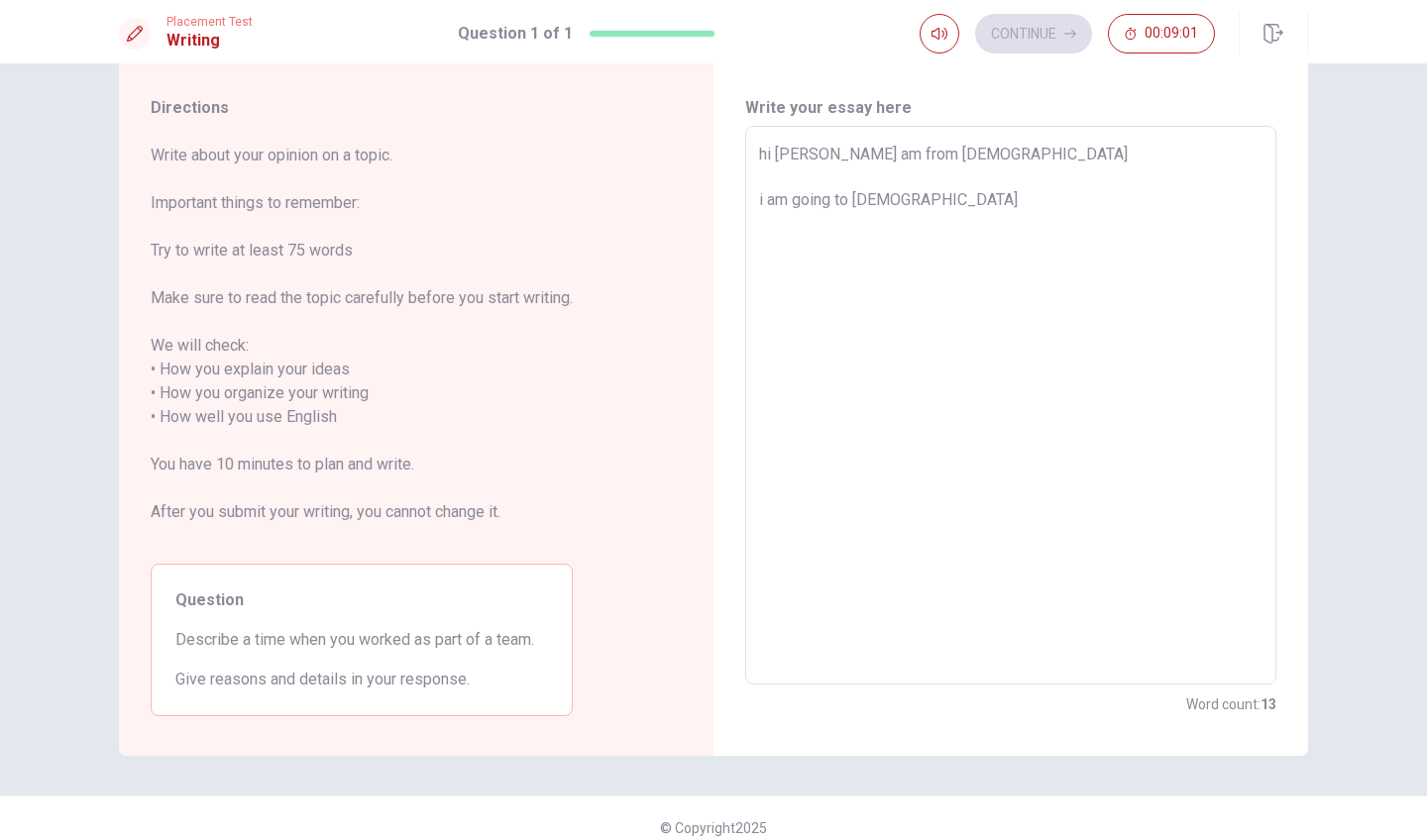 type on "x" 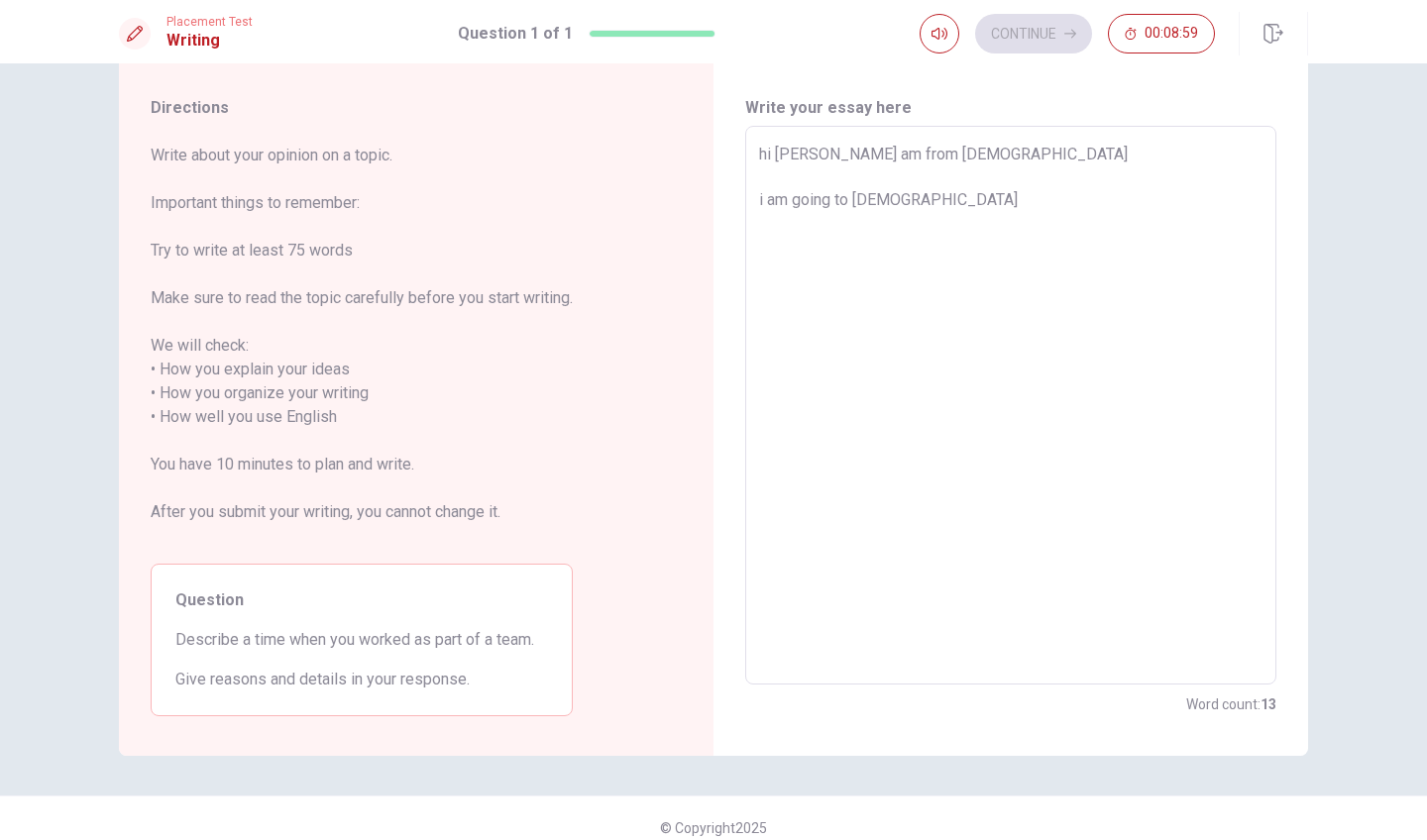 type on "x" 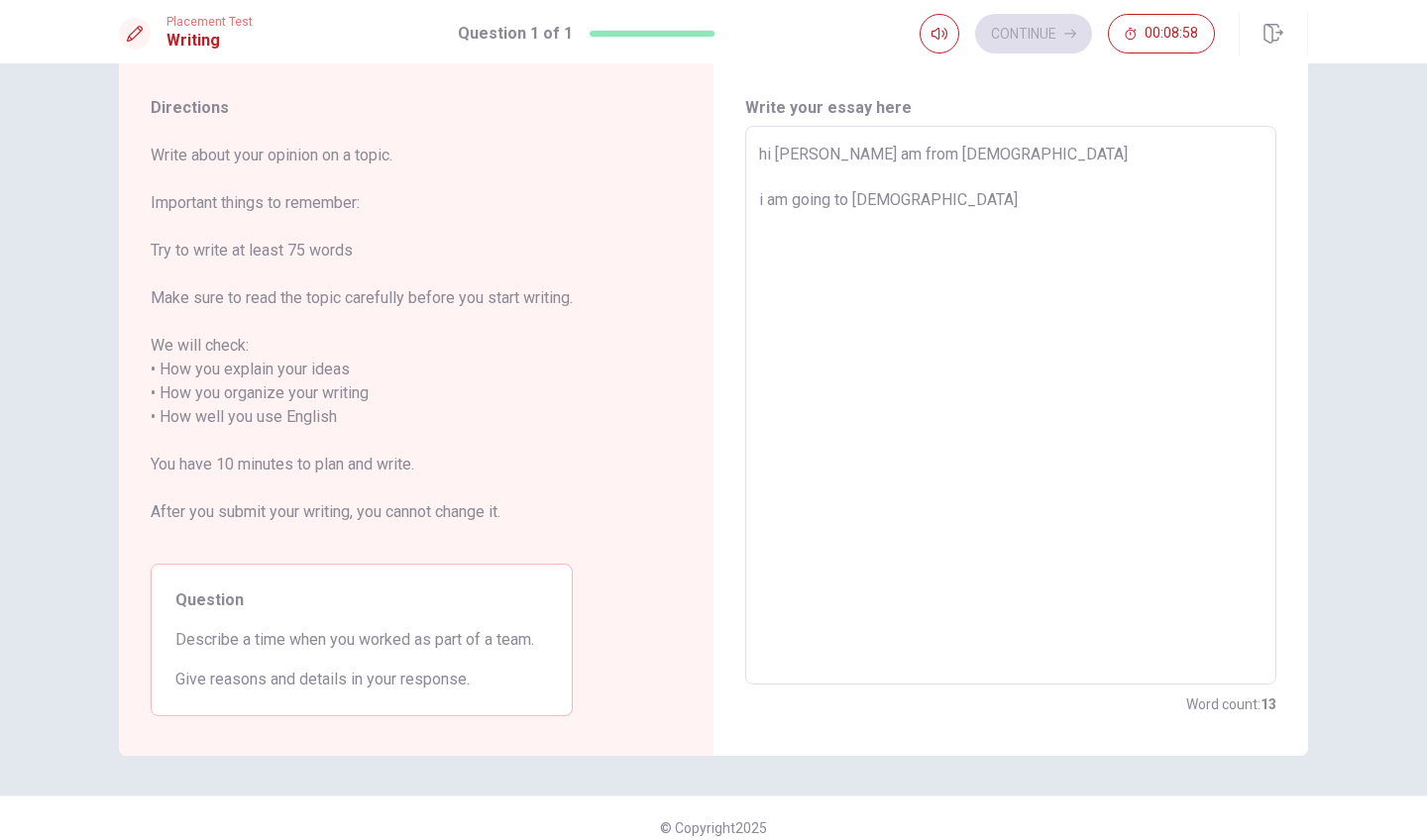 type on "hi [PERSON_NAME] am from [DEMOGRAPHIC_DATA]
i am going to [DEMOGRAPHIC_DATA] i" 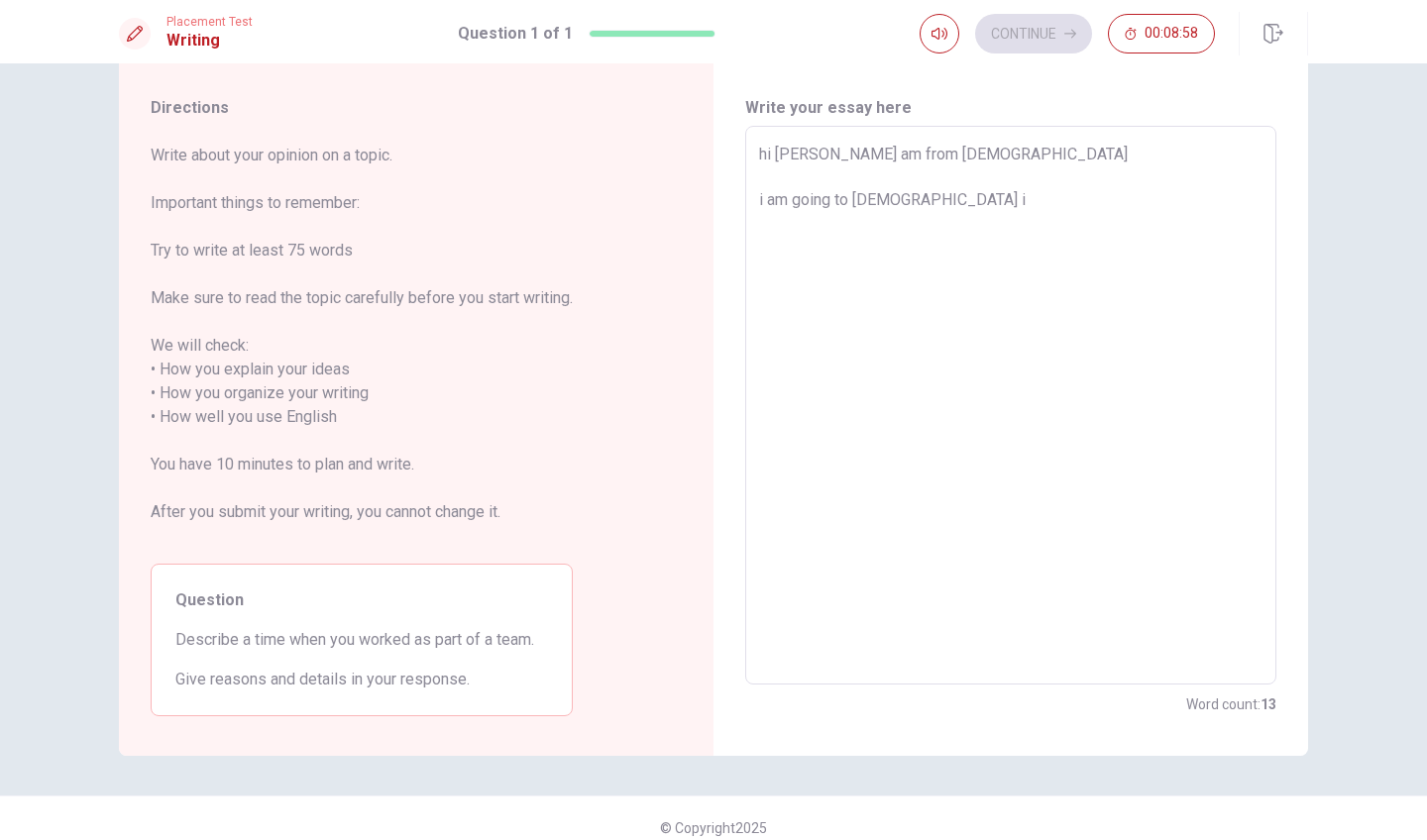 type on "x" 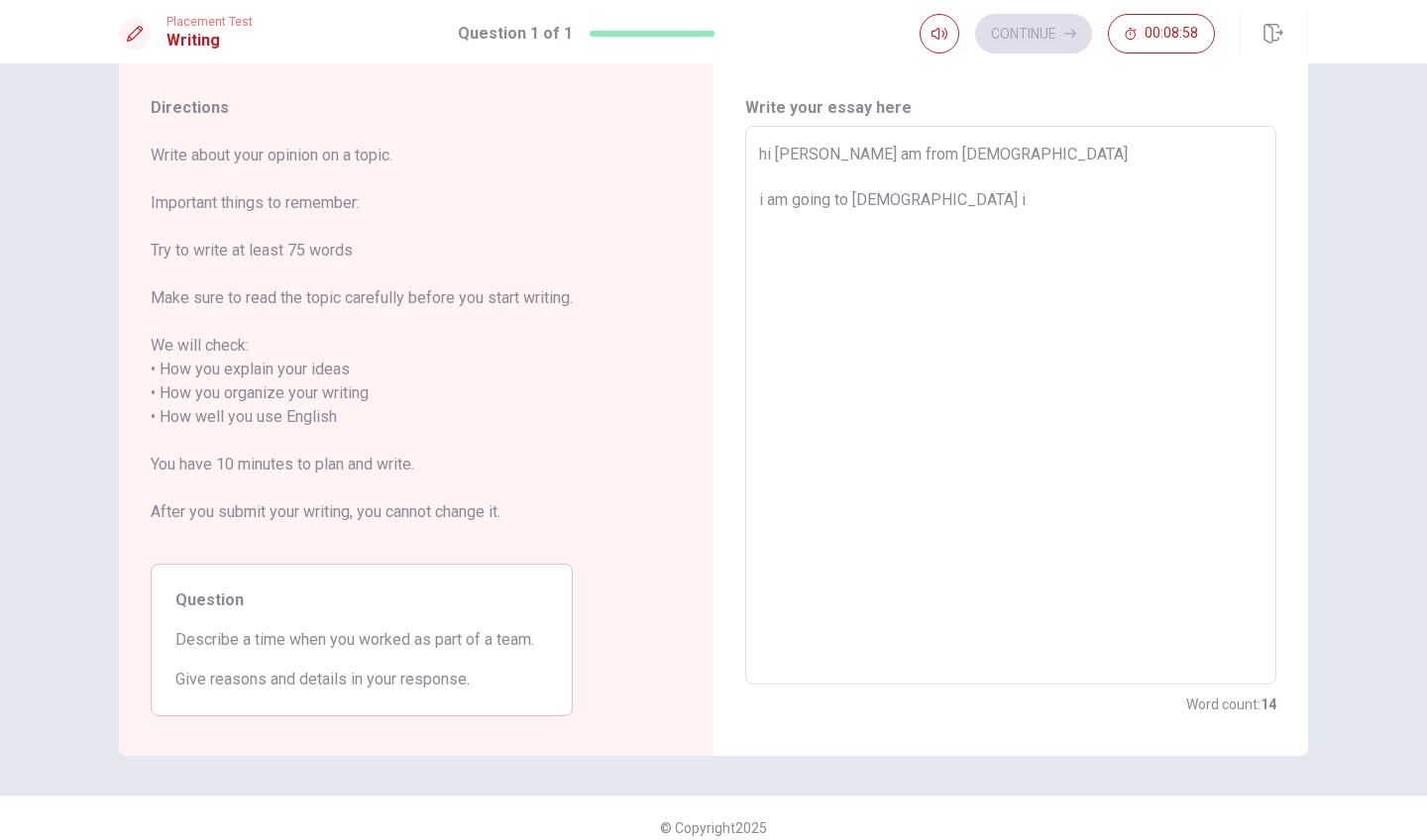 type on "hi [PERSON_NAME] am from [DEMOGRAPHIC_DATA]
i am going to [DEMOGRAPHIC_DATA] in" 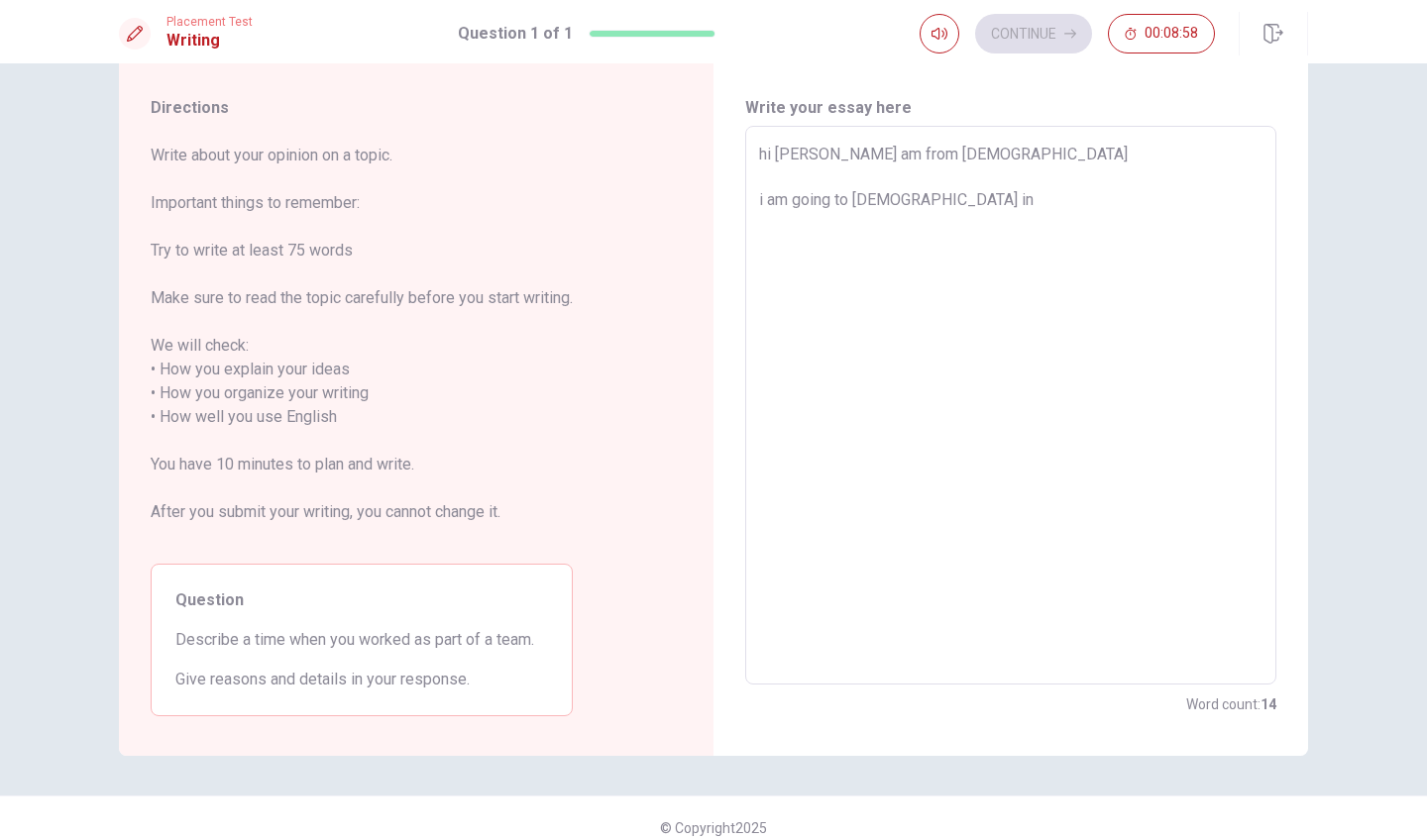 type on "hi [PERSON_NAME] am from [DEMOGRAPHIC_DATA]
i am going to [DEMOGRAPHIC_DATA] in" 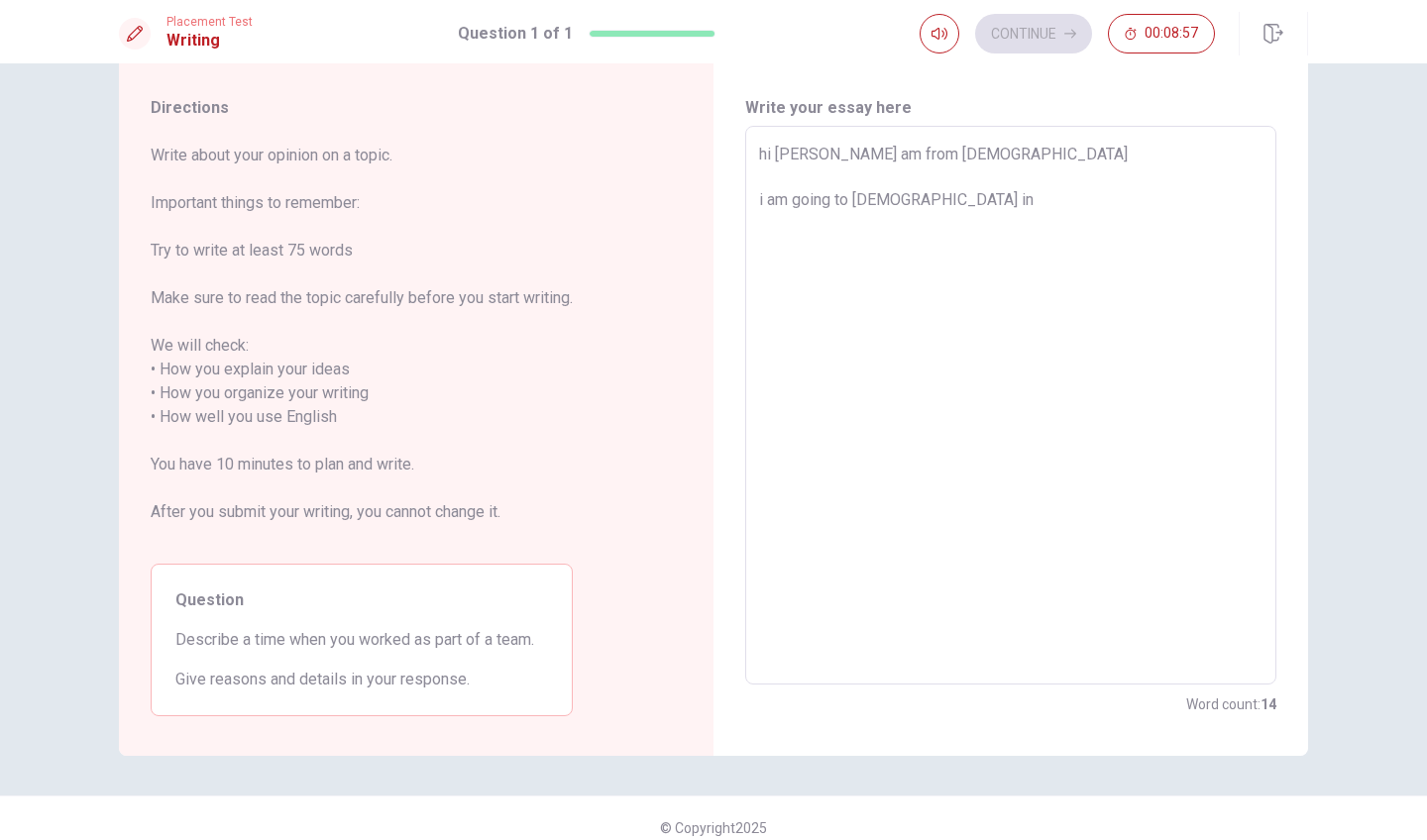 type on "hi [PERSON_NAME] am from [DEMOGRAPHIC_DATA]
i am going to [DEMOGRAPHIC_DATA] in s" 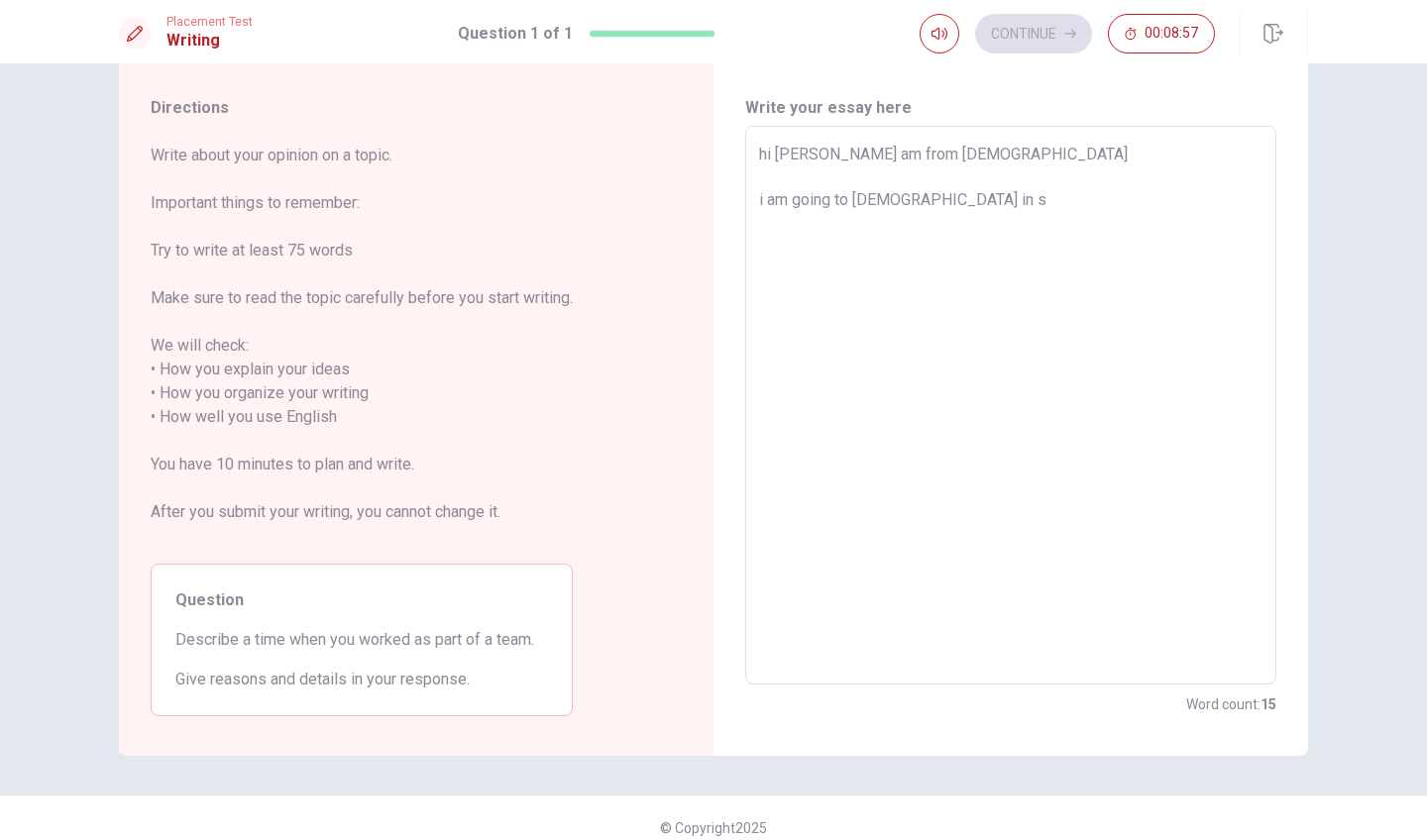 type on "x" 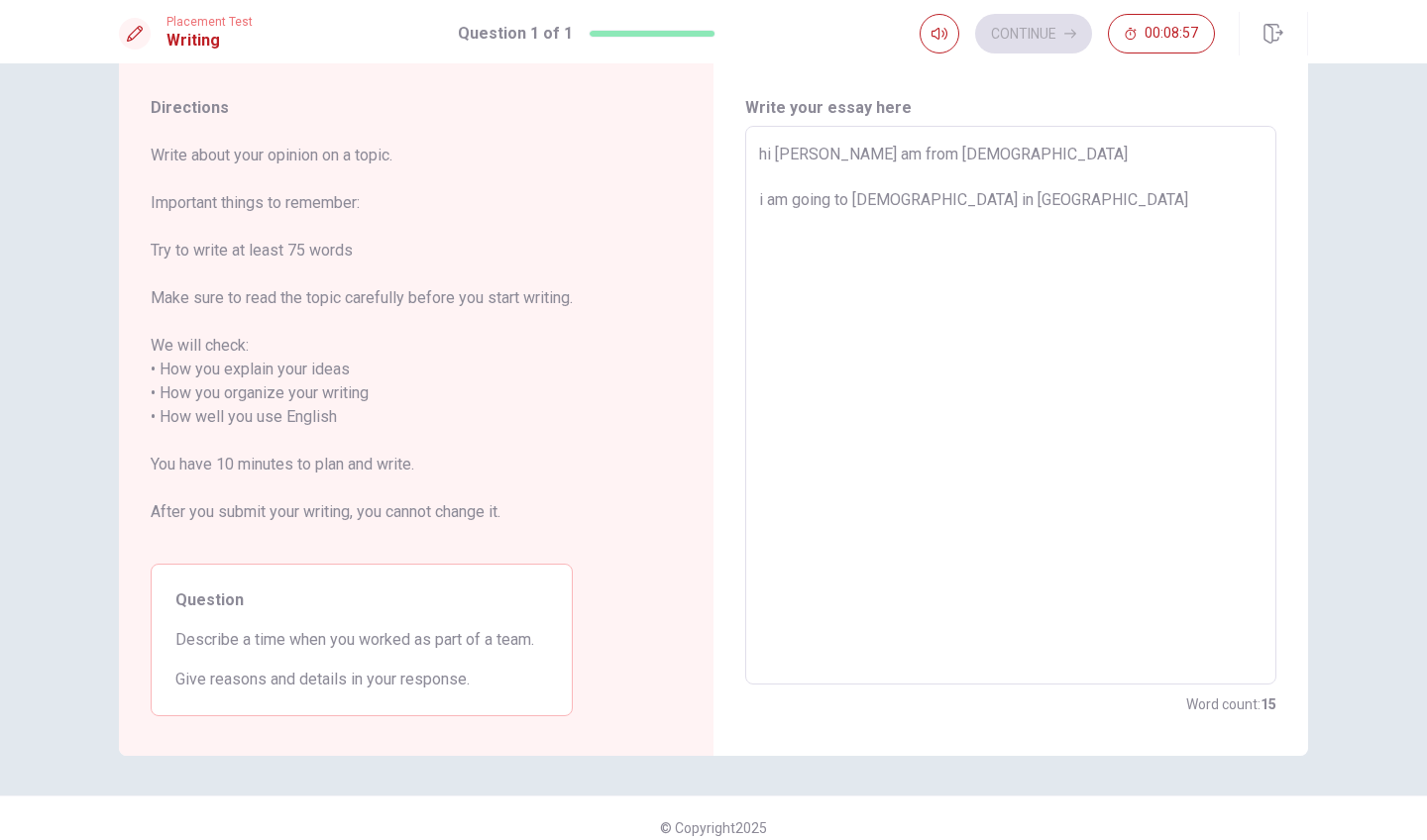 type on "x" 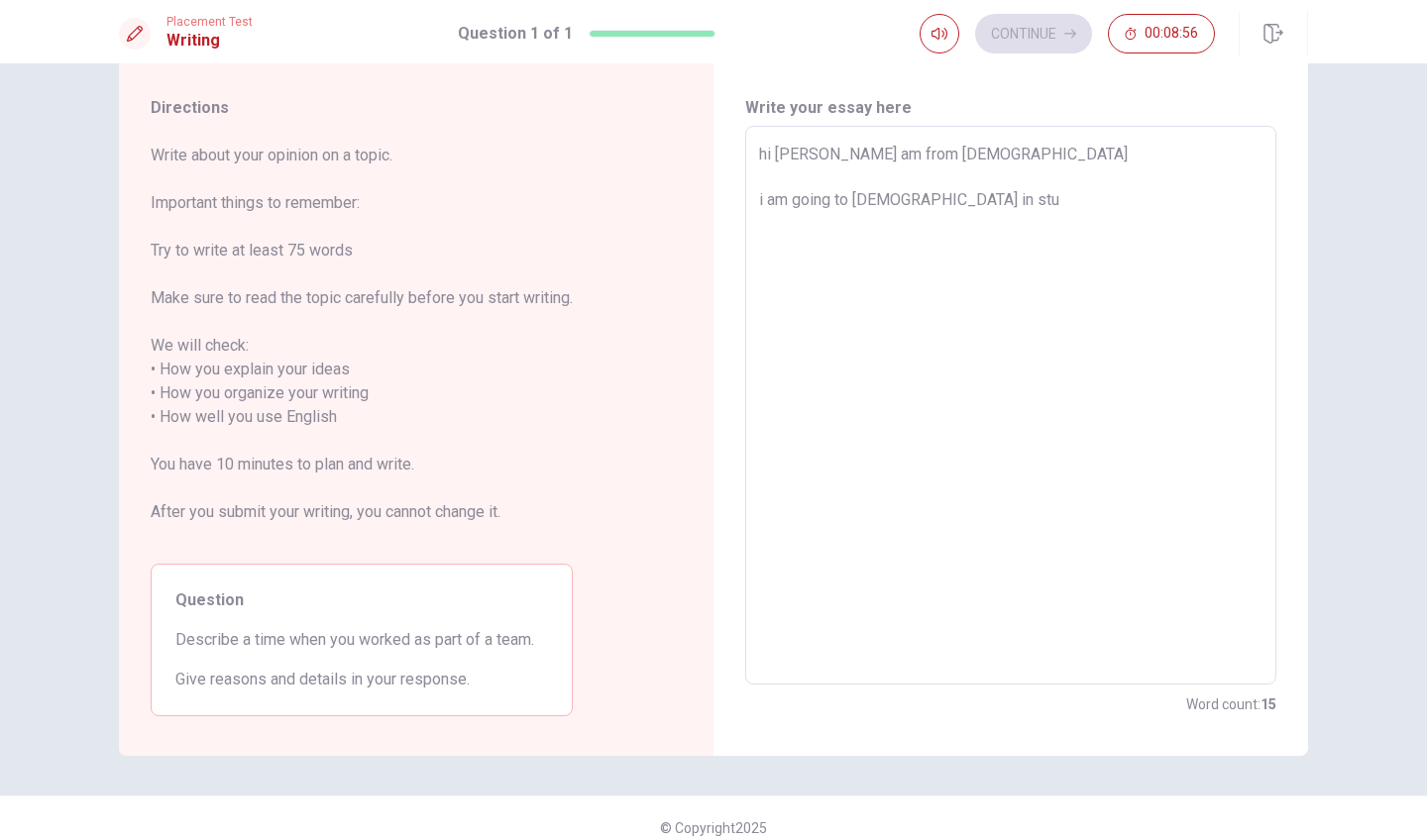 type on "hi [PERSON_NAME] am from [DEMOGRAPHIC_DATA]
i am going to [DEMOGRAPHIC_DATA] in stud" 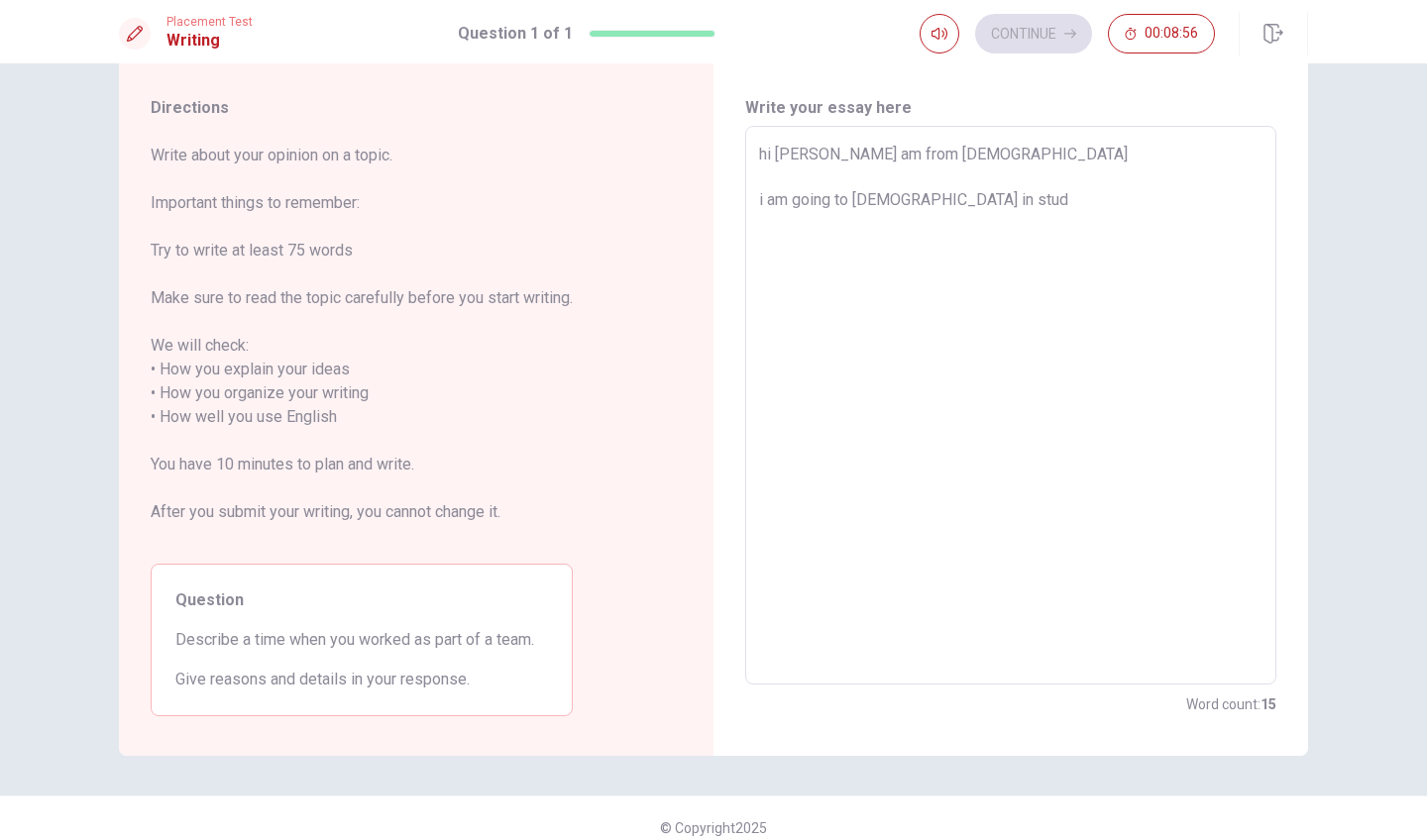 type on "x" 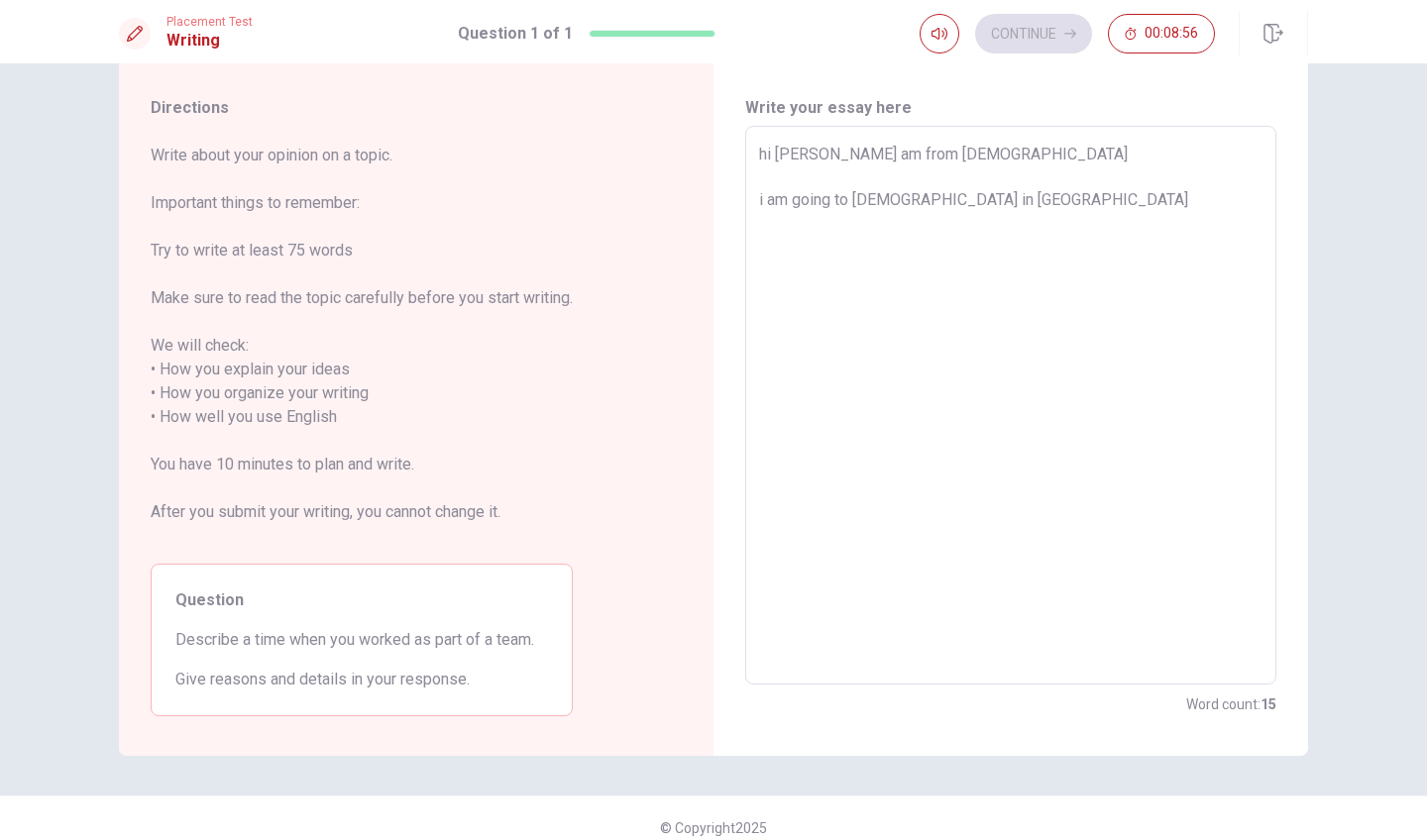type on "hi [PERSON_NAME] am from [DEMOGRAPHIC_DATA]
i am going to [DEMOGRAPHIC_DATA] in [GEOGRAPHIC_DATA]" 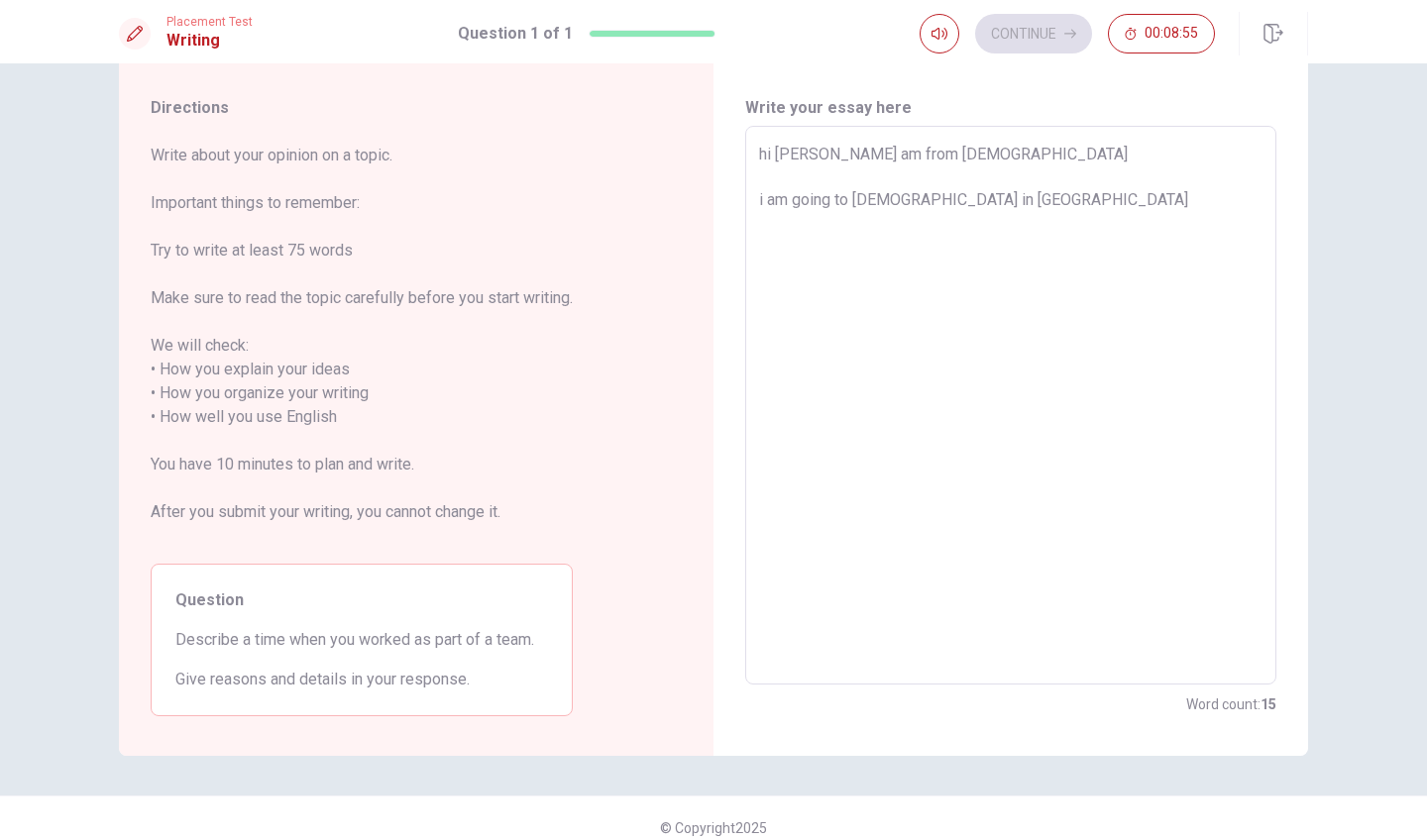 type on "hi [PERSON_NAME] am from [DEMOGRAPHIC_DATA]
i am going to [DEMOGRAPHIC_DATA] in [GEOGRAPHIC_DATA]" 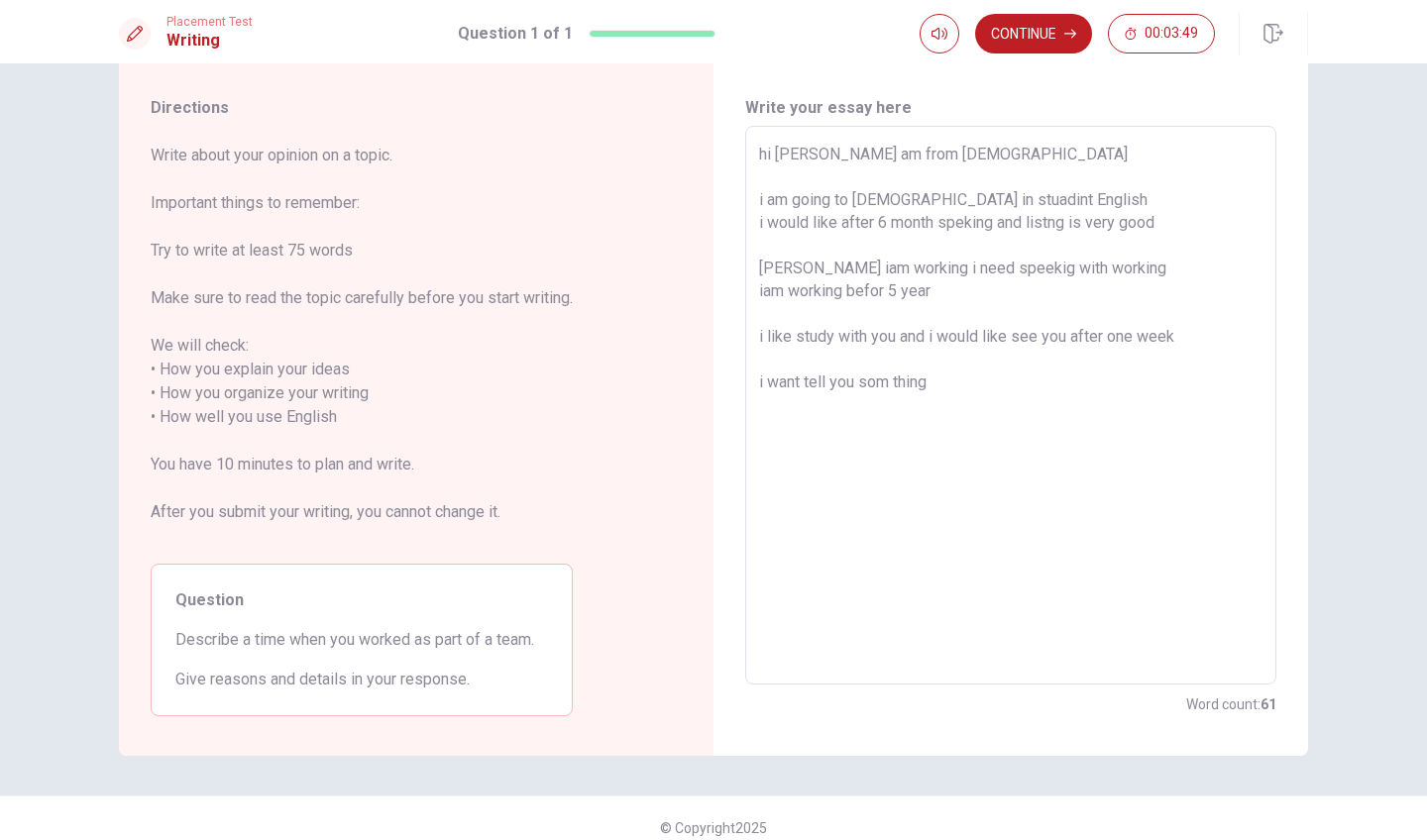 click on "hi [PERSON_NAME] am from [DEMOGRAPHIC_DATA]
i am going to [DEMOGRAPHIC_DATA] in stuadint English
i would like after 6 month speking and listng is very good
[PERSON_NAME] iam working i need speekig with working
iam working befor 5 year
i like study with you and i would like see you after one week
i want tell you som thing" at bounding box center [1011, 405] 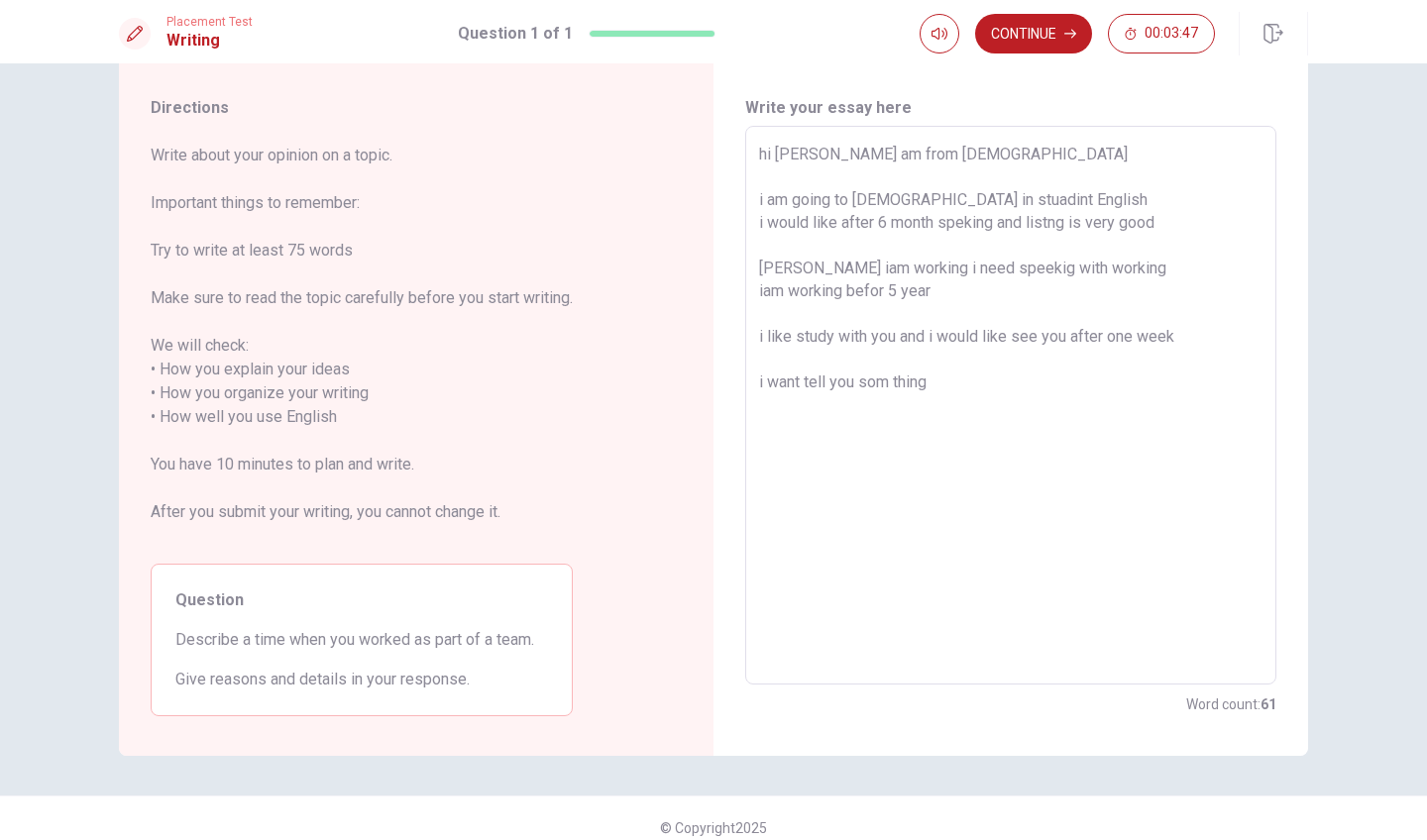 click on "hi [PERSON_NAME] am from [DEMOGRAPHIC_DATA]
i am going to [DEMOGRAPHIC_DATA] in stuadint English
i would like after 6 month speking and listng is very good
[PERSON_NAME] iam working i need speekig with working
iam working befor 5 year
i like study with you and i would like see you after one week
i want tell you som thing" at bounding box center (1011, 405) 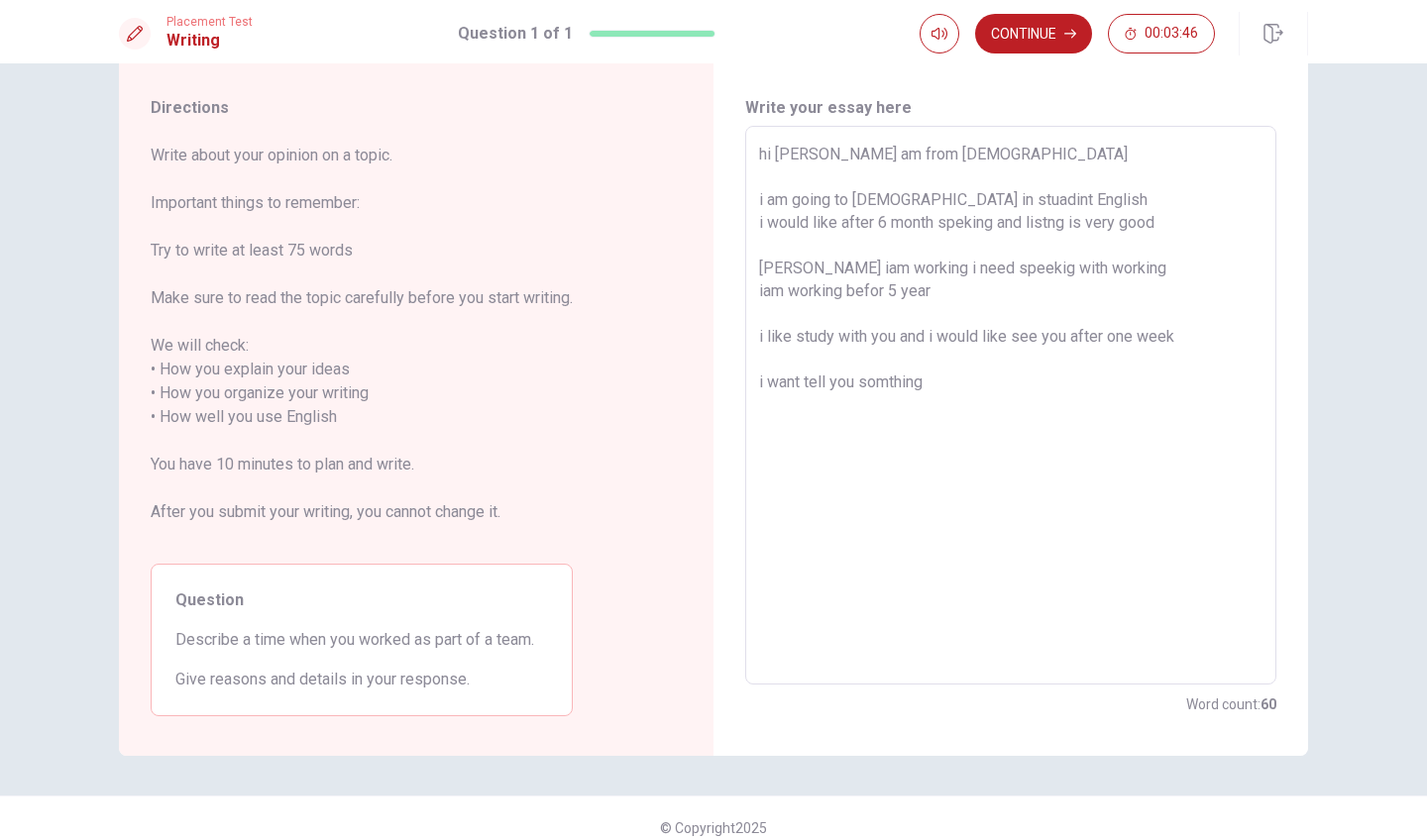 click on "hi [PERSON_NAME] am from [DEMOGRAPHIC_DATA]
i am going to [DEMOGRAPHIC_DATA] in stuadint English
i would like after 6 month speking and listng is very good
[PERSON_NAME] iam working i need speekig with working
iam working befor 5 year
i like study with you and i would like see you after one week
i want tell you somthing" at bounding box center (1011, 405) 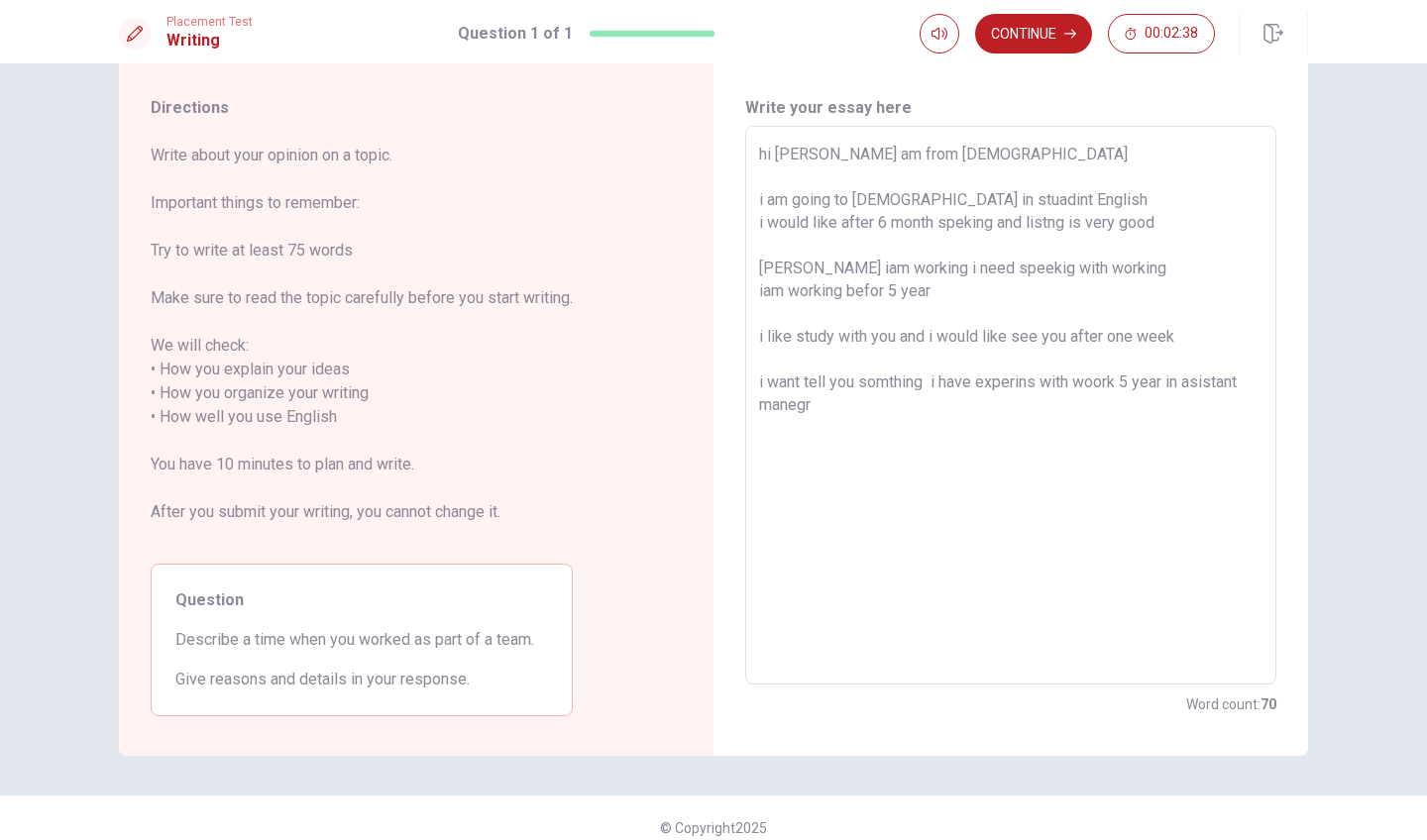 click on "hi [PERSON_NAME] am from [DEMOGRAPHIC_DATA]
i am going to [DEMOGRAPHIC_DATA] in stuadint English
i would like after 6 month speking and listng is very good
[PERSON_NAME] iam working i need speekig with working
iam working befor 5 year
i like study with you and i would like see you after one week
i want tell you somthing  i have experins with woork 5 year in asistant manegr" at bounding box center (1011, 405) 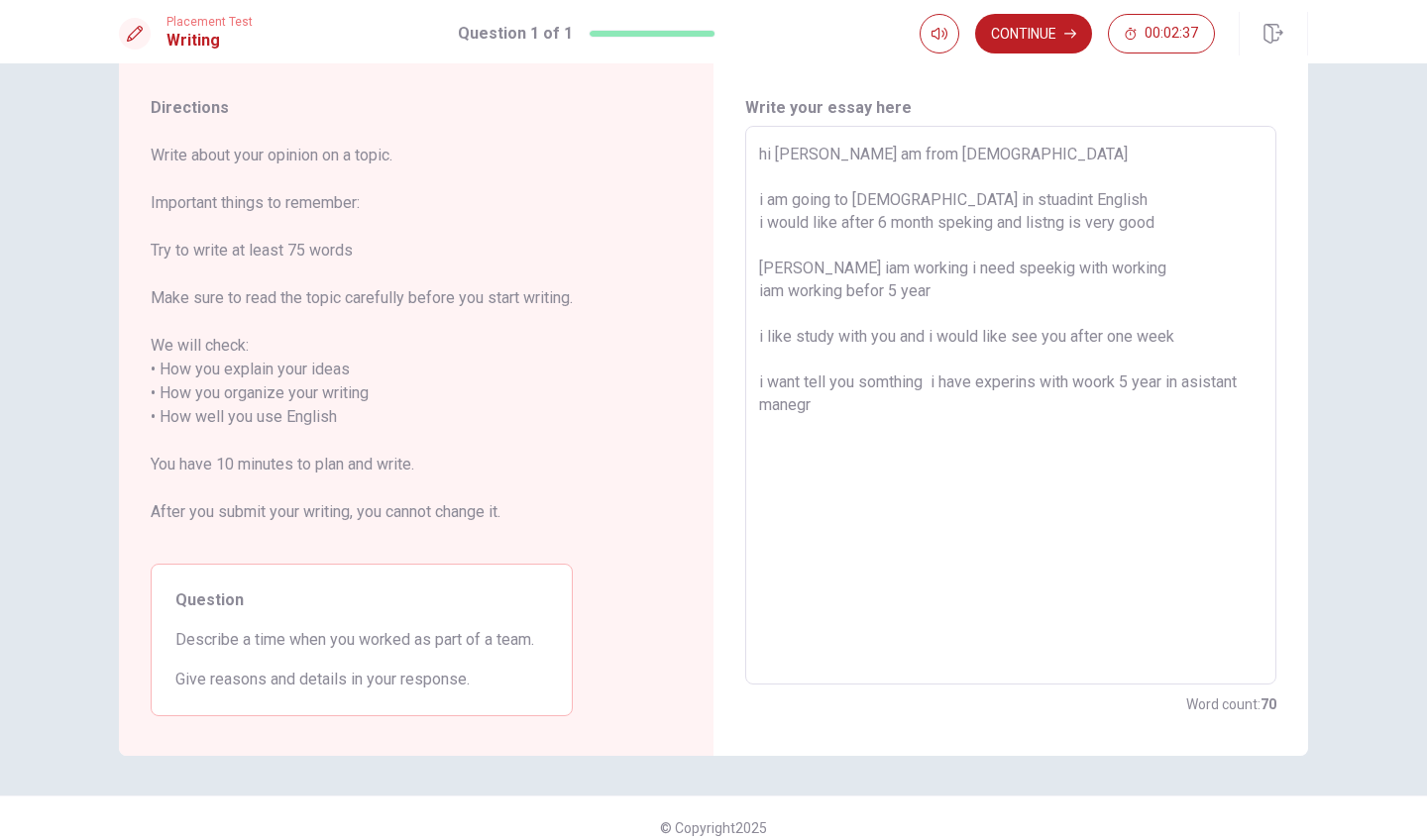 click on "hi [PERSON_NAME] am from [DEMOGRAPHIC_DATA]
i am going to [DEMOGRAPHIC_DATA] in stuadint English
i would like after 6 month speking and listng is very good
[PERSON_NAME] iam working i need speekig with working
iam working befor 5 year
i like study with you and i would like see you after one week
i want tell you somthing  i have experins with woork 5 year in asistant manegr" at bounding box center [1011, 405] 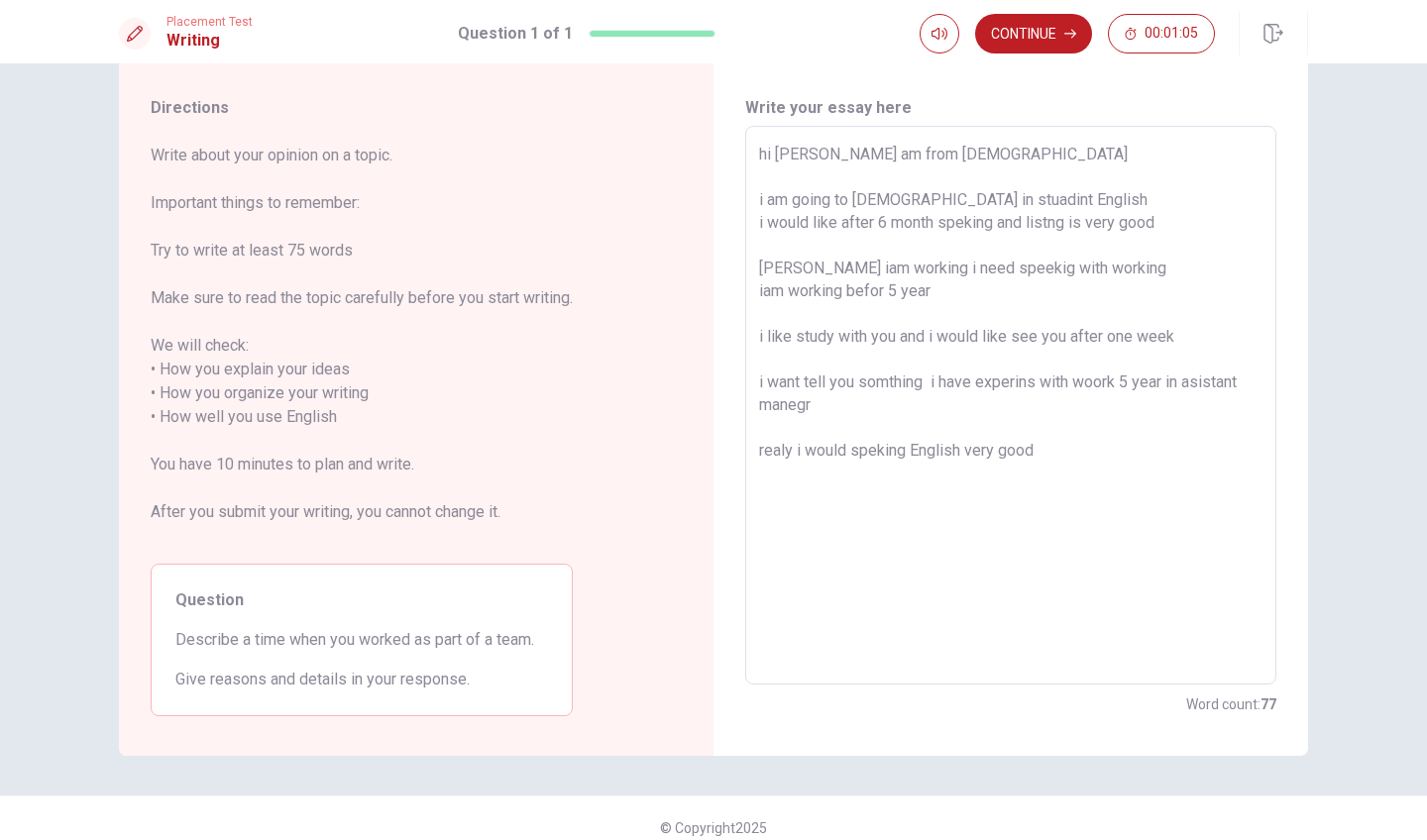 click on "hi [PERSON_NAME] am from [DEMOGRAPHIC_DATA]
i am going to [DEMOGRAPHIC_DATA] in stuadint English
i would like after 6 month speking and listng is very good
[PERSON_NAME] iam working i need speekig with working
iam working befor 5 year
i like study with you and i would like see you after one week
i want tell you somthing  i have experins with woork 5 year in asistant manegr
realy i would speking English very good" at bounding box center (1011, 405) 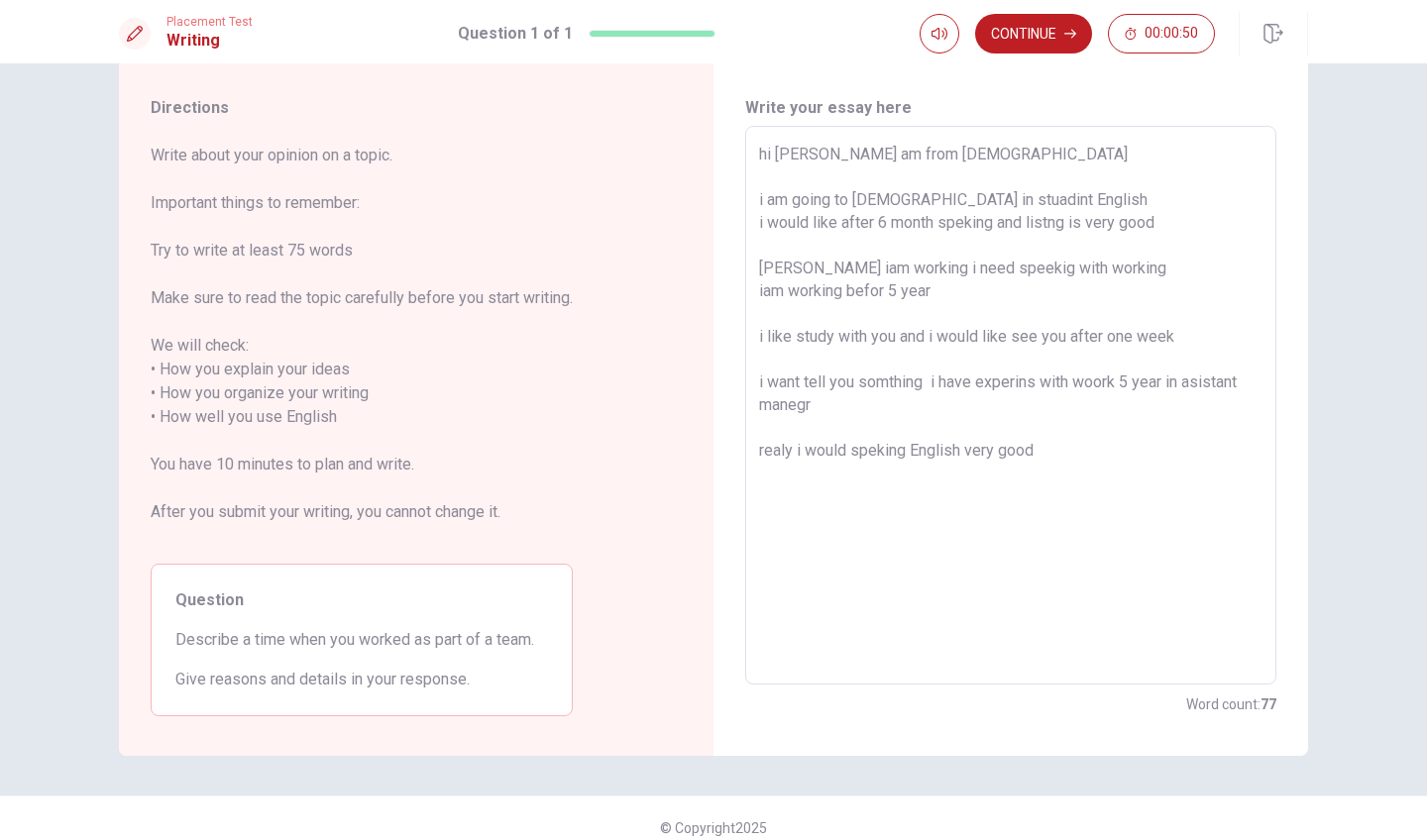 drag, startPoint x: 842, startPoint y: 473, endPoint x: 747, endPoint y: 479, distance: 95.18929 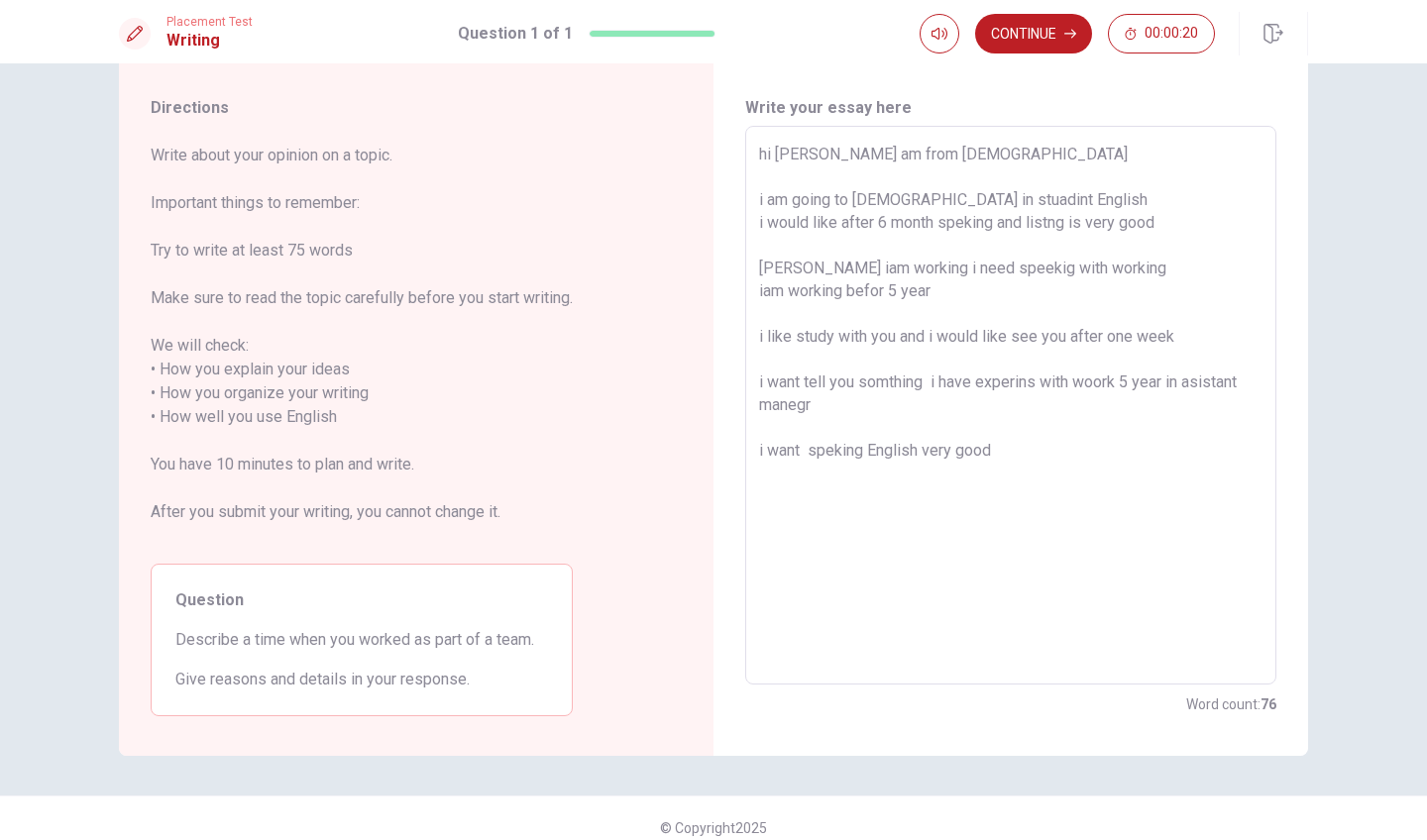 click on "hi [PERSON_NAME] am from [DEMOGRAPHIC_DATA]
i am going to [DEMOGRAPHIC_DATA] in stuadint English
i would like after 6 month speking and listng is very good
[PERSON_NAME] iam working i need speekig with working
iam working befor 5 year
i like study with you and i would like see you after one week
i want tell you somthing  i have experins with woork 5 year in asistant manegr
i want  speking English very good" at bounding box center (1011, 405) 